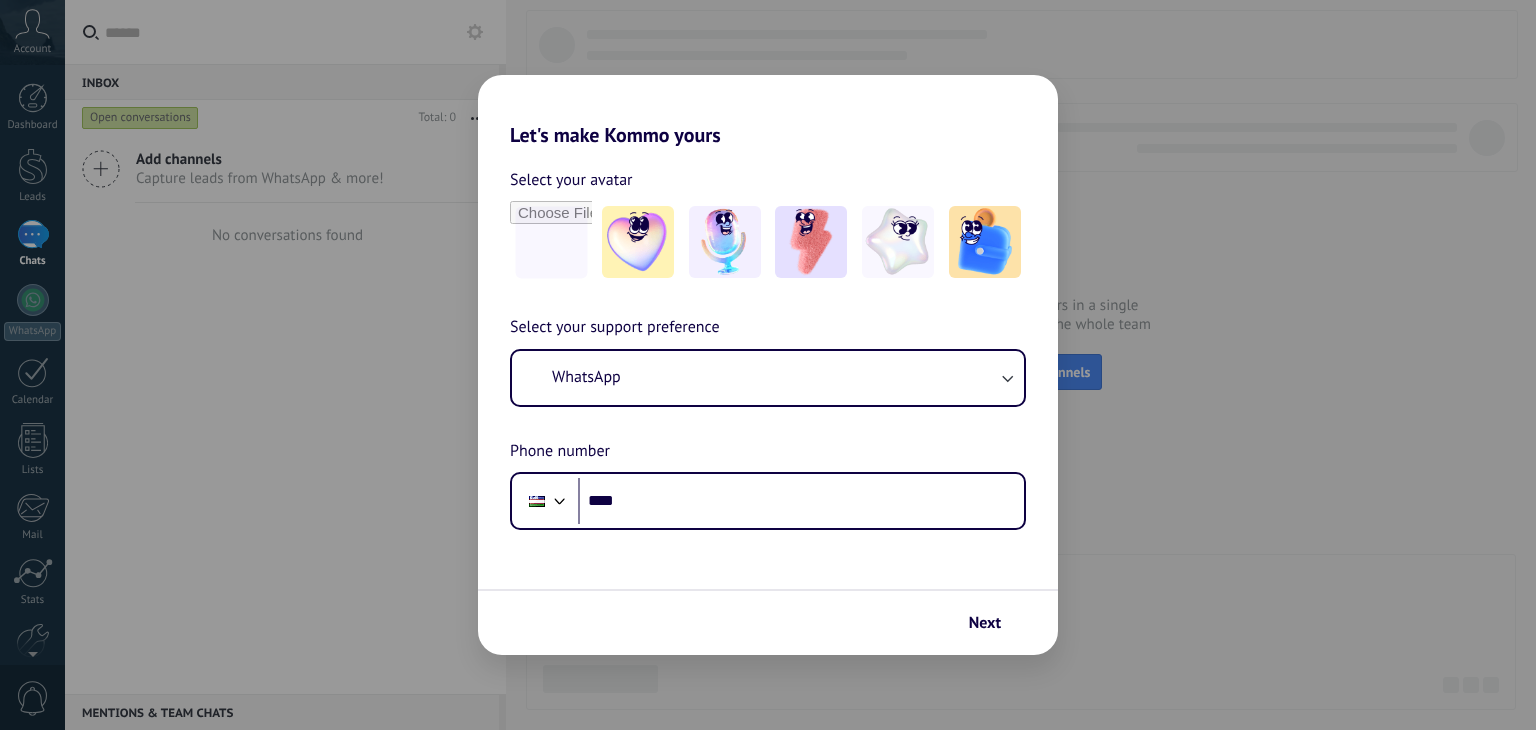 scroll, scrollTop: 0, scrollLeft: 0, axis: both 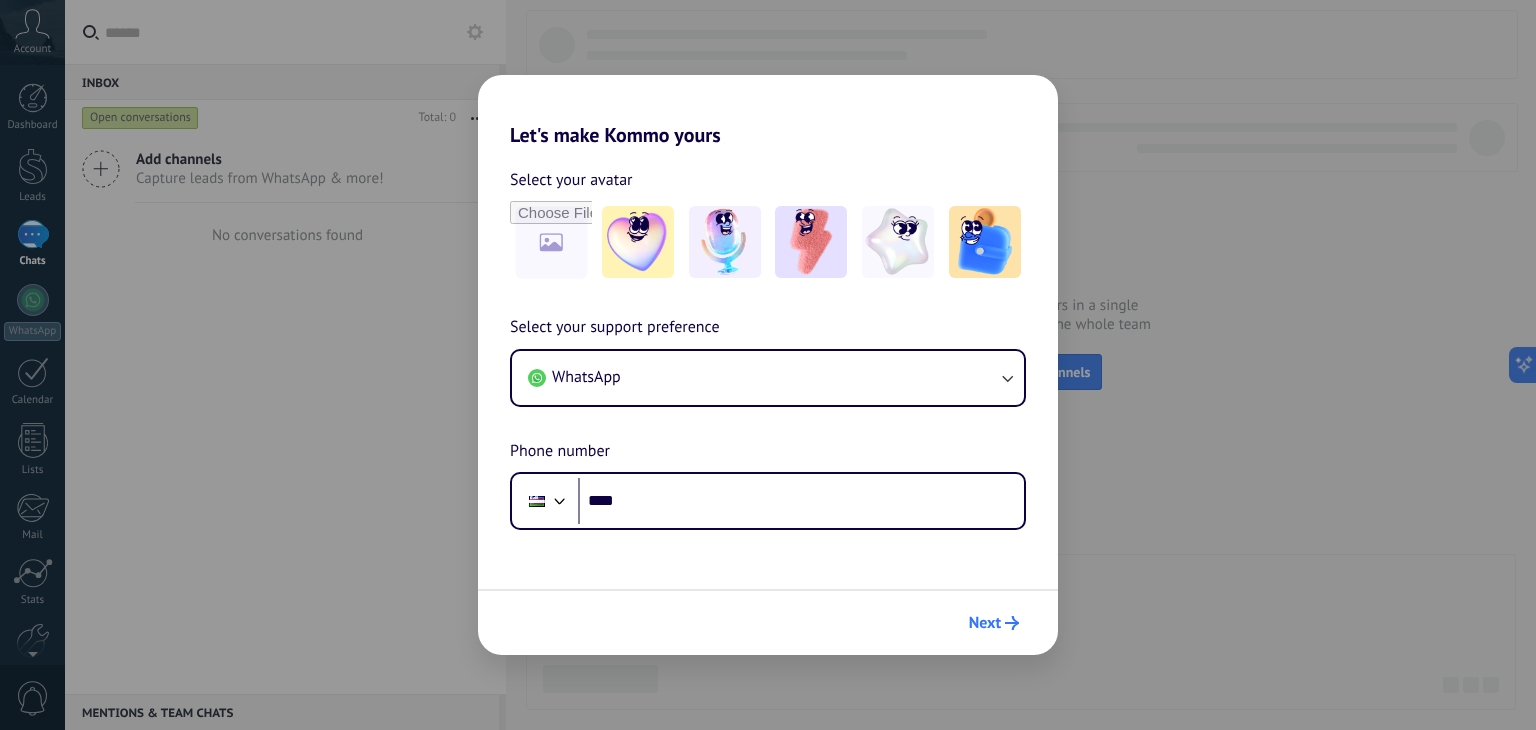 click 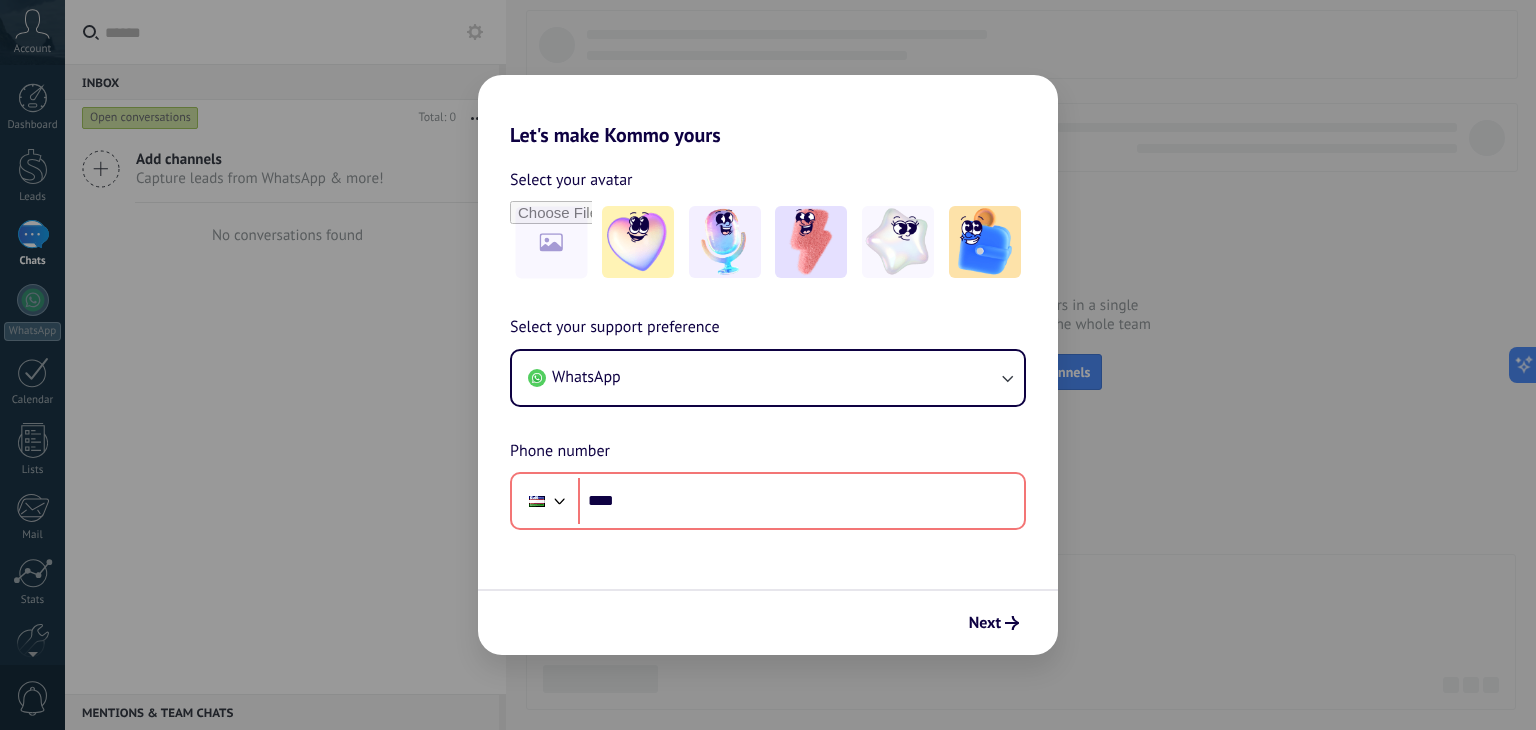 click on "Let's make Kommo yours Select your avatar Select your support preference WhatsApp Phone number Phone **** Next" at bounding box center (768, 365) 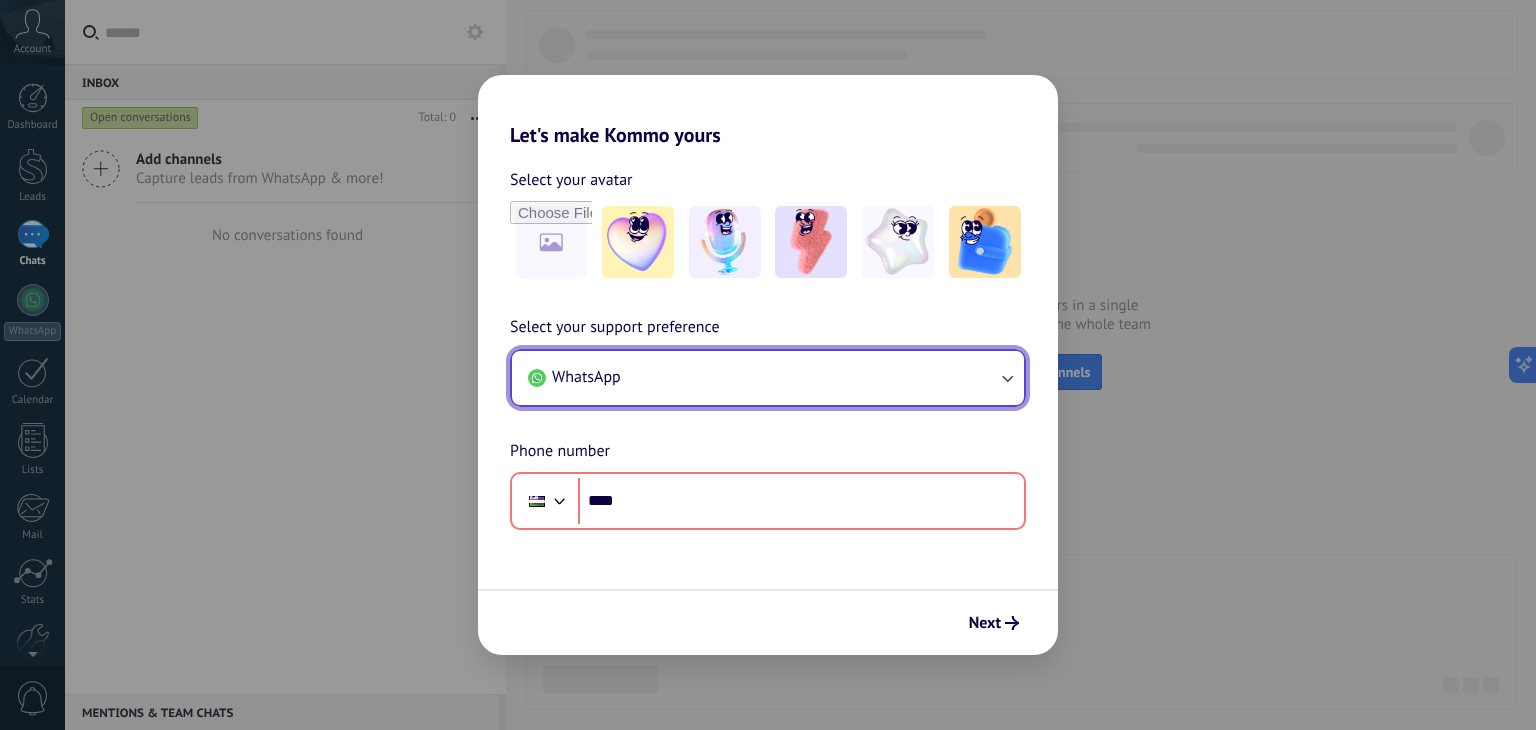 click on "WhatsApp" at bounding box center (768, 378) 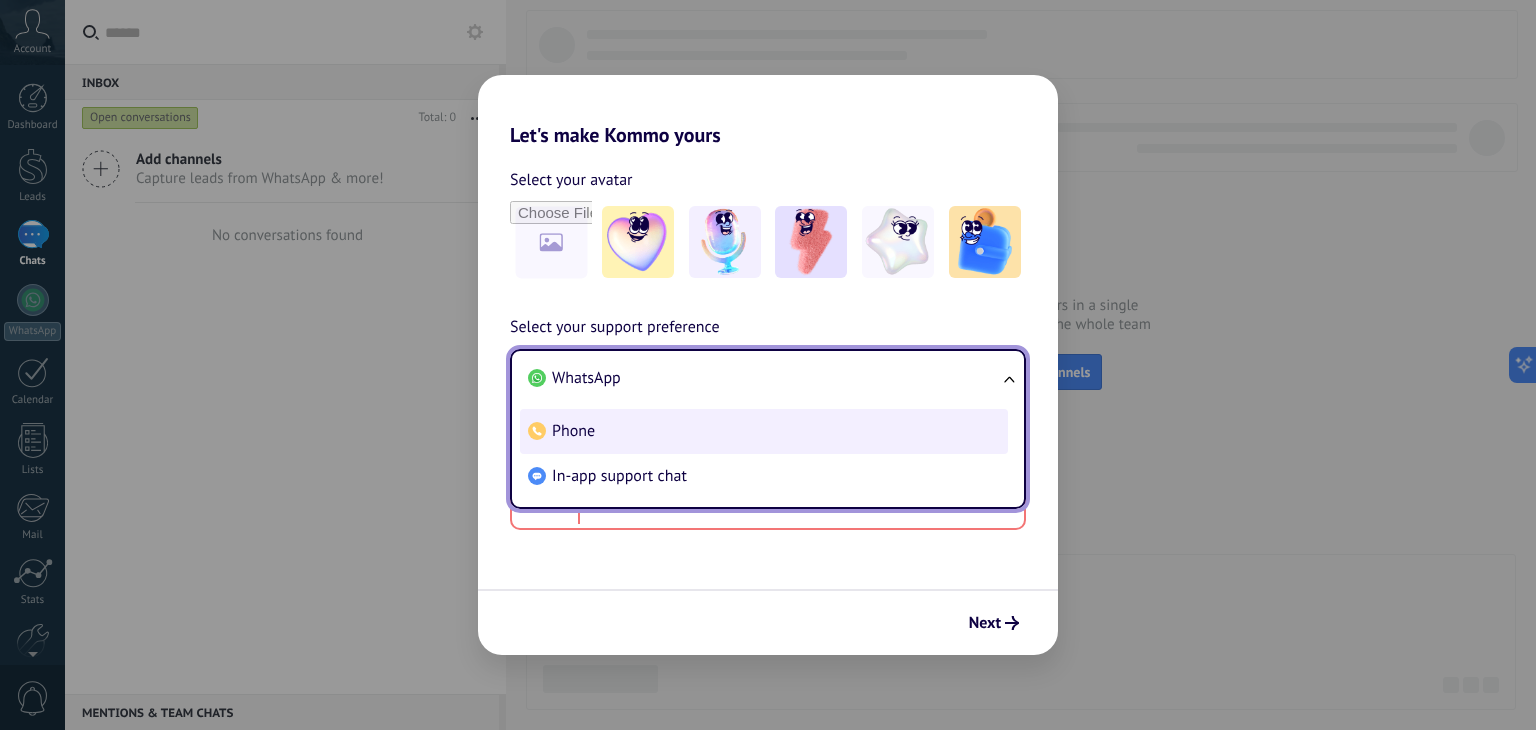 click on "Phone" at bounding box center (764, 431) 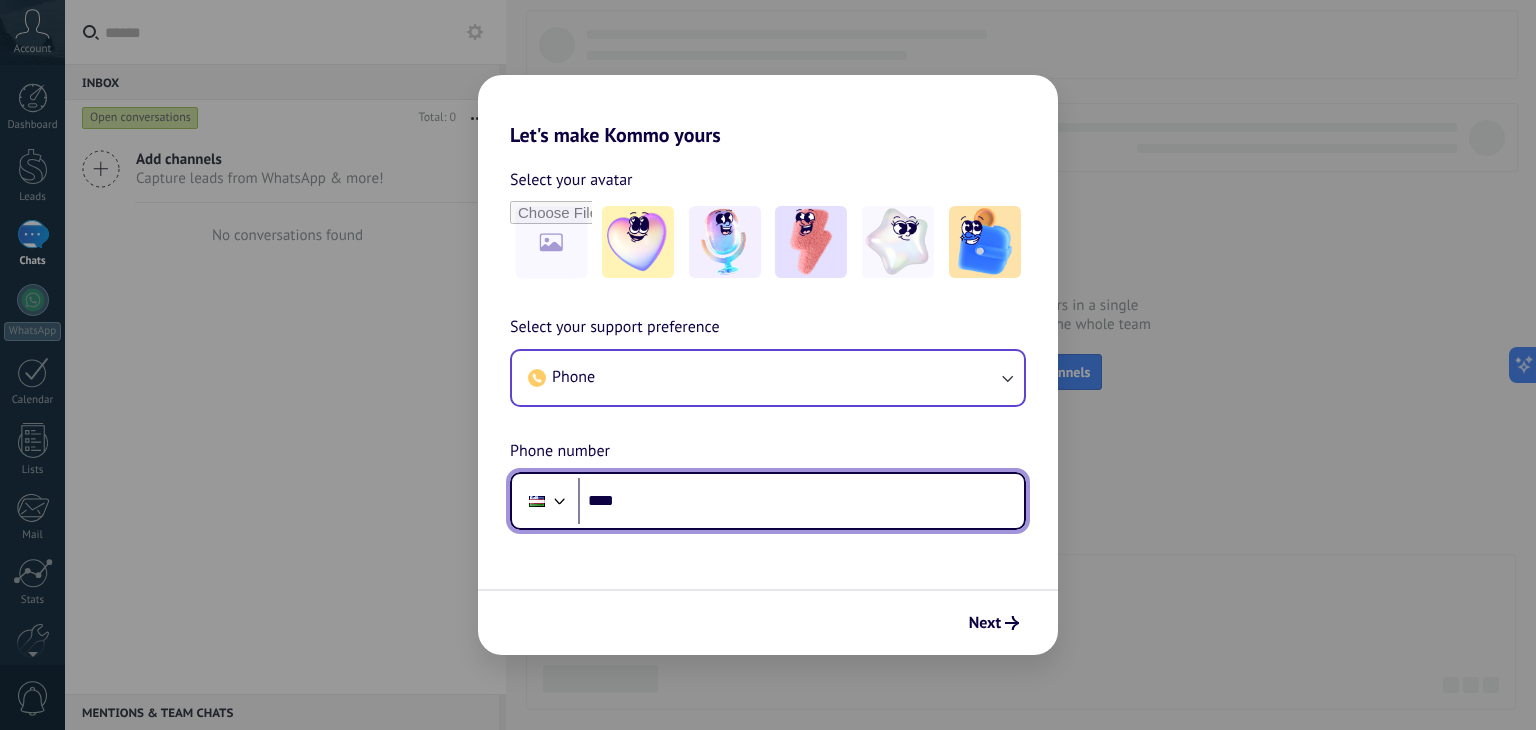 click on "****" at bounding box center [801, 501] 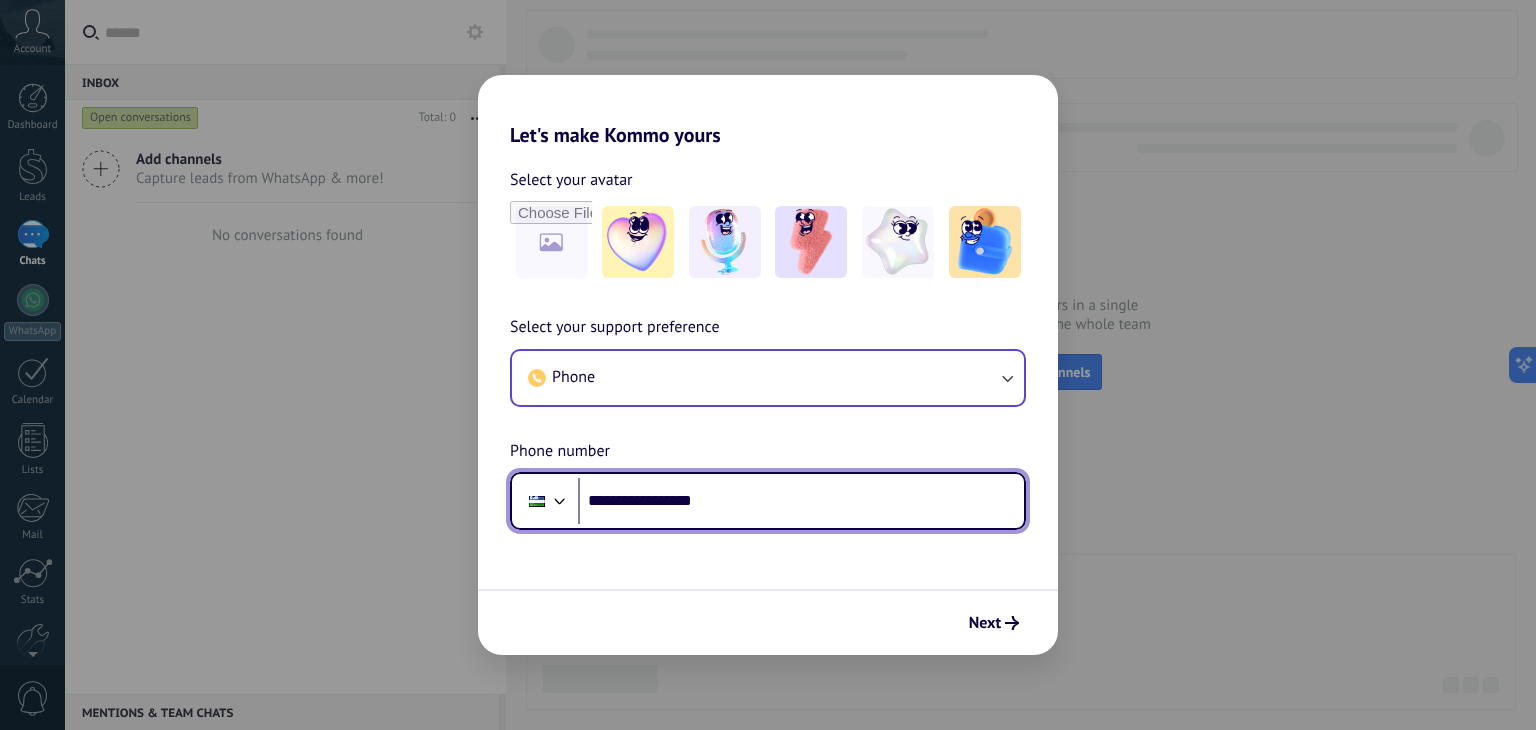 type on "**********" 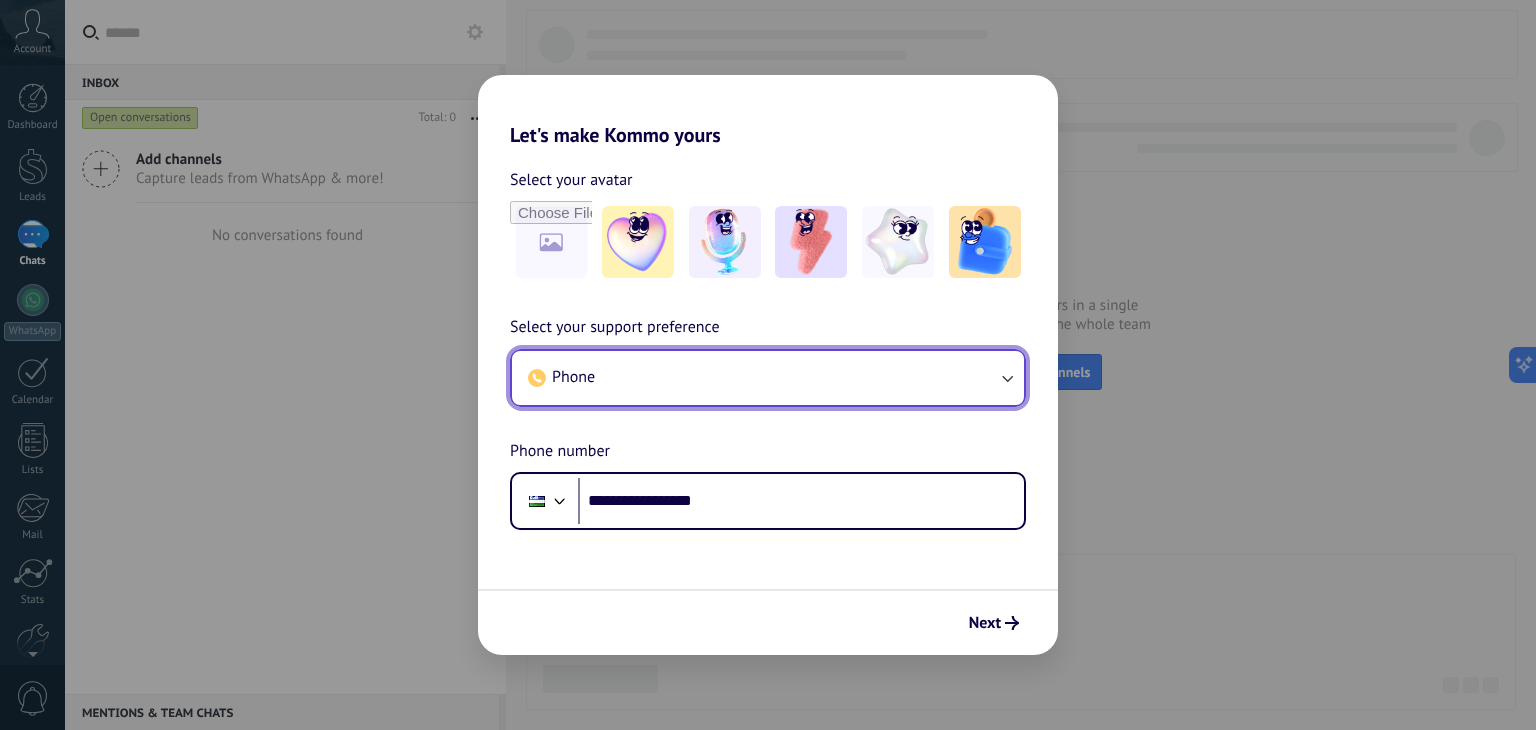 click on "Phone" at bounding box center [768, 378] 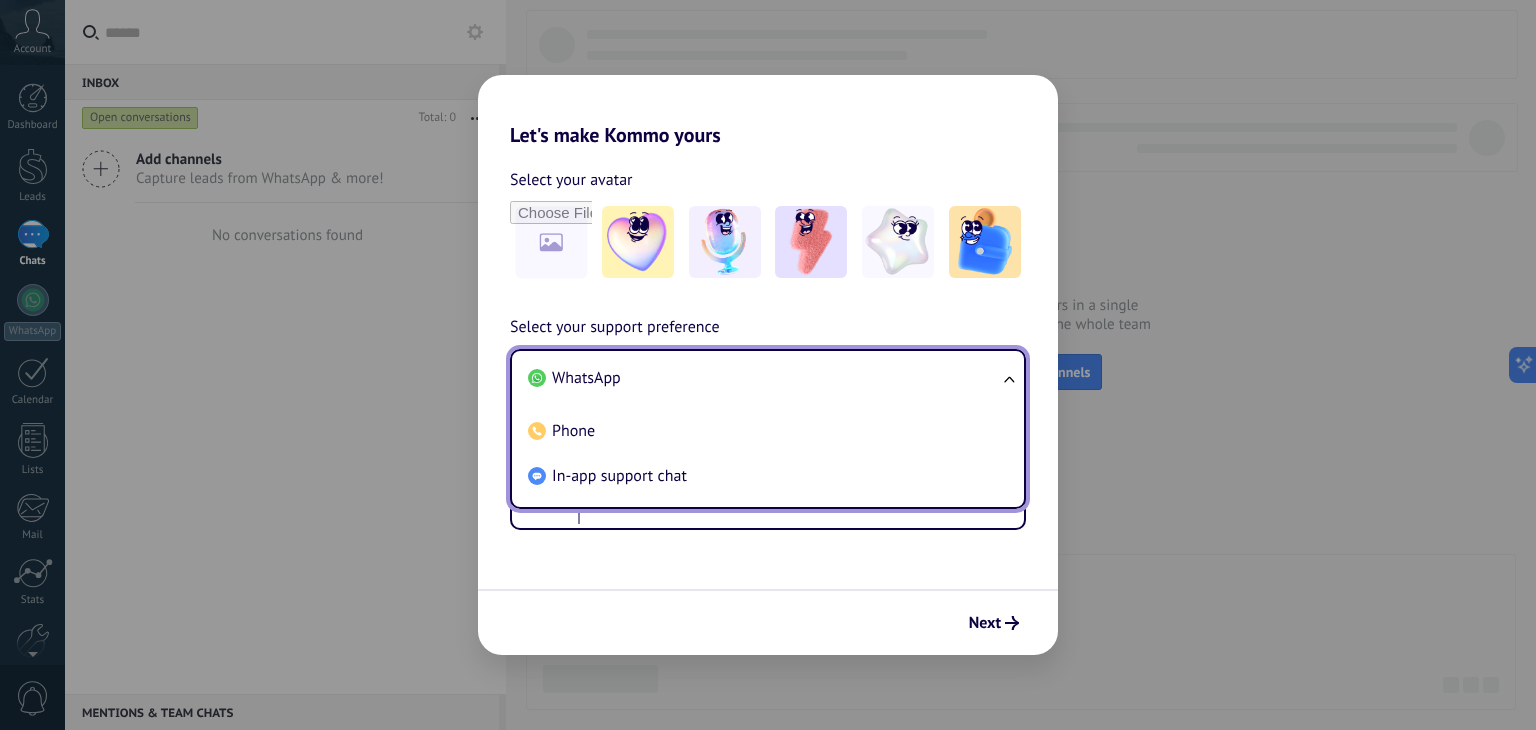click on "WhatsApp" at bounding box center (764, 378) 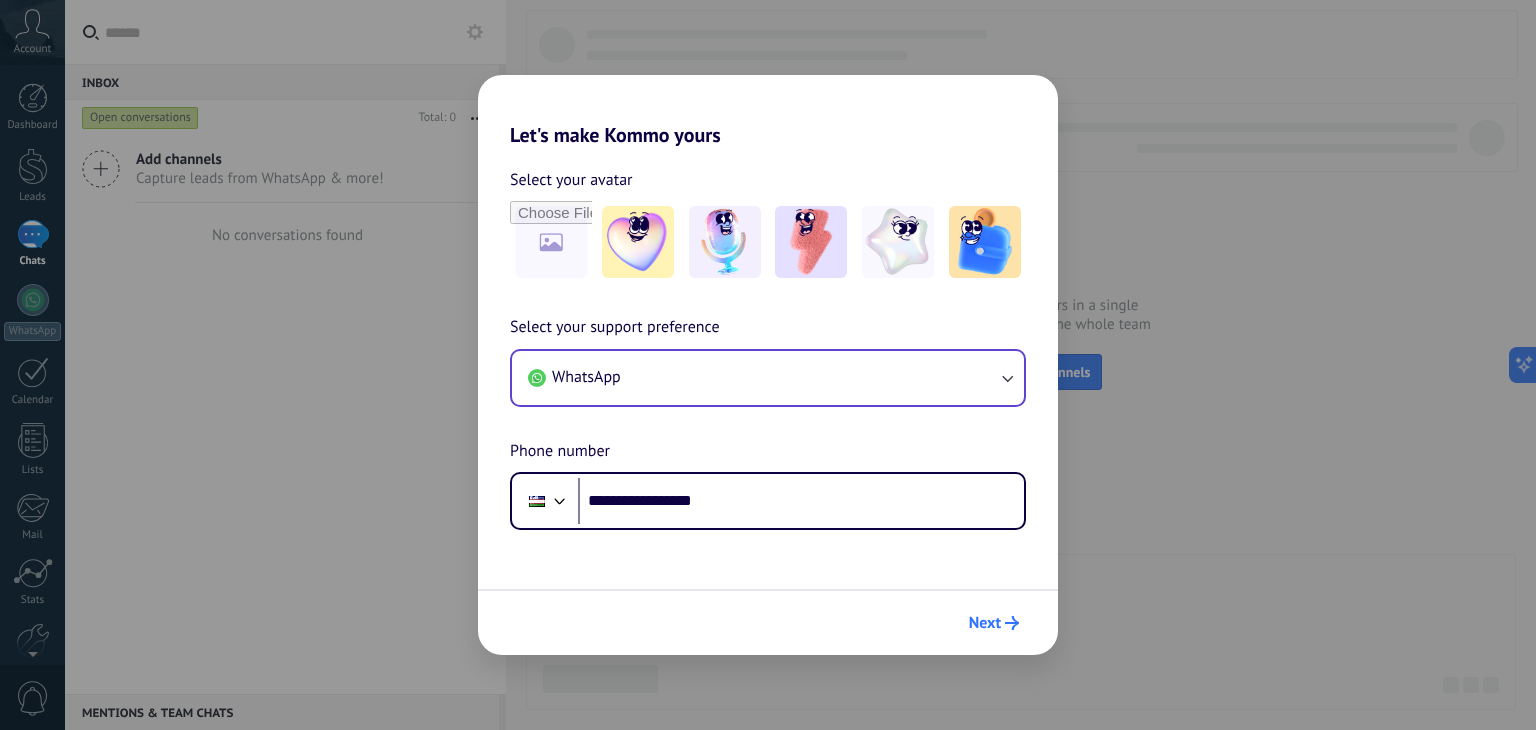 click on "Next" at bounding box center (985, 623) 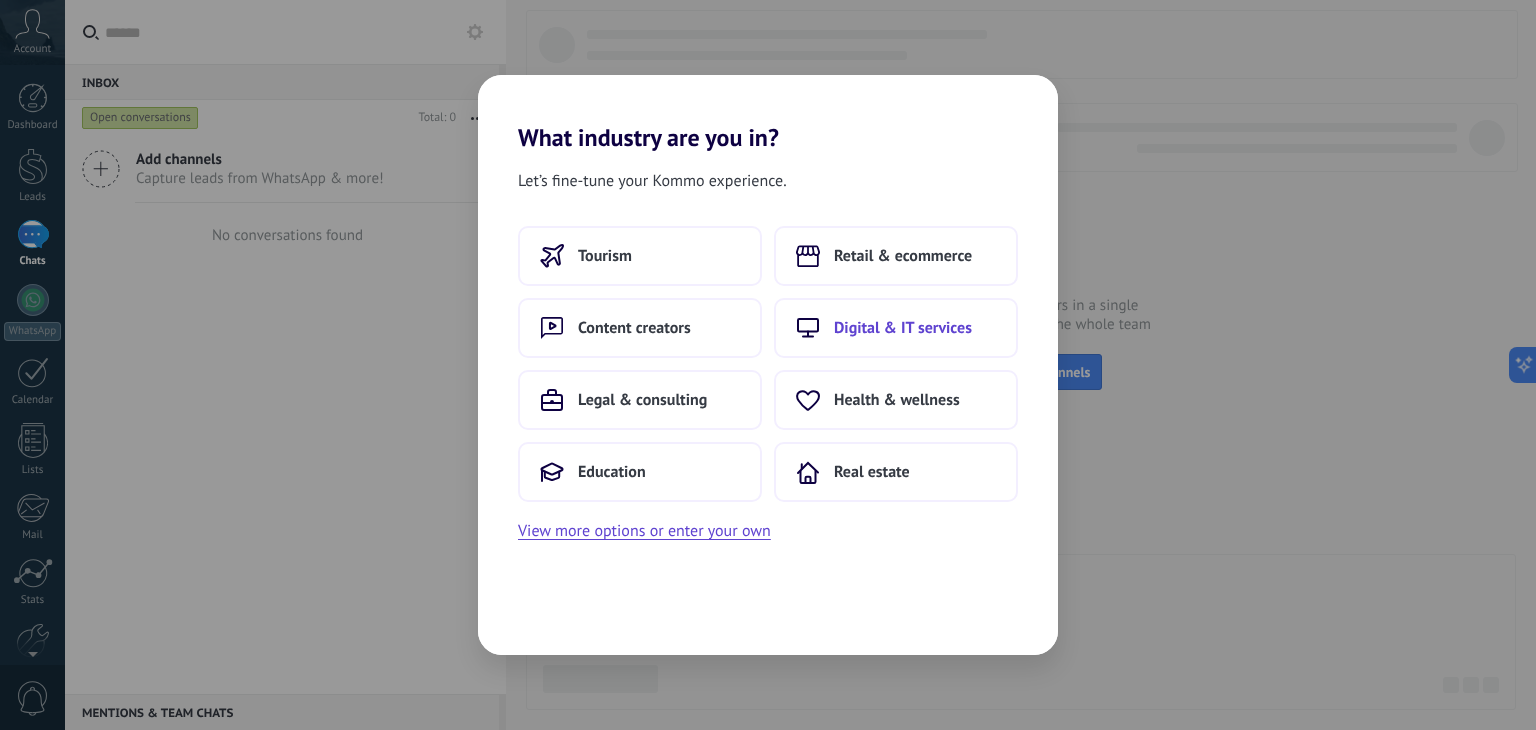 click on "Digital & IT services" at bounding box center [903, 328] 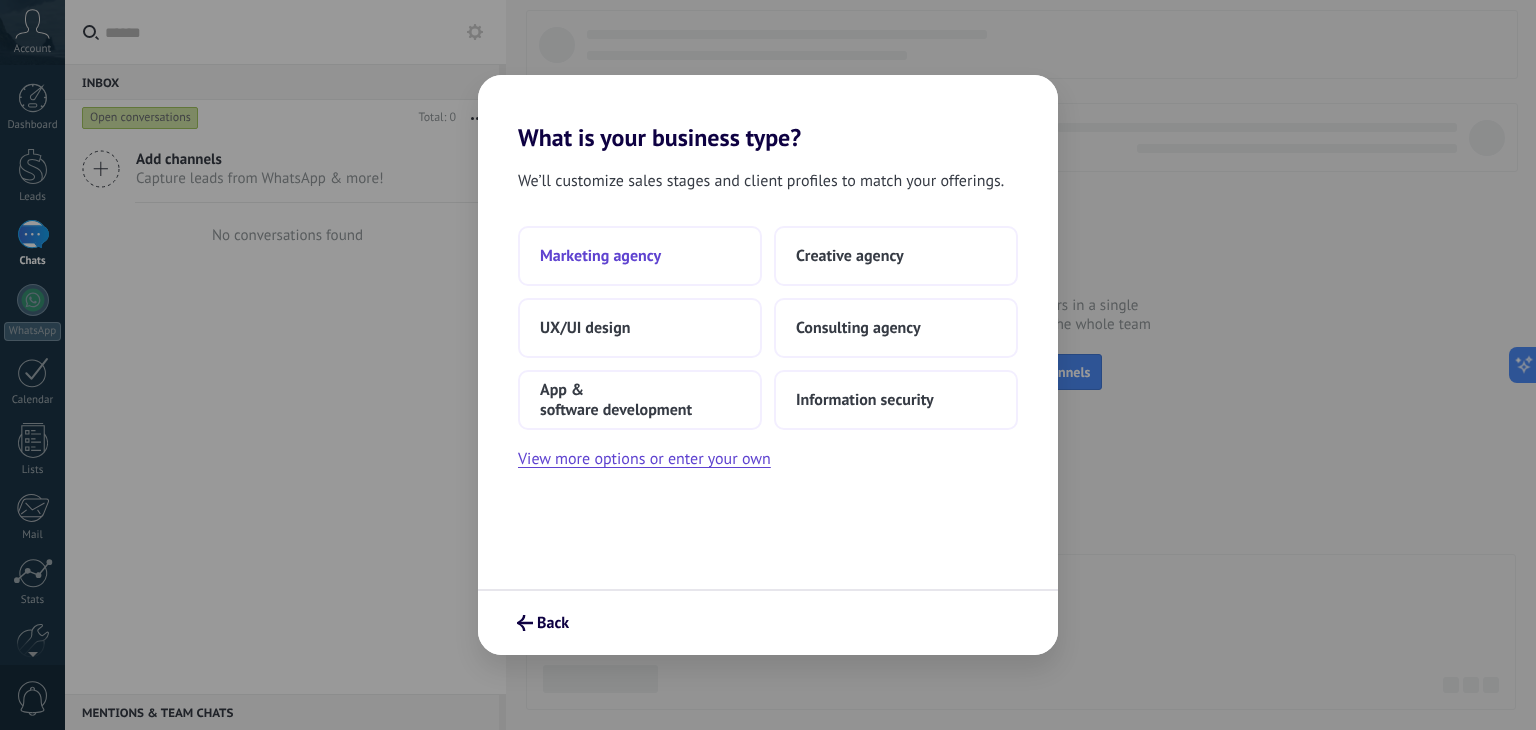 click on "Marketing agency" at bounding box center [640, 256] 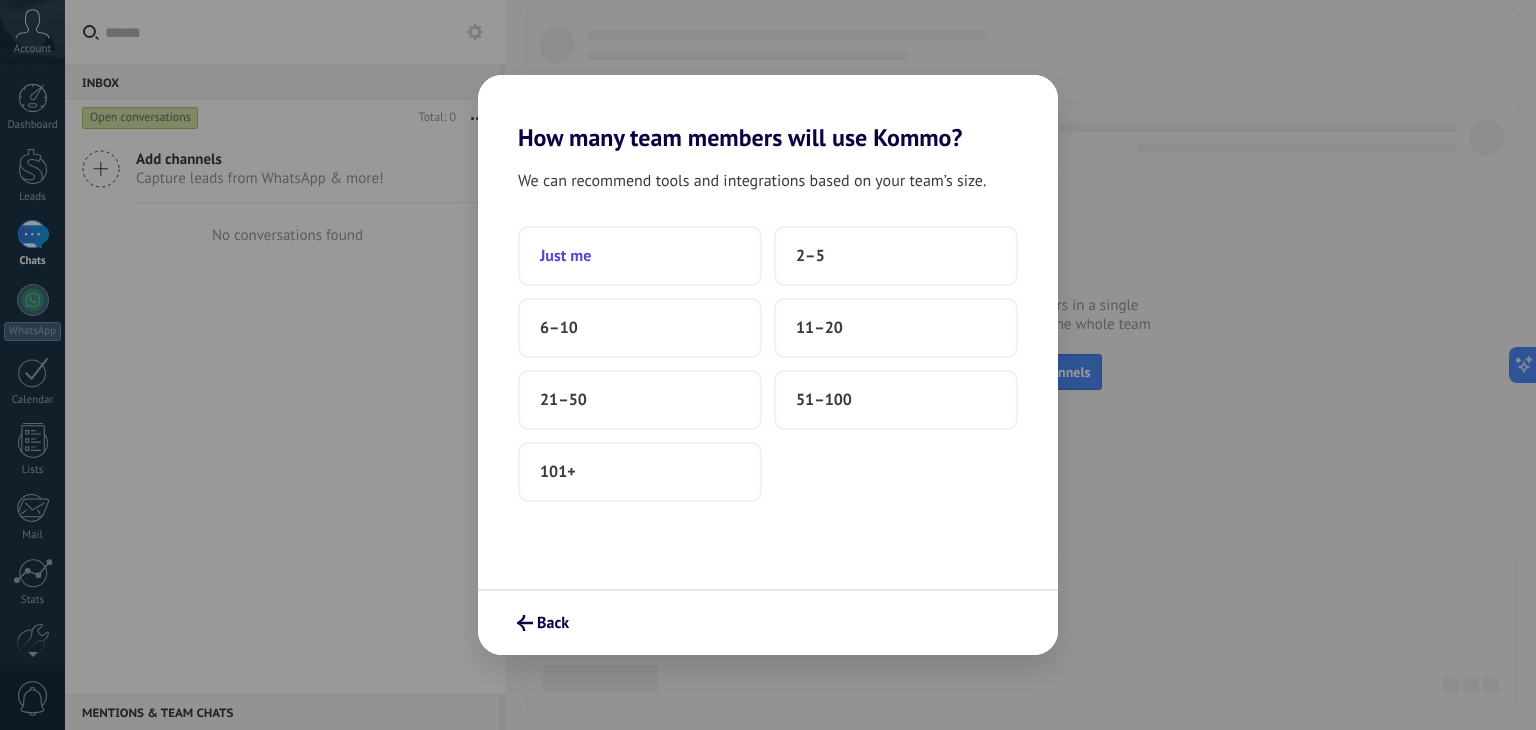 click on "Just me" at bounding box center (640, 256) 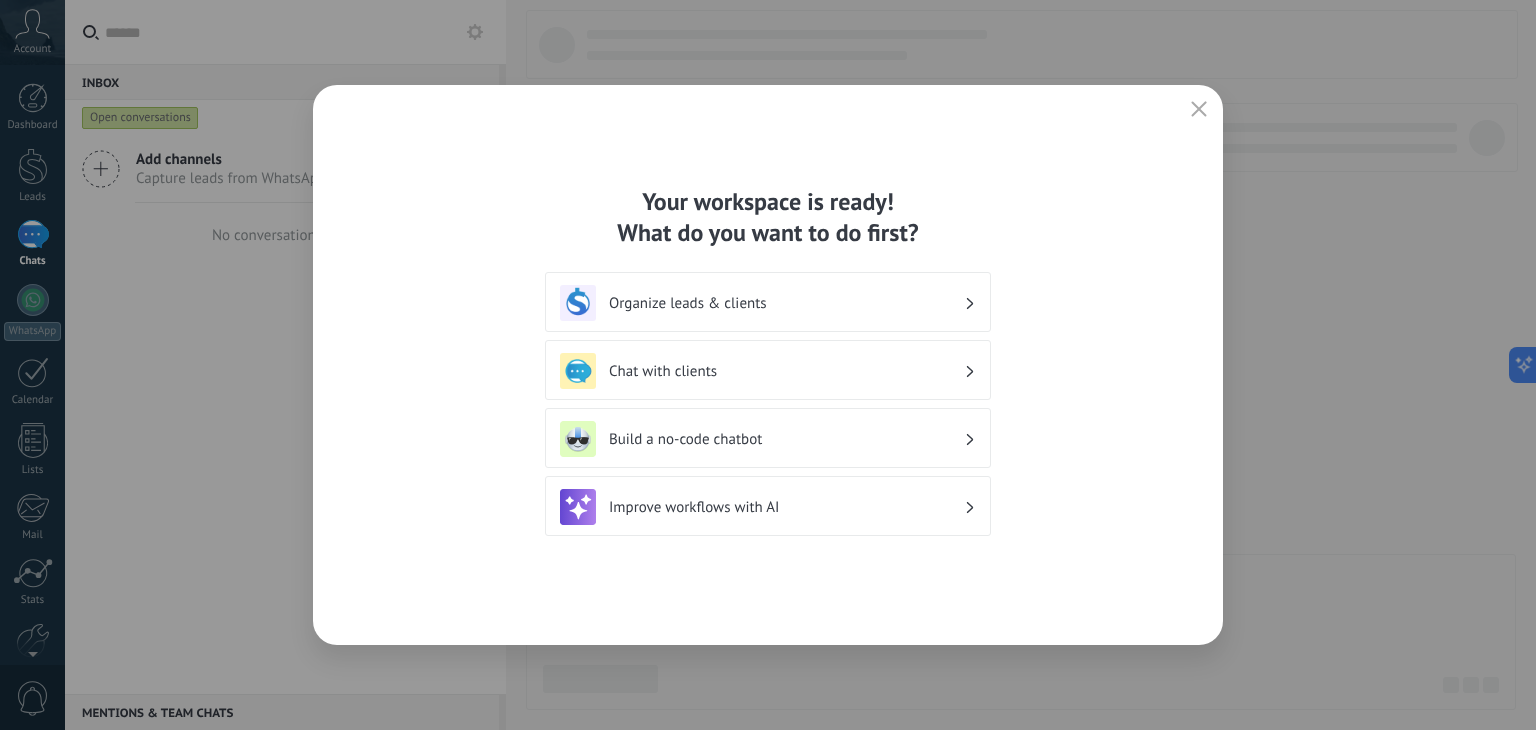 click on "Organize leads & clients" at bounding box center (786, 303) 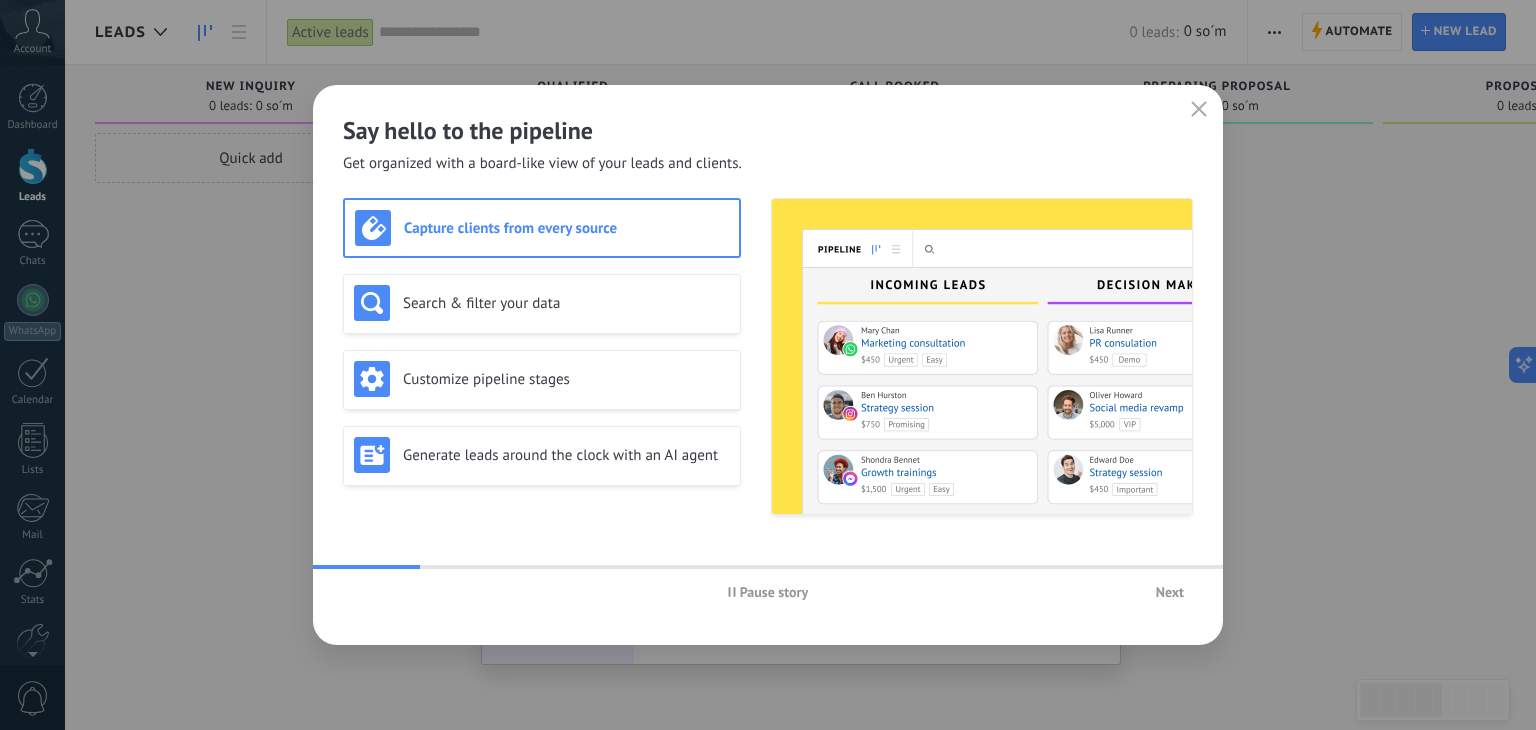 click 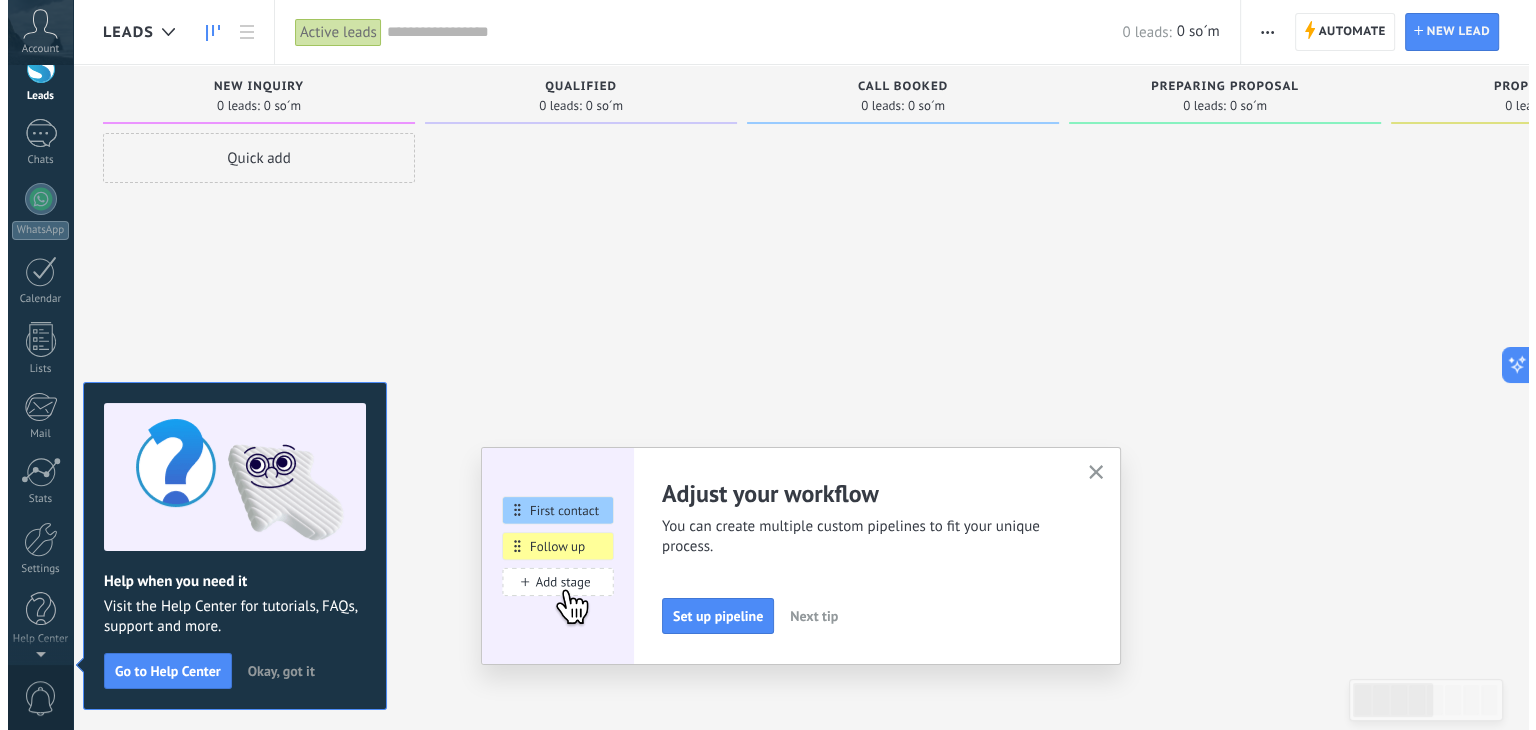 scroll, scrollTop: 0, scrollLeft: 0, axis: both 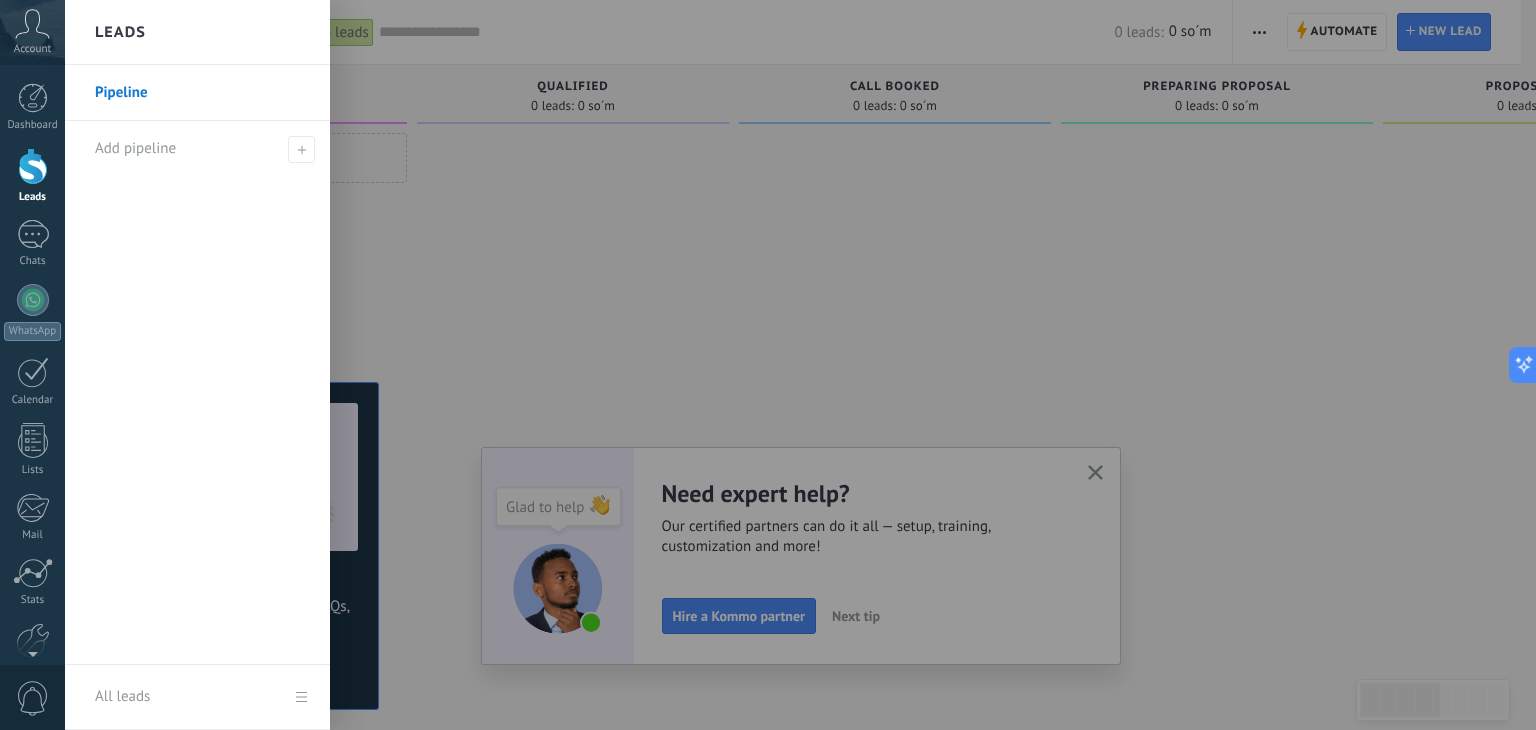click at bounding box center [33, 166] 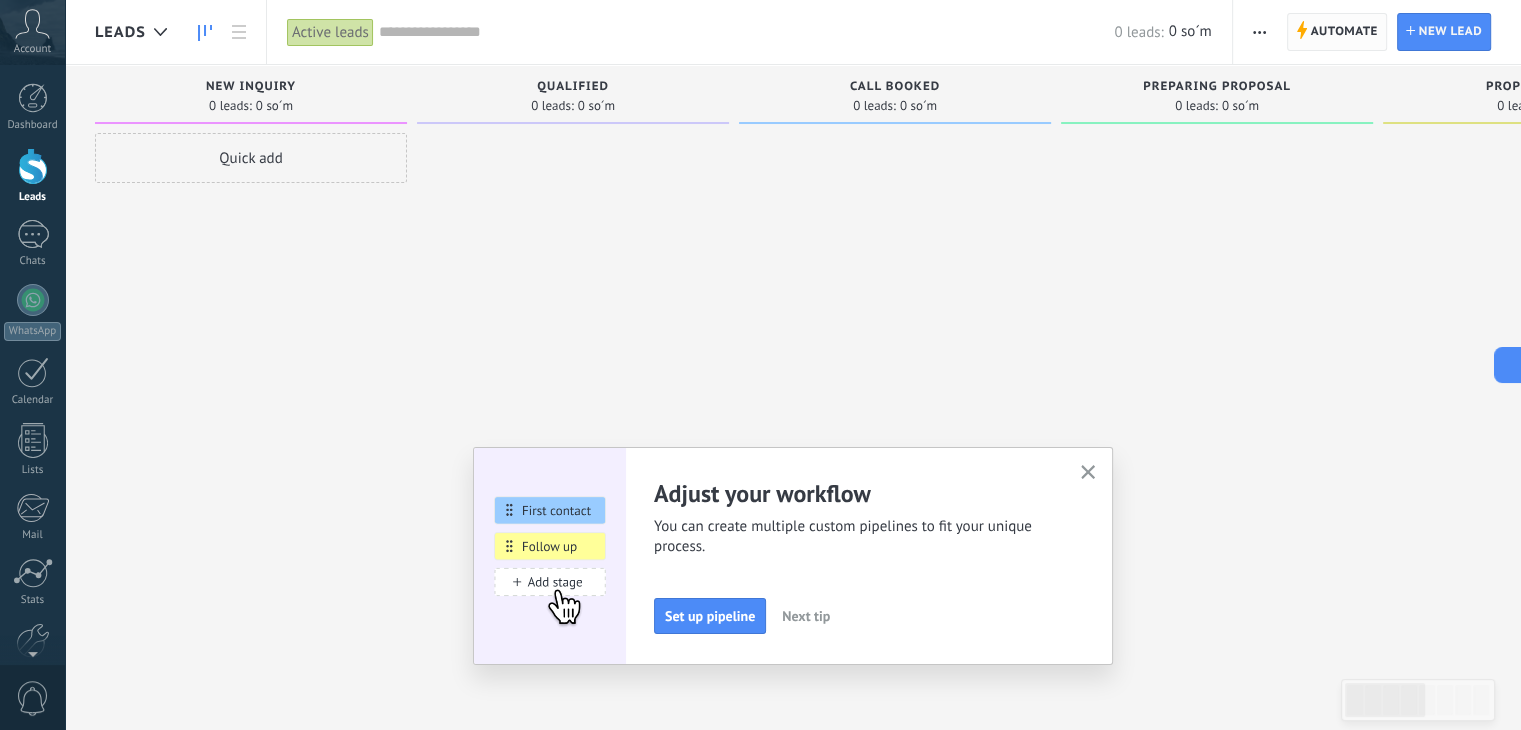 click on "Automate" at bounding box center (1344, 32) 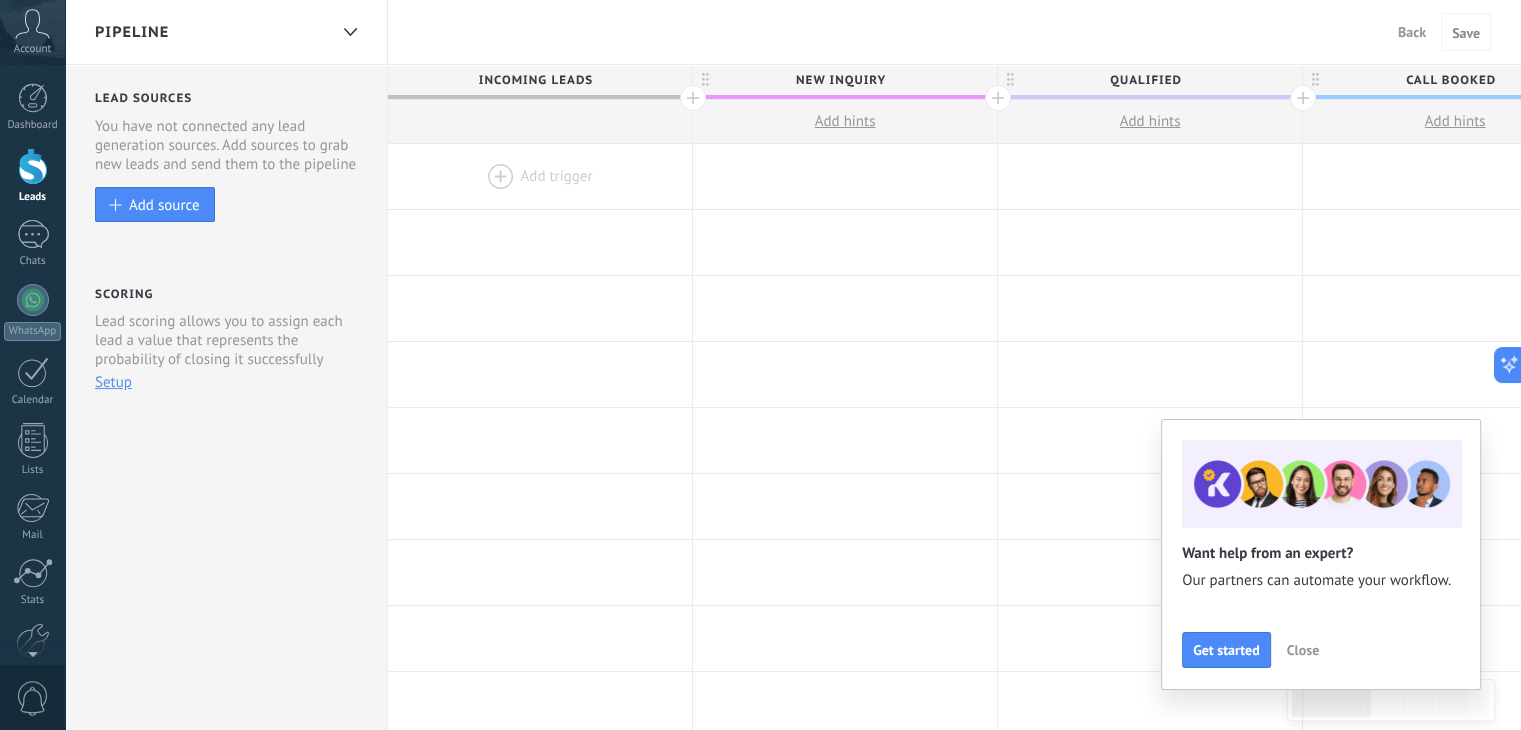 click on "Close" at bounding box center [1303, 650] 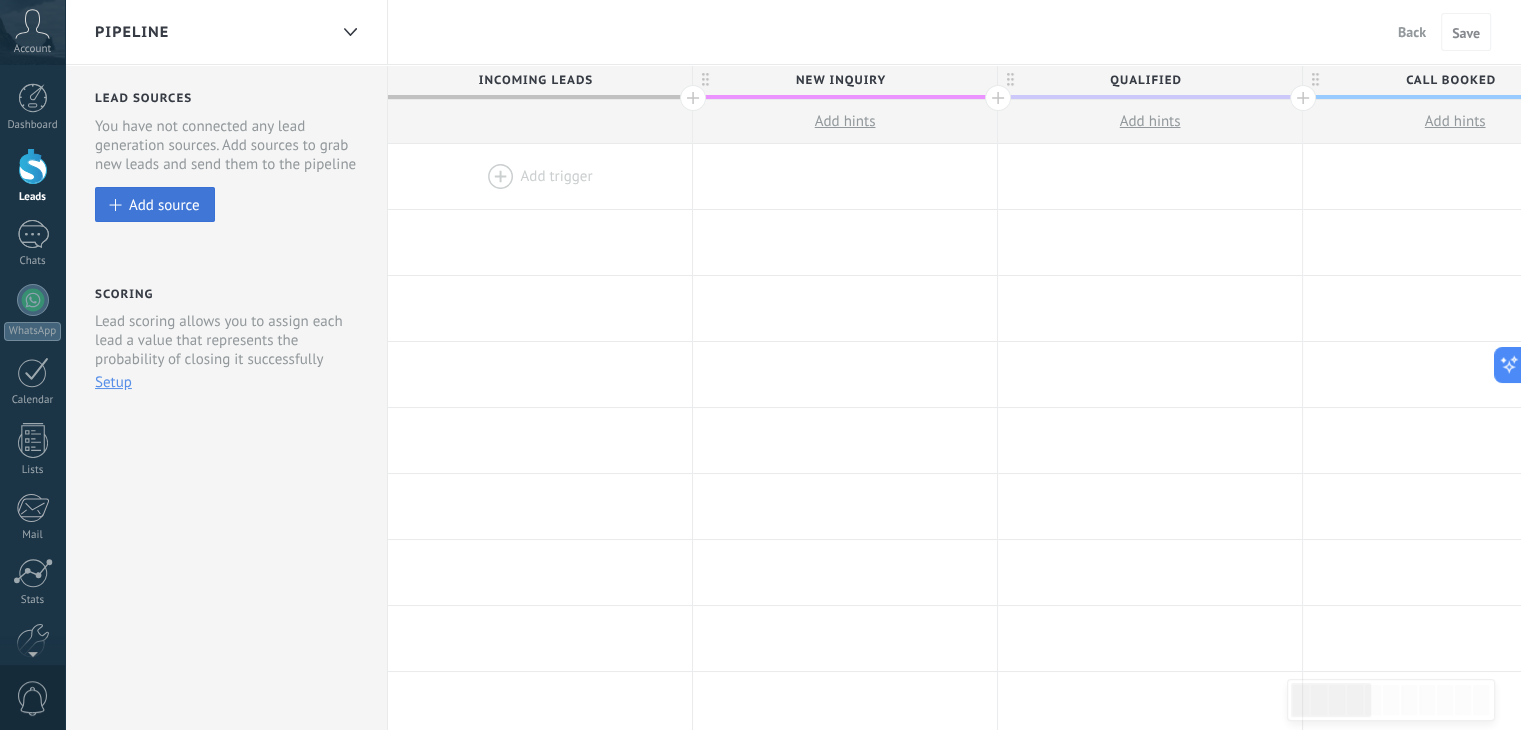 click on "Add source" at bounding box center [155, 204] 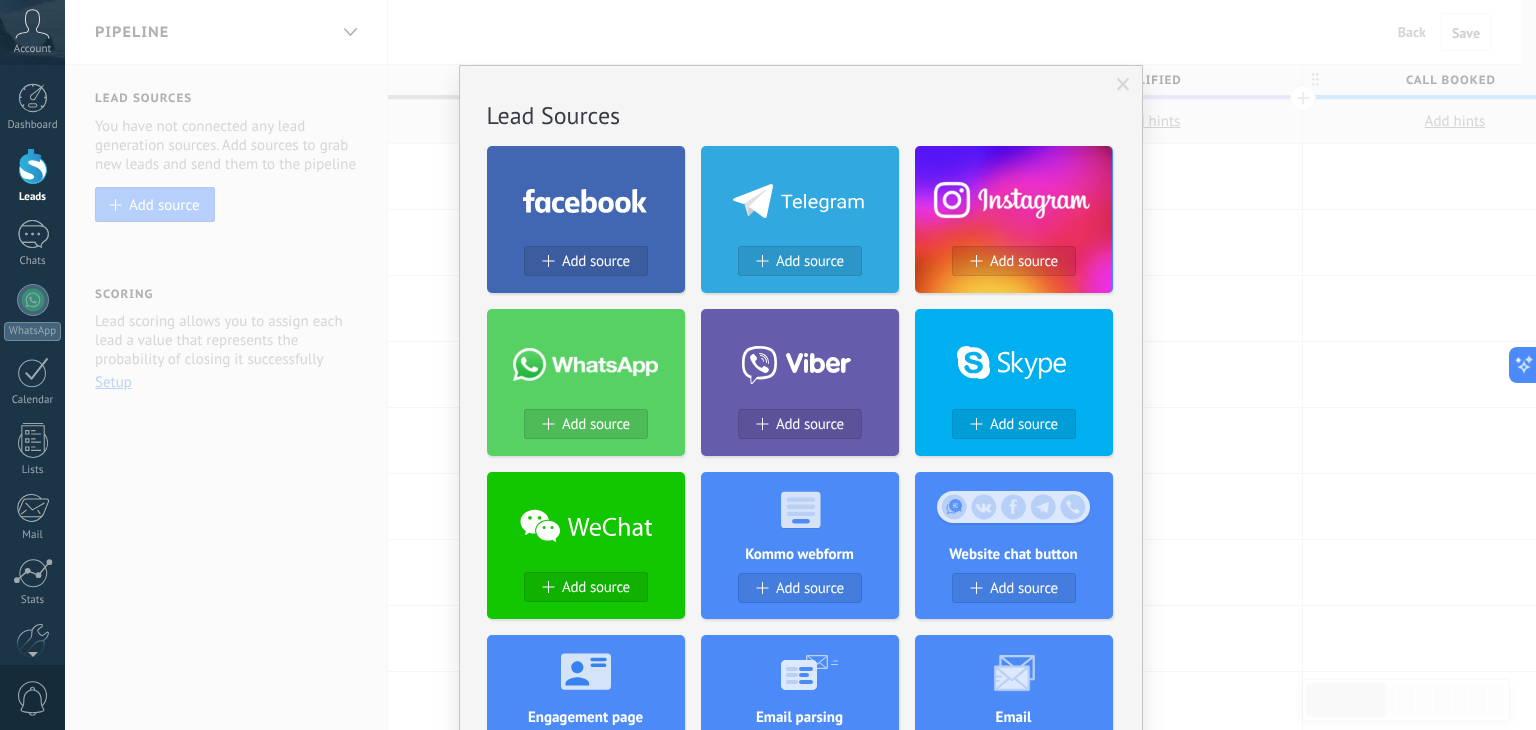 click at bounding box center (586, 196) 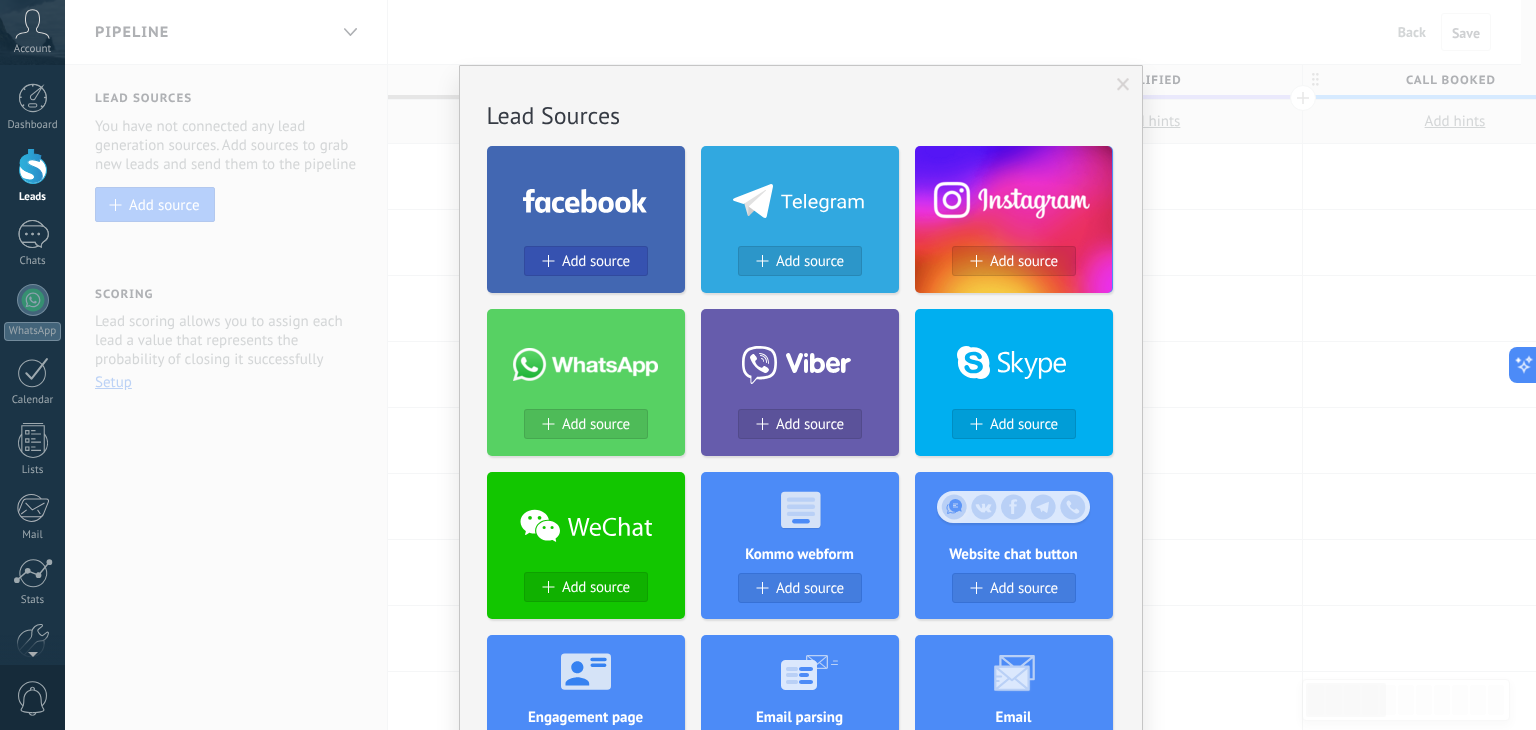 click on "Add source" at bounding box center (596, 261) 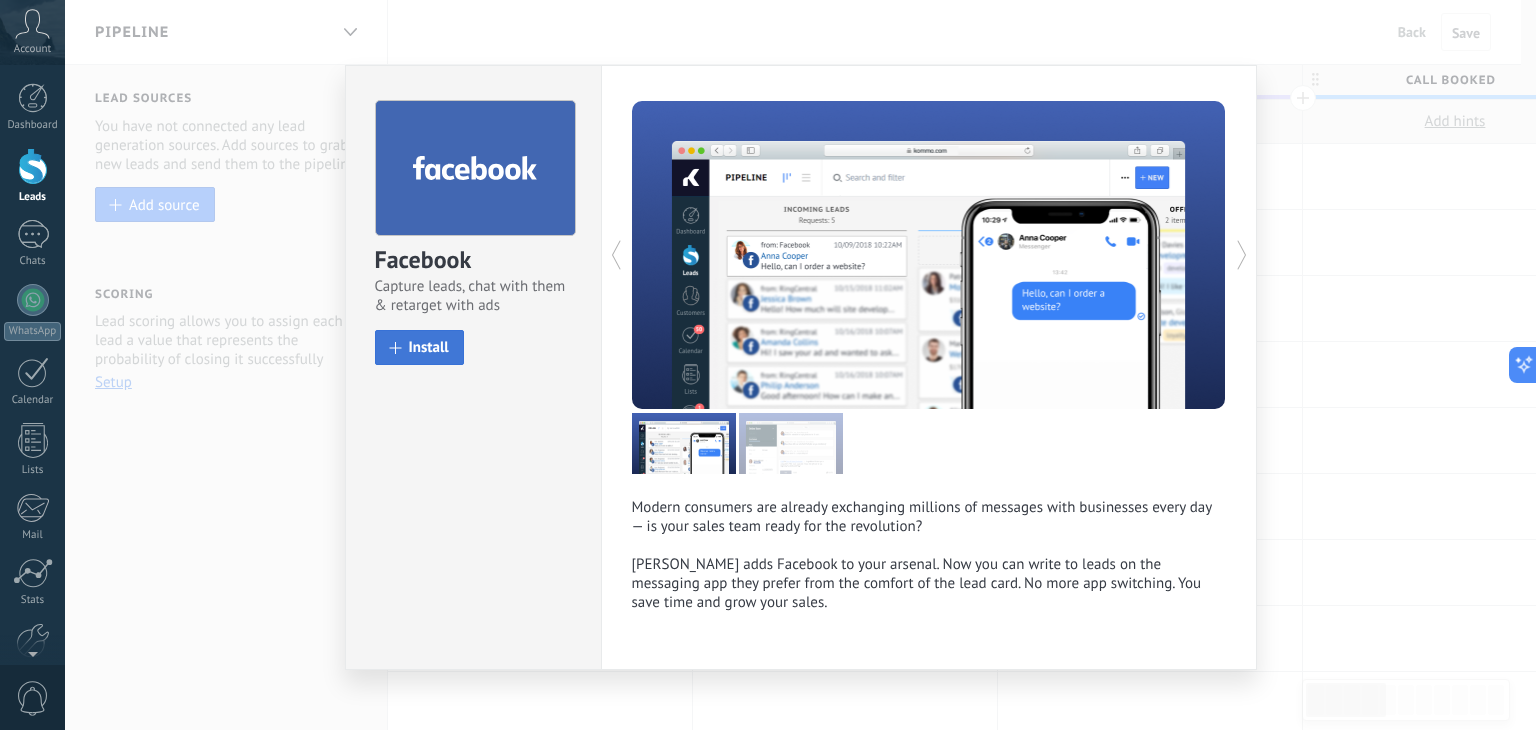 click on "Install" at bounding box center [419, 347] 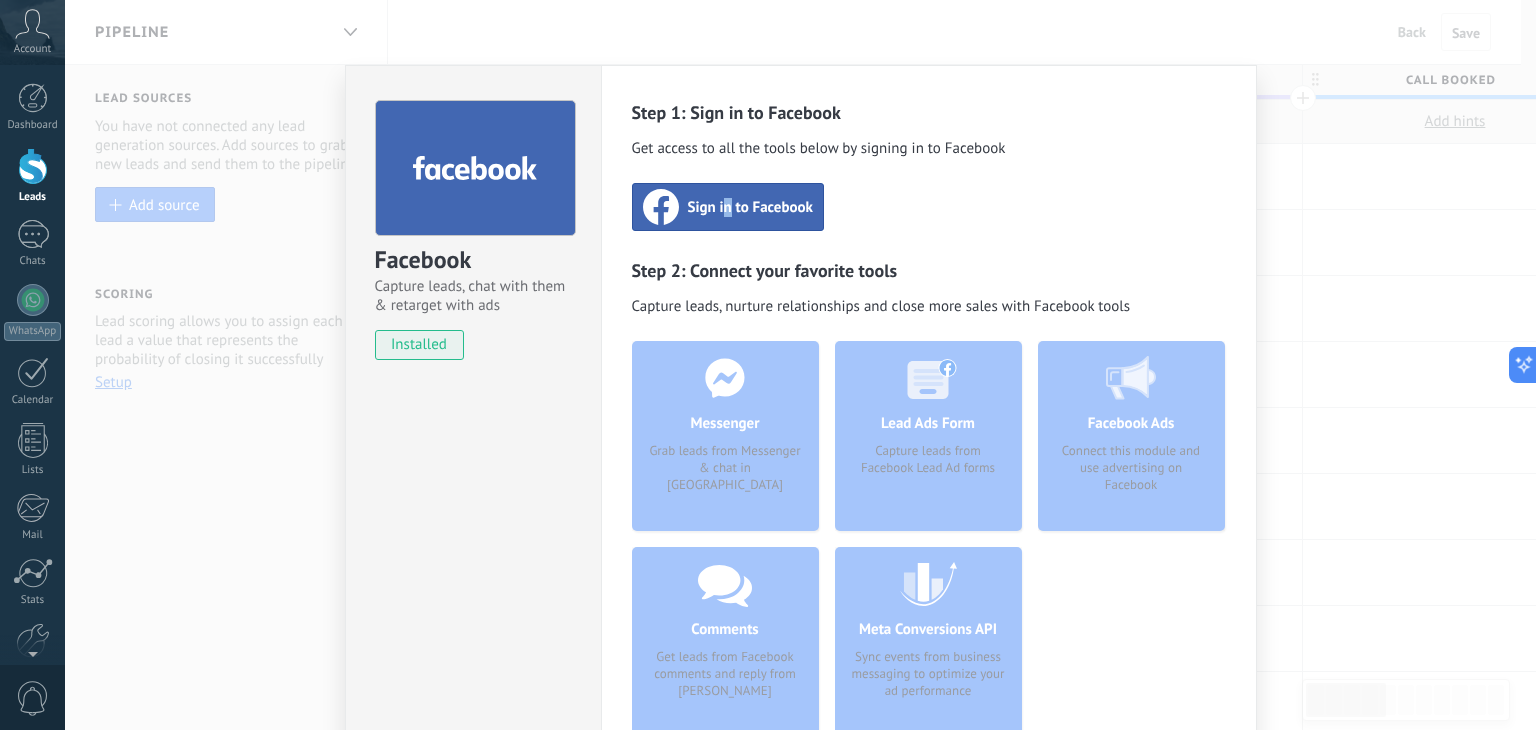 click on "Sign in to Facebook" at bounding box center (728, 207) 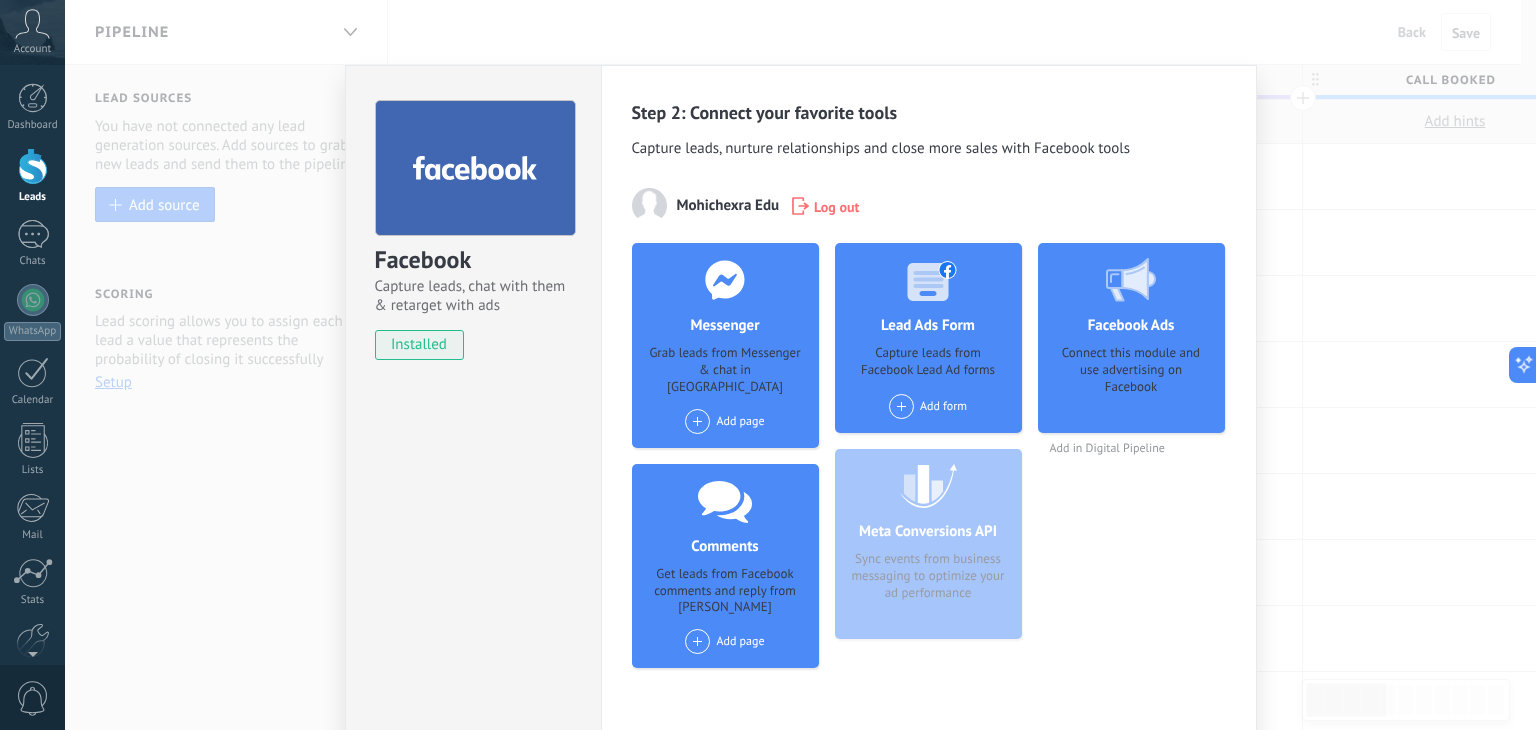 click on "Facebook Ads Connect this module and use  advertising on Facebook" at bounding box center [1131, 338] 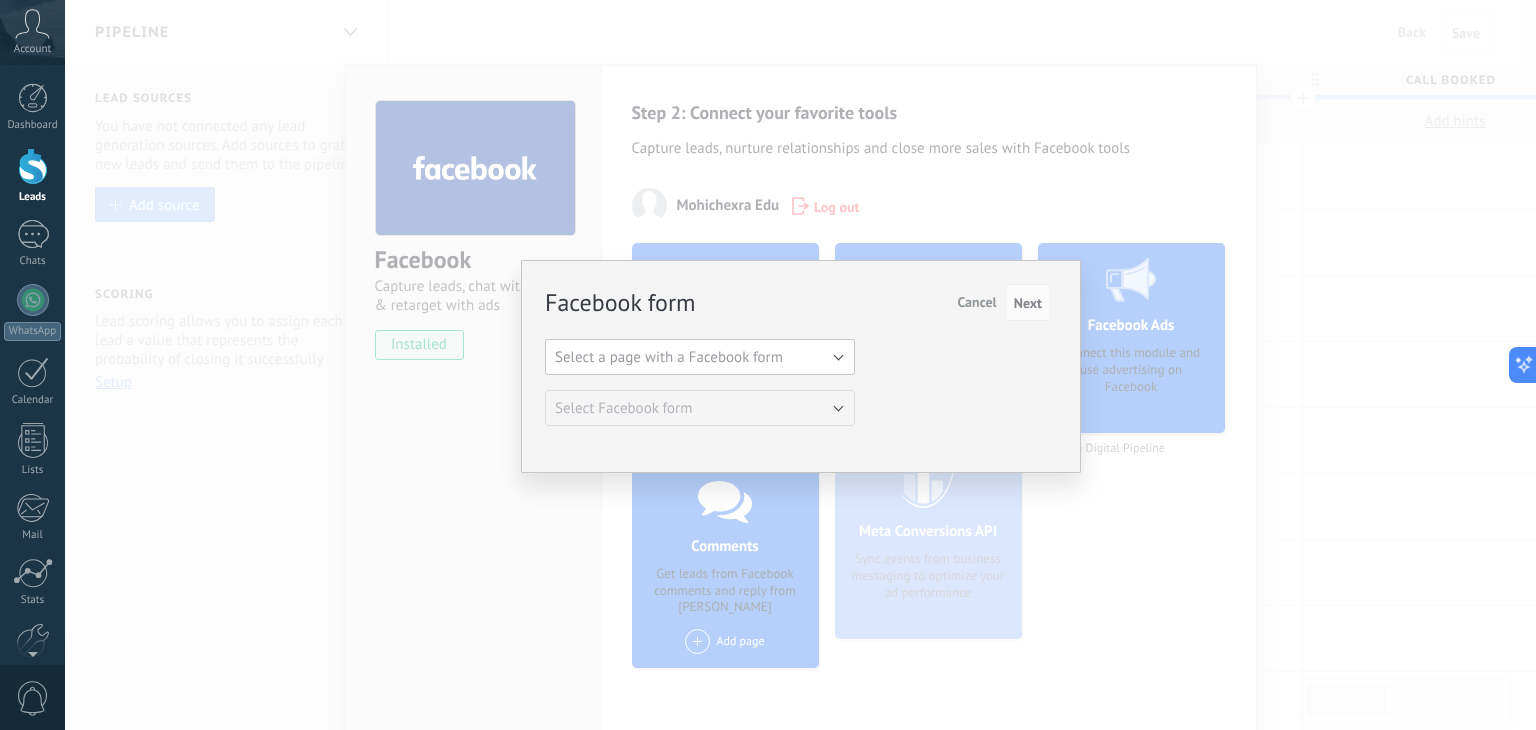 click on "Select a page with a Facebook form" at bounding box center [700, 357] 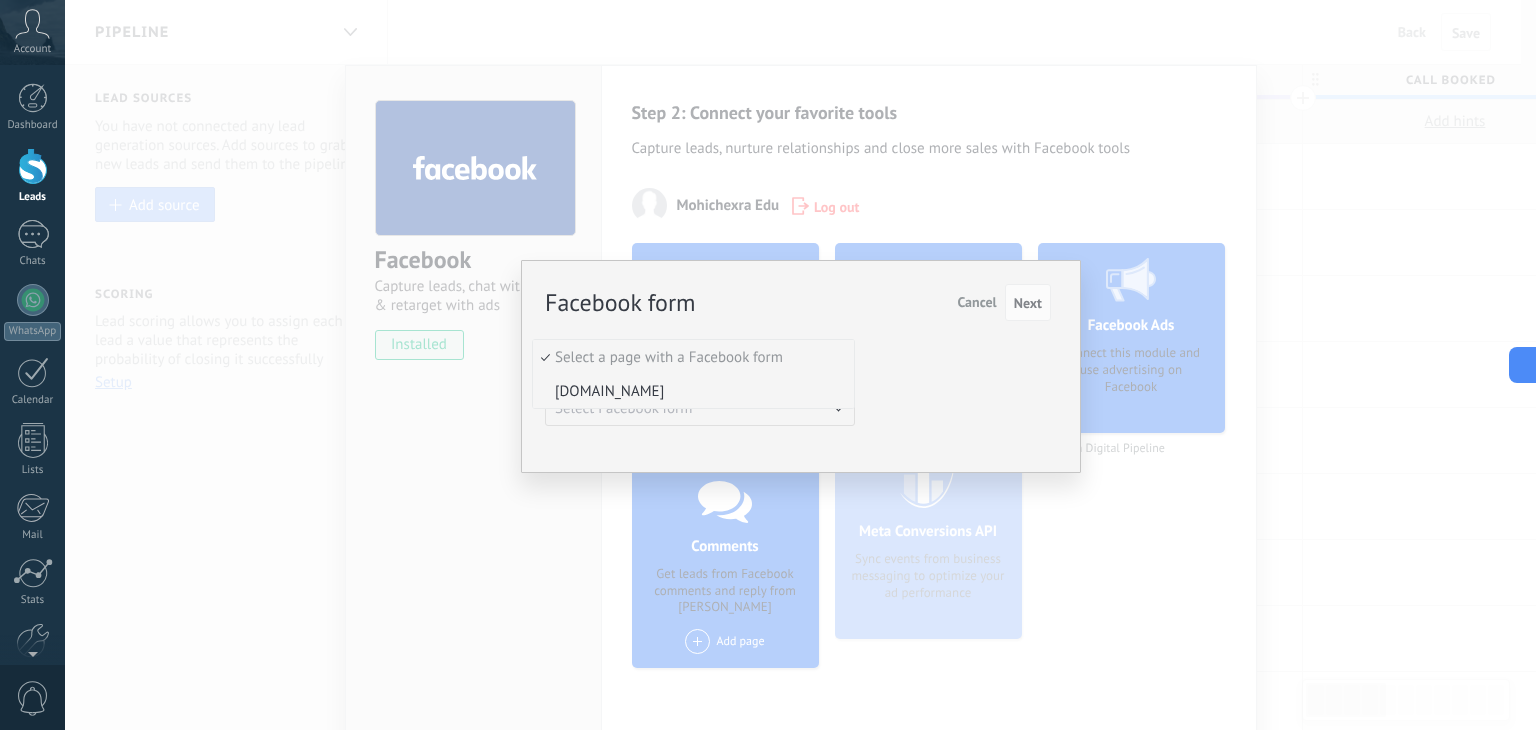 click on "[DOMAIN_NAME]" at bounding box center (690, 391) 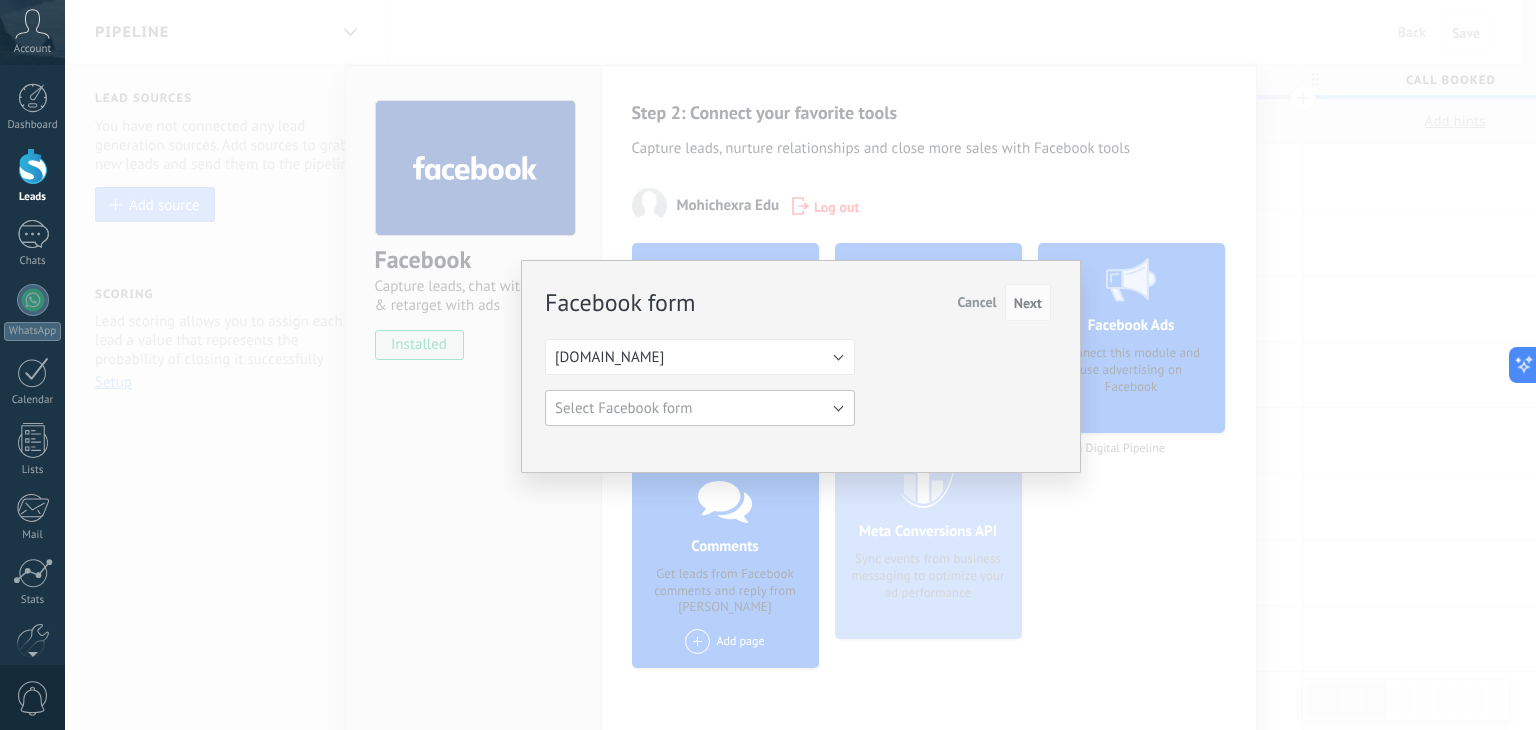 click on "Select Facebook form" at bounding box center [700, 408] 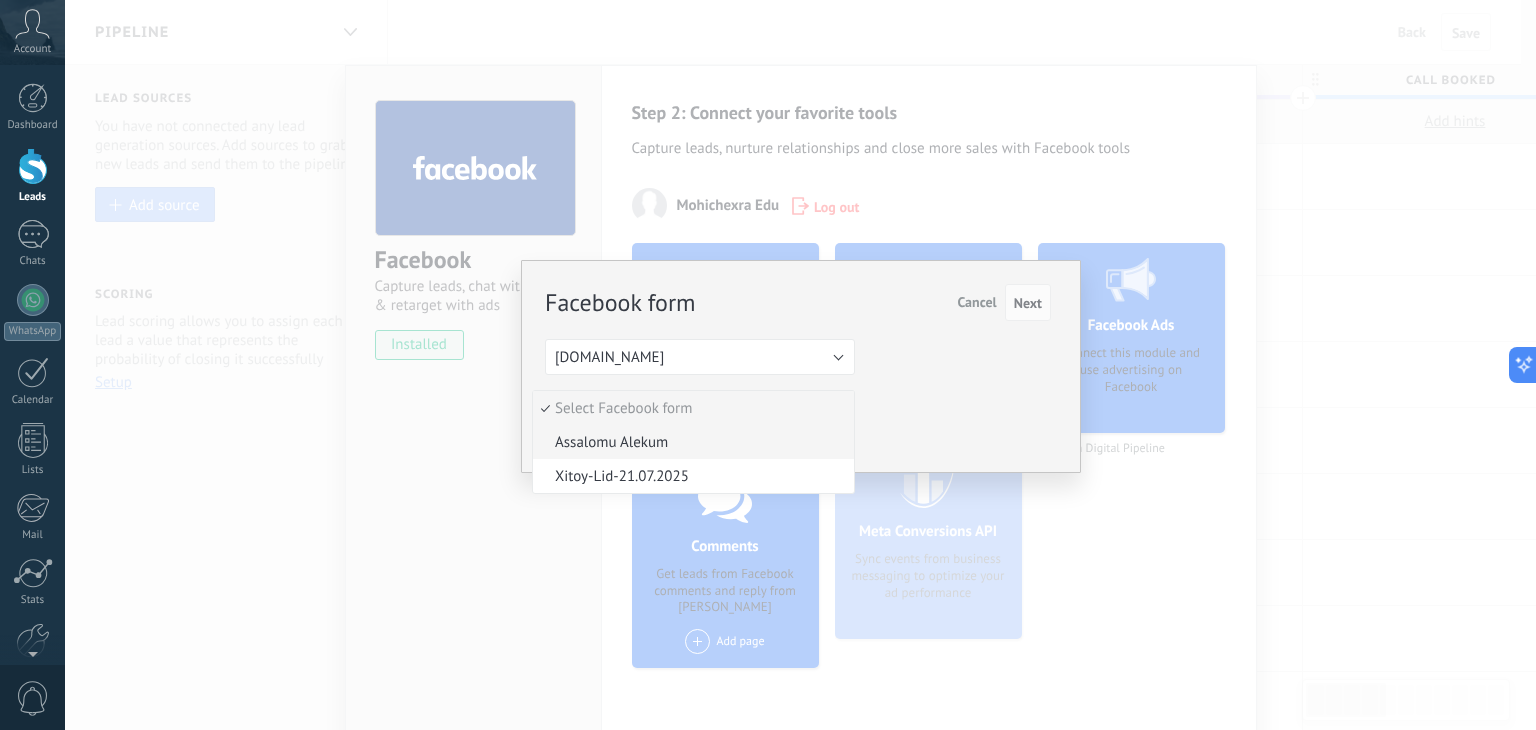 click on "Assalomu Alekum" at bounding box center (690, 442) 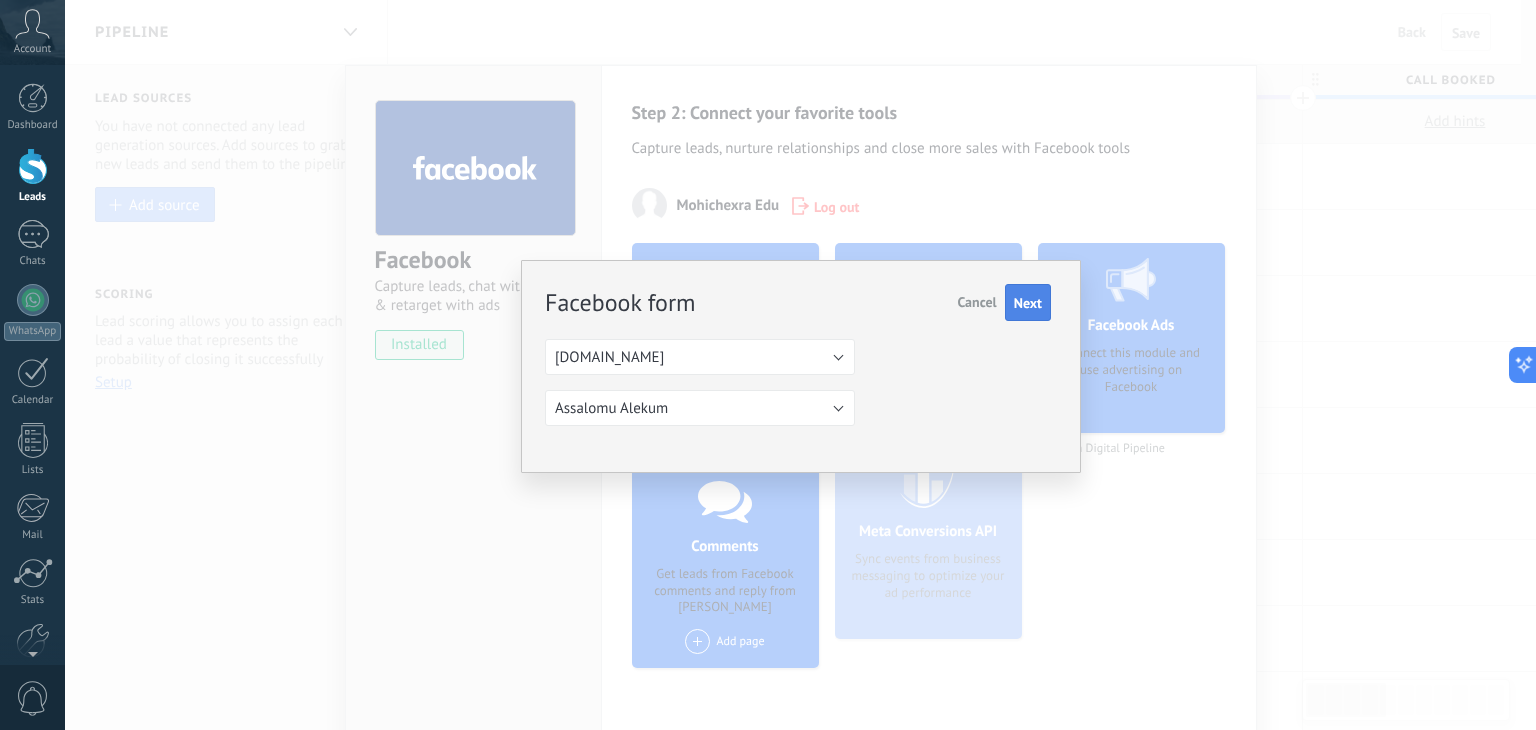 click on "Next" at bounding box center [1028, 303] 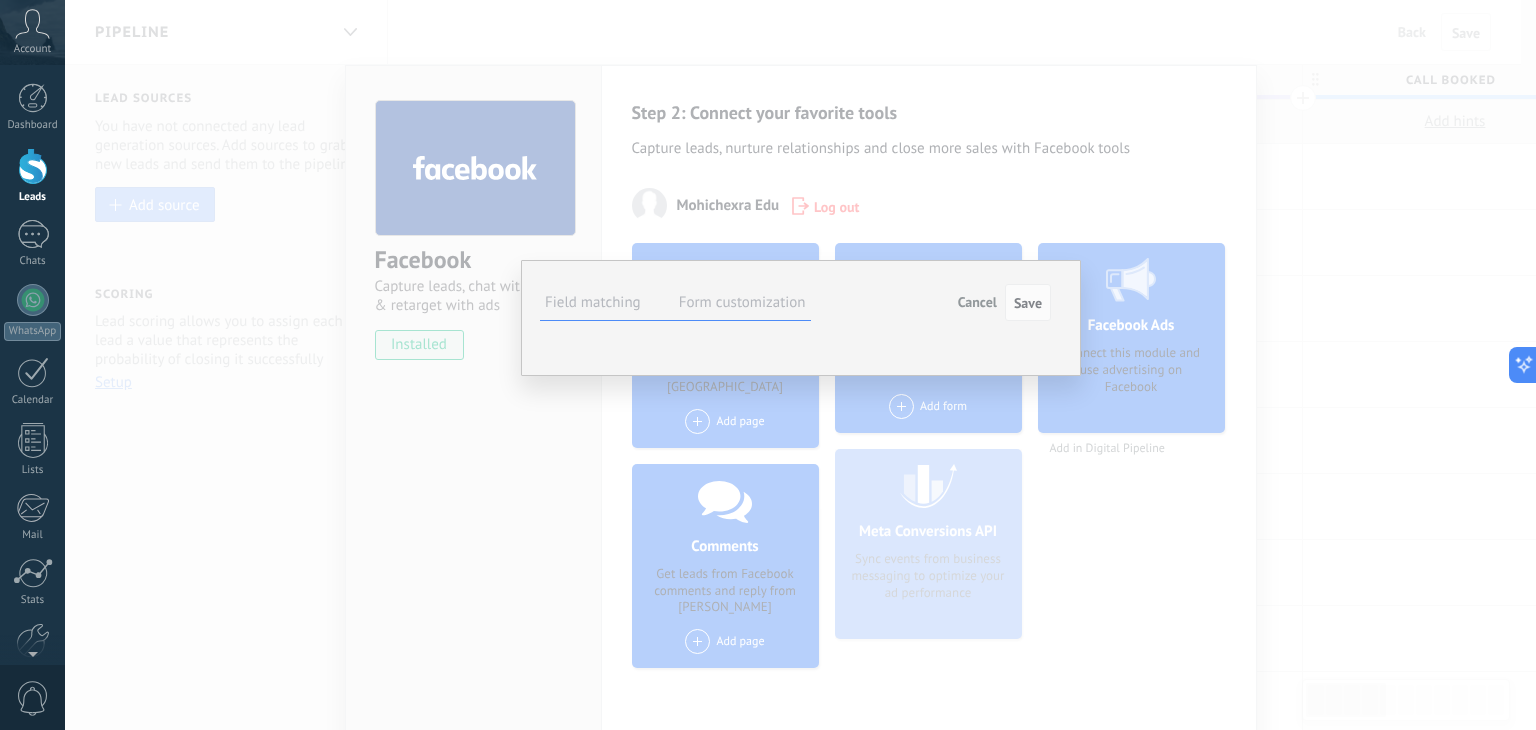 click on "Select field" at bounding box center (0, 0) 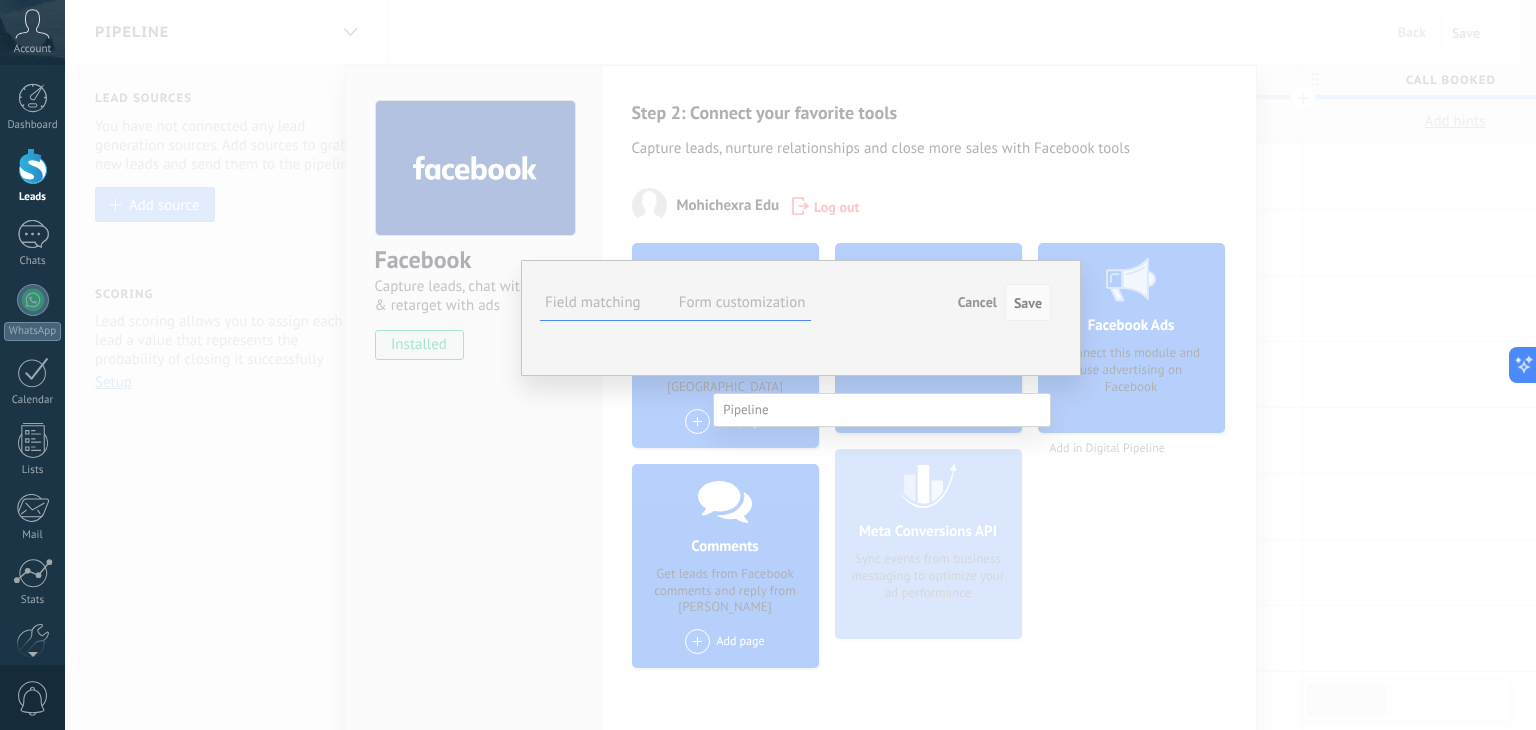 click at bounding box center [800, 365] 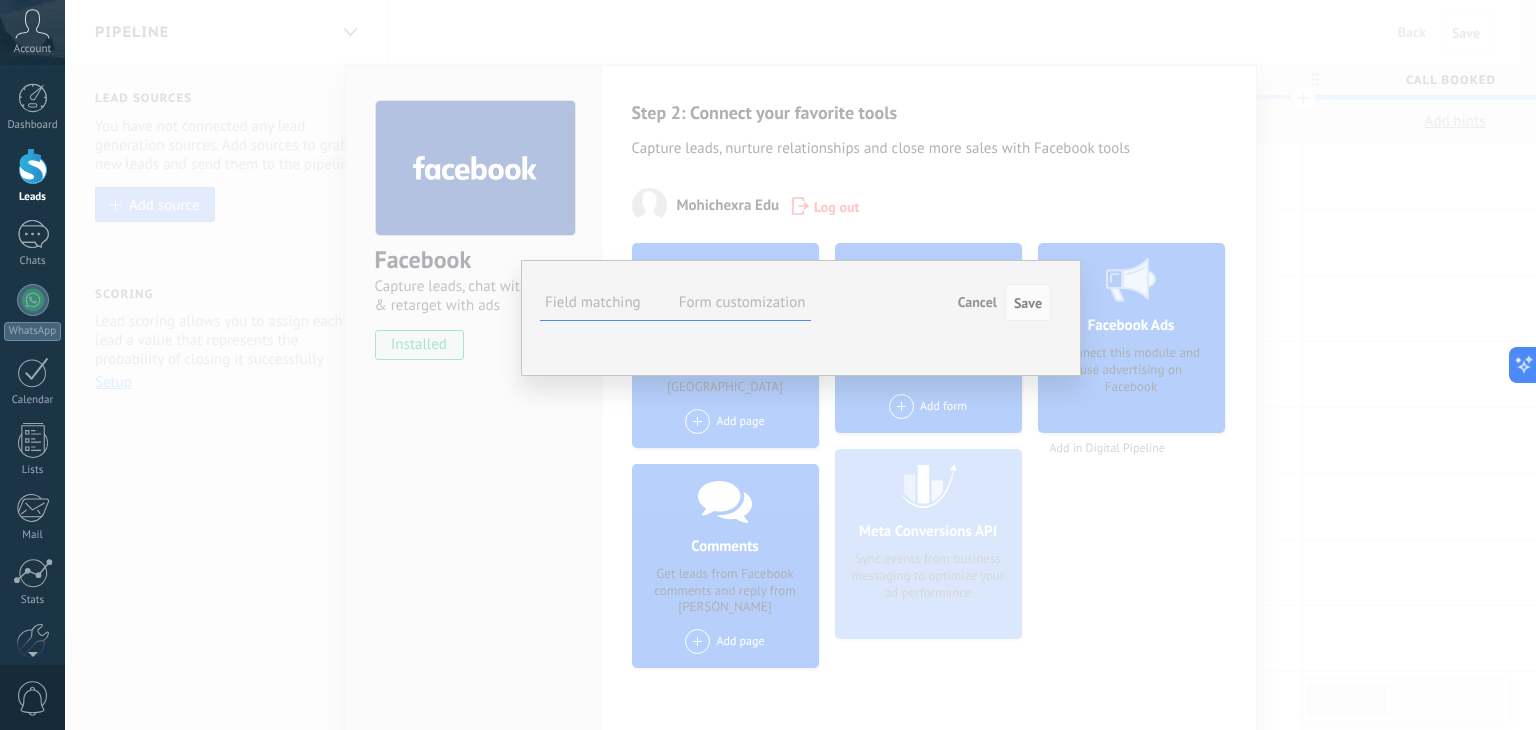 click on "Field matching" at bounding box center [593, 302] 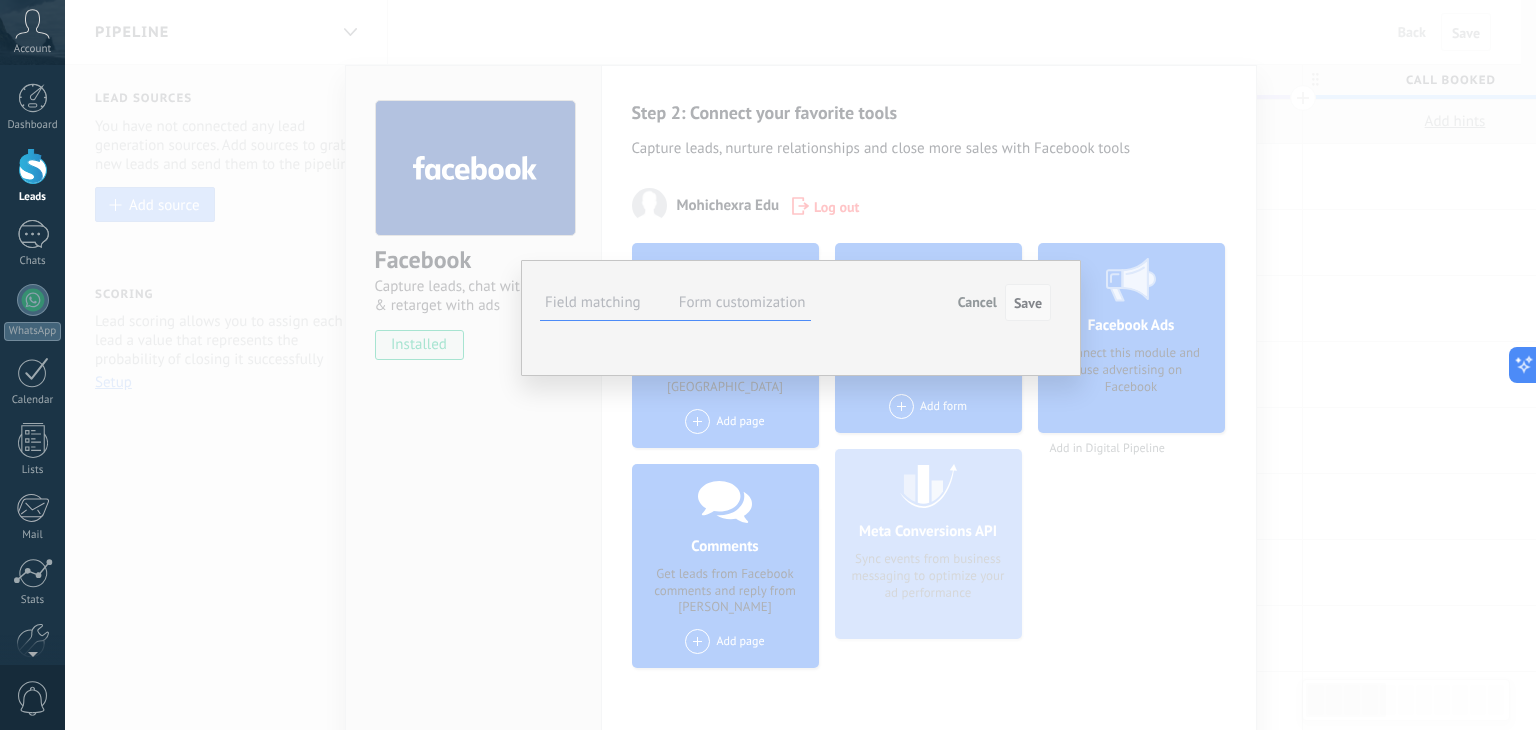 click on "Save" at bounding box center [1028, 303] 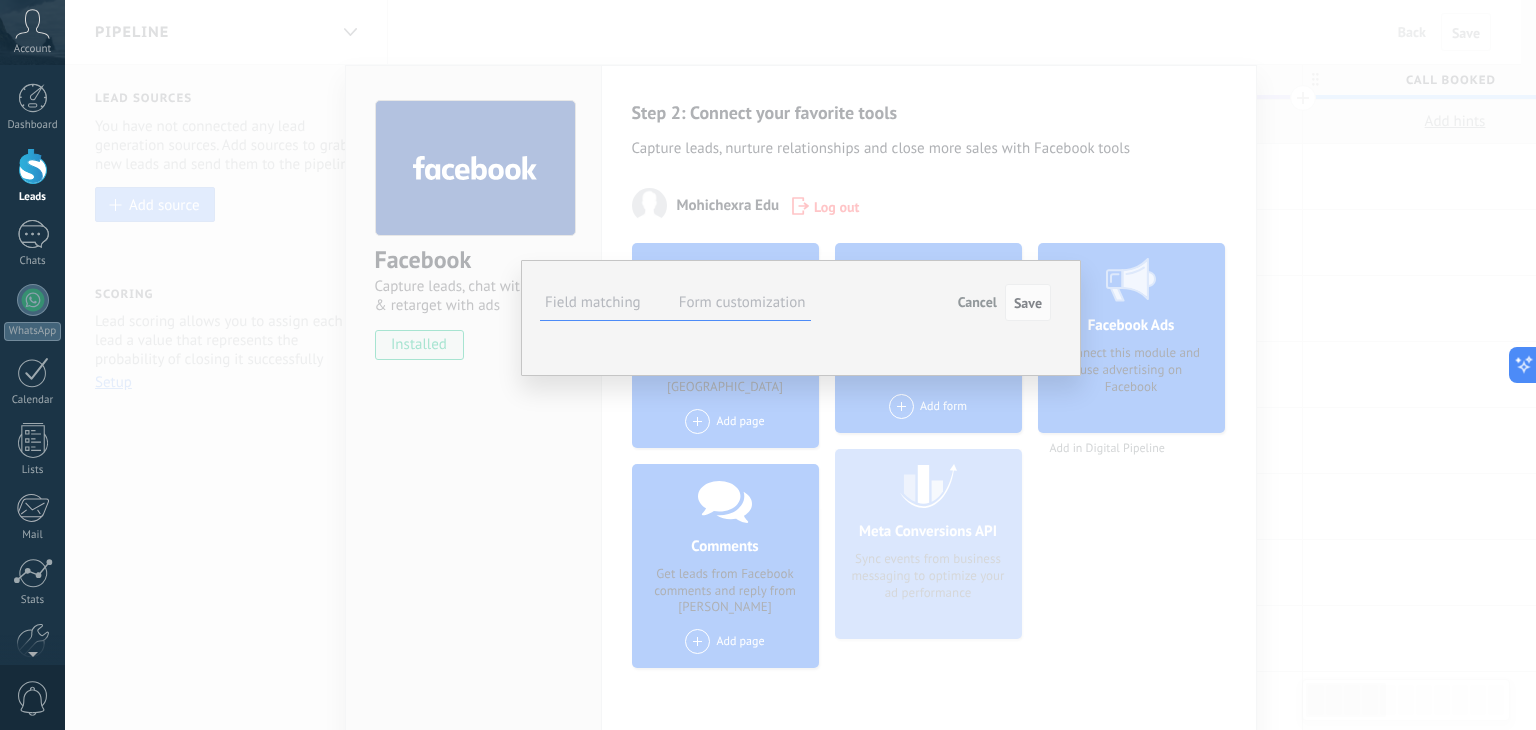 click on "Select field" at bounding box center [0, 0] 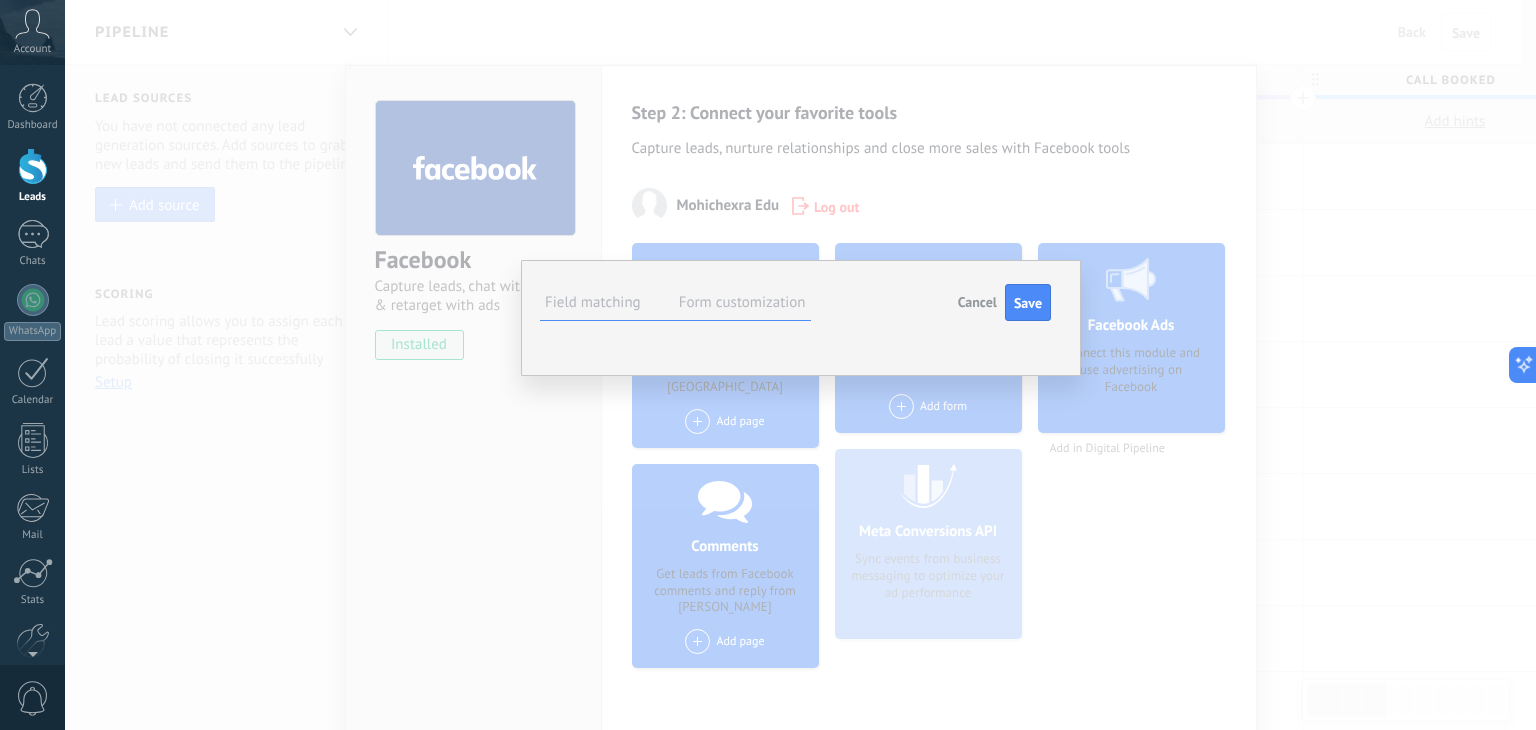 click on "Budget (lead)" at bounding box center [0, 0] 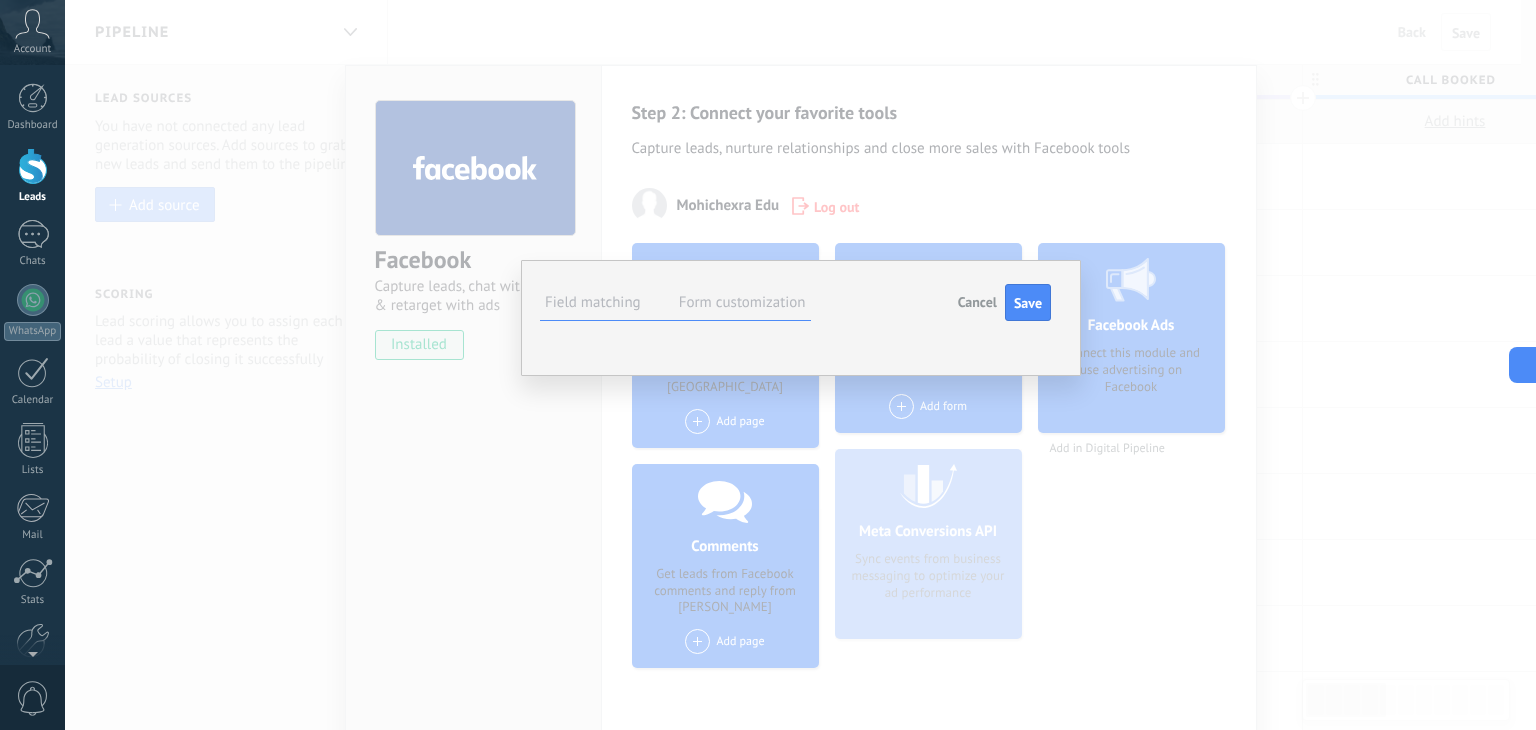 click on "Select field" at bounding box center [0, 0] 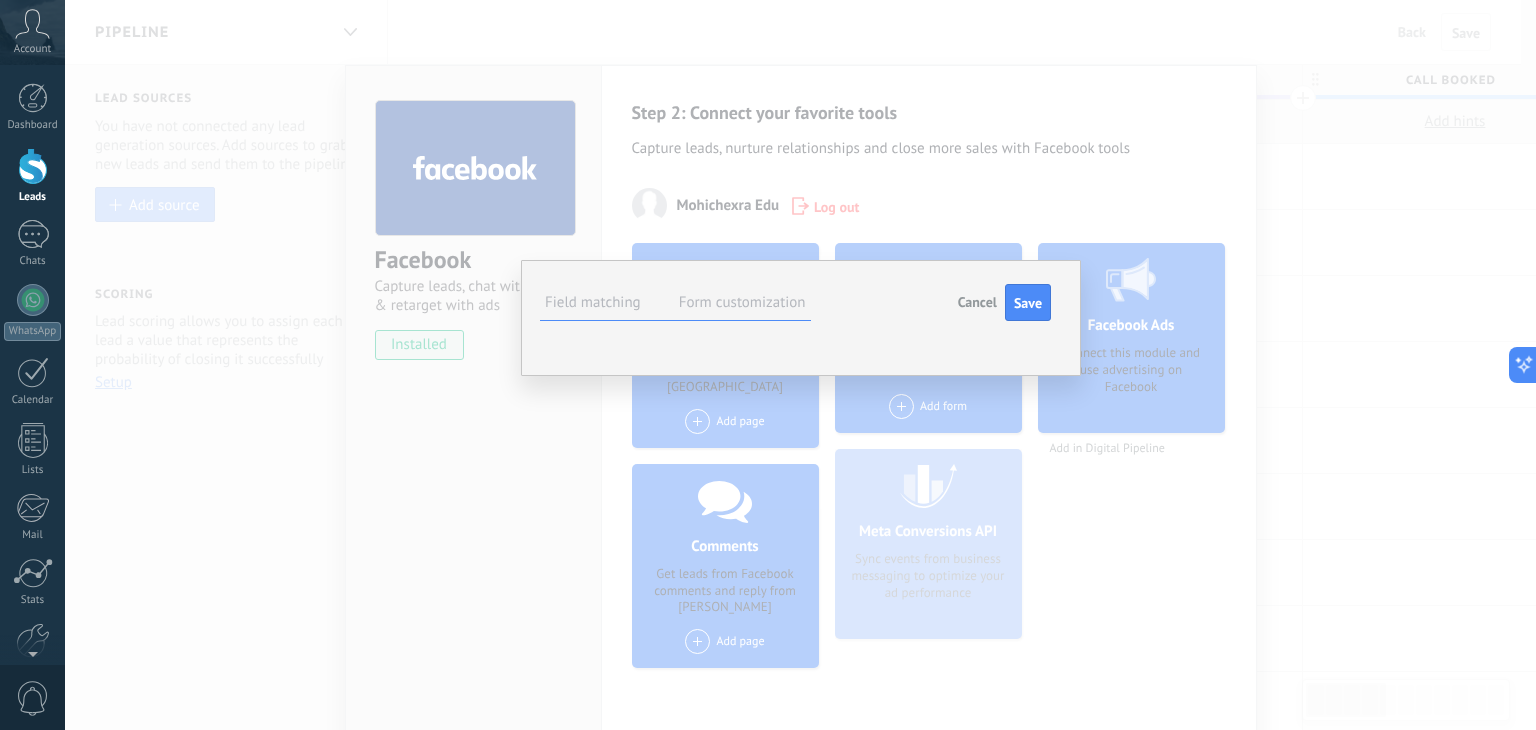 scroll, scrollTop: 268, scrollLeft: 0, axis: vertical 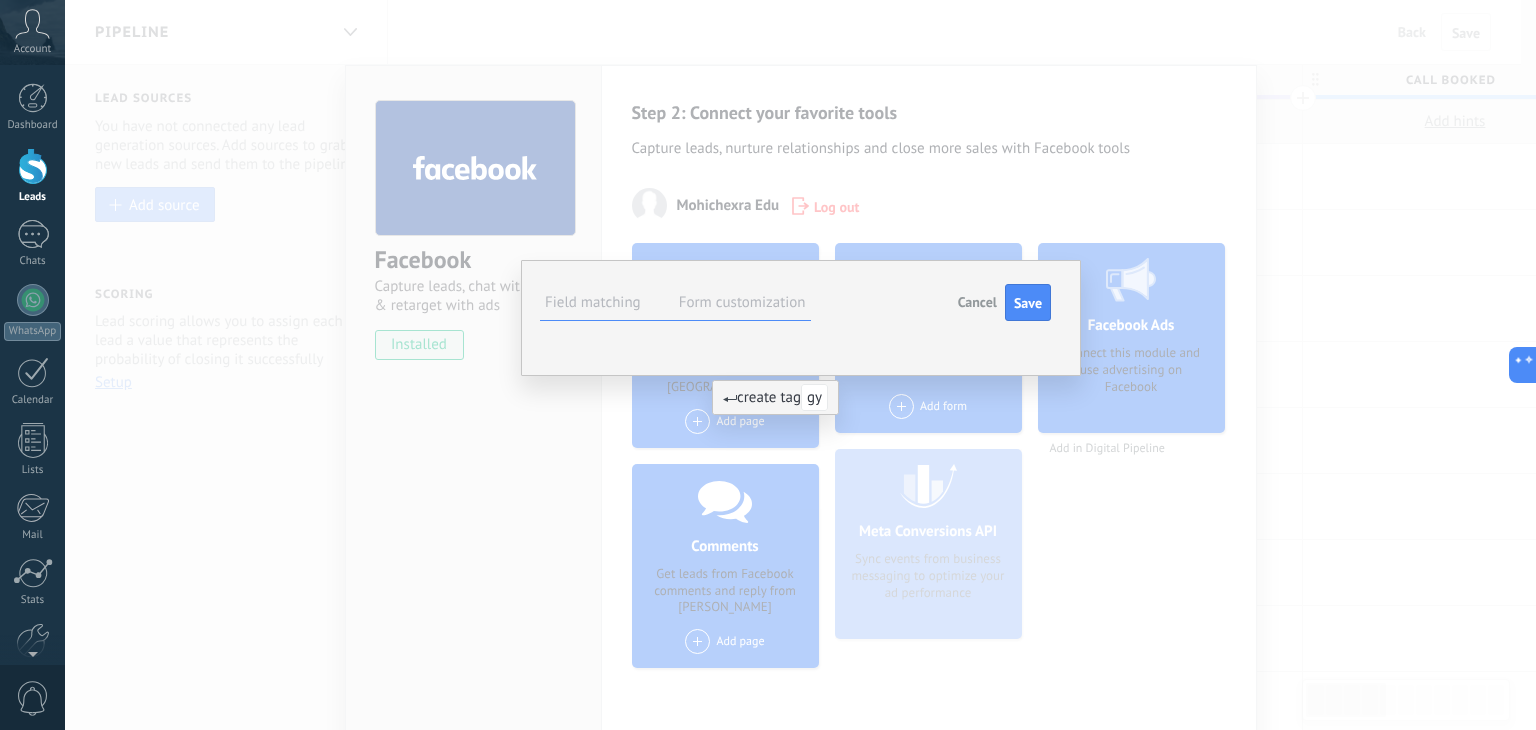 type on "*" 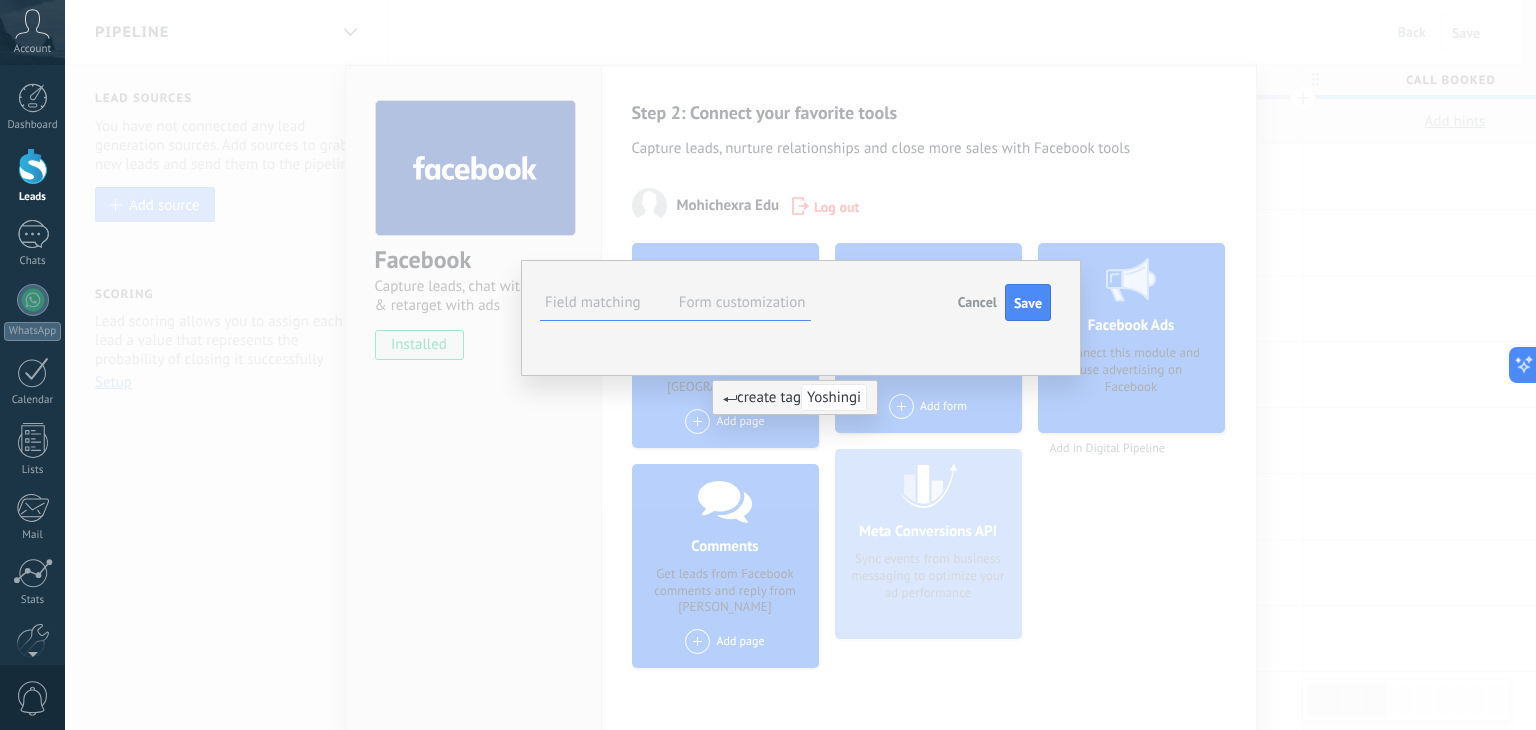 type on "*********" 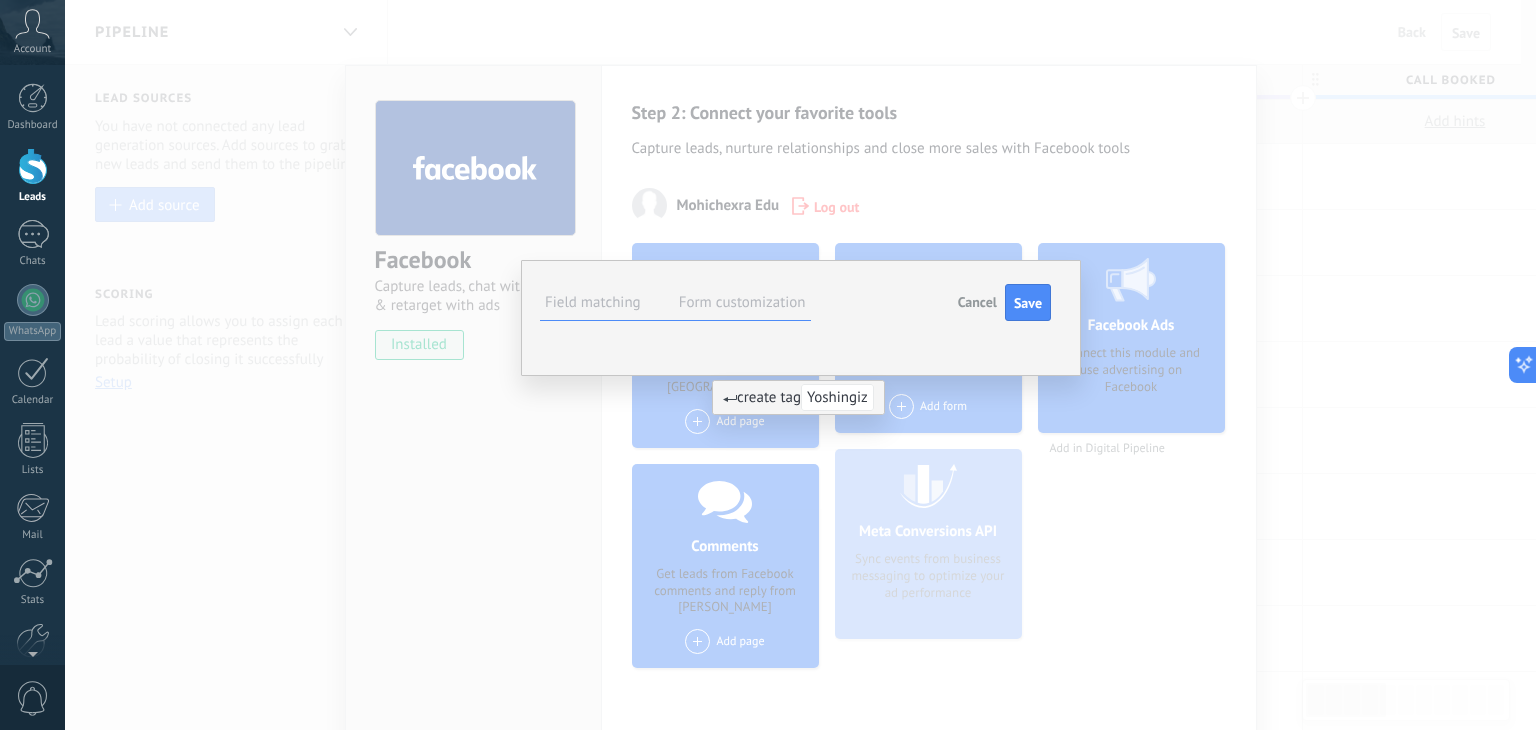 type 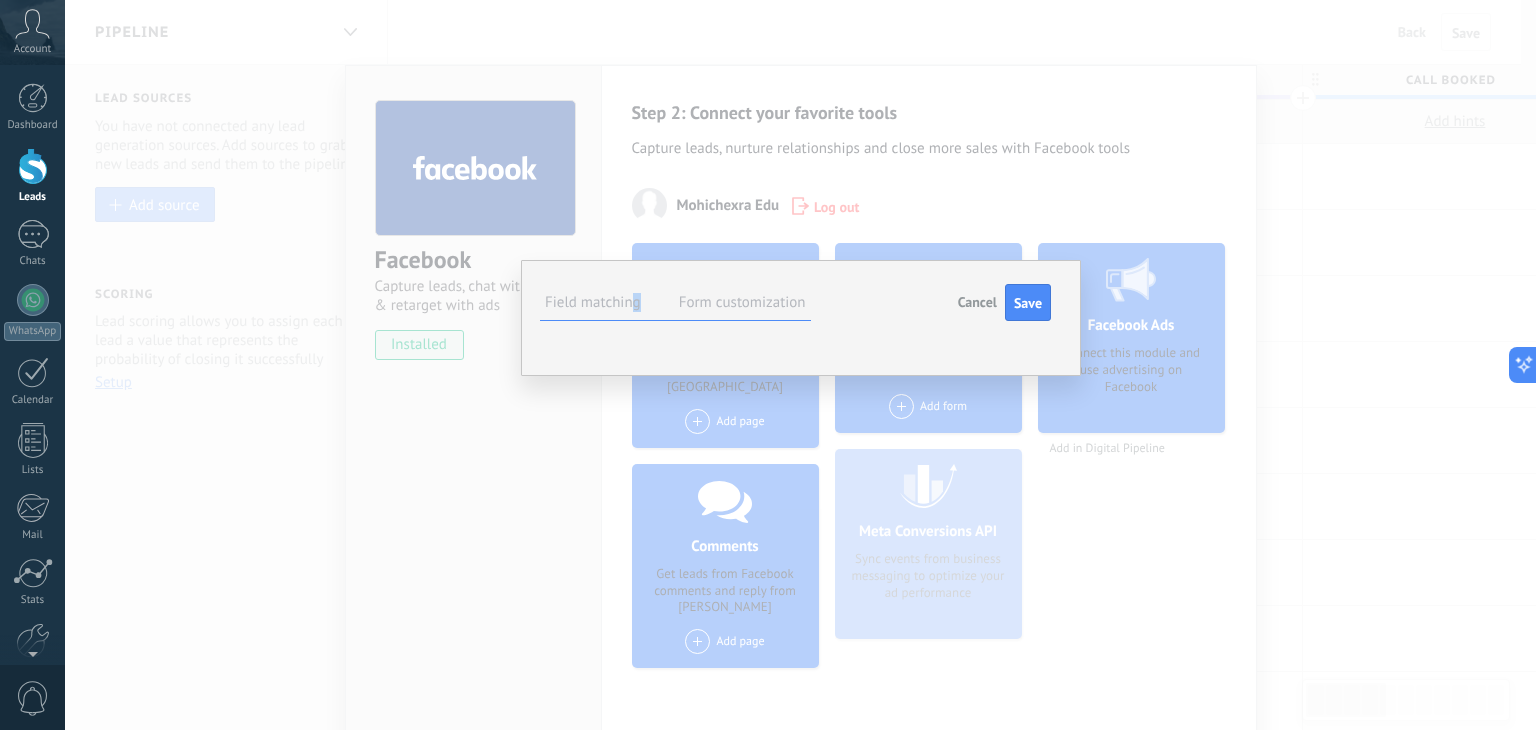 click on "Field matching" at bounding box center [593, 302] 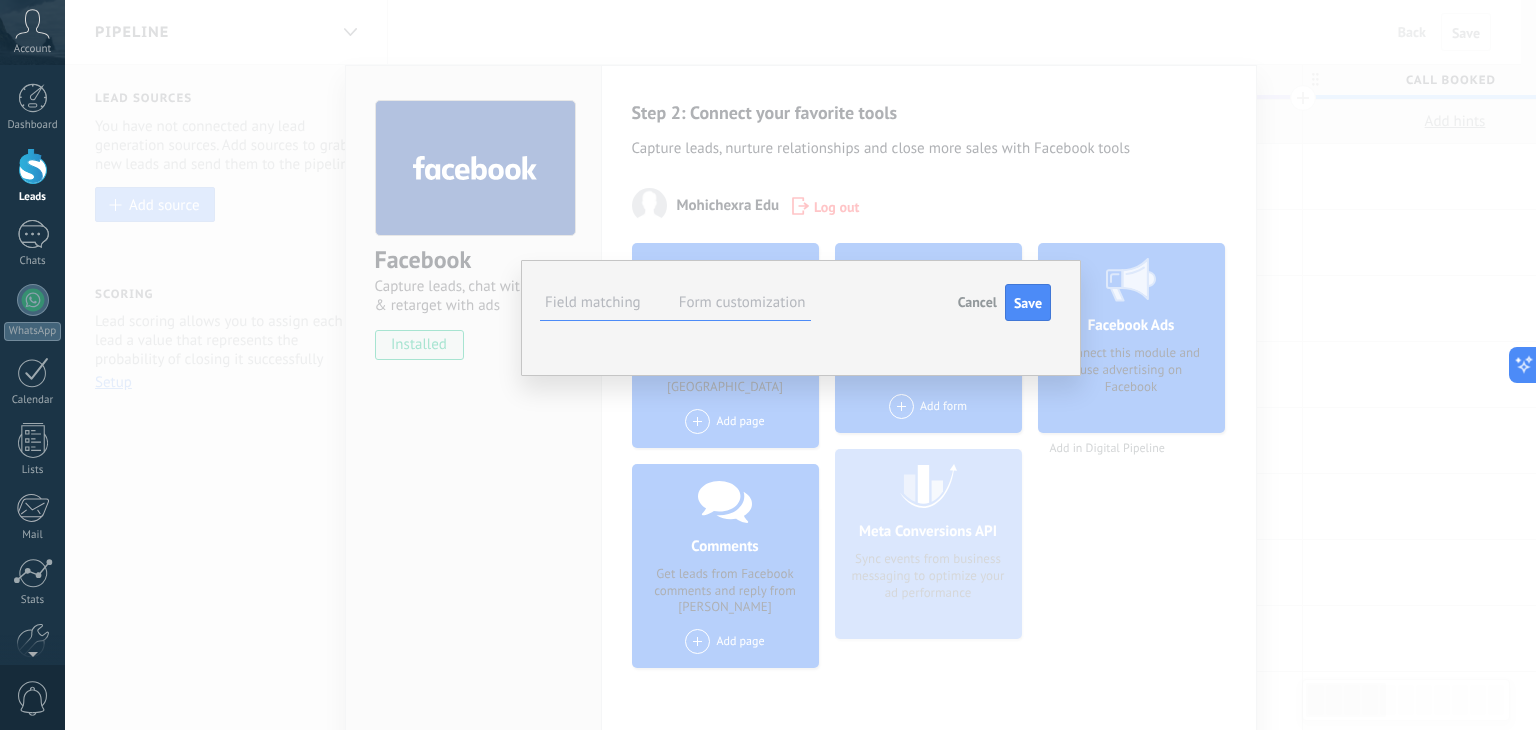 click on "Field matching" at bounding box center [593, 302] 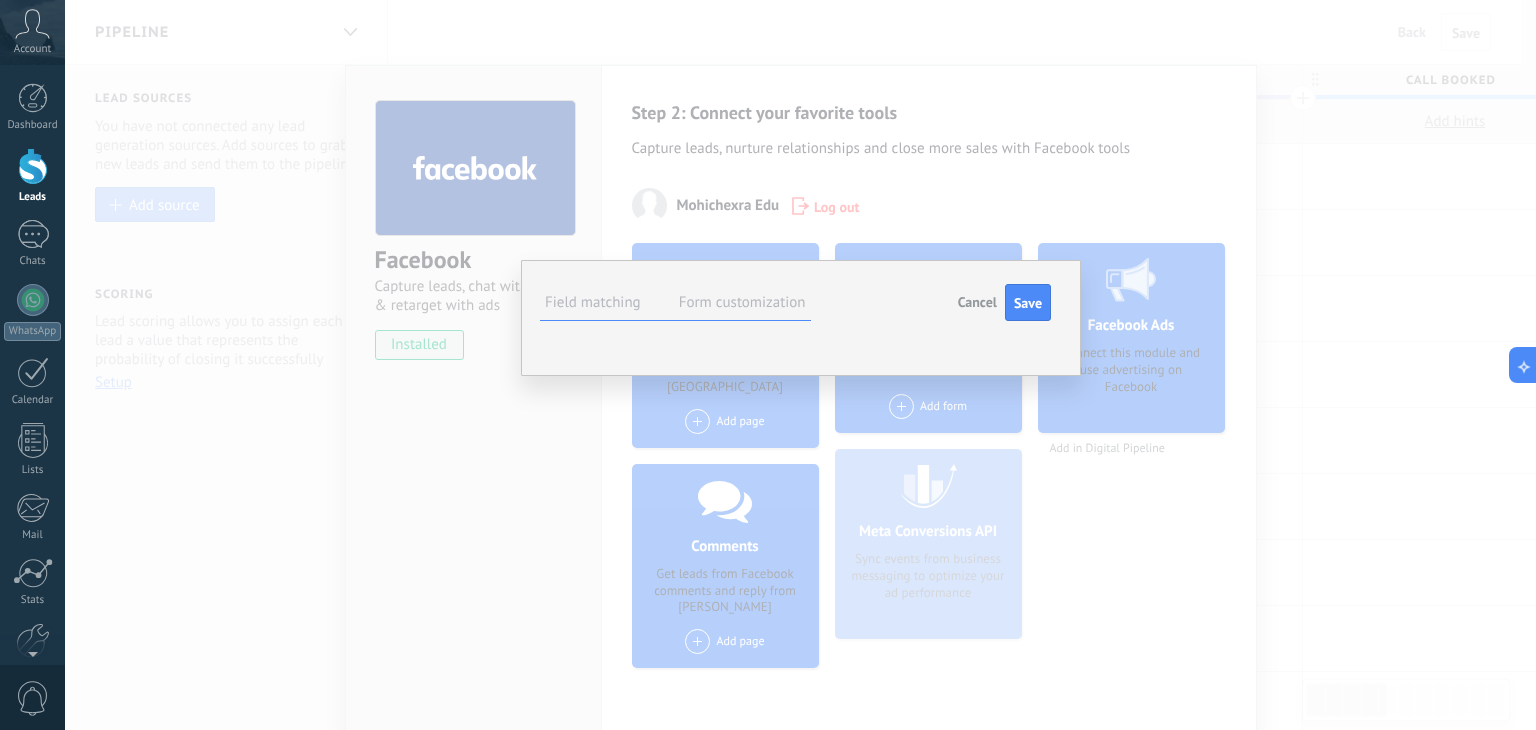 scroll, scrollTop: 0, scrollLeft: 0, axis: both 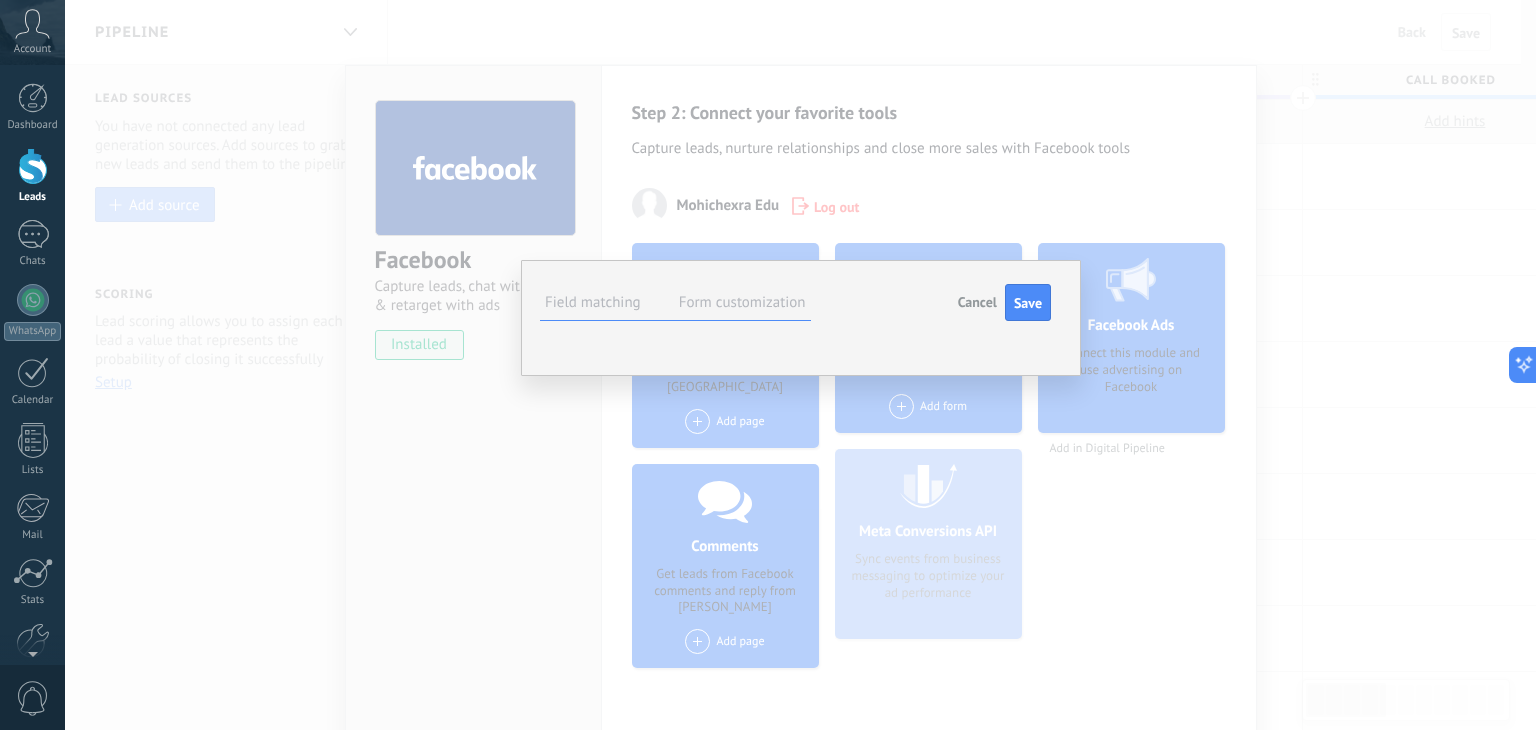 click on "Form customization" at bounding box center [742, 302] 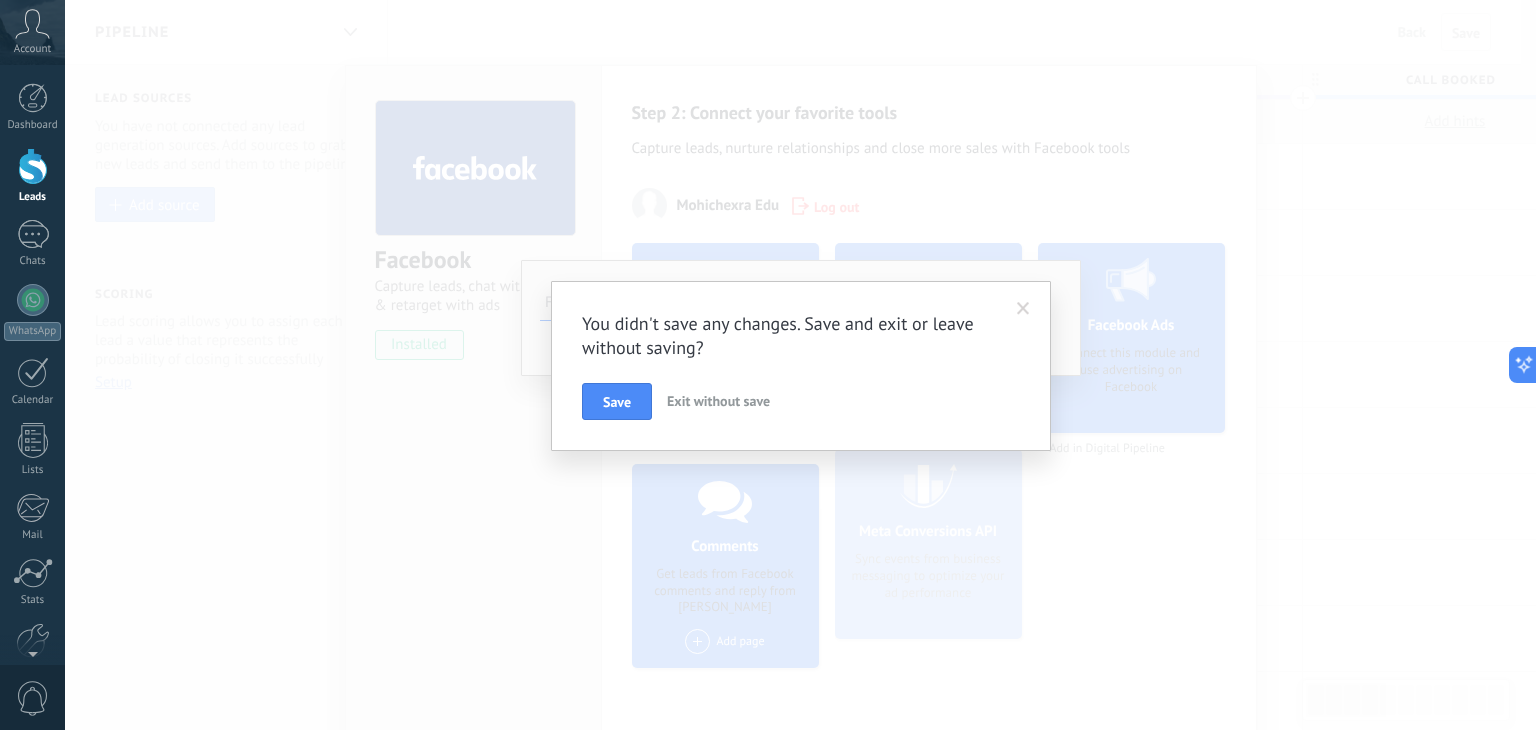 click on "Exit without save" at bounding box center (718, 401) 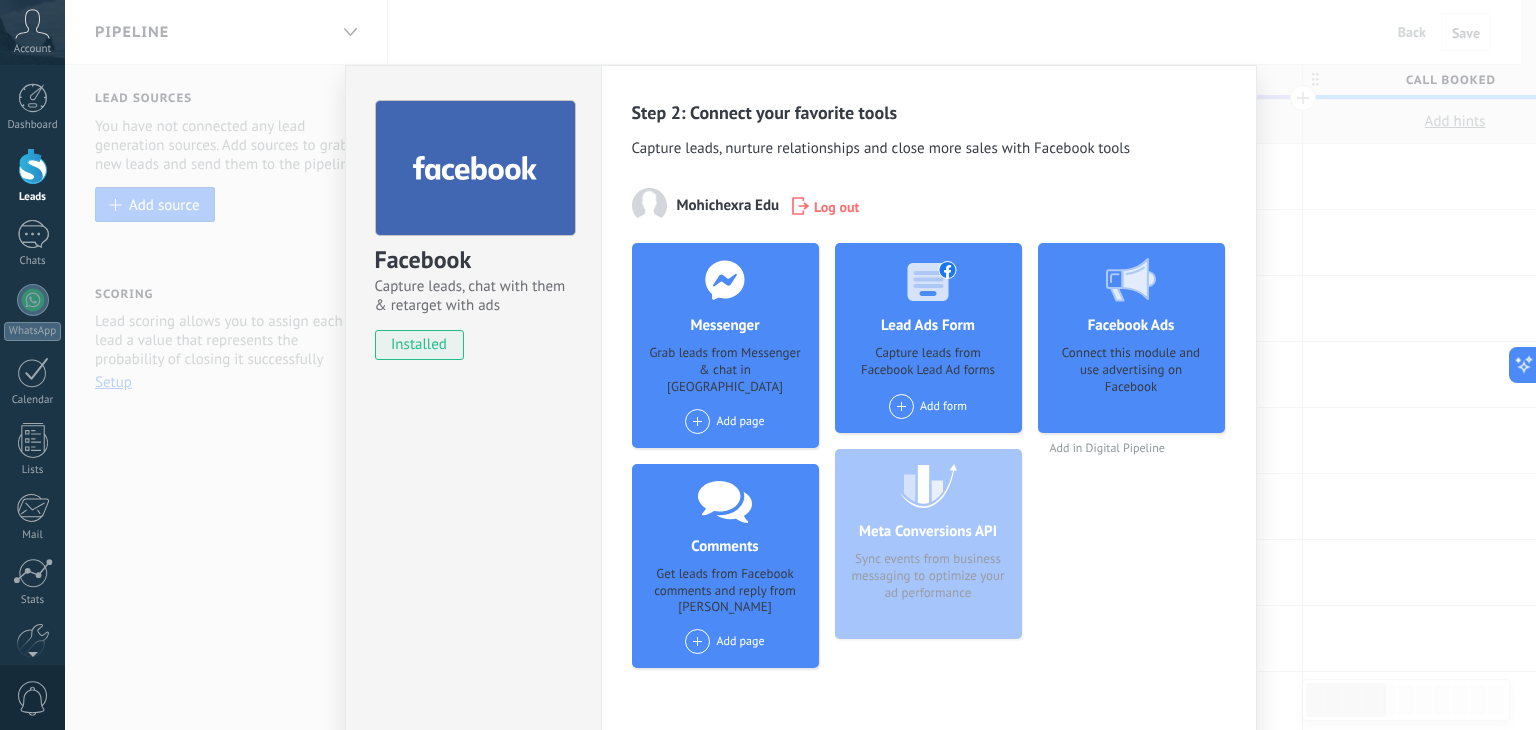 click on "Add form" at bounding box center [928, 406] 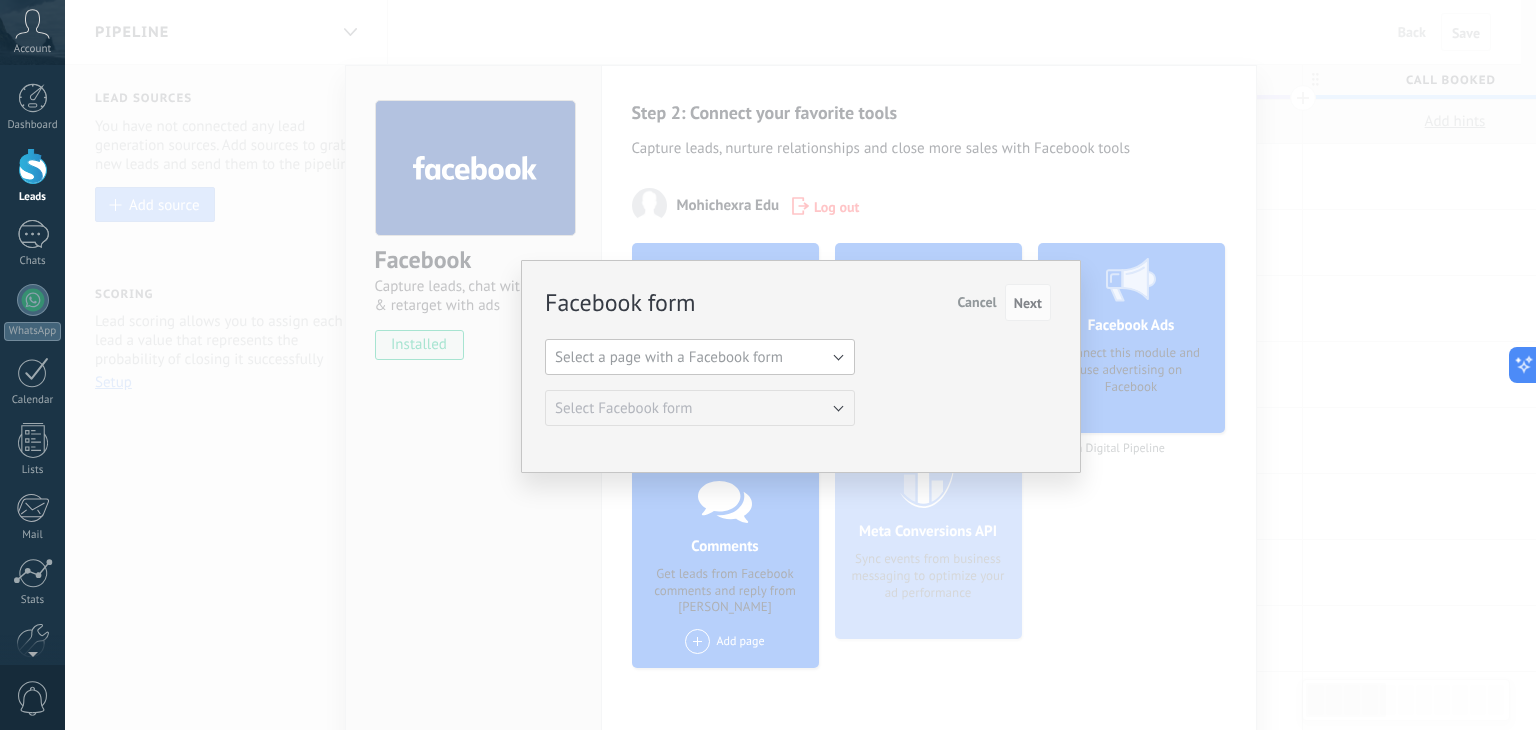 click on "Select a page with a Facebook form" at bounding box center [700, 357] 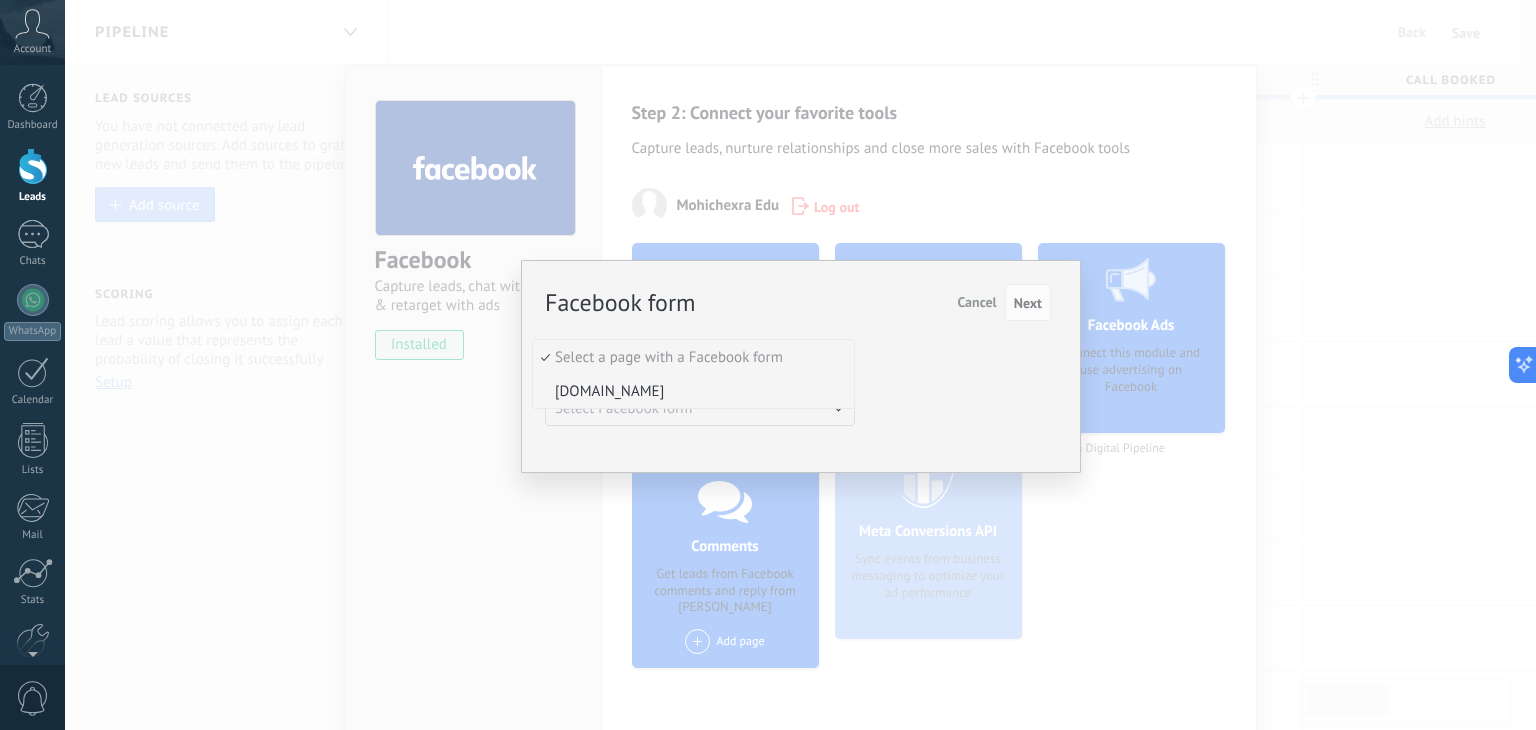 click on "[DOMAIN_NAME]" at bounding box center [690, 391] 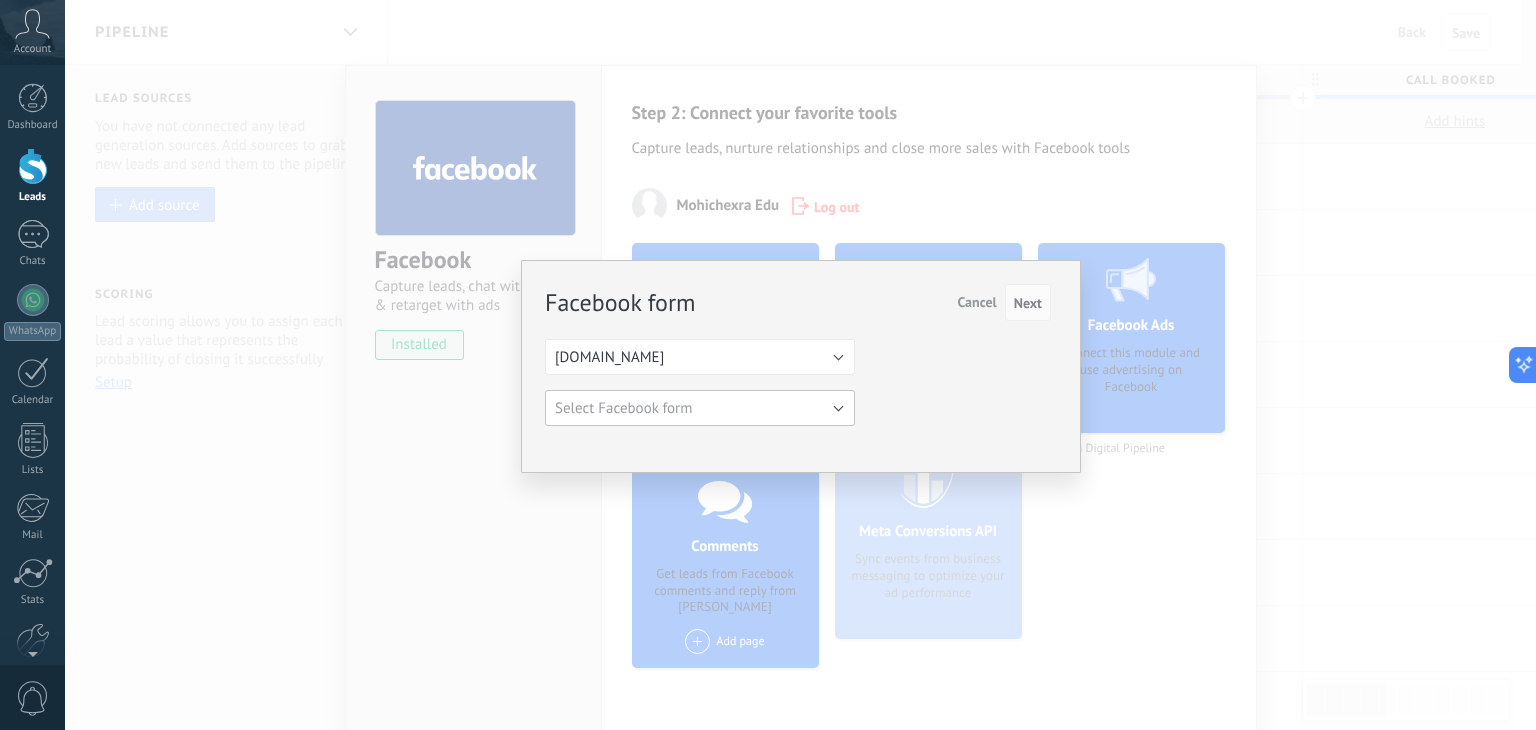 click on "Select Facebook form" at bounding box center [700, 408] 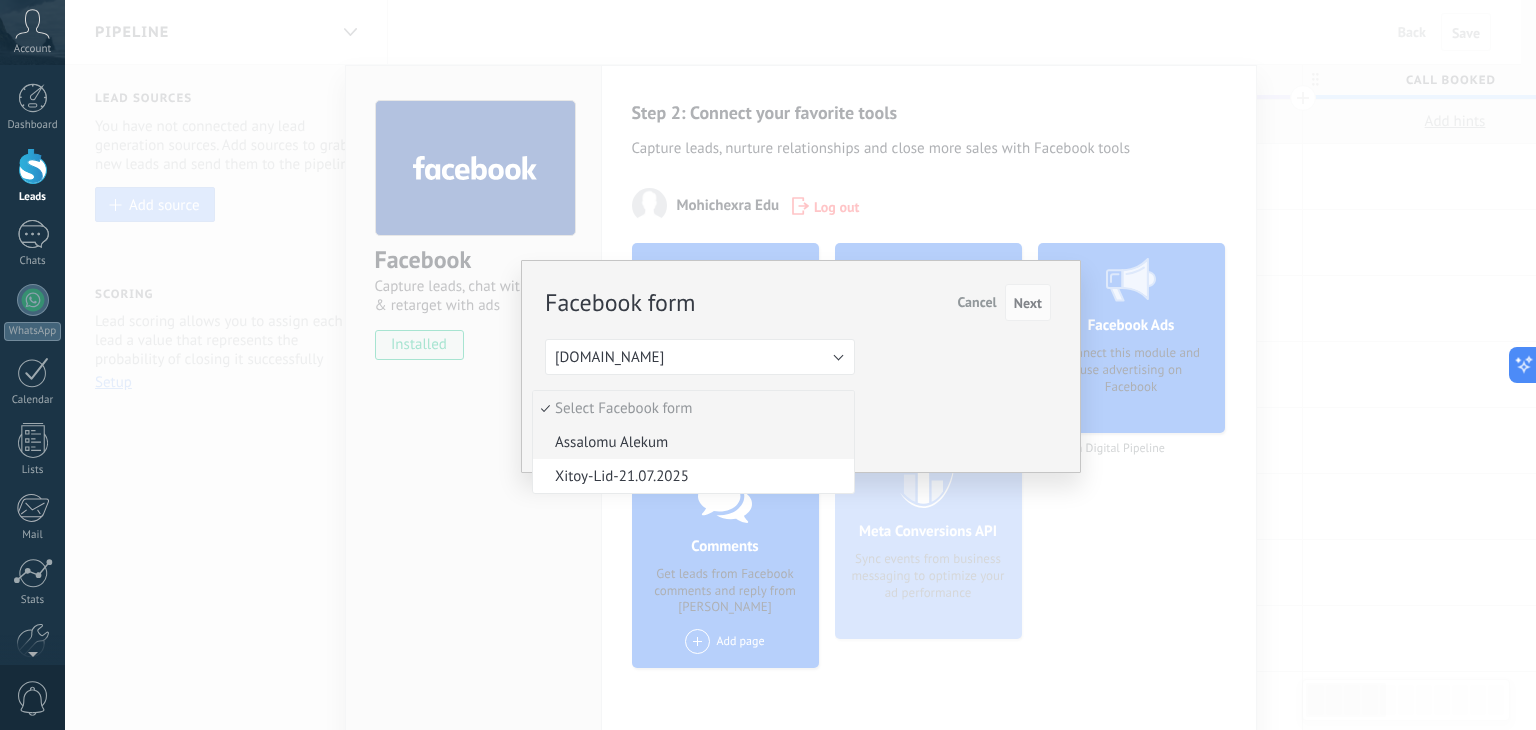 click on "Assalomu Alekum" at bounding box center (693, 442) 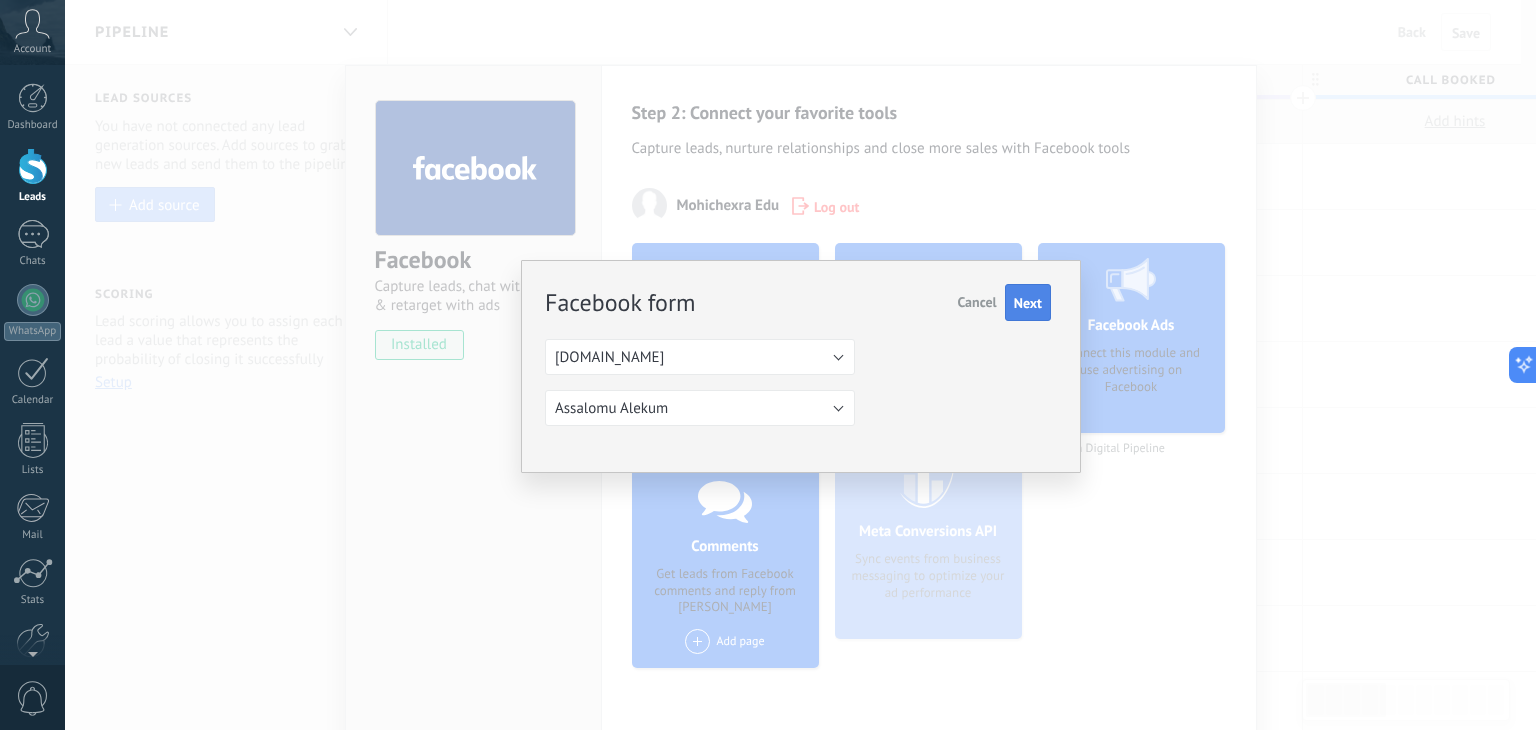 click on "Next" at bounding box center (1028, 303) 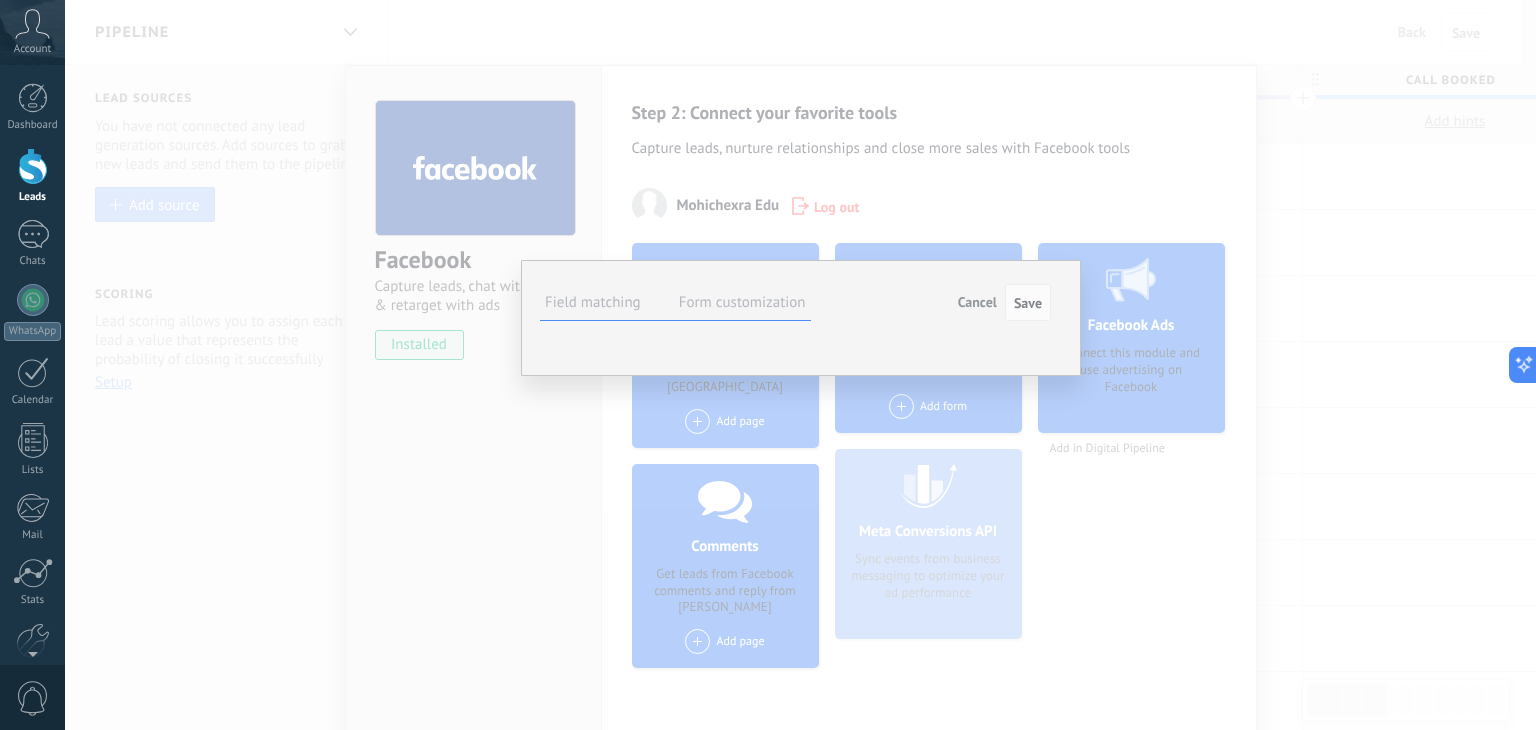 click on "Select field" at bounding box center (0, 0) 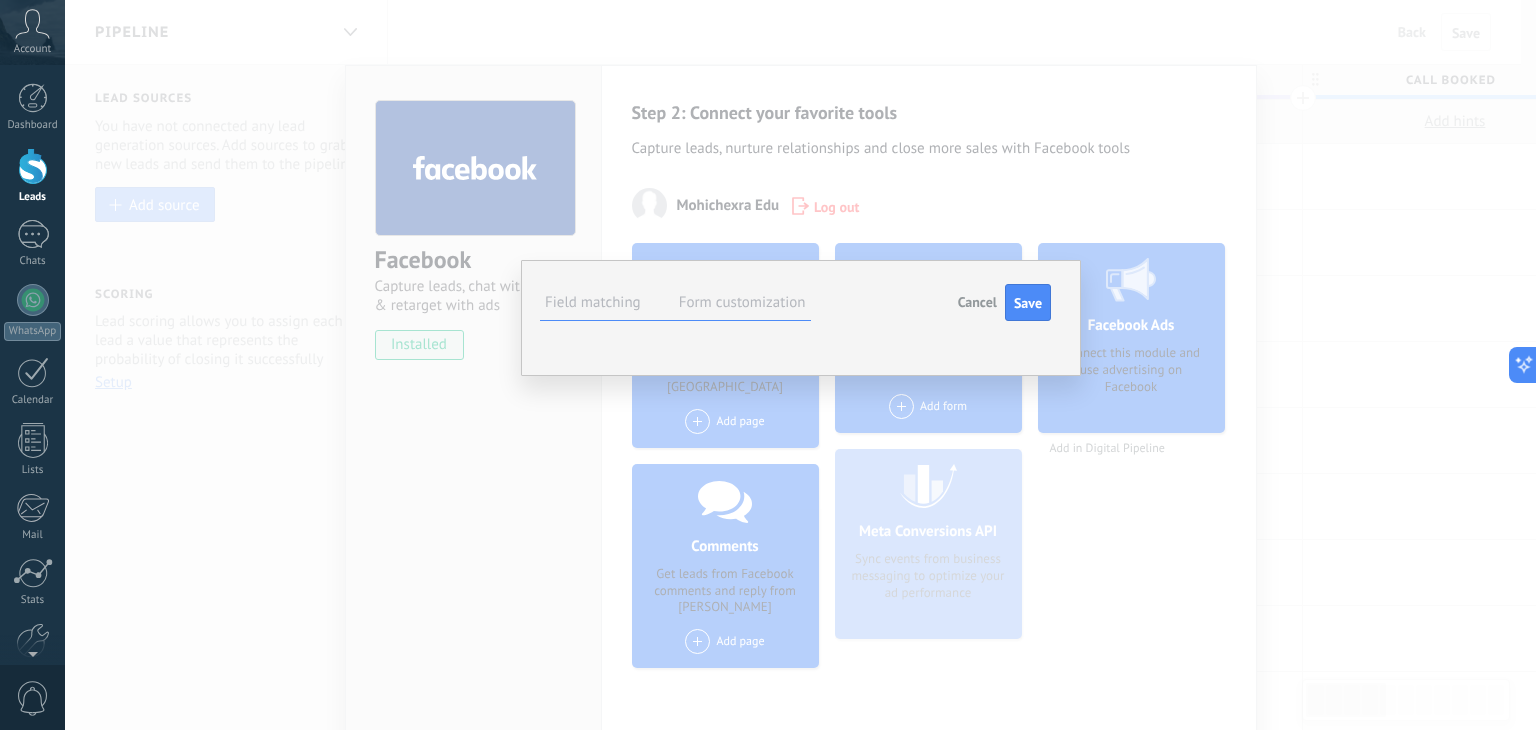 click on "Select field" at bounding box center [0, 0] 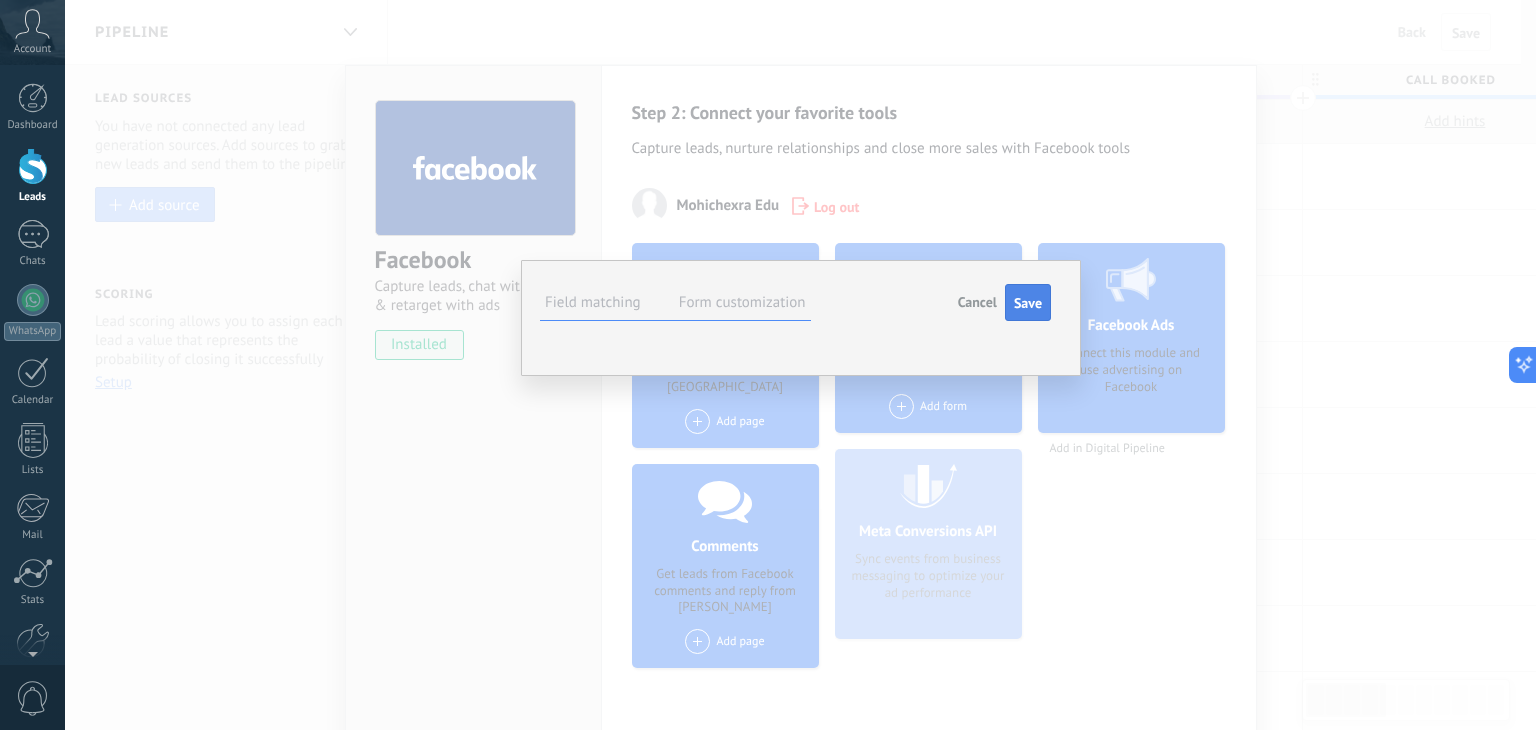 click on "Save" at bounding box center (1028, 303) 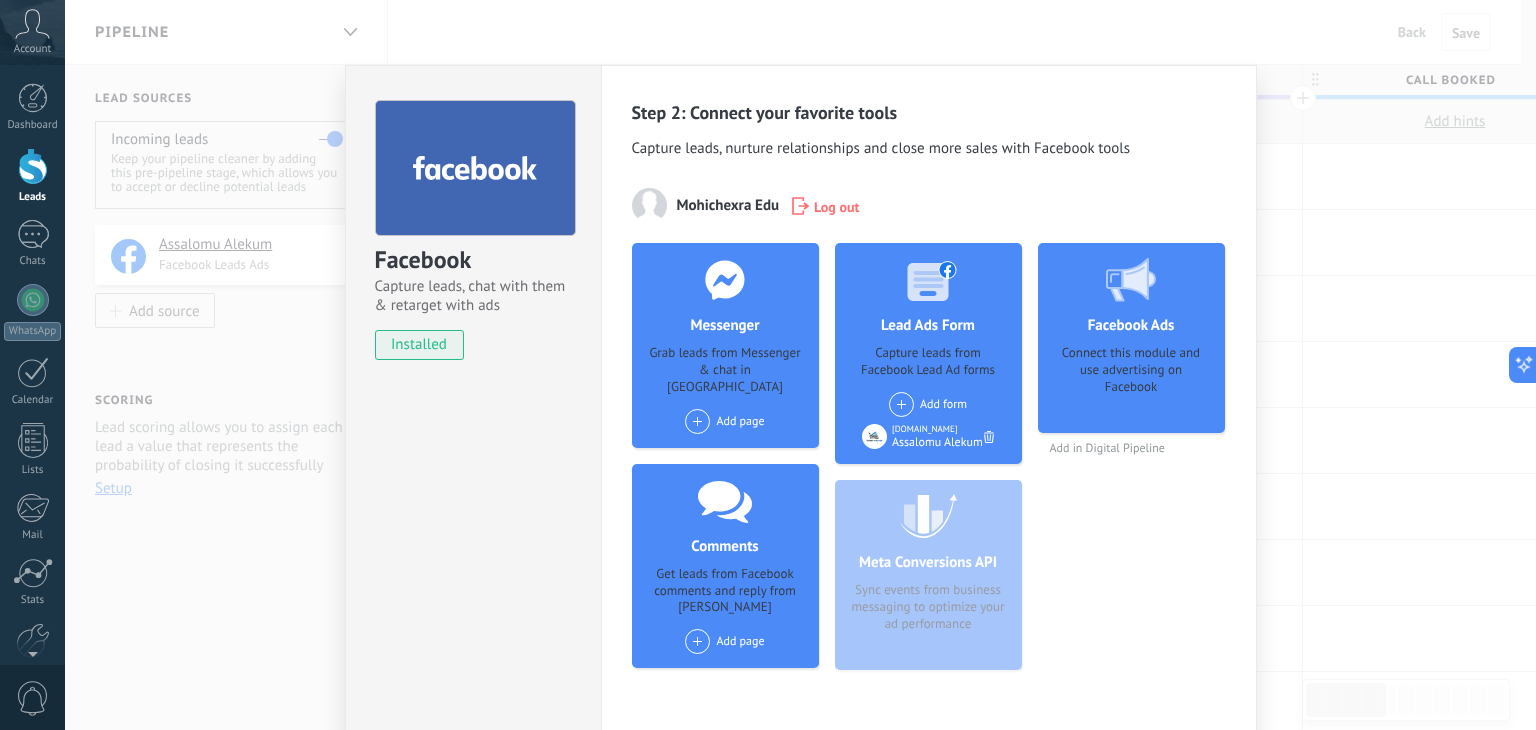 click on "Facebook Capture leads, chat with them & retarget with ads installed Uninstall Step 2: Connect your favorite tools Capture leads, nurture relationships and close more sales with Facebook tools Mohichexra Edu Log out Messenger Grab leads from Messenger & chat in Kommo Add page Comments Get leads from Facebook comments and reply from Kommo Add page Lead Ads Form Capture leads from Facebook Lead Ad forms Add form Studymaster.uz Assalomu Alekum Meta Conversions API Sync events from business messaging to optimize your ad performance Facebook Ads Connect this module and use  advertising on Facebook Add in Digital Pipeline more" at bounding box center [800, 365] 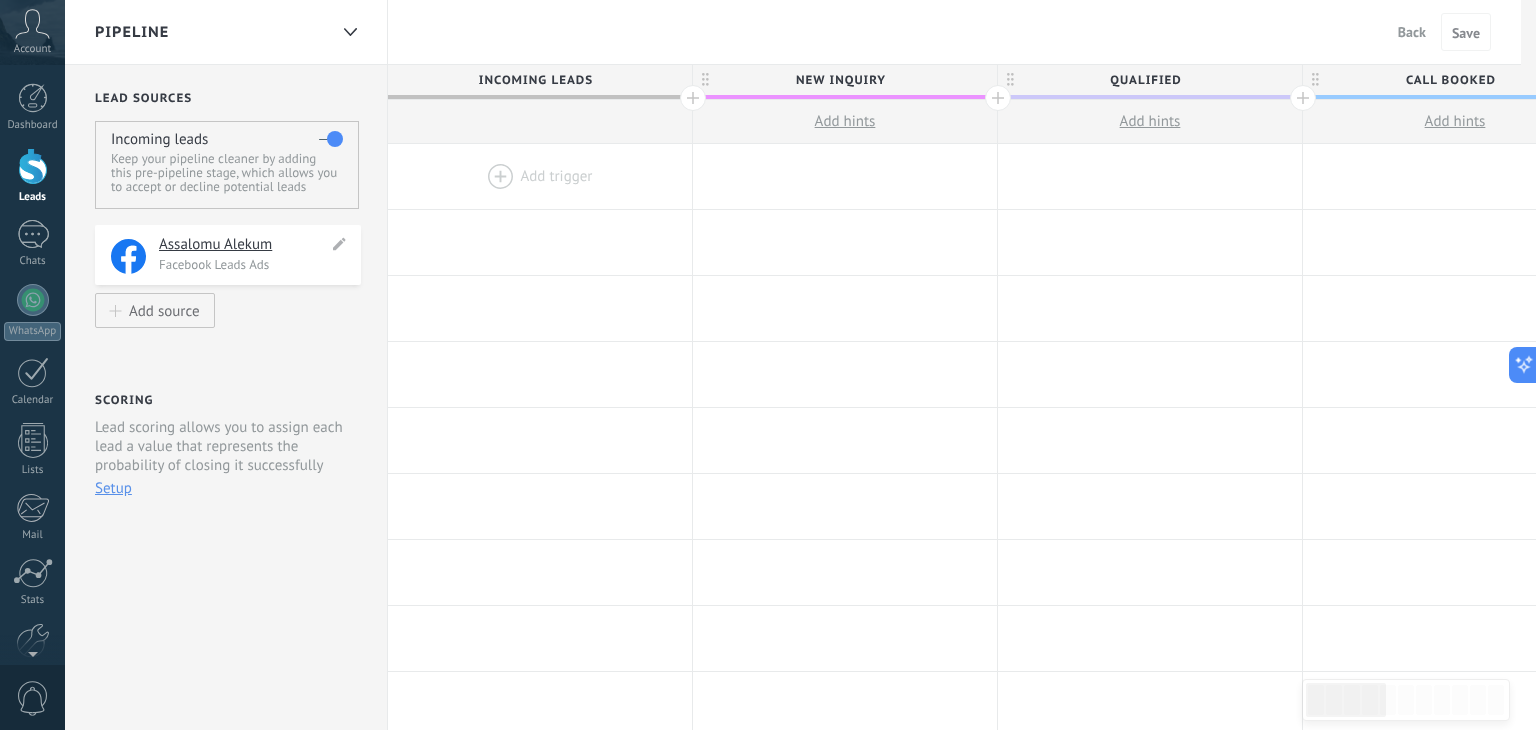 click on "Assalomu Alekum" at bounding box center [243, 245] 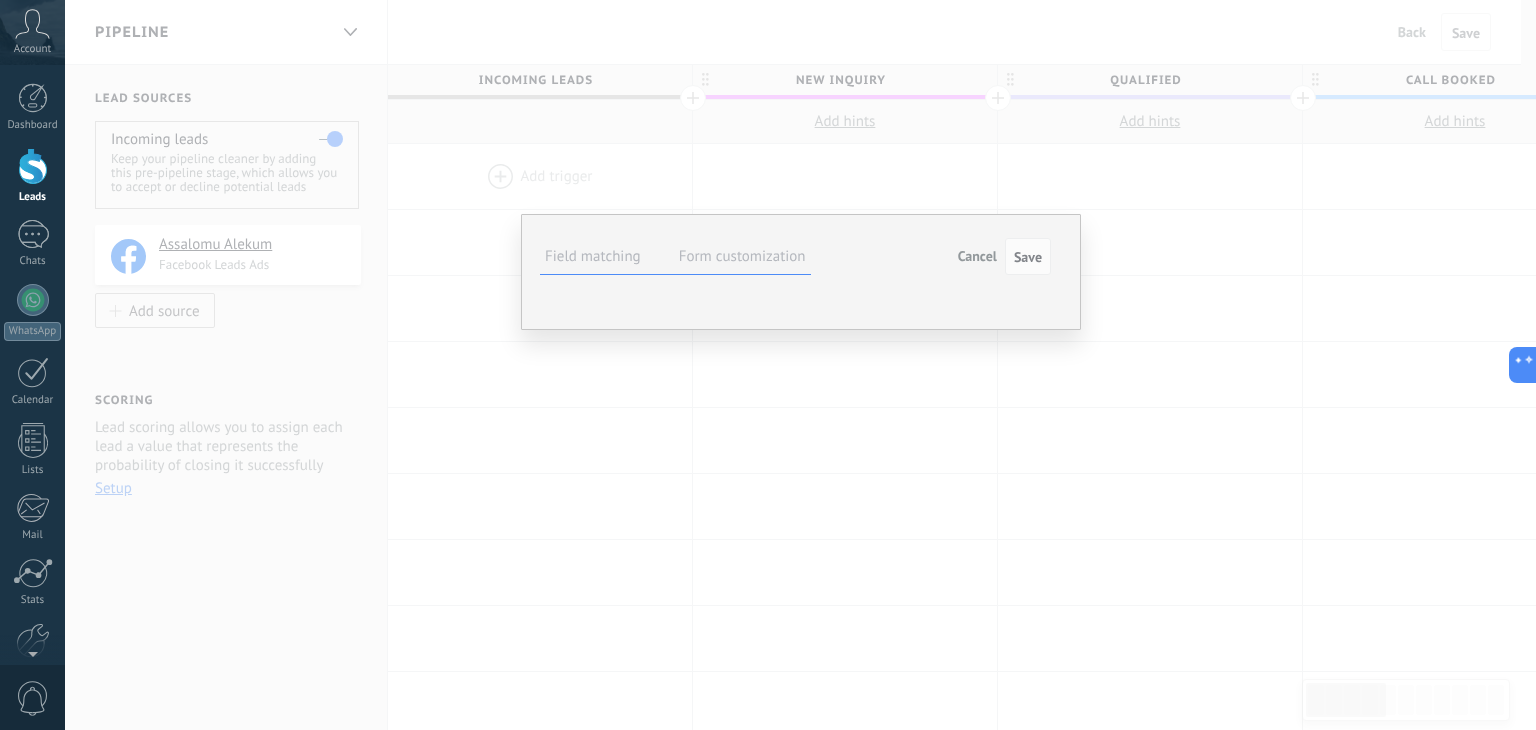 click on "**********" at bounding box center (800, 365) 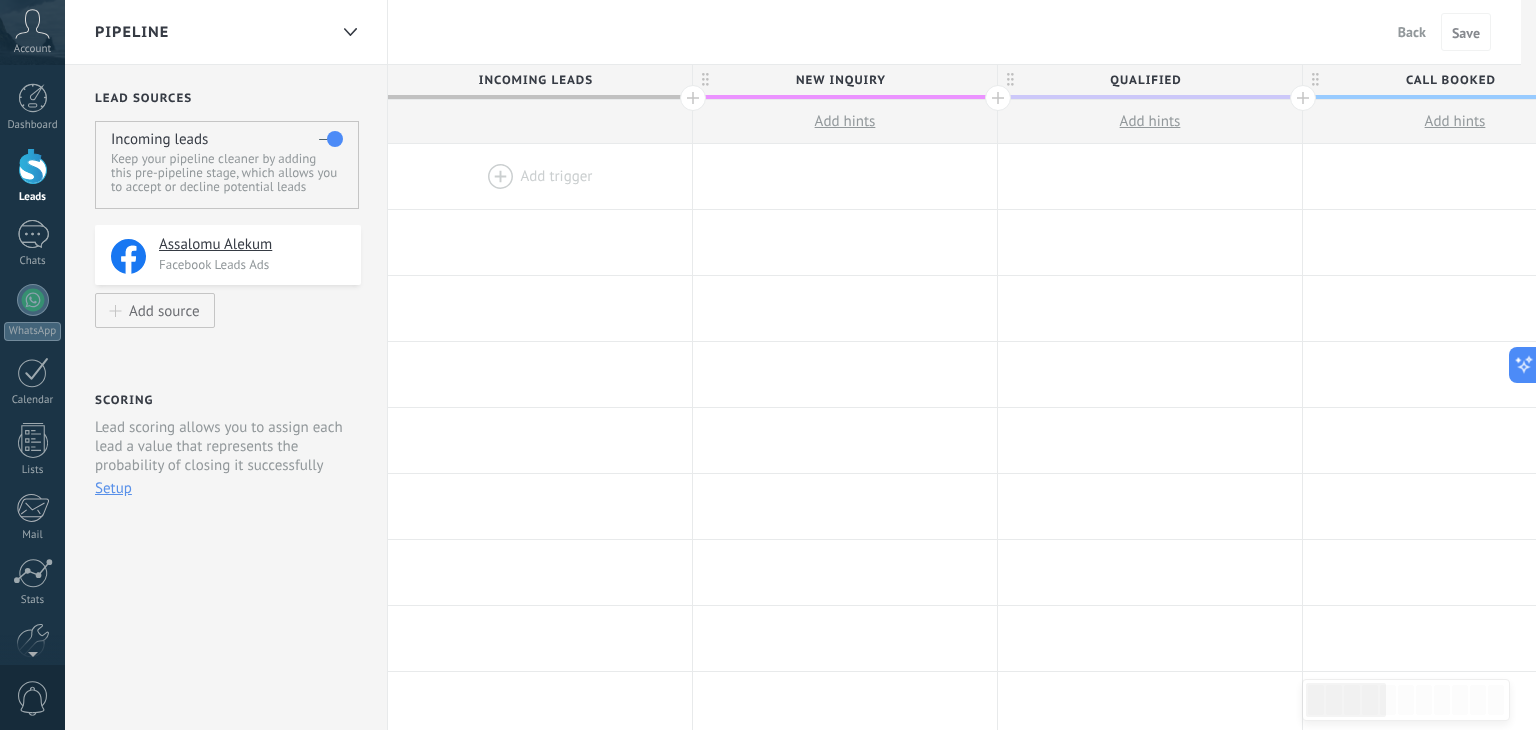 click on "Keep your pipeline cleaner by adding this pre-pipeline stage, which allows you to accept or decline potential leads" at bounding box center (226, 173) 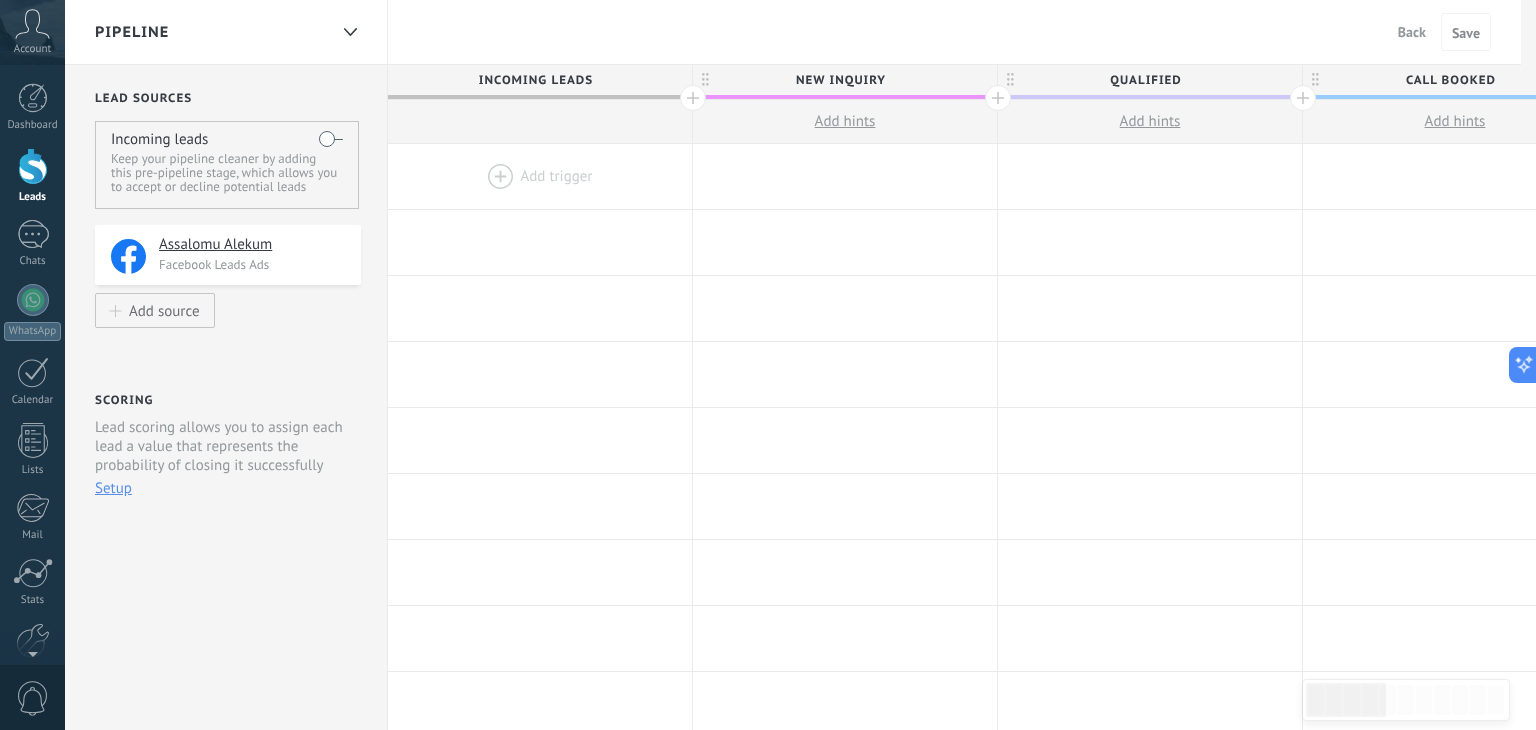 click at bounding box center [331, 139] 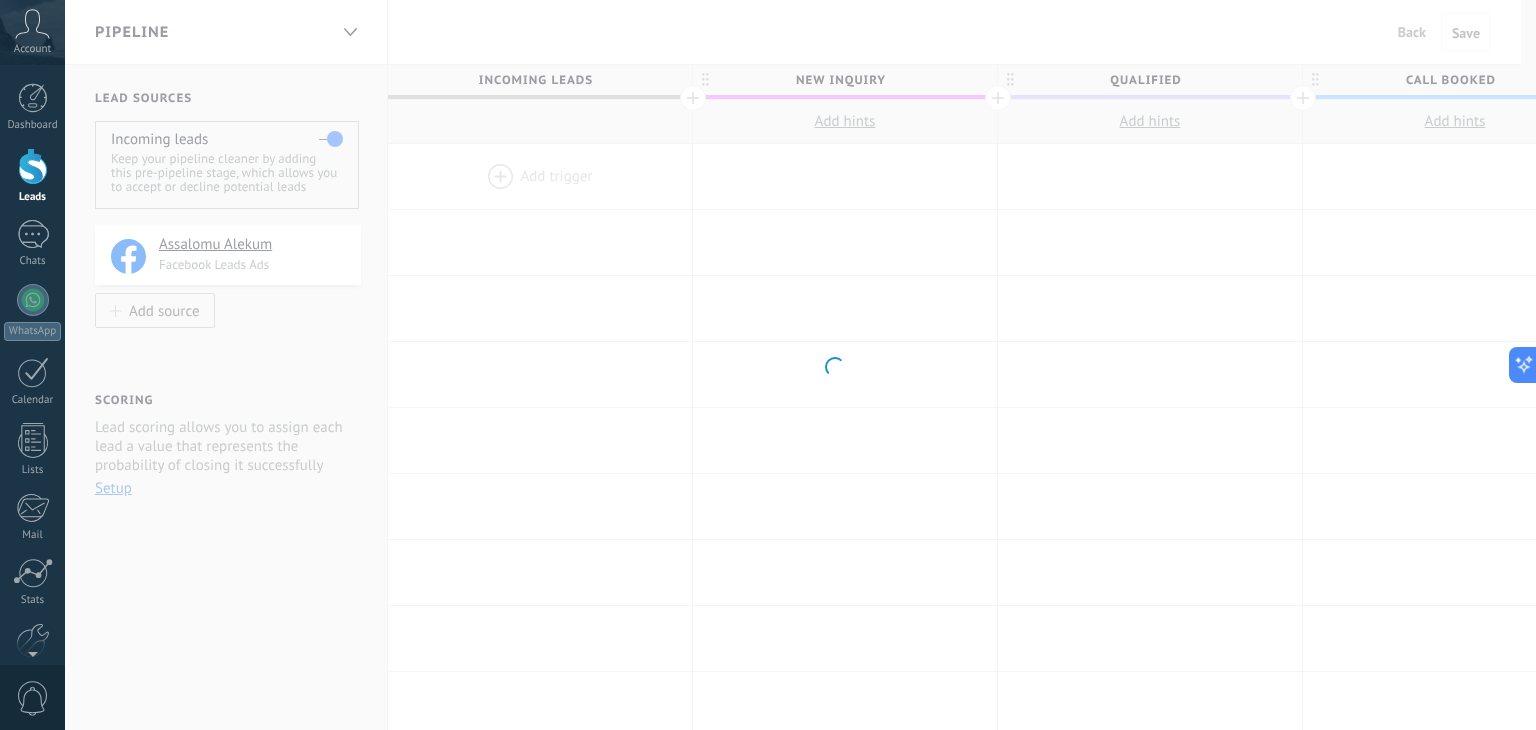 drag, startPoint x: 1207, startPoint y: 320, endPoint x: 759, endPoint y: 260, distance: 452 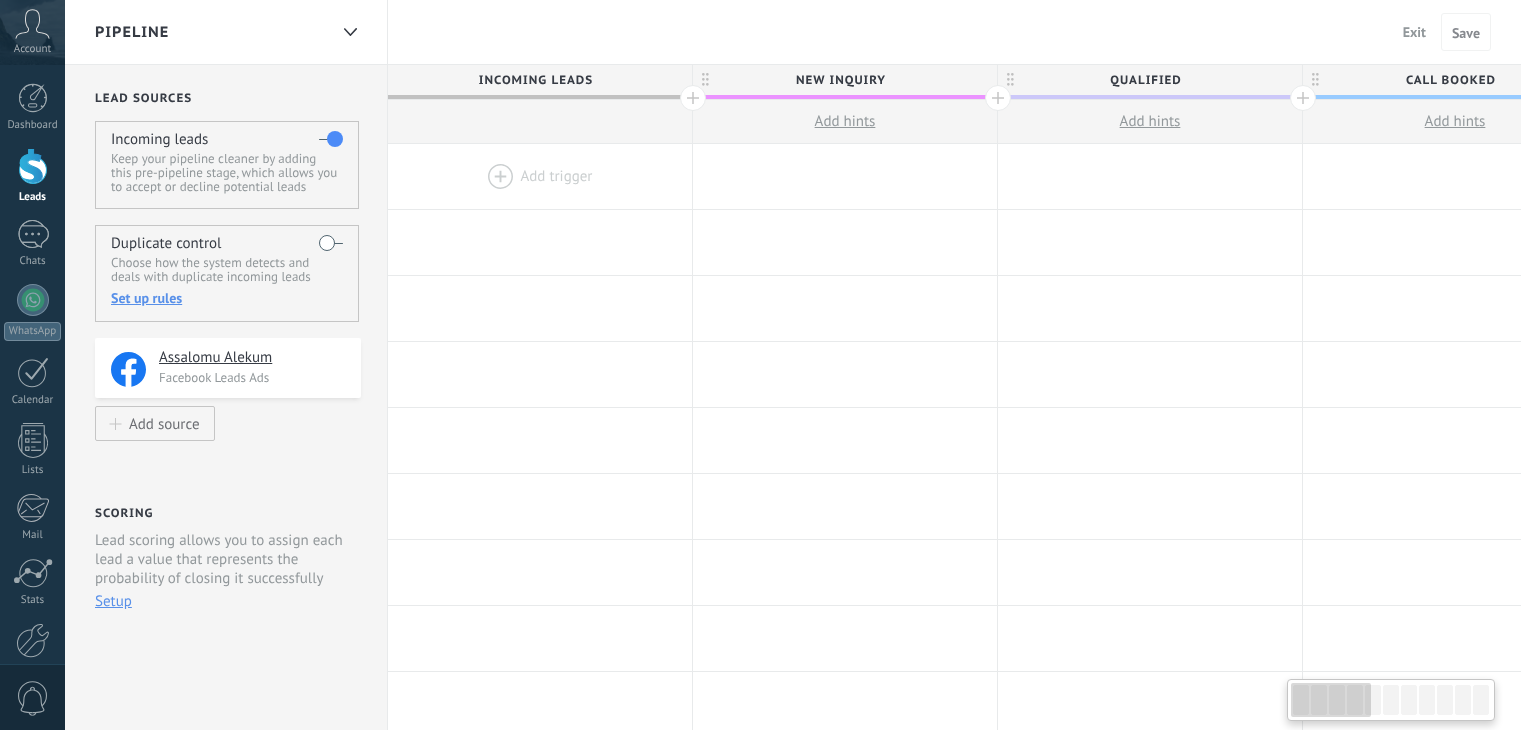 scroll, scrollTop: 0, scrollLeft: 0, axis: both 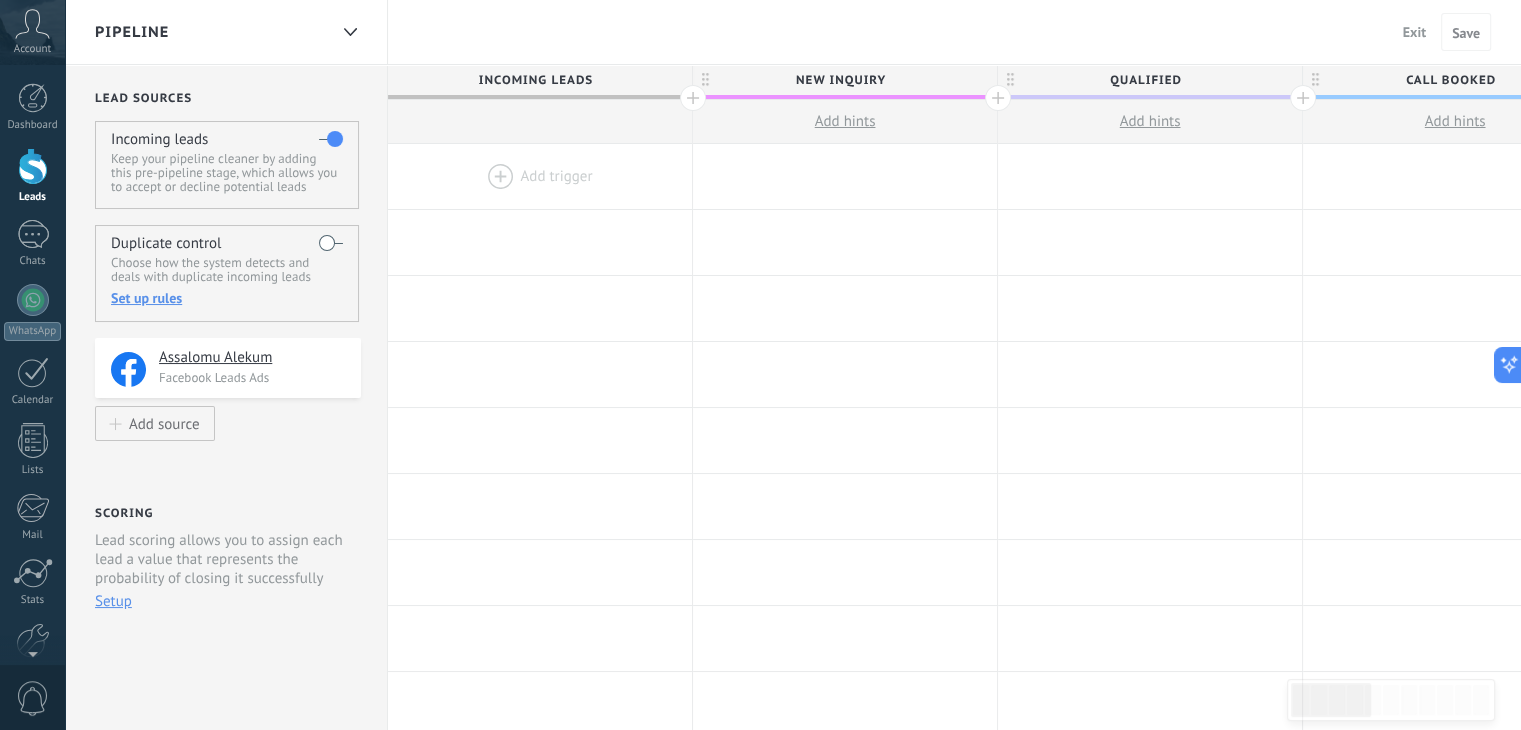 click at bounding box center (693, 98) 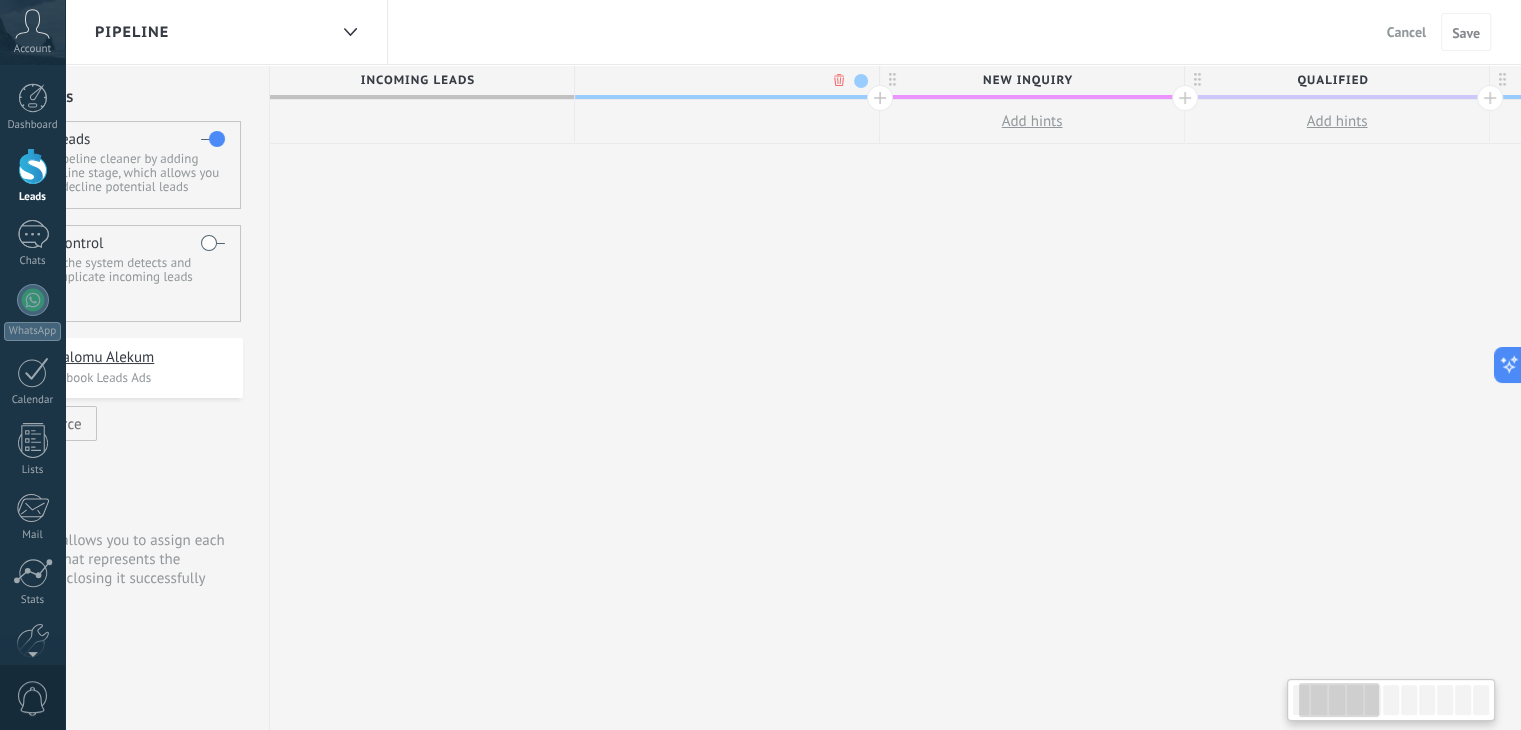 scroll, scrollTop: 0, scrollLeft: 148, axis: horizontal 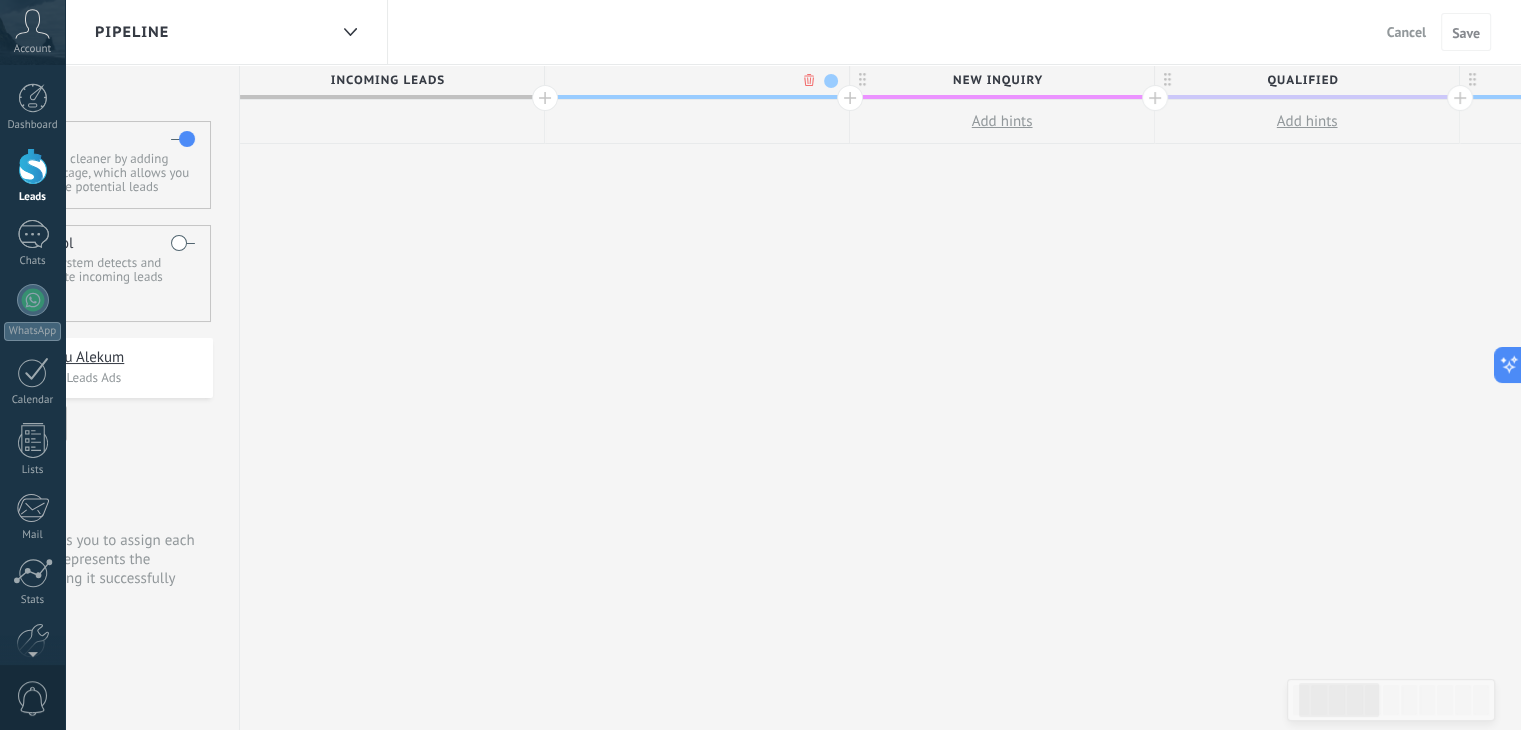click on "Incoming leads" at bounding box center (387, 80) 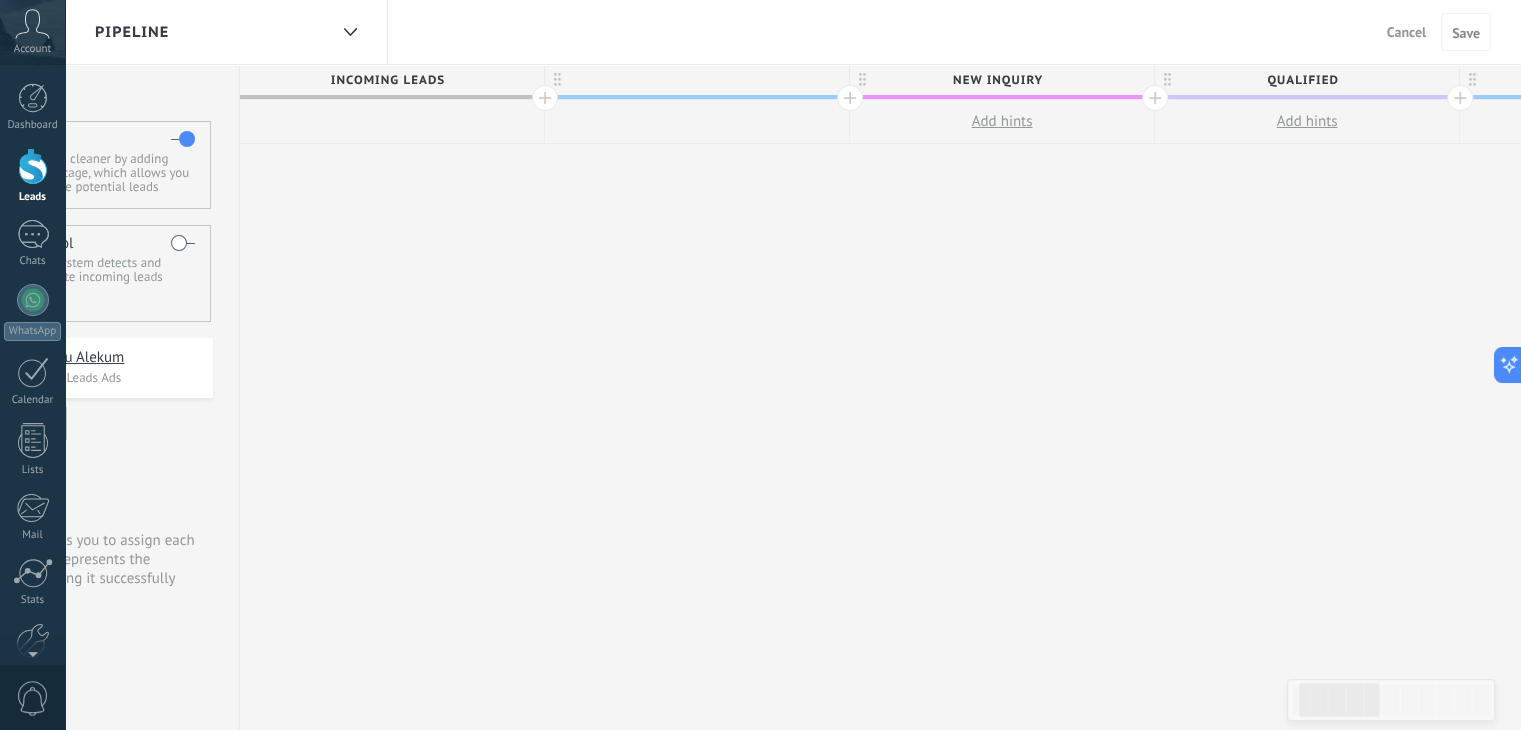 scroll, scrollTop: 0, scrollLeft: 0, axis: both 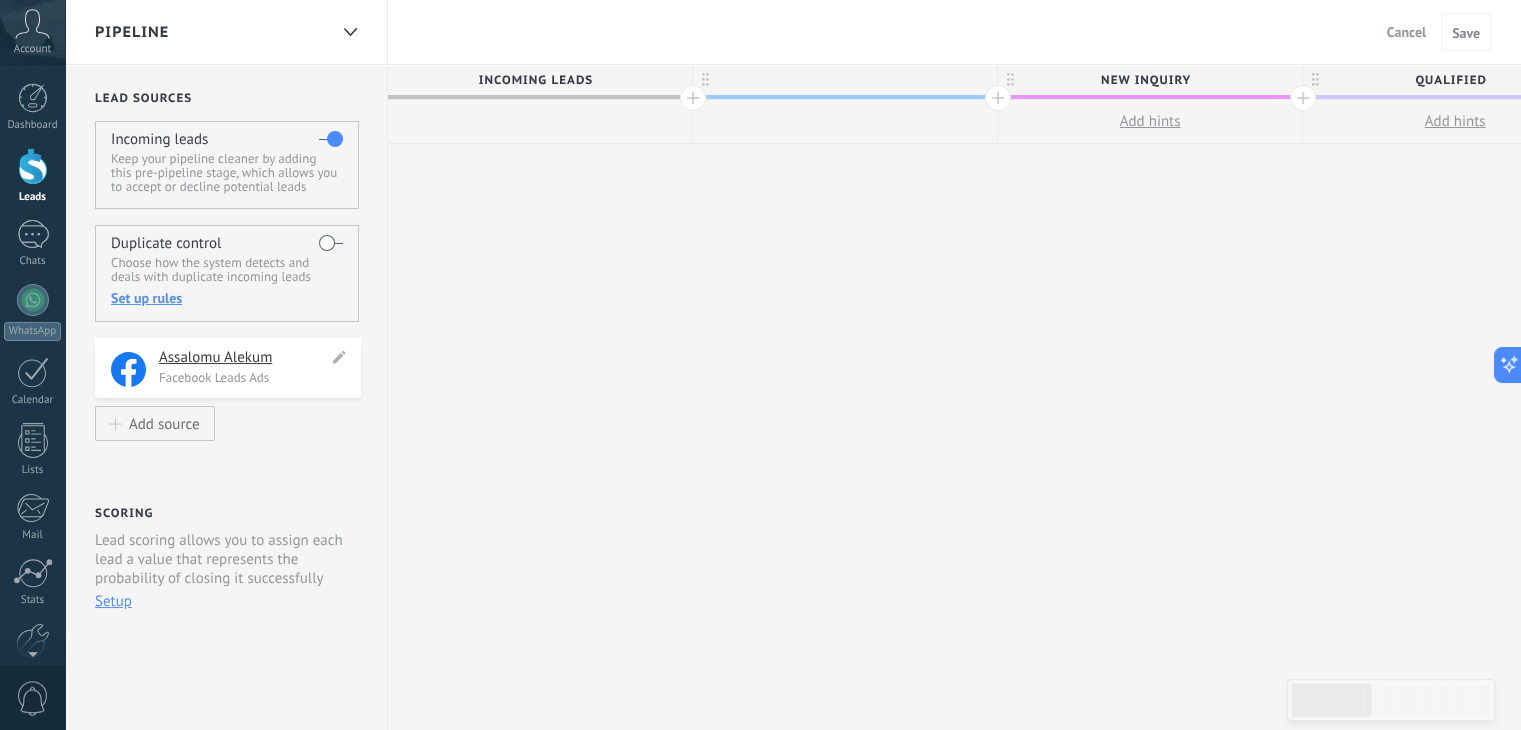 click on "Assalomu Alekum" at bounding box center [243, 358] 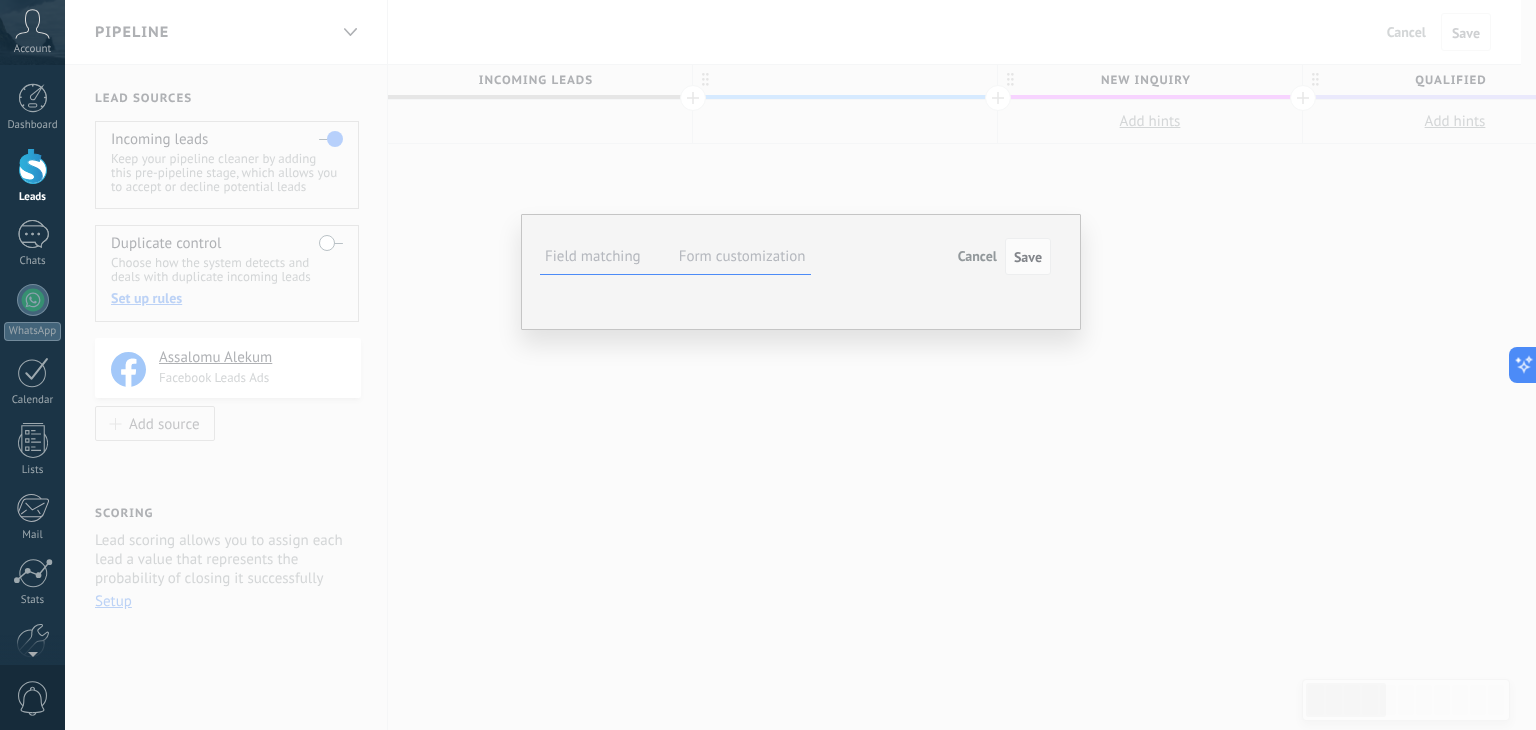 click on "Form customization" at bounding box center [742, 256] 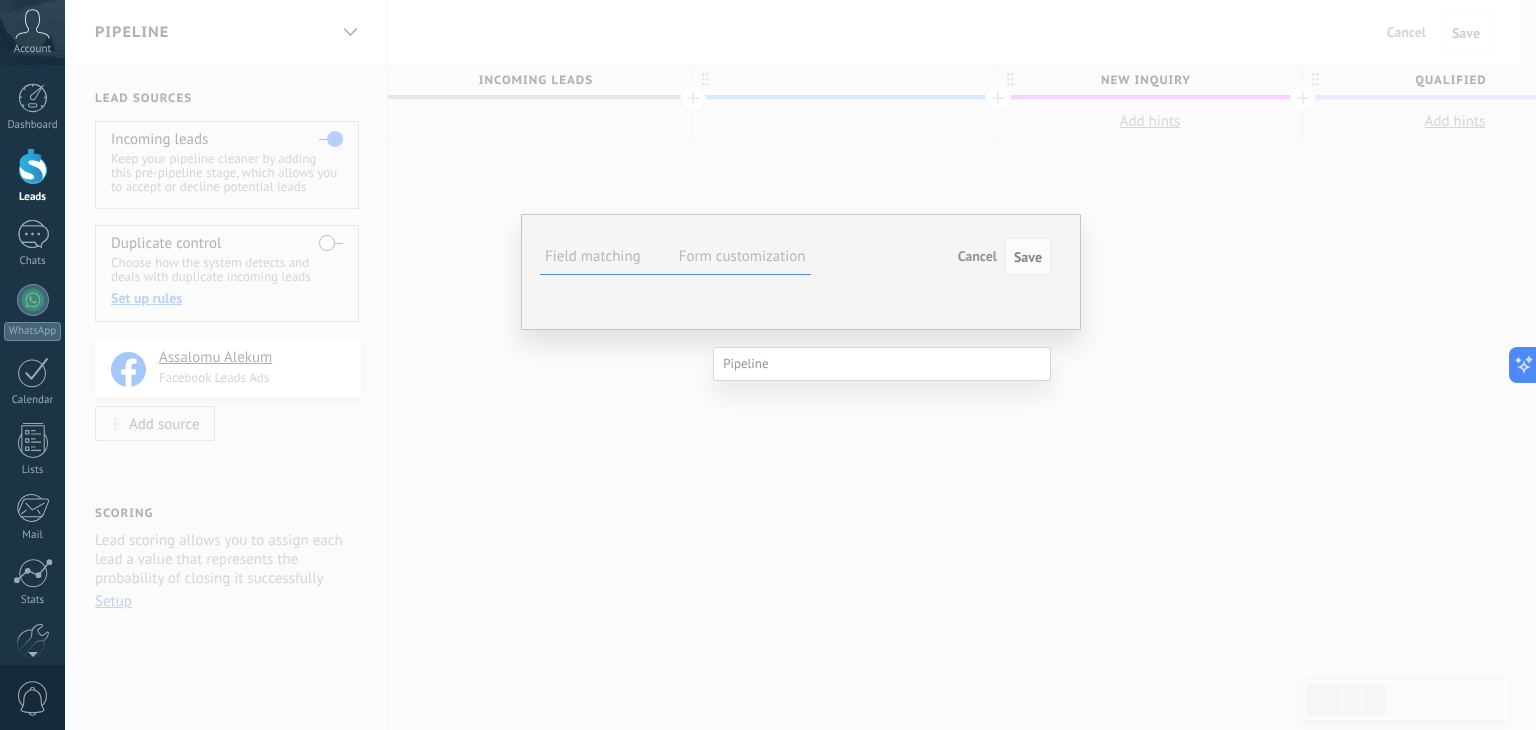 click at bounding box center [800, 365] 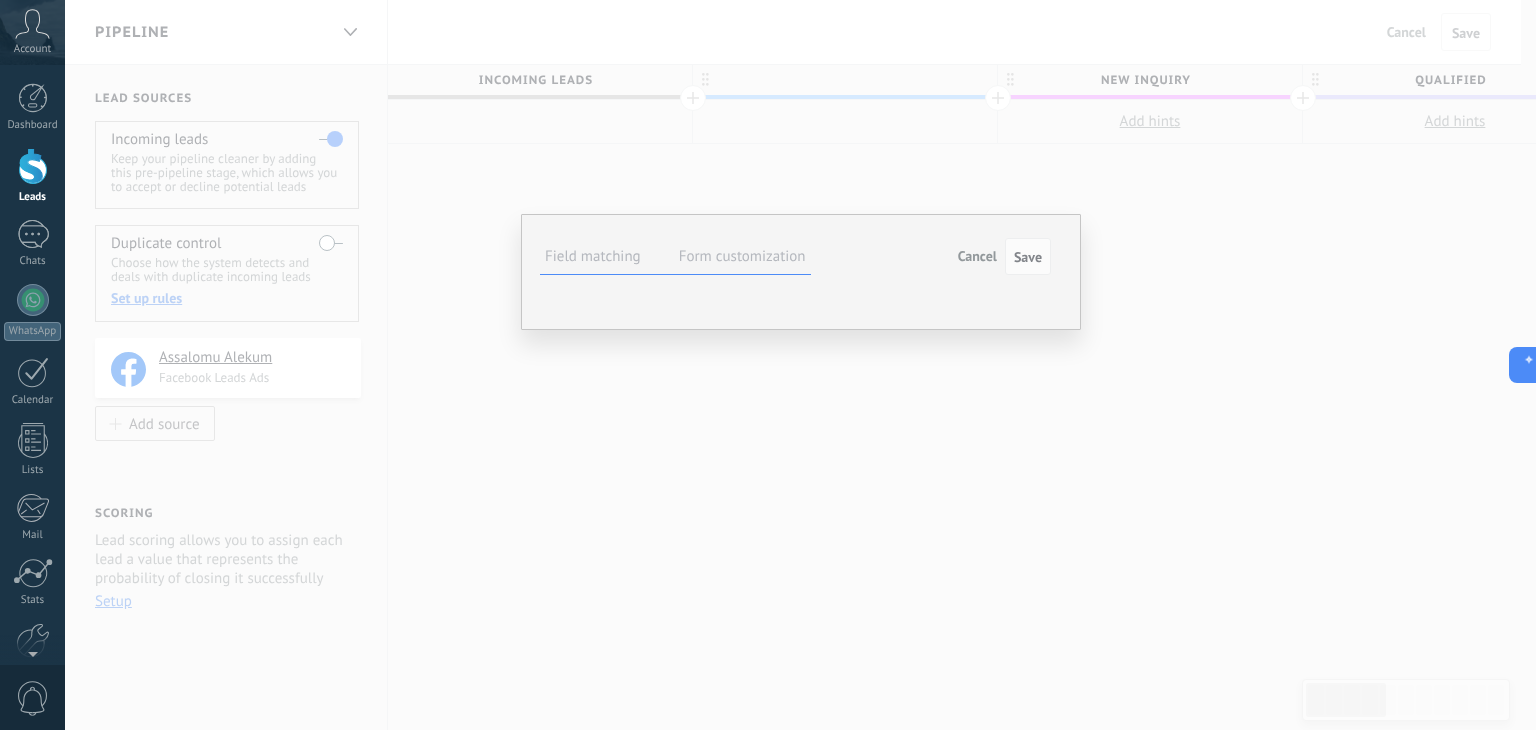 click on "**********" at bounding box center [800, 365] 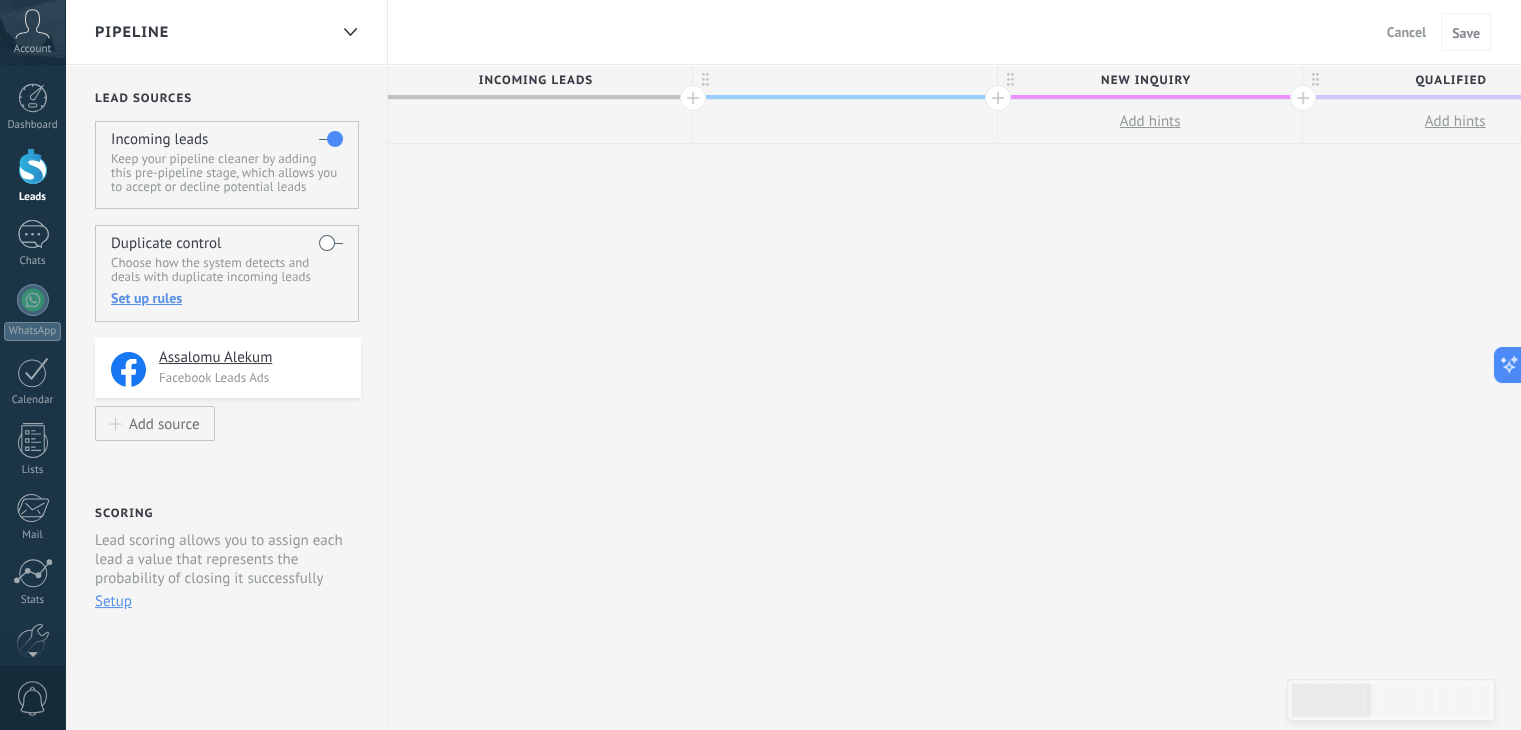 click on "Incoming leads" at bounding box center (535, 80) 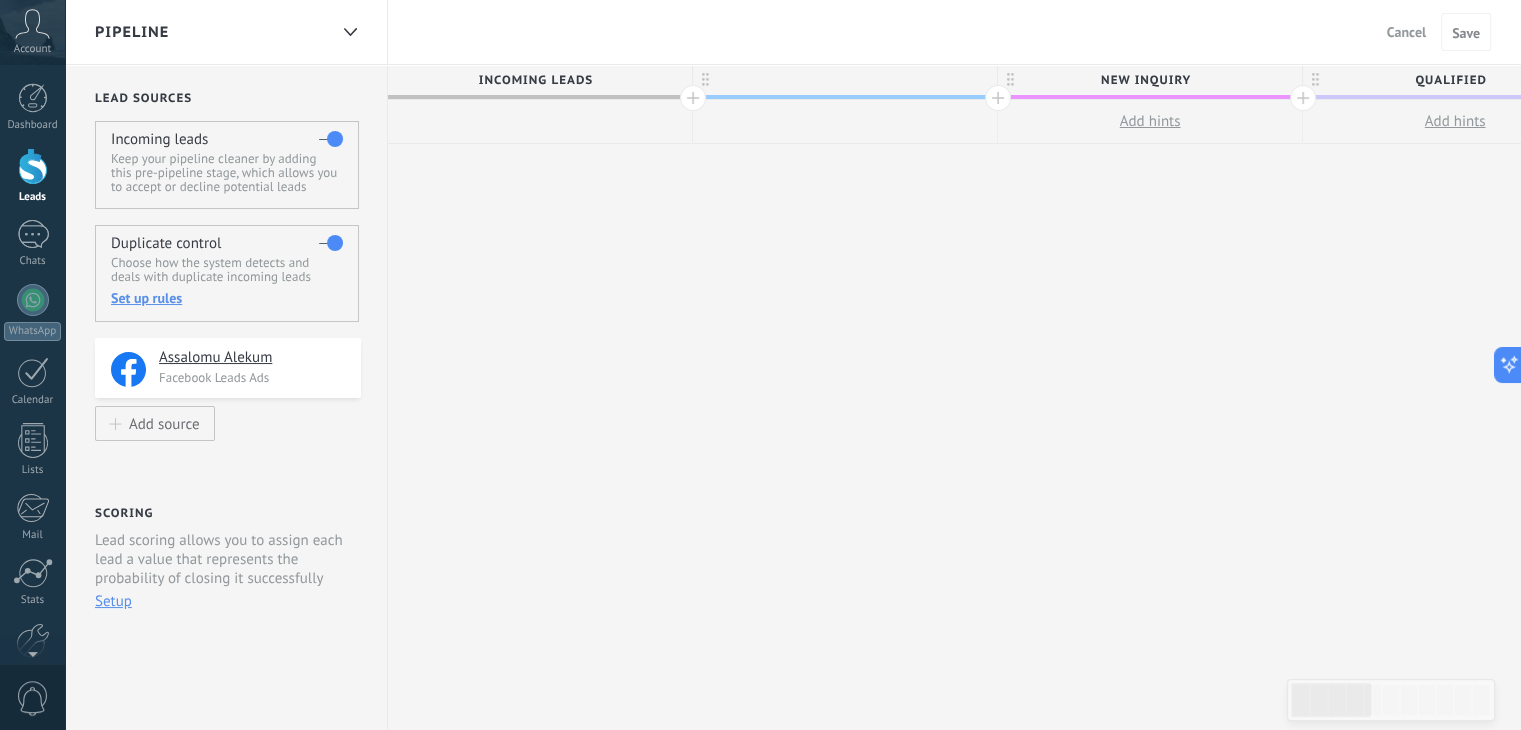 click at bounding box center (331, 243) 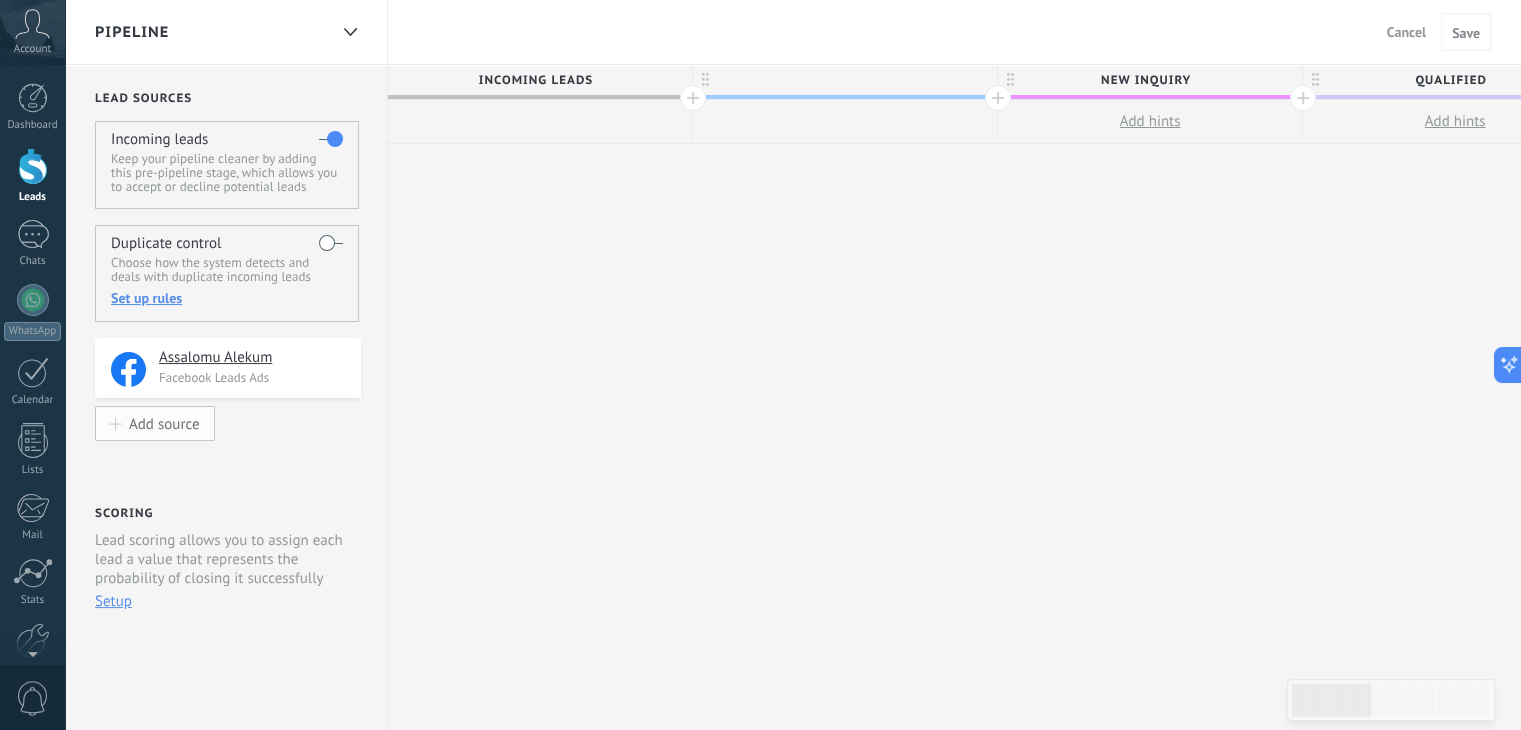 click on "Add source" at bounding box center [164, 423] 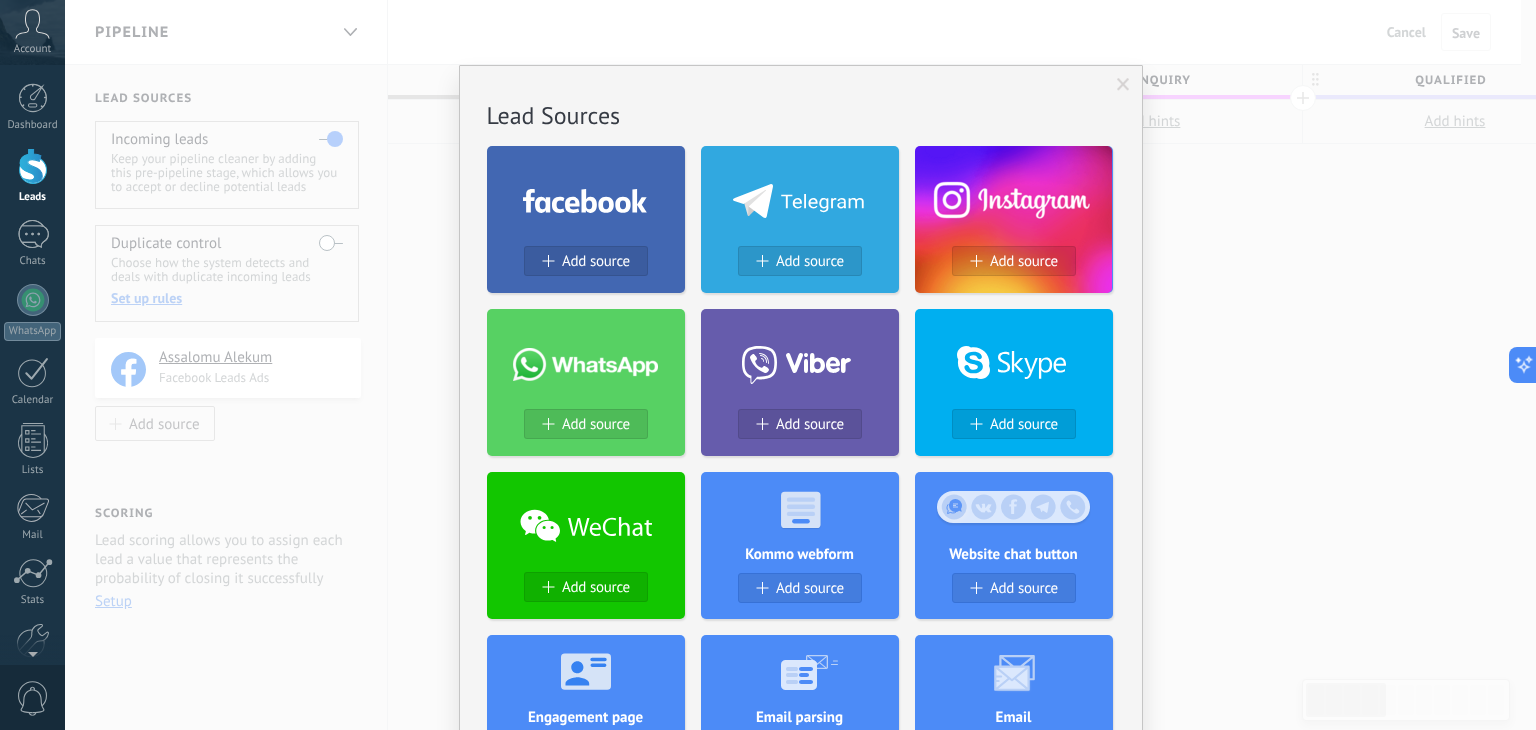 click on "No results. Lead Sources Add source Add source Add source Add source Add source Add source Add source Kommo webform Add source Website chat button Add source Engagement page Add source Email parsing Add source Email Add source Lead scraper Add source Sheets Add source Add source Widgets" at bounding box center [800, 365] 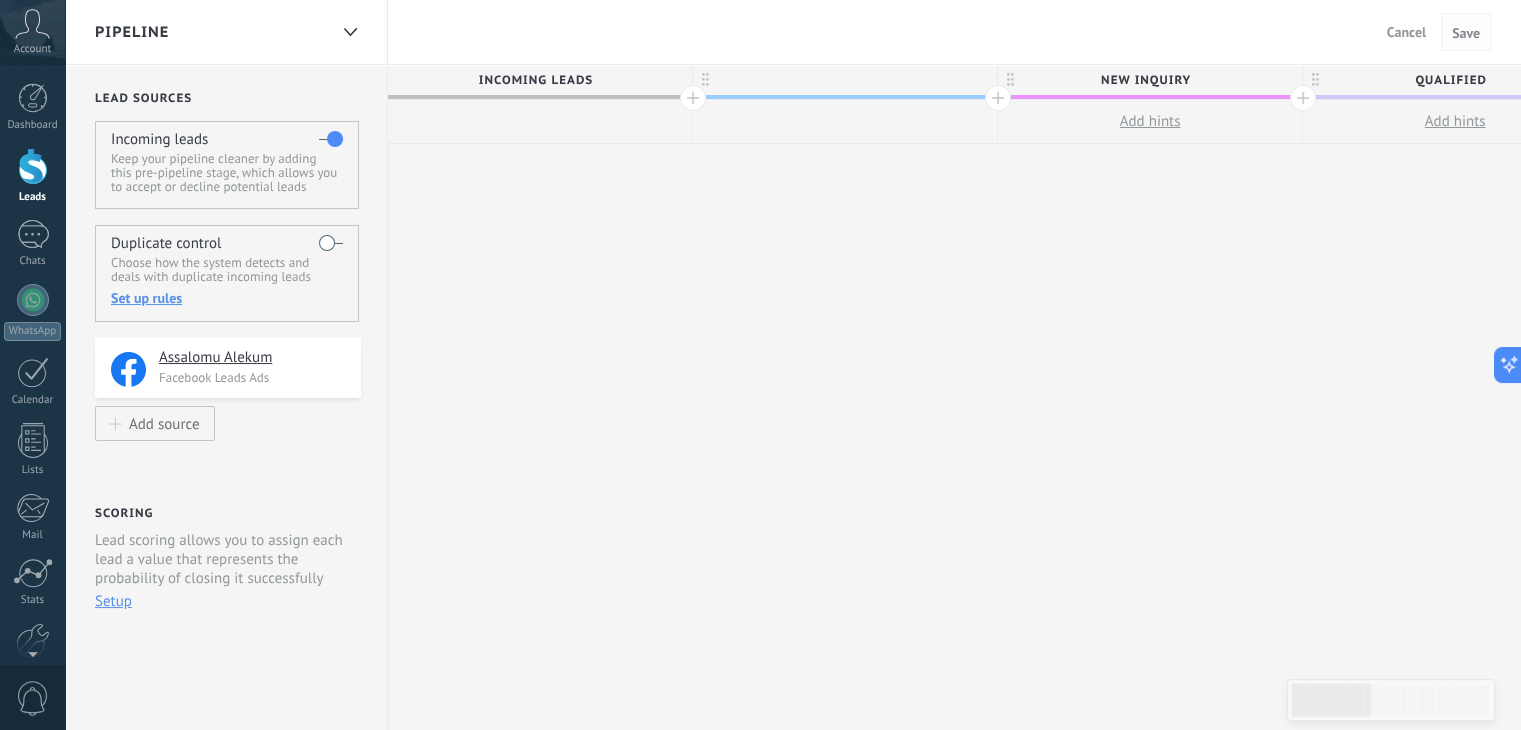 click on "Save" at bounding box center [1466, 33] 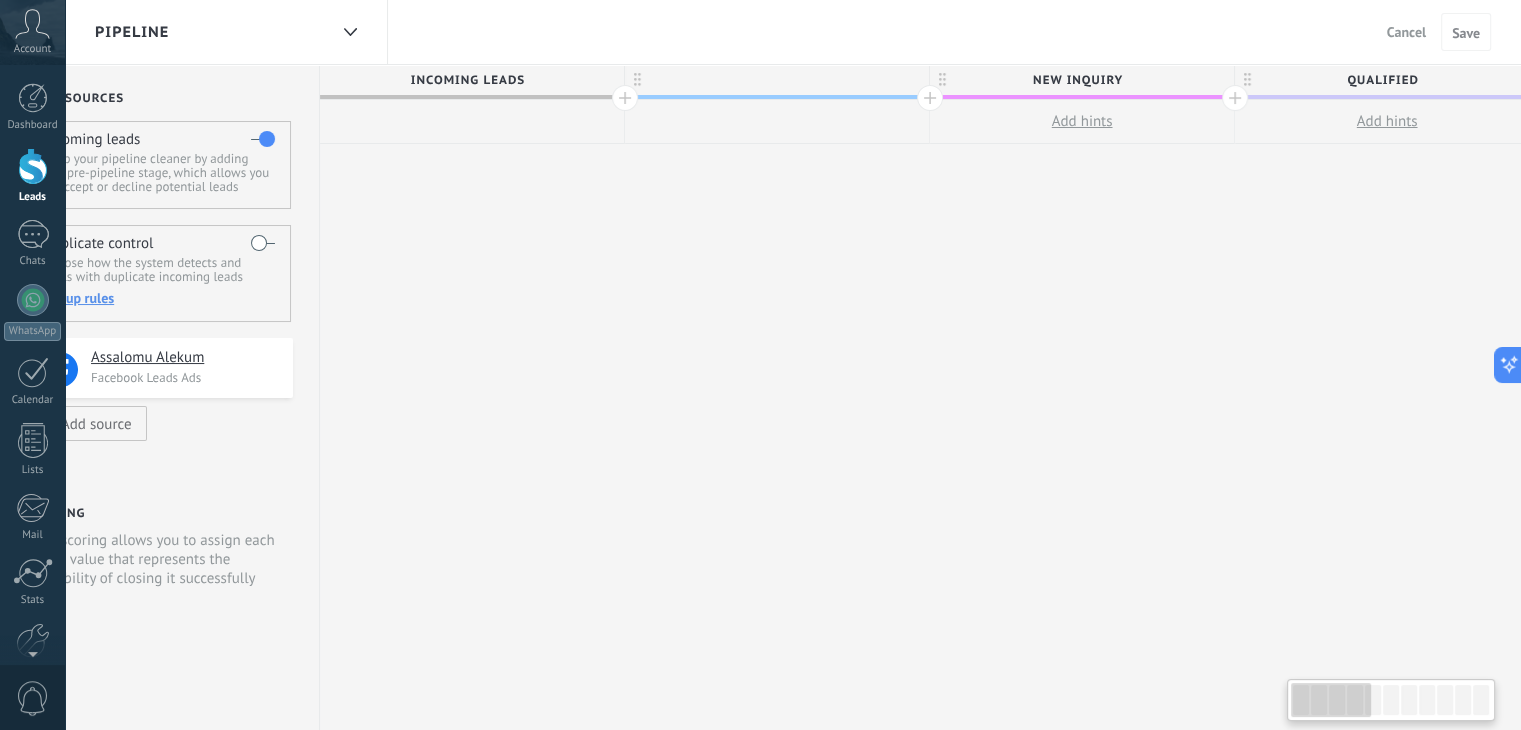 scroll, scrollTop: 0, scrollLeft: 0, axis: both 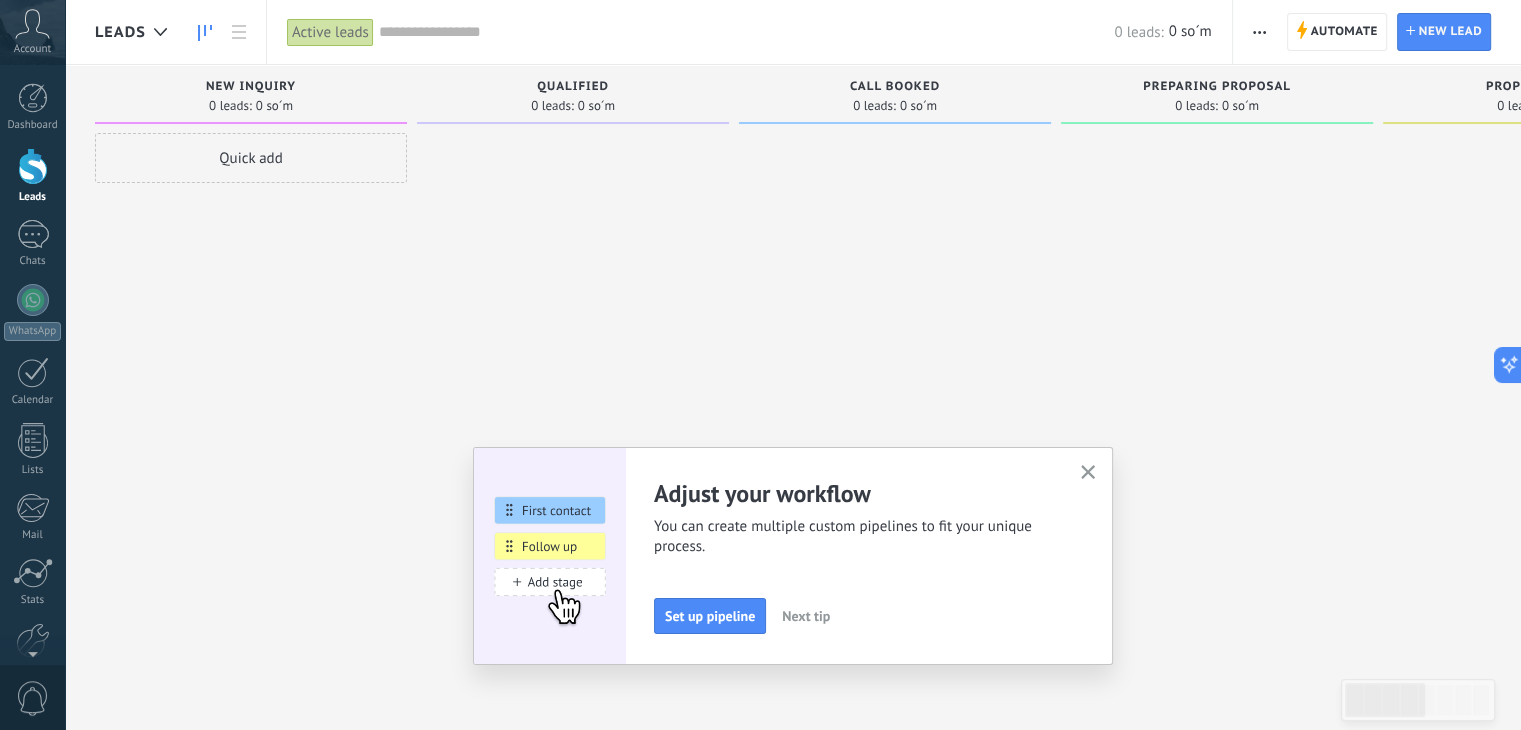 click on "Next tip" at bounding box center (806, 616) 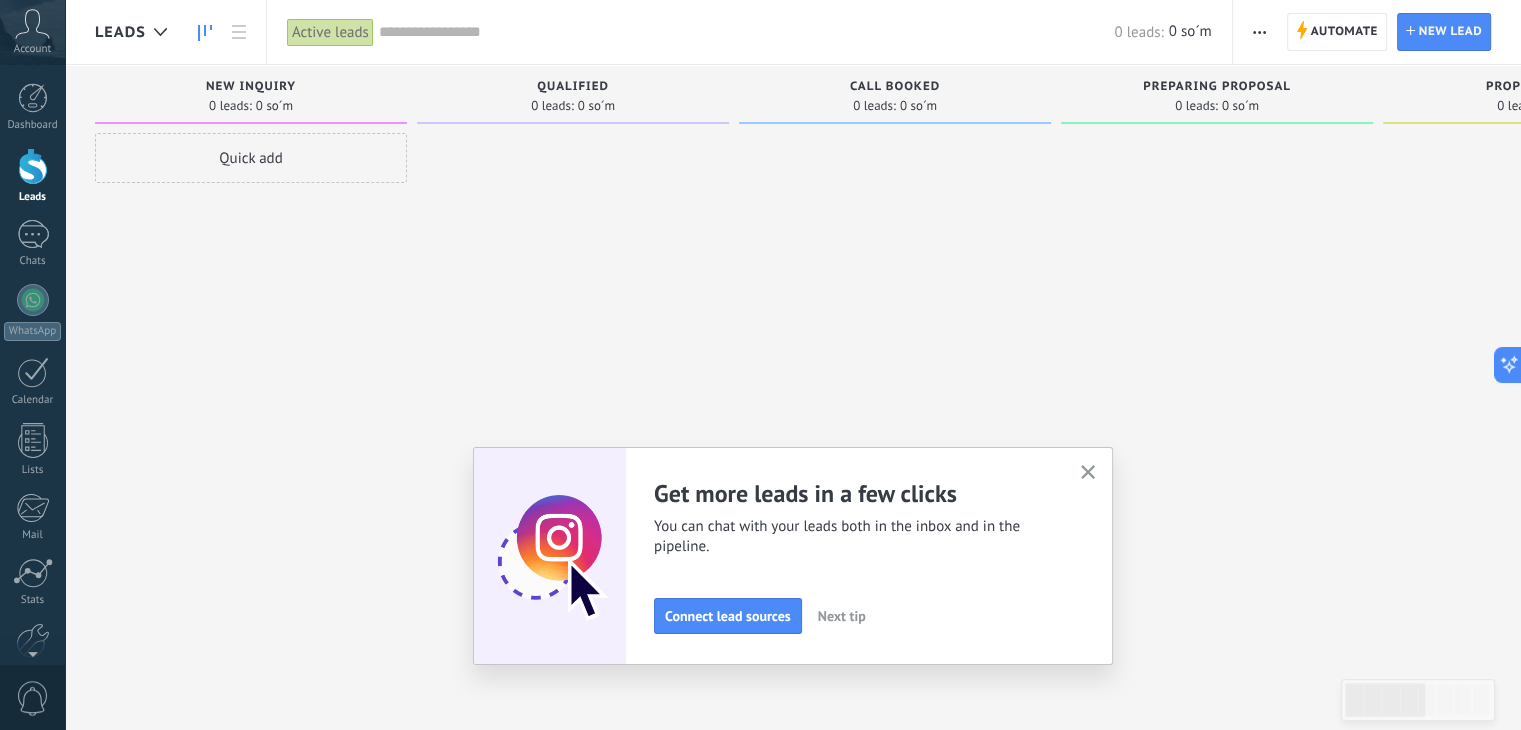 click on "Next tip" at bounding box center [842, 616] 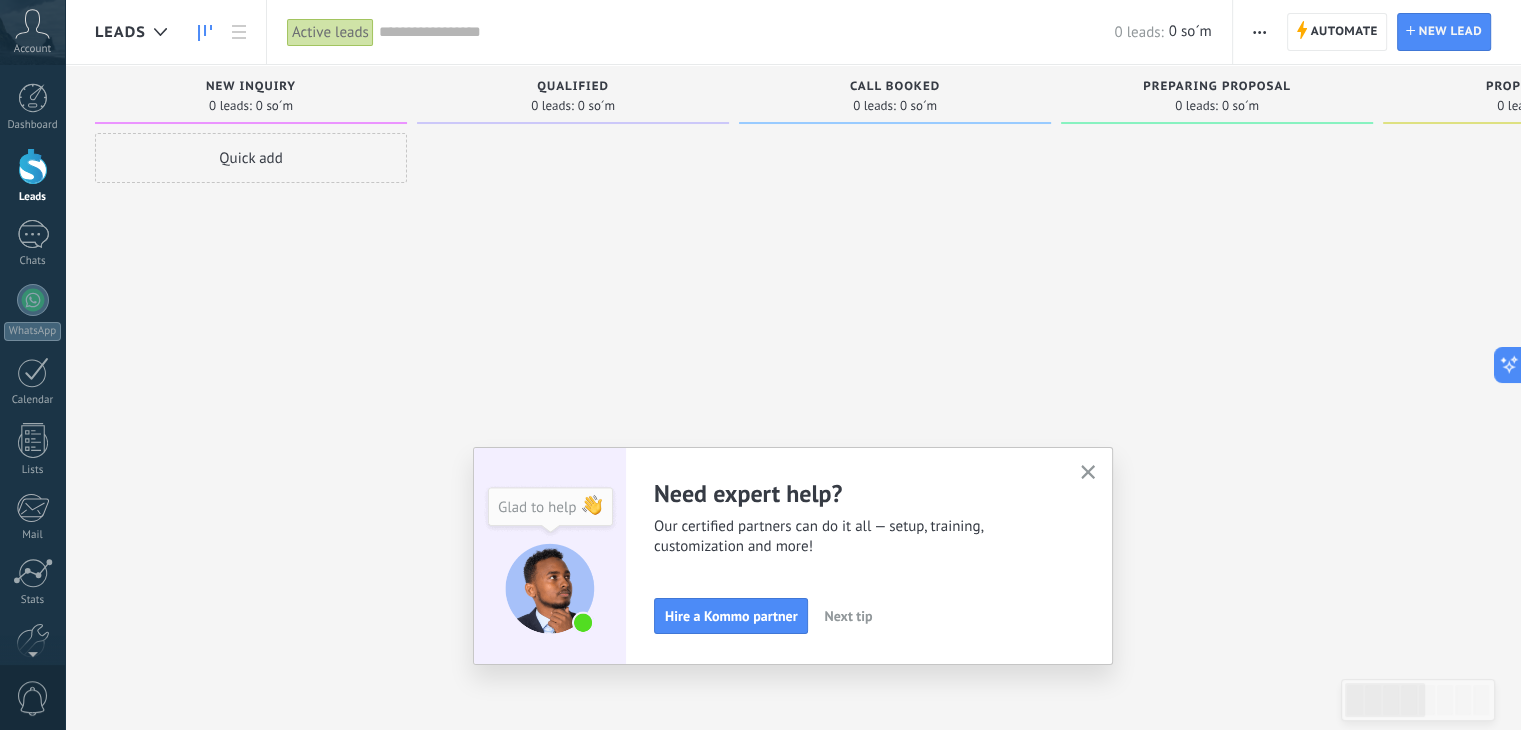 click on "Next tip" at bounding box center (848, 616) 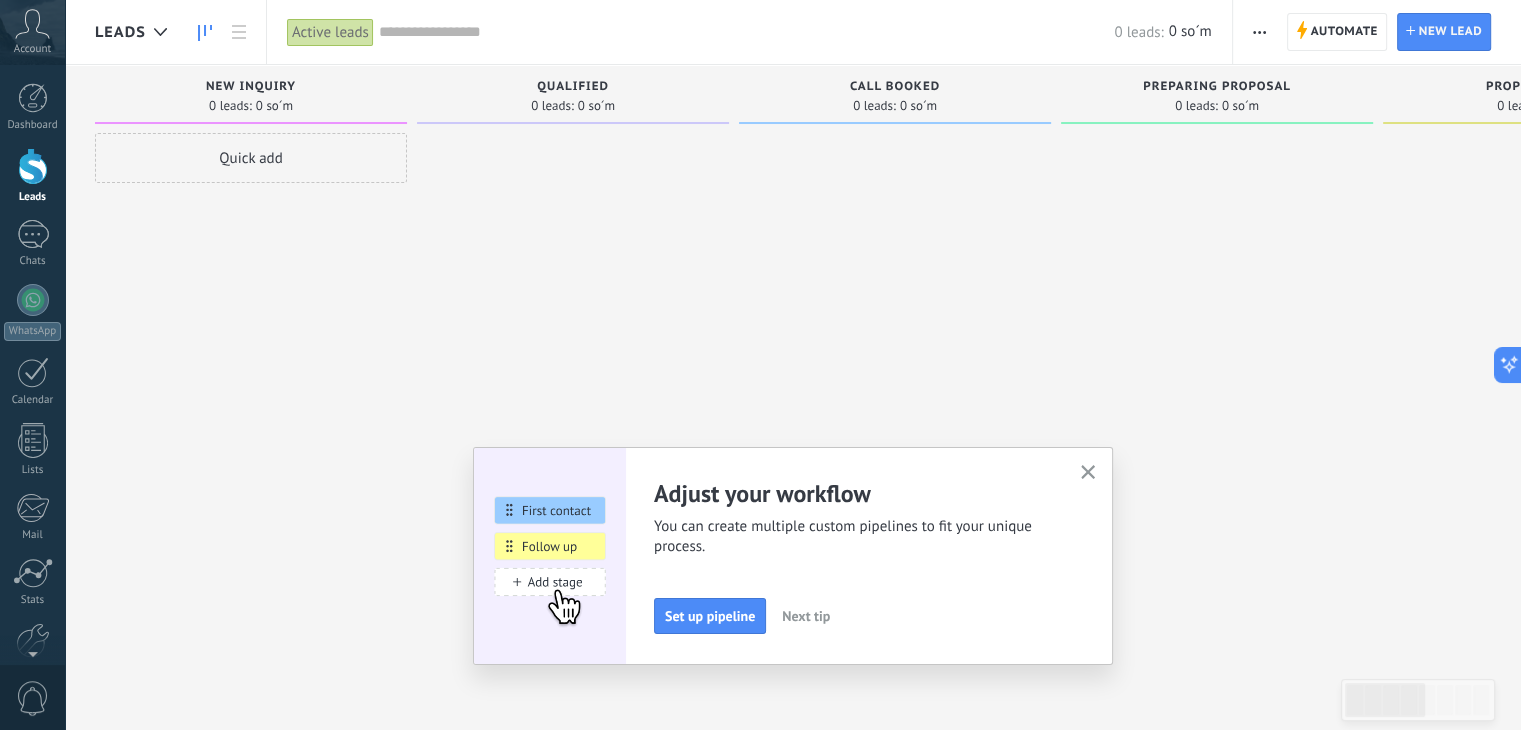 click on "Next tip" at bounding box center [806, 616] 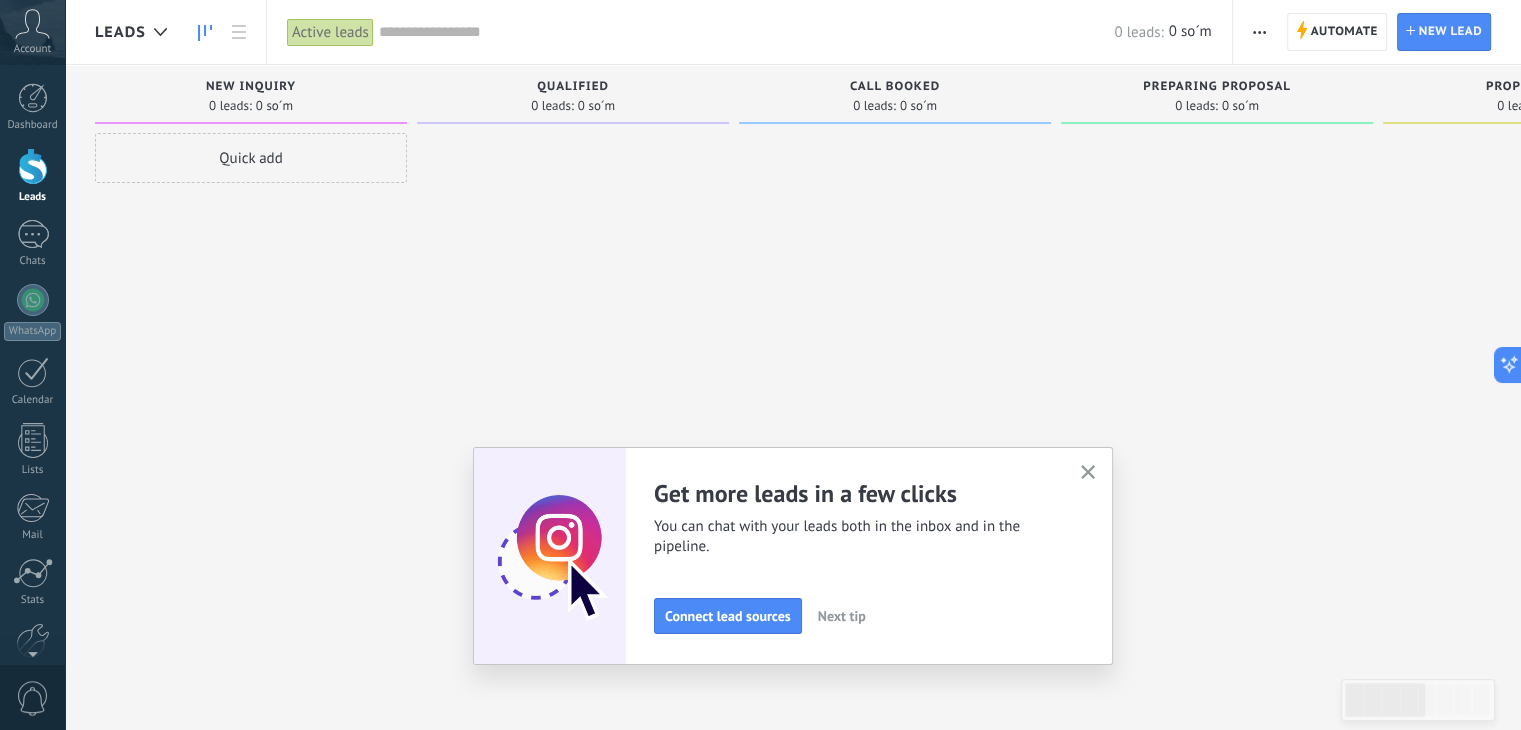 click at bounding box center (1088, 473) 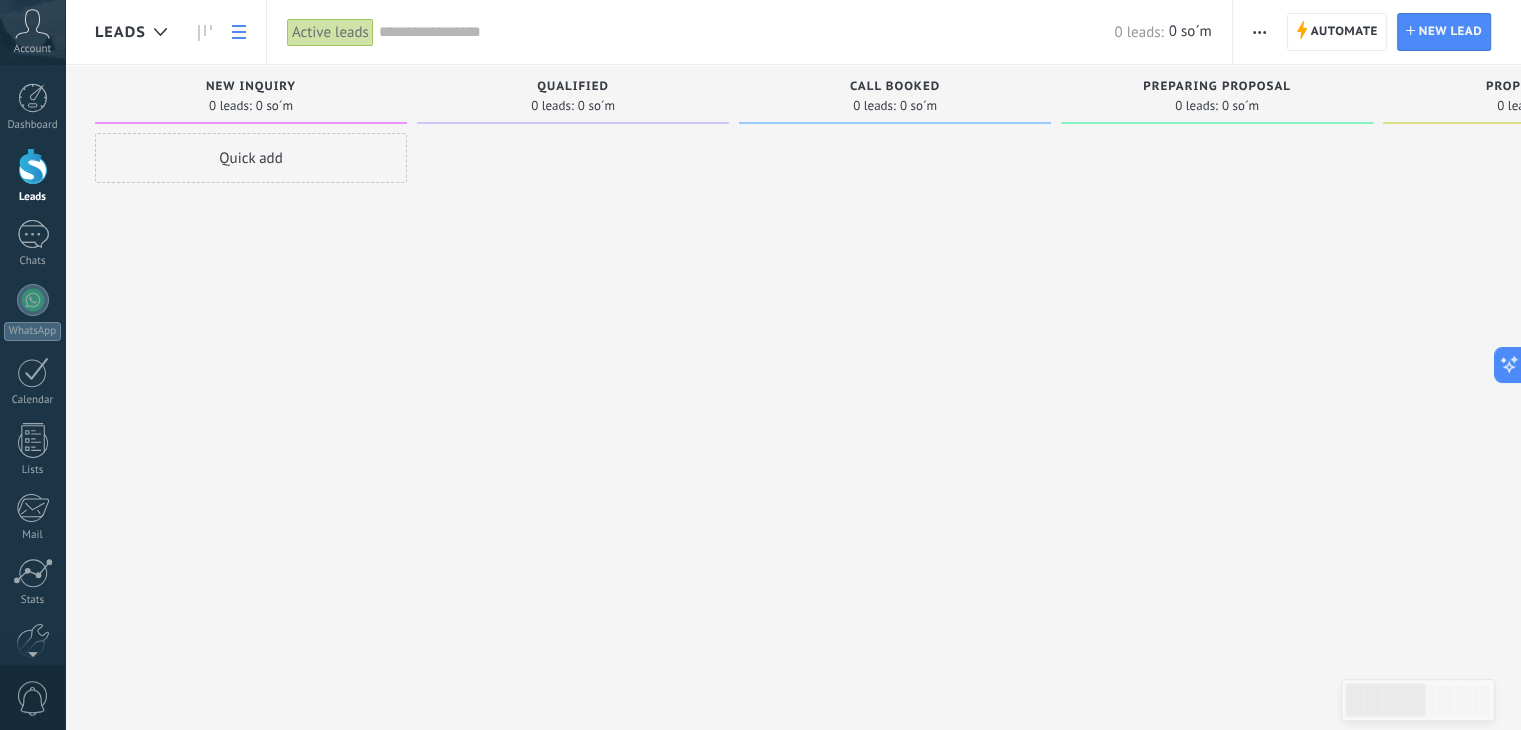 click at bounding box center [239, 32] 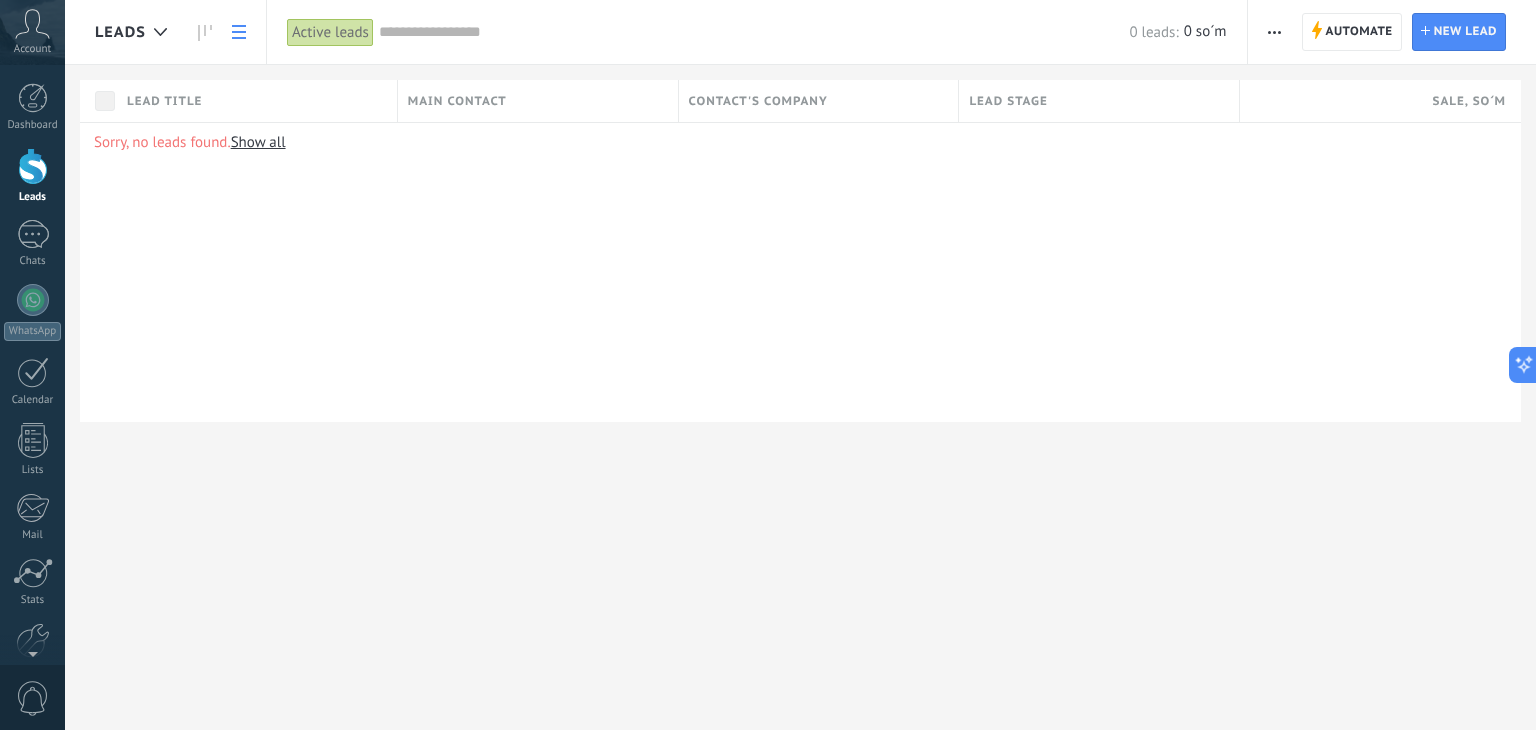 click on "Lead title" at bounding box center (164, 101) 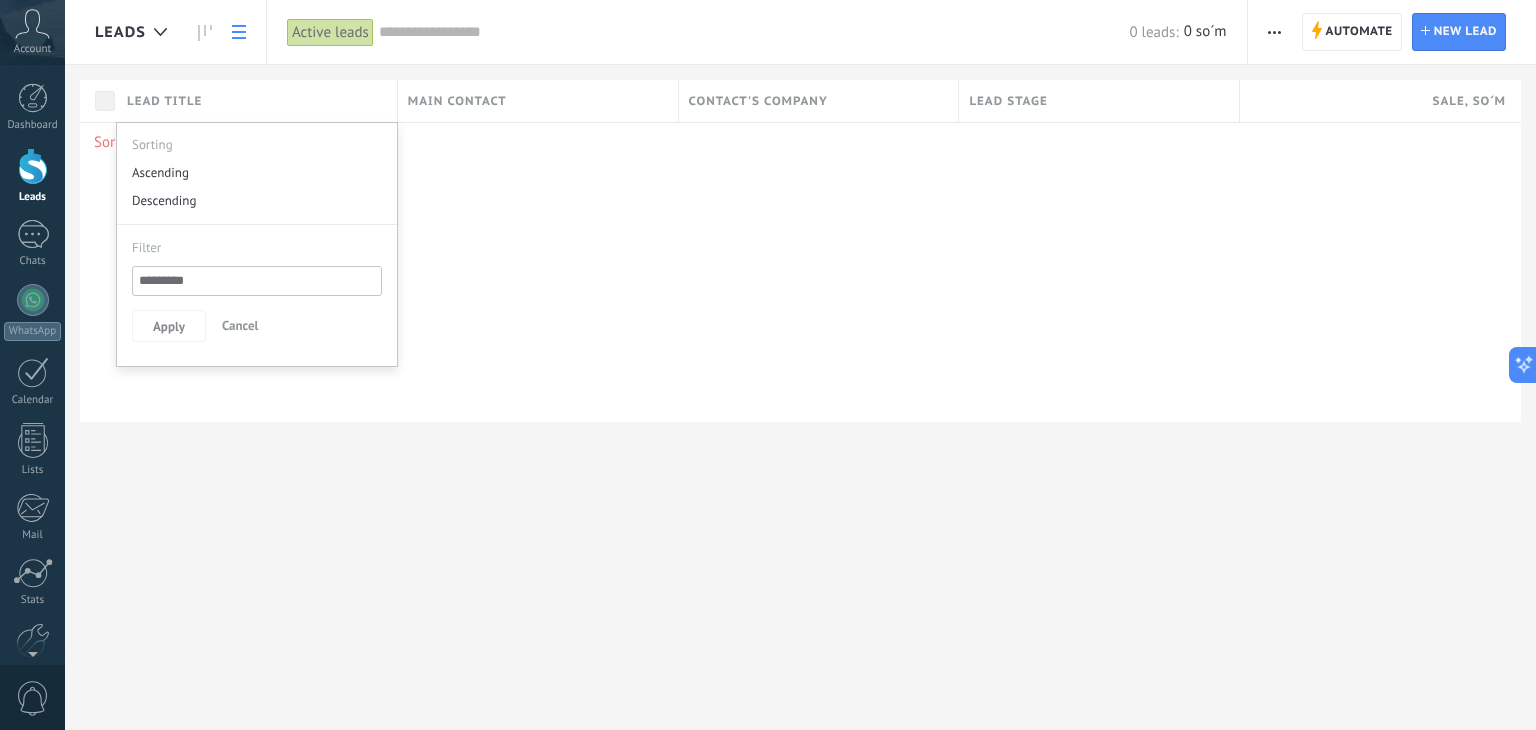 click on "Sorry, no leads found.  Show all" at bounding box center (800, 142) 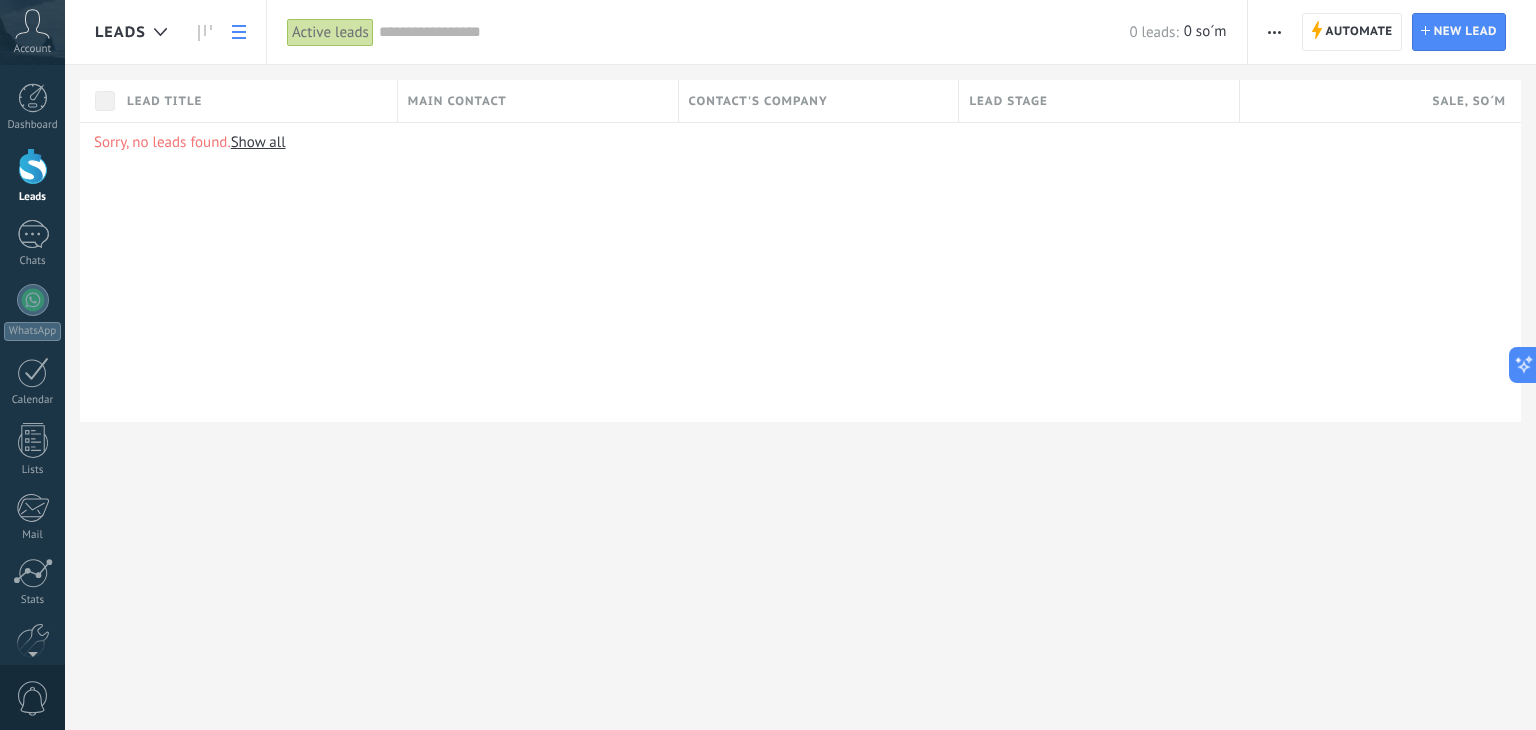 click on "Show all" at bounding box center [258, 142] 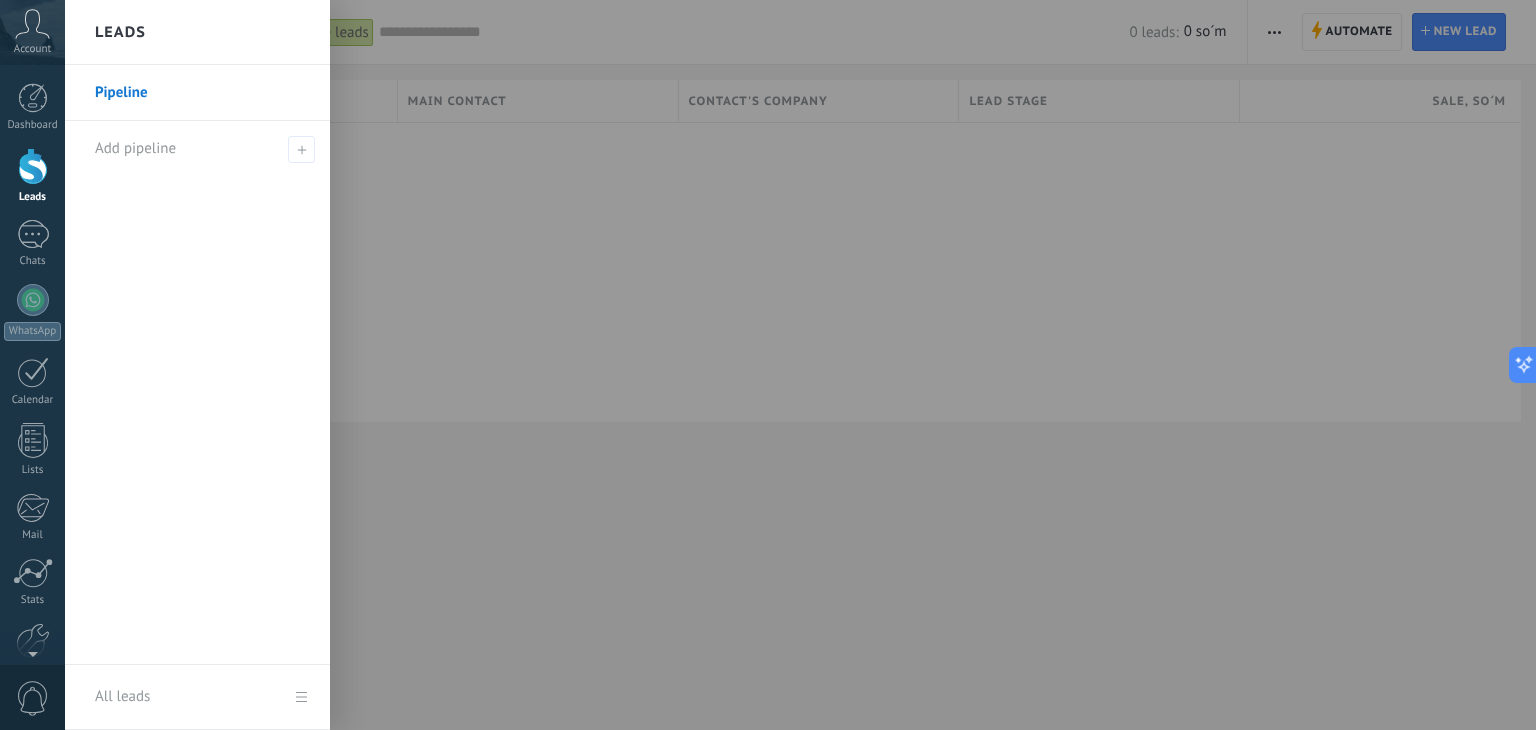 click on ".abccls-1,.abccls-2{fill-rule:evenodd}.abccls-2{fill:#fff} .abfcls-1{fill:none}.abfcls-2{fill:#fff} .abncls-1{isolation:isolate}.abncls-2{opacity:.06}.abncls-2,.abncls-3,.abncls-6{mix-blend-mode:multiply}.abncls-3{opacity:.15}.abncls-4,.abncls-8{fill:#fff}.abncls-5{fill:url(#abnlinear-gradient)}.abncls-6{opacity:.04}.abncls-7{fill:url(#abnlinear-gradient-2)}.abncls-8{fill-rule:evenodd} .abqst0{fill:#ffa200} .abwcls-1{fill:#252525} .cls-1{isolation:isolate} .acicls-1{fill:none} .aclcls-1{fill:#232323} .acnst0{display:none} .addcls-1,.addcls-2{fill:none;stroke-miterlimit:10}.addcls-1{stroke:#dfe0e5}.addcls-2{stroke:#a1a7ab} .adecls-1,.adecls-2{fill:none;stroke-miterlimit:10}.adecls-1{stroke:#dfe0e5}.adecls-2{stroke:#a1a7ab} .adqcls-1{fill:#8591a5;fill-rule:evenodd} .aeccls-1{fill:#5c9f37} .aeecls-1{fill:#f86161} .aejcls-1{fill:#8591a5;fill-rule:evenodd} .aekcls-1{fill-rule:evenodd} .aelcls-1{fill-rule:evenodd;fill:currentColor} .aemcls-1{fill-rule:evenodd;fill:currentColor} .aencls-2{fill:#f86161;opacity:.3}" at bounding box center (768, 365) 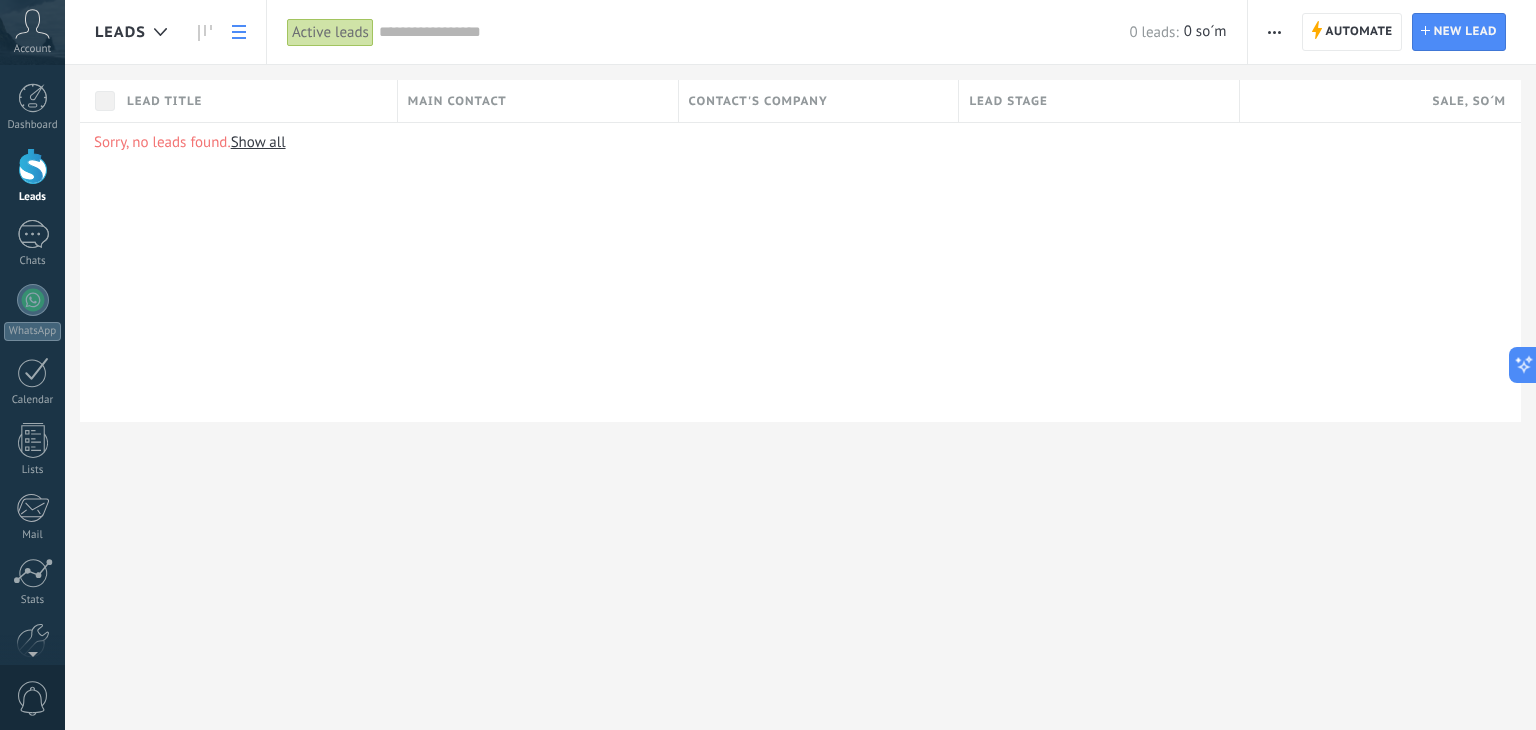 click on "Leads" at bounding box center (120, 32) 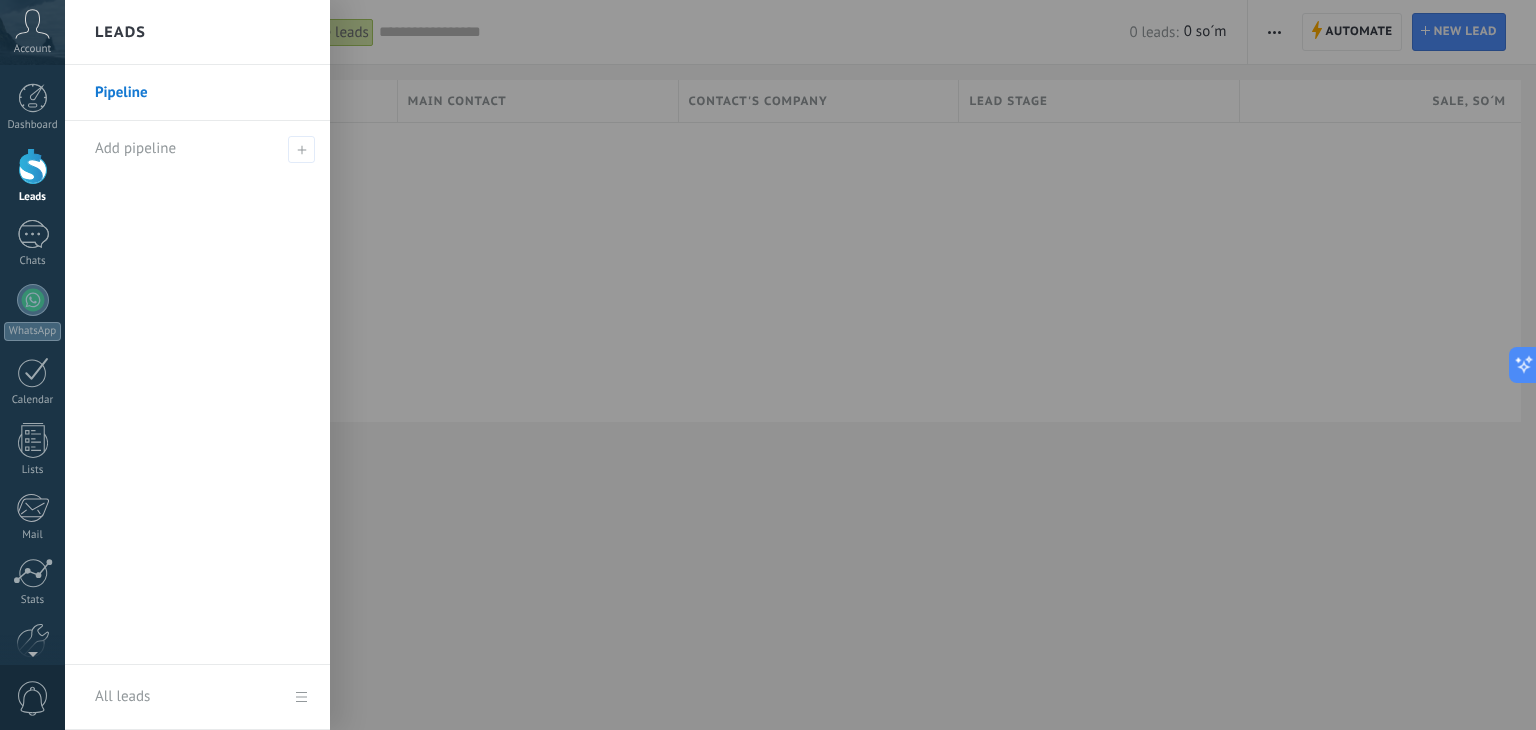 click at bounding box center (833, 365) 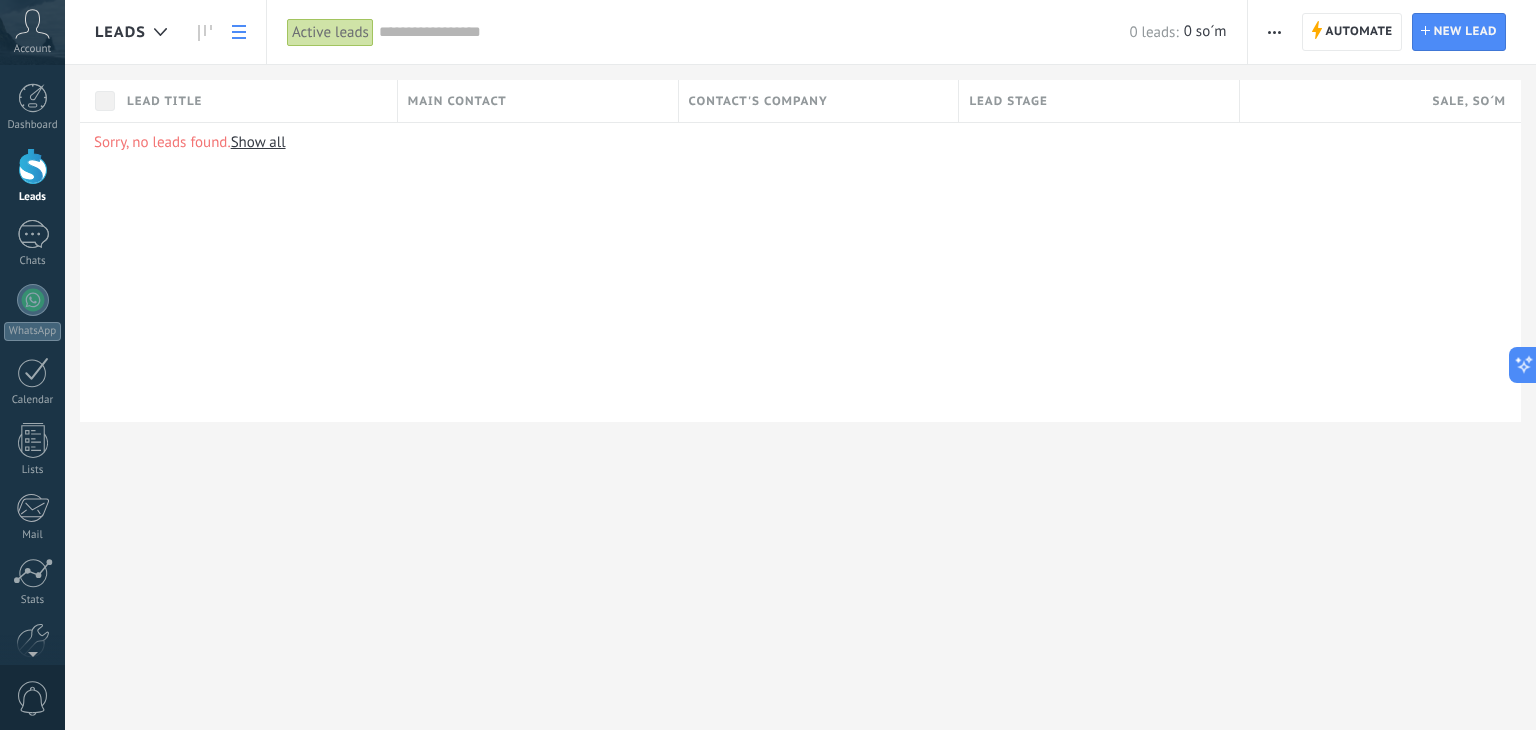 click on "Main contact" at bounding box center (457, 101) 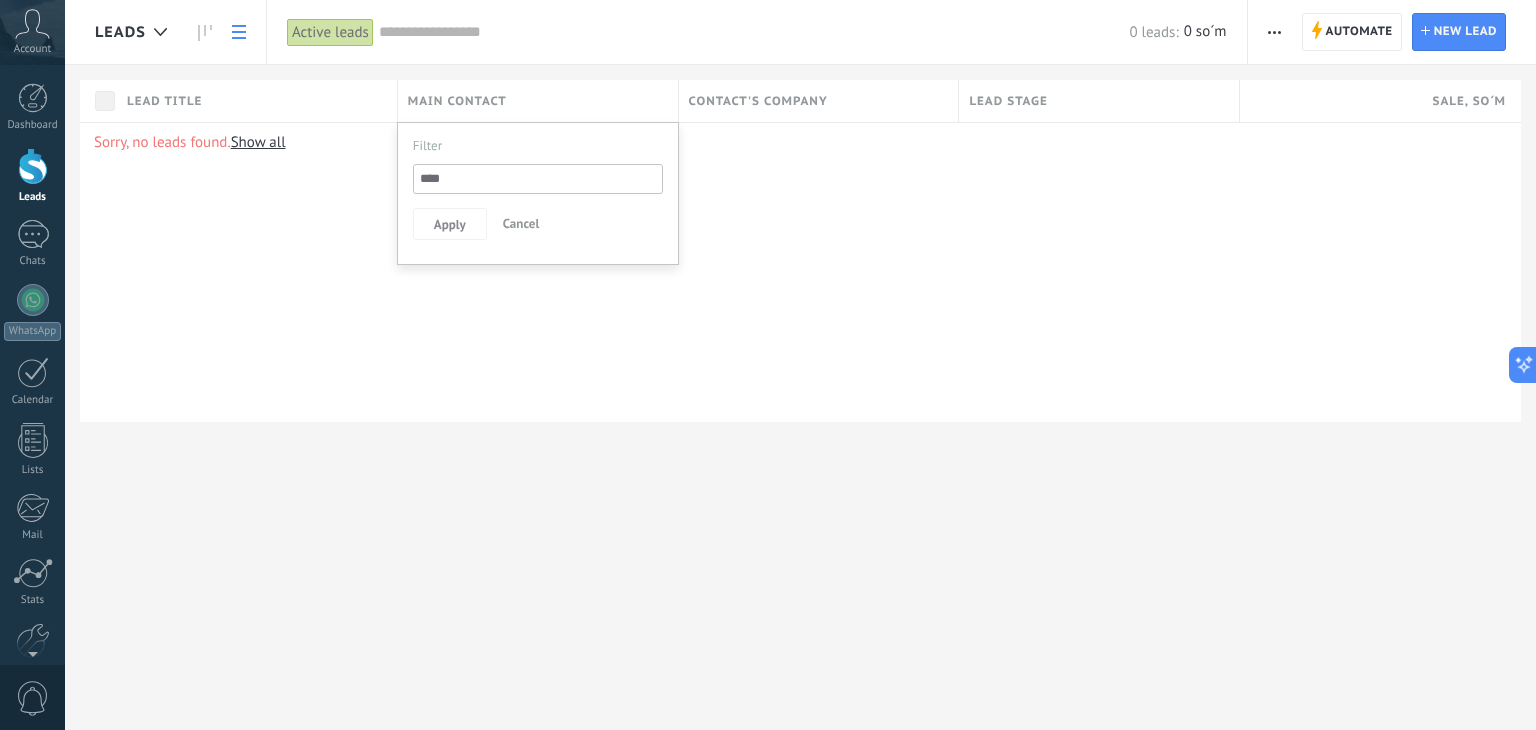click on "Main contact" at bounding box center [457, 101] 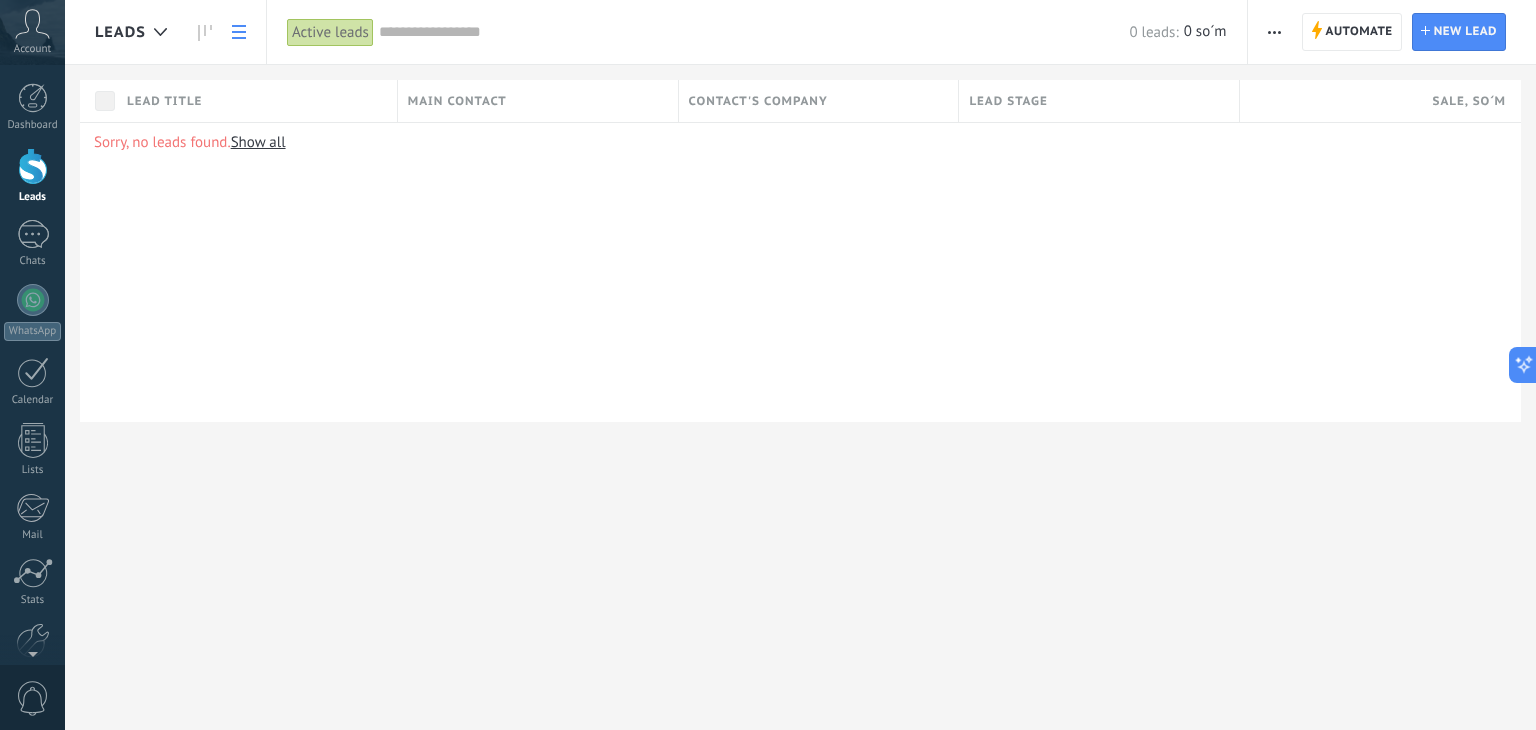 click on "Main contact" at bounding box center (457, 101) 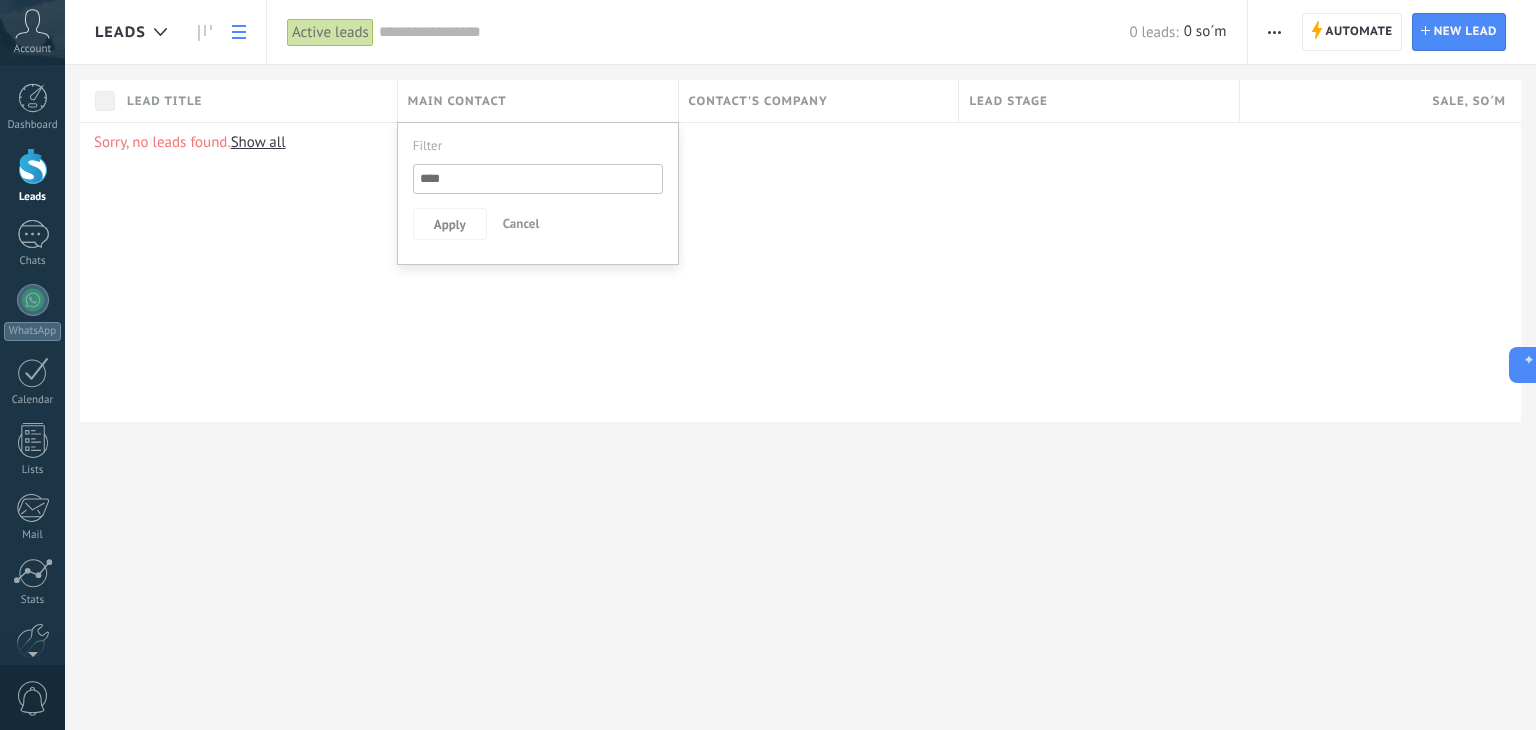 click at bounding box center (538, 179) 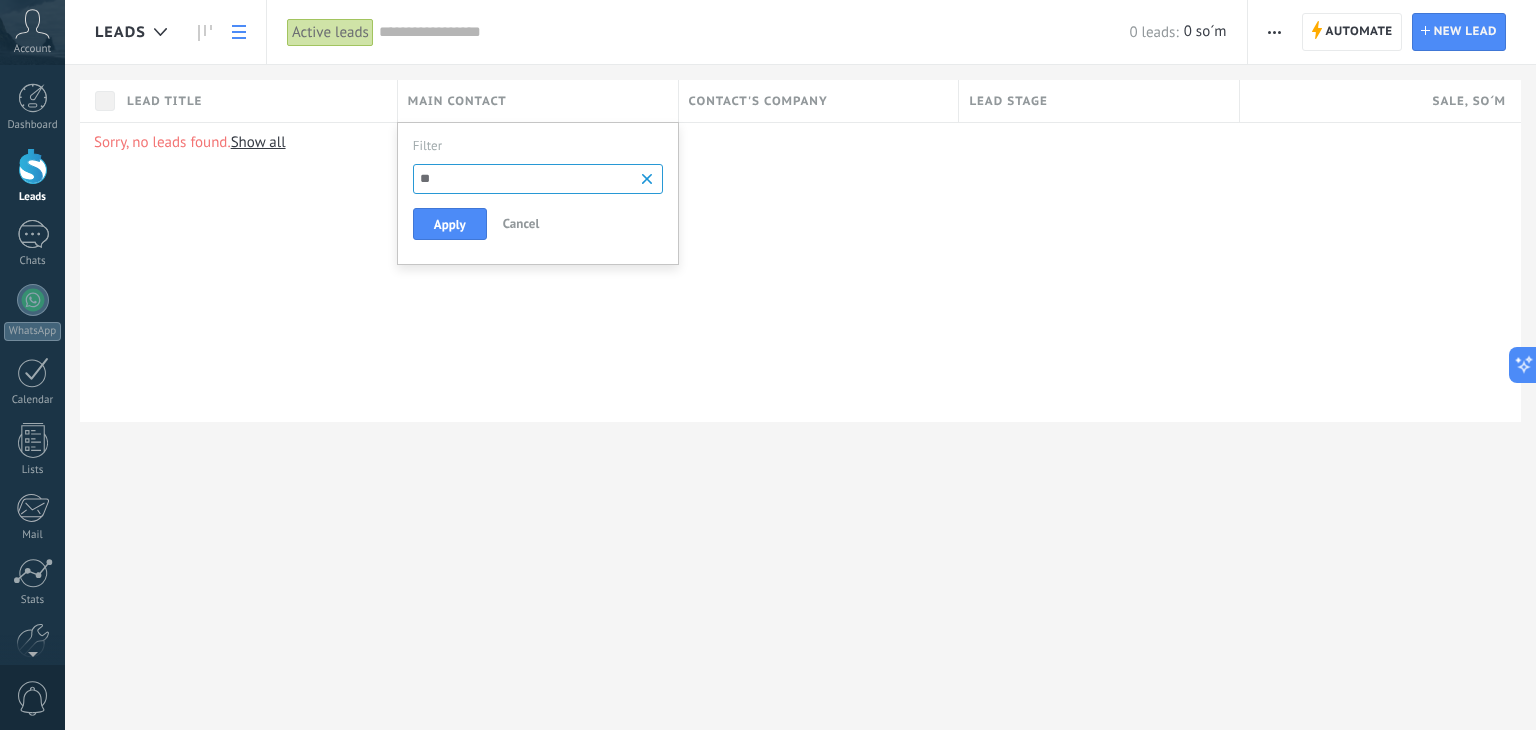 type on "*" 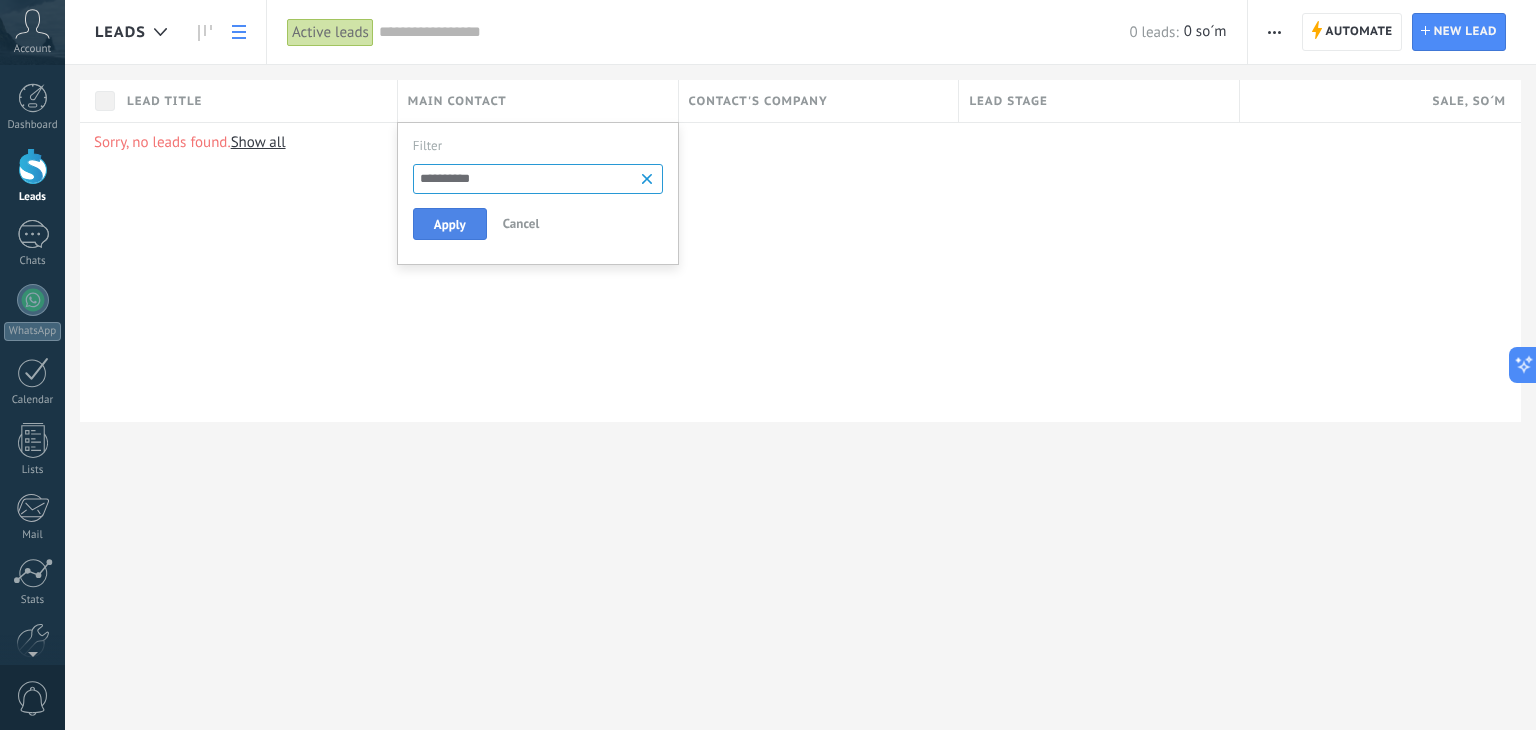 type on "**********" 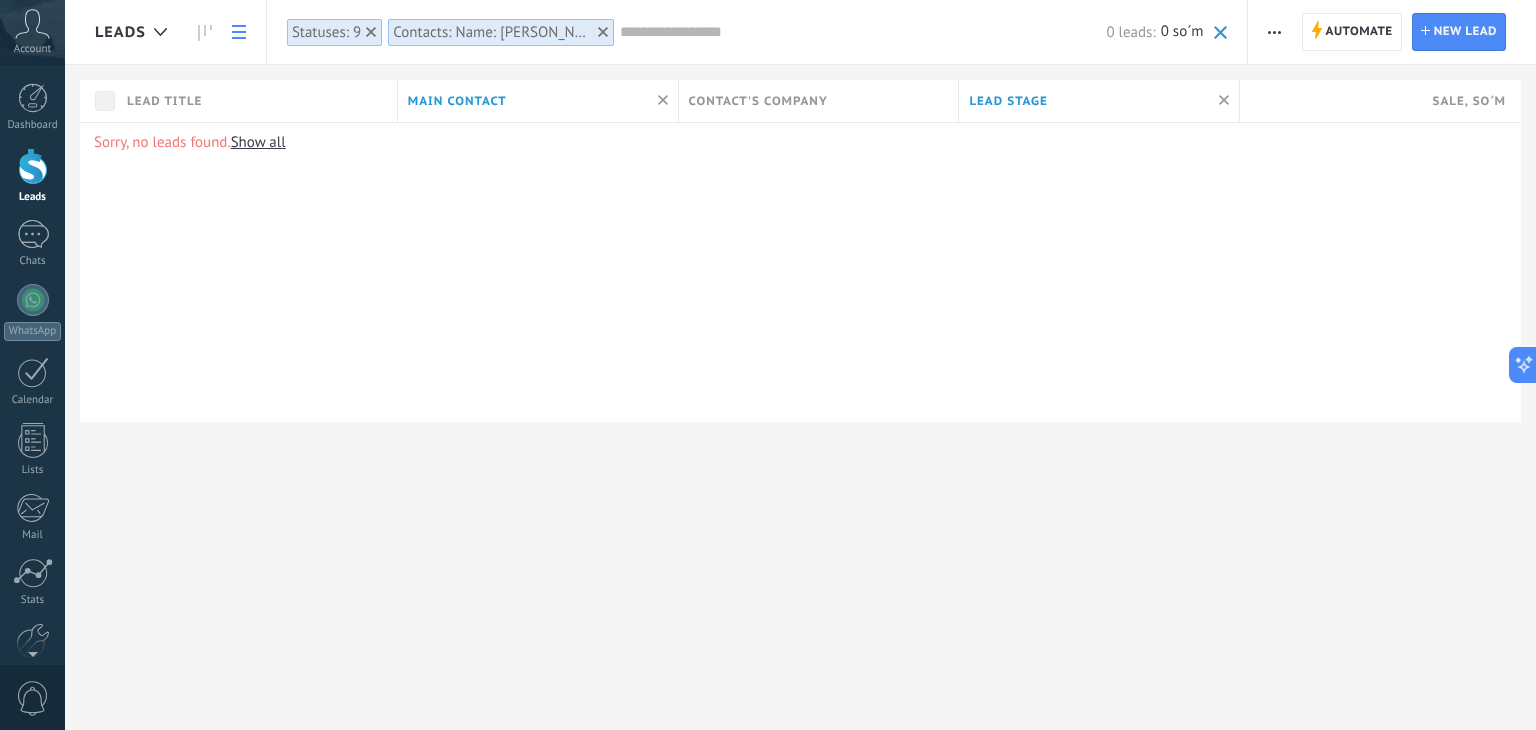 click 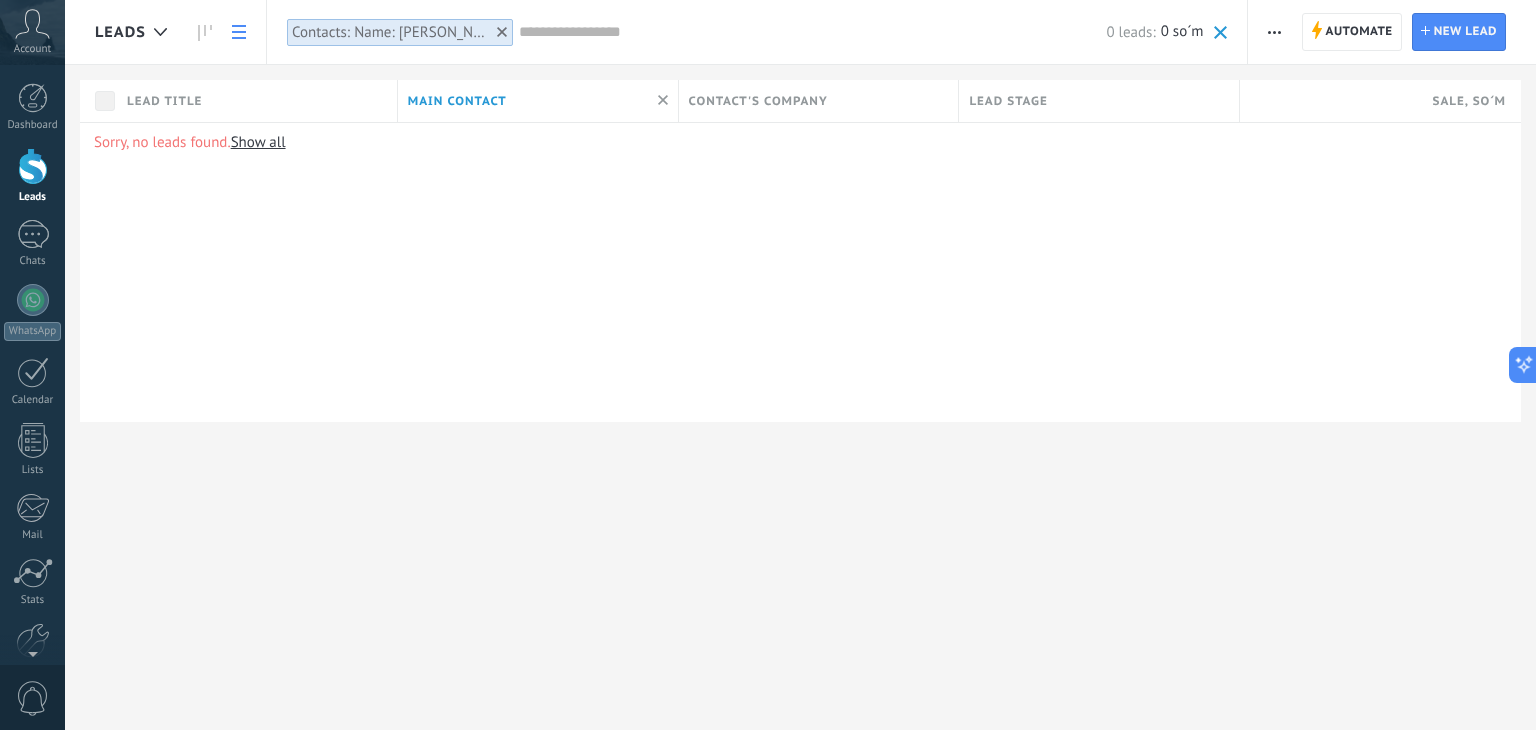 click 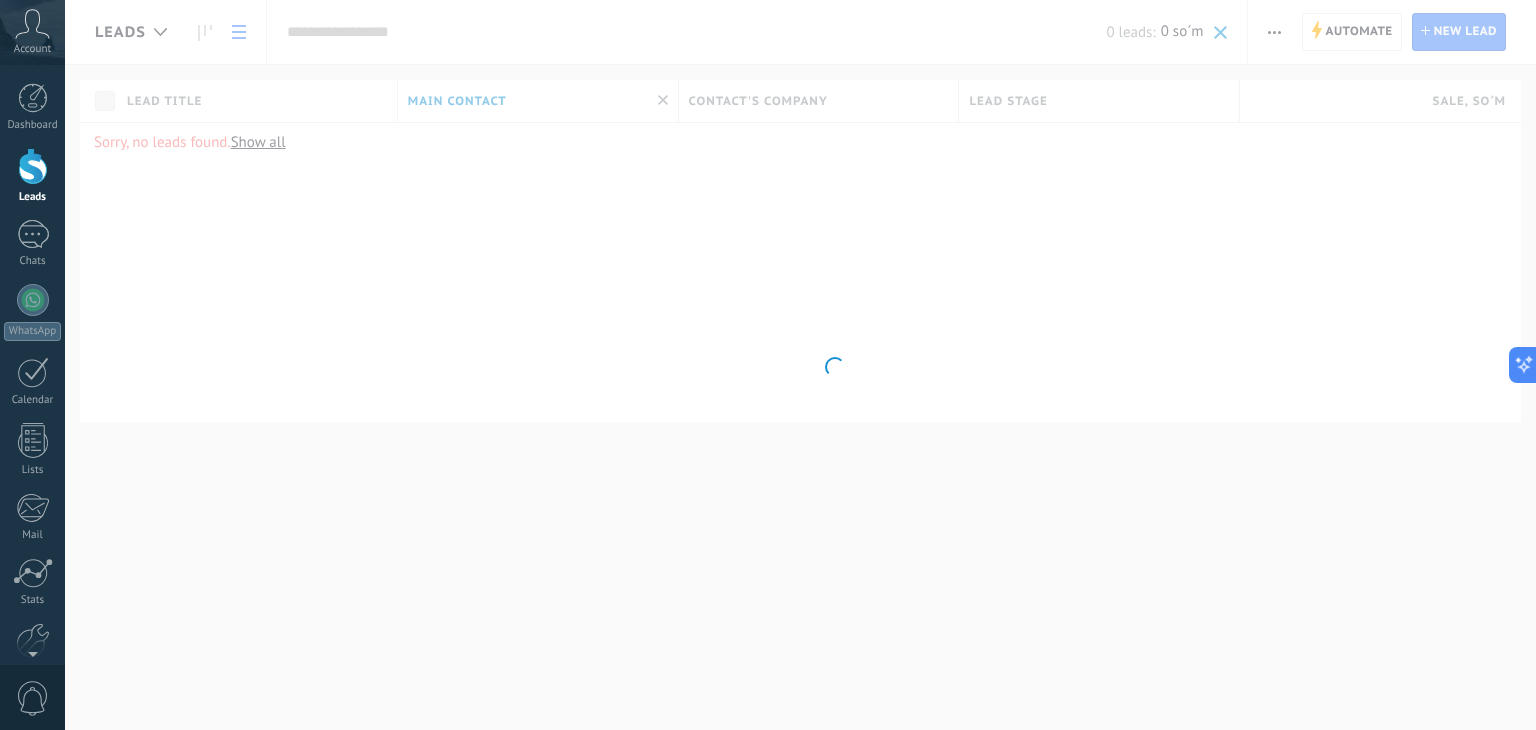 click on ".abccls-1,.abccls-2{fill-rule:evenodd}.abccls-2{fill:#fff} .abfcls-1{fill:none}.abfcls-2{fill:#fff} .abncls-1{isolation:isolate}.abncls-2{opacity:.06}.abncls-2,.abncls-3,.abncls-6{mix-blend-mode:multiply}.abncls-3{opacity:.15}.abncls-4,.abncls-8{fill:#fff}.abncls-5{fill:url(#abnlinear-gradient)}.abncls-6{opacity:.04}.abncls-7{fill:url(#abnlinear-gradient-2)}.abncls-8{fill-rule:evenodd} .abqst0{fill:#ffa200} .abwcls-1{fill:#252525} .cls-1{isolation:isolate} .acicls-1{fill:none} .aclcls-1{fill:#232323} .acnst0{display:none} .addcls-1,.addcls-2{fill:none;stroke-miterlimit:10}.addcls-1{stroke:#dfe0e5}.addcls-2{stroke:#a1a7ab} .adecls-1,.adecls-2{fill:none;stroke-miterlimit:10}.adecls-1{stroke:#dfe0e5}.adecls-2{stroke:#a1a7ab} .adqcls-1{fill:#8591a5;fill-rule:evenodd} .aeccls-1{fill:#5c9f37} .aeecls-1{fill:#f86161} .aejcls-1{fill:#8591a5;fill-rule:evenodd} .aekcls-1{fill-rule:evenodd} .aelcls-1{fill-rule:evenodd;fill:currentColor} .aemcls-1{fill-rule:evenodd;fill:currentColor} .aencls-2{fill:#f86161;opacity:.3}" at bounding box center (768, 365) 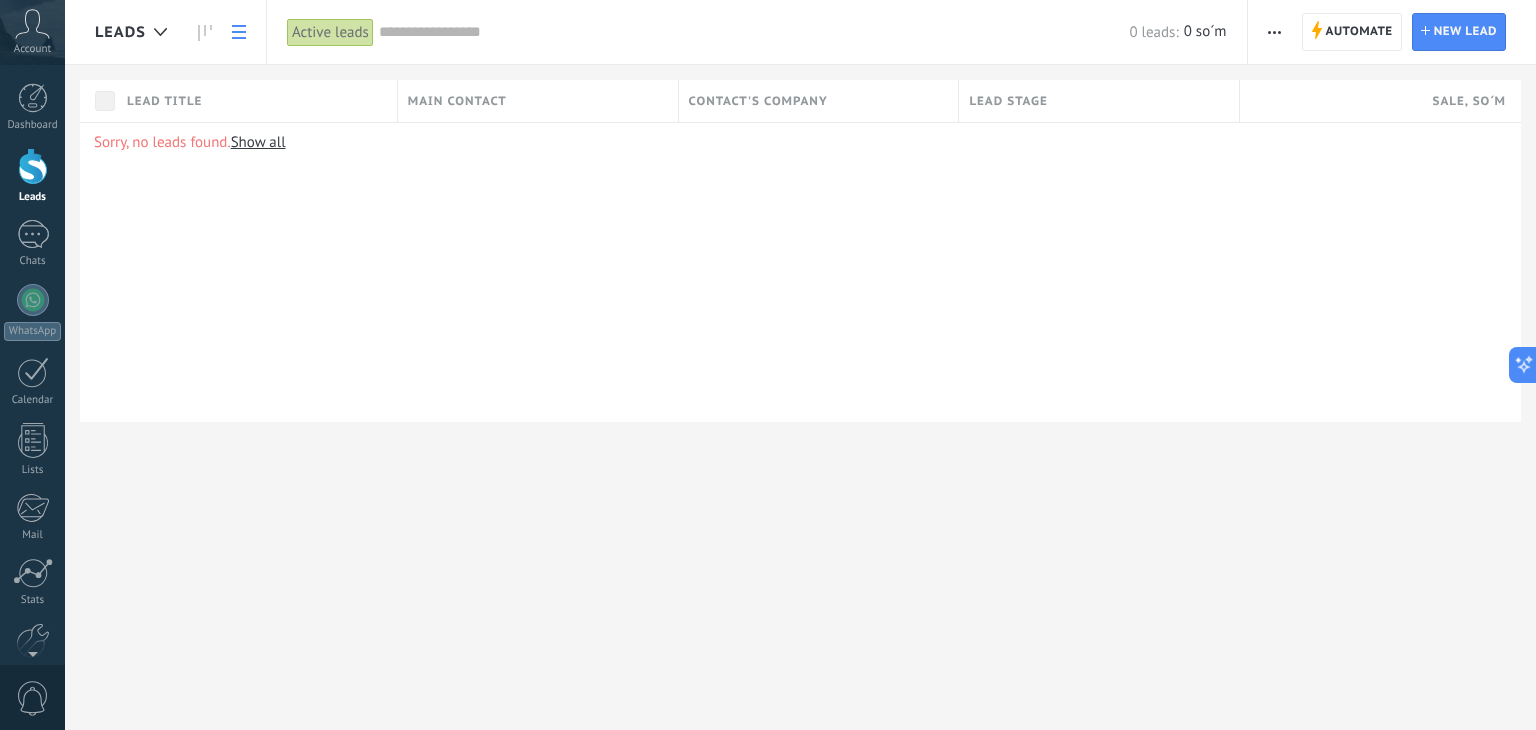 click on "0 soʻm" at bounding box center (1205, 32) 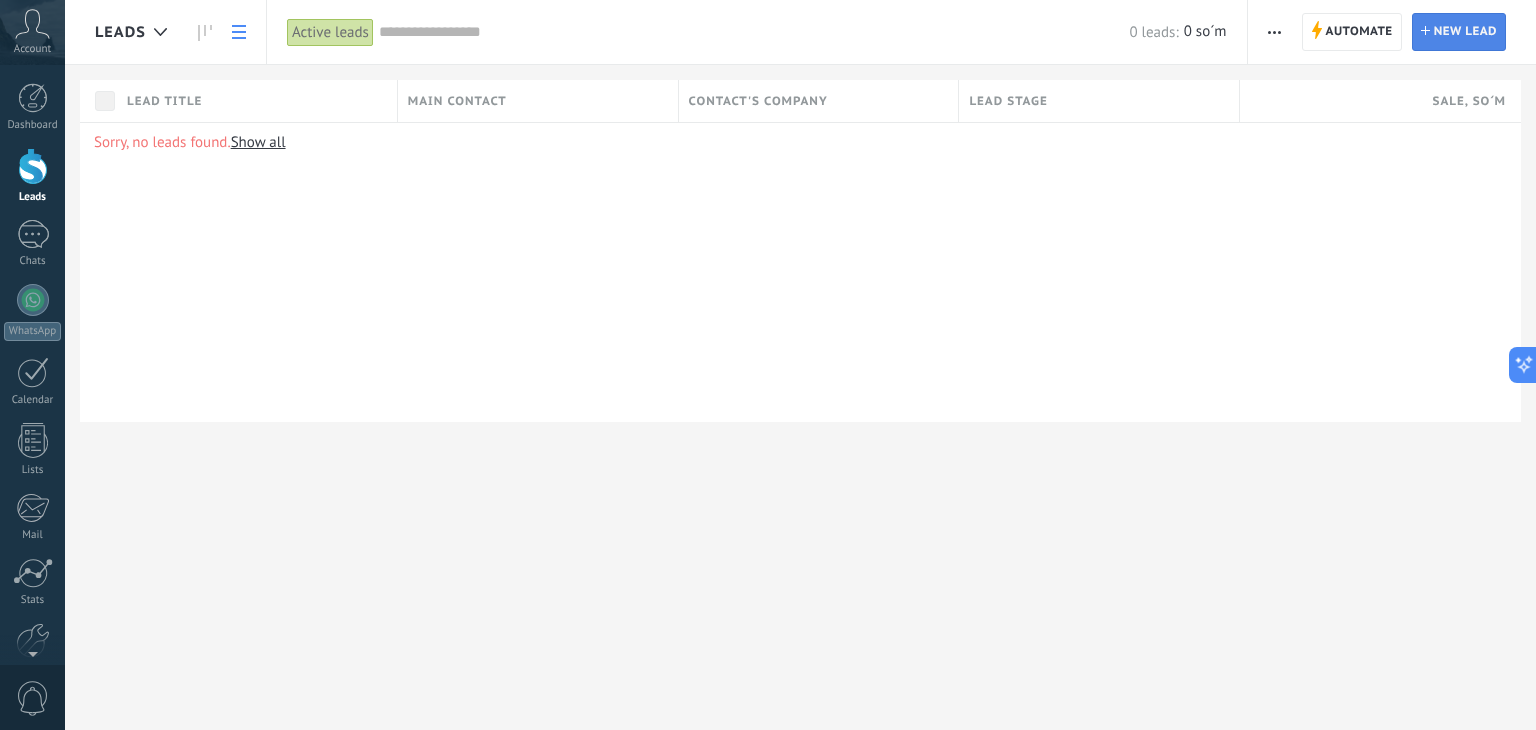 click 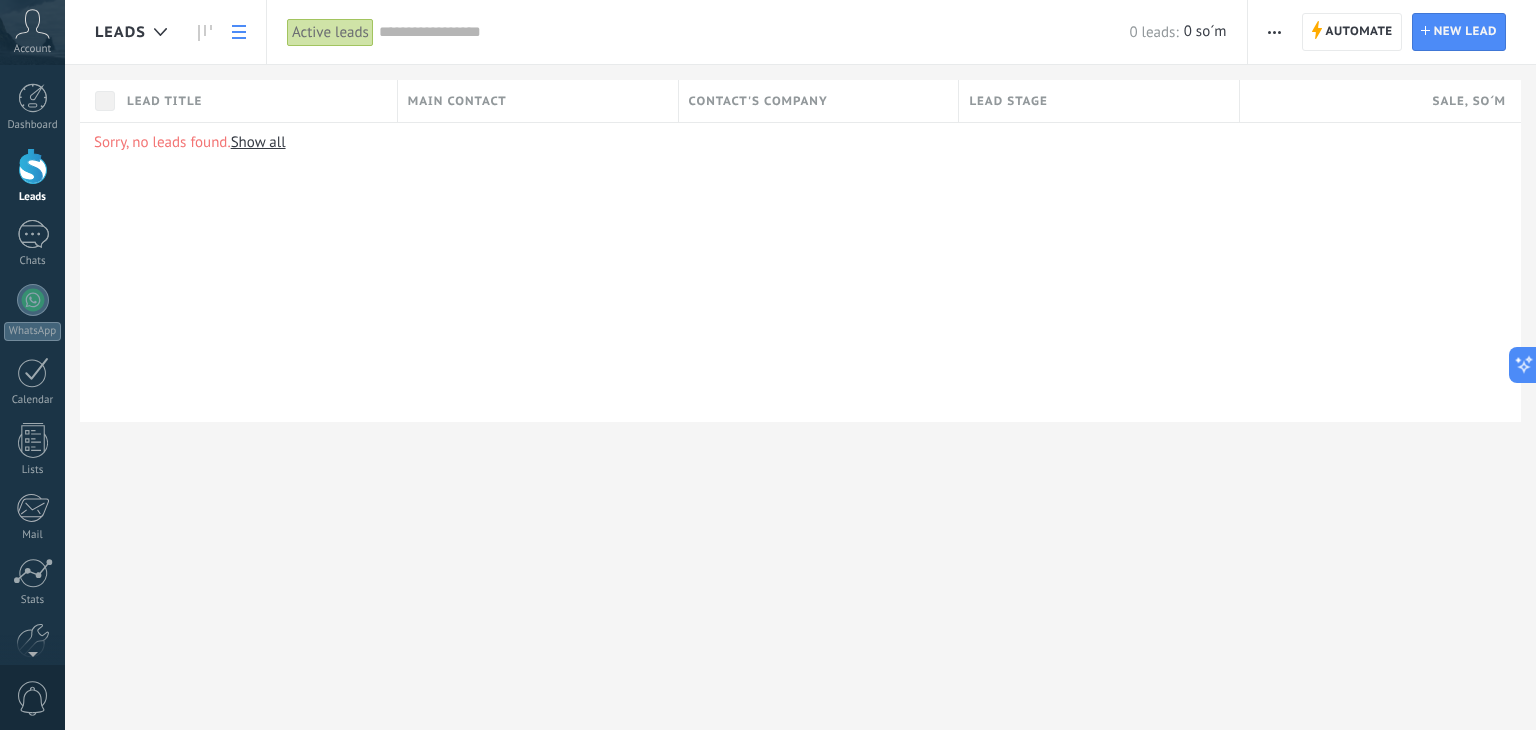 drag, startPoint x: 36, startPoint y: 206, endPoint x: 36, endPoint y: 194, distance: 12 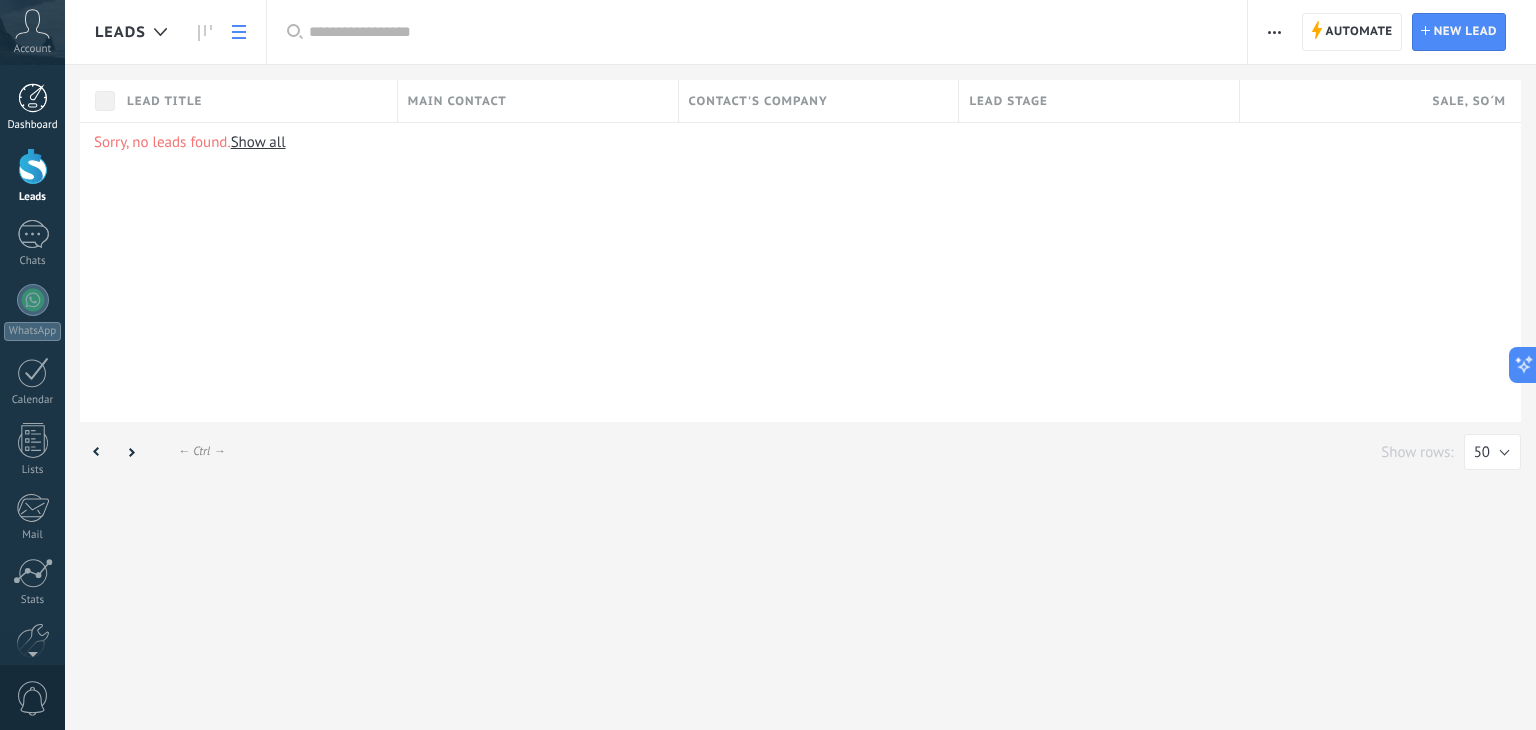 click at bounding box center (33, 98) 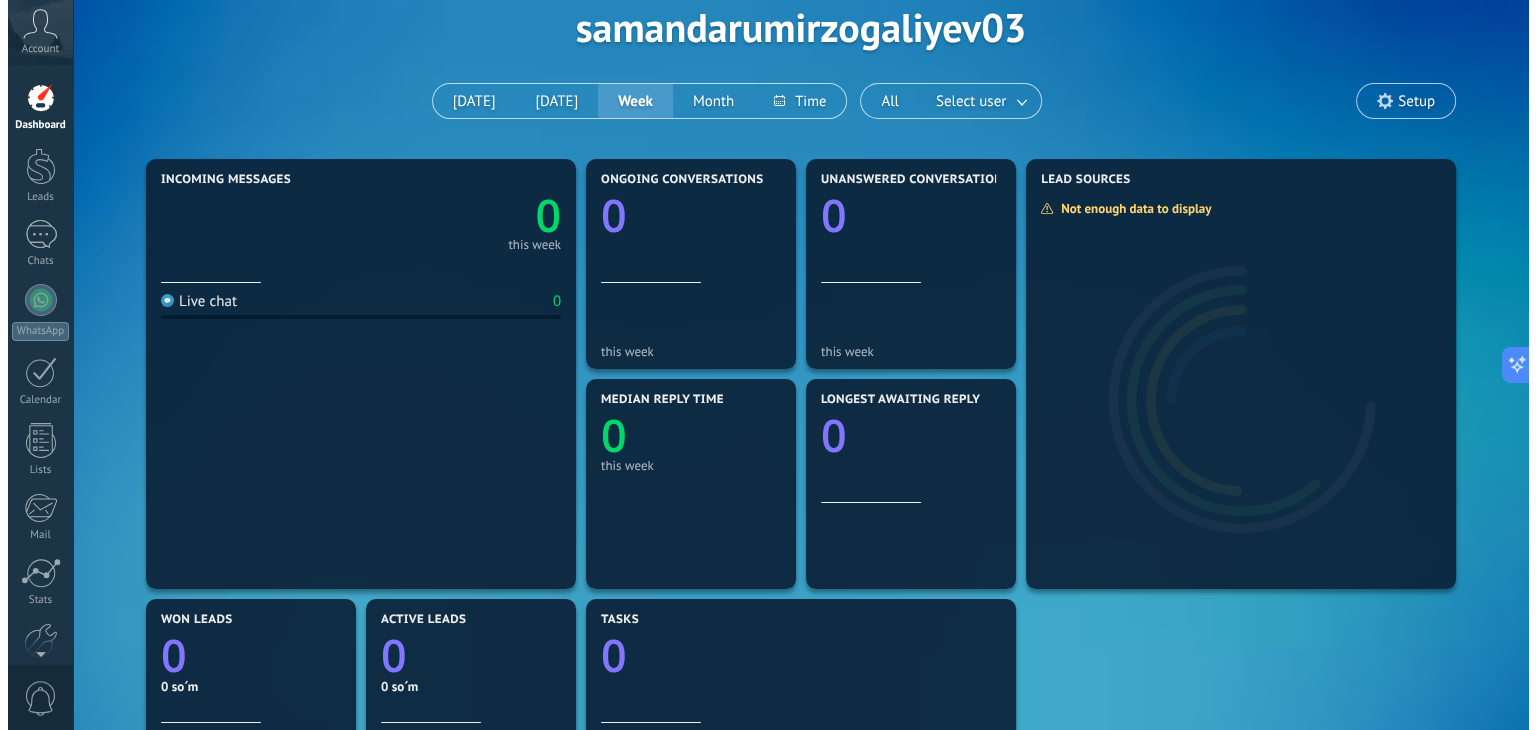 scroll, scrollTop: 0, scrollLeft: 0, axis: both 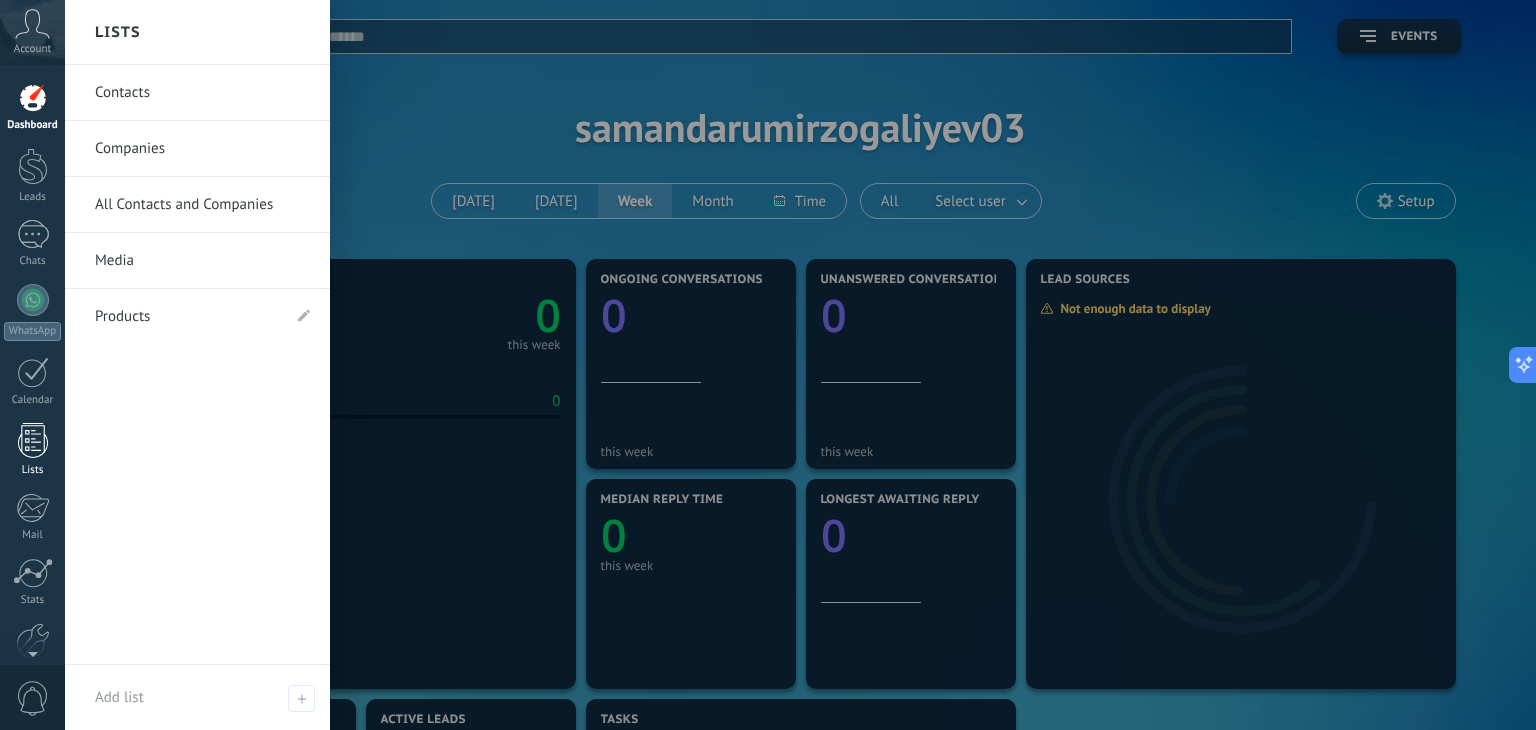 click at bounding box center [33, 440] 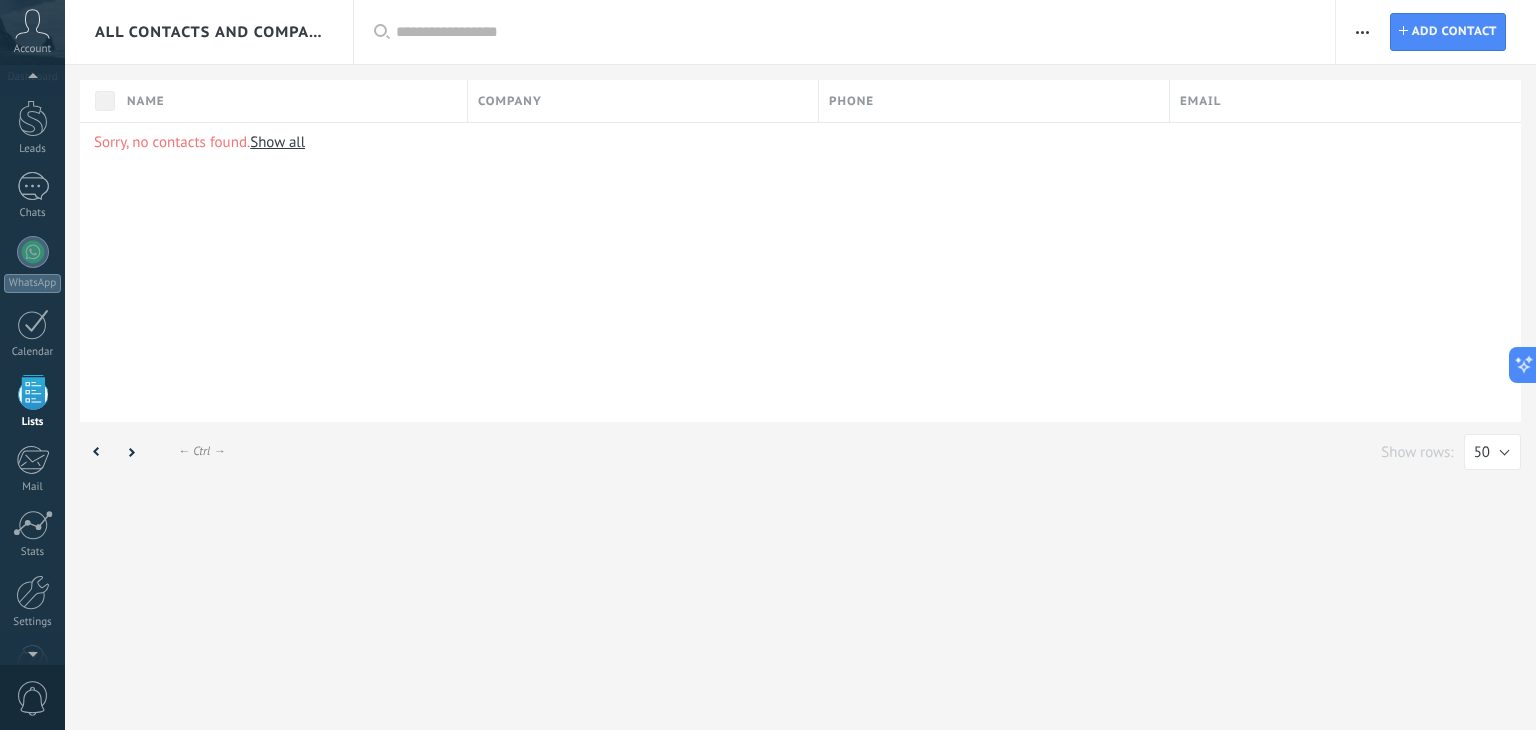 scroll, scrollTop: 51, scrollLeft: 0, axis: vertical 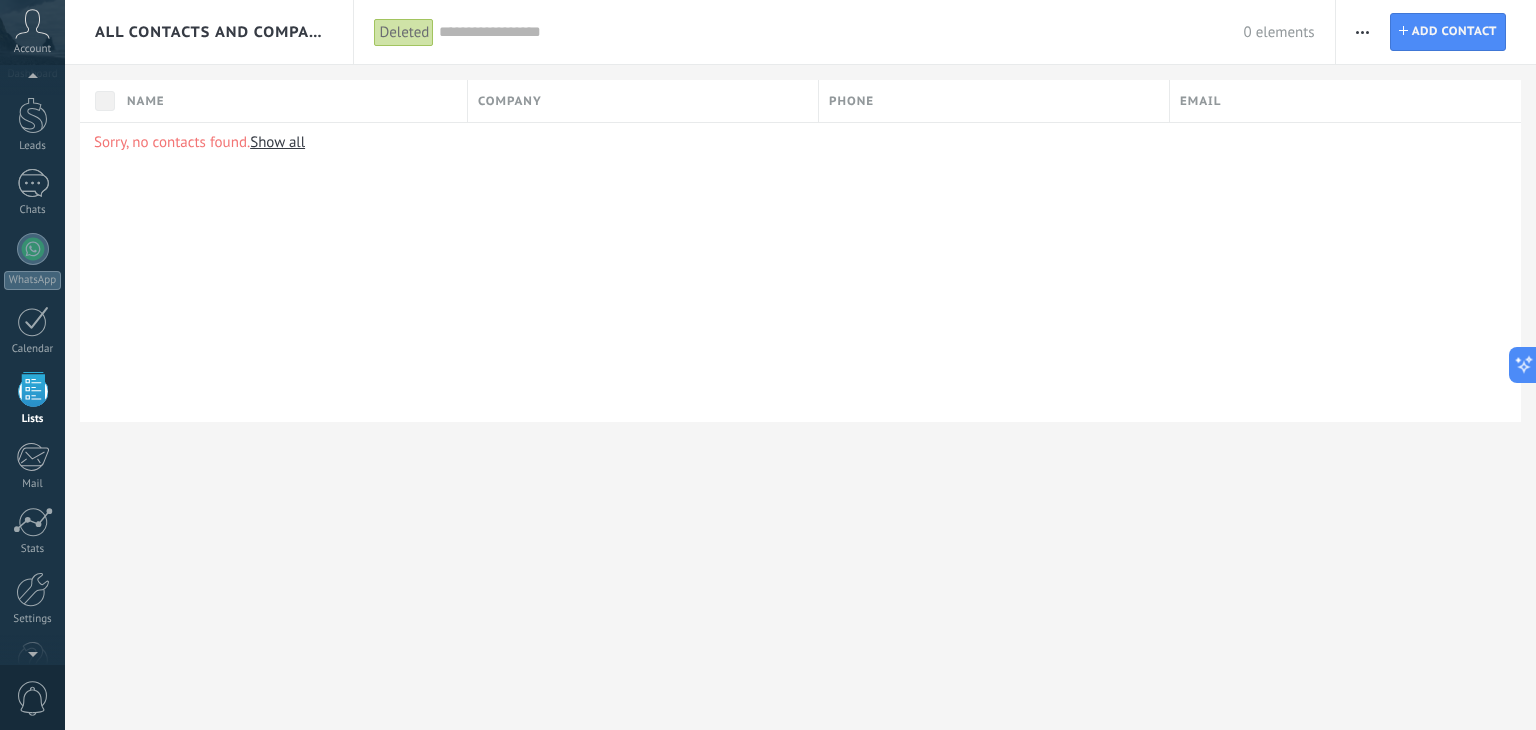 click on "Show all" at bounding box center (277, 142) 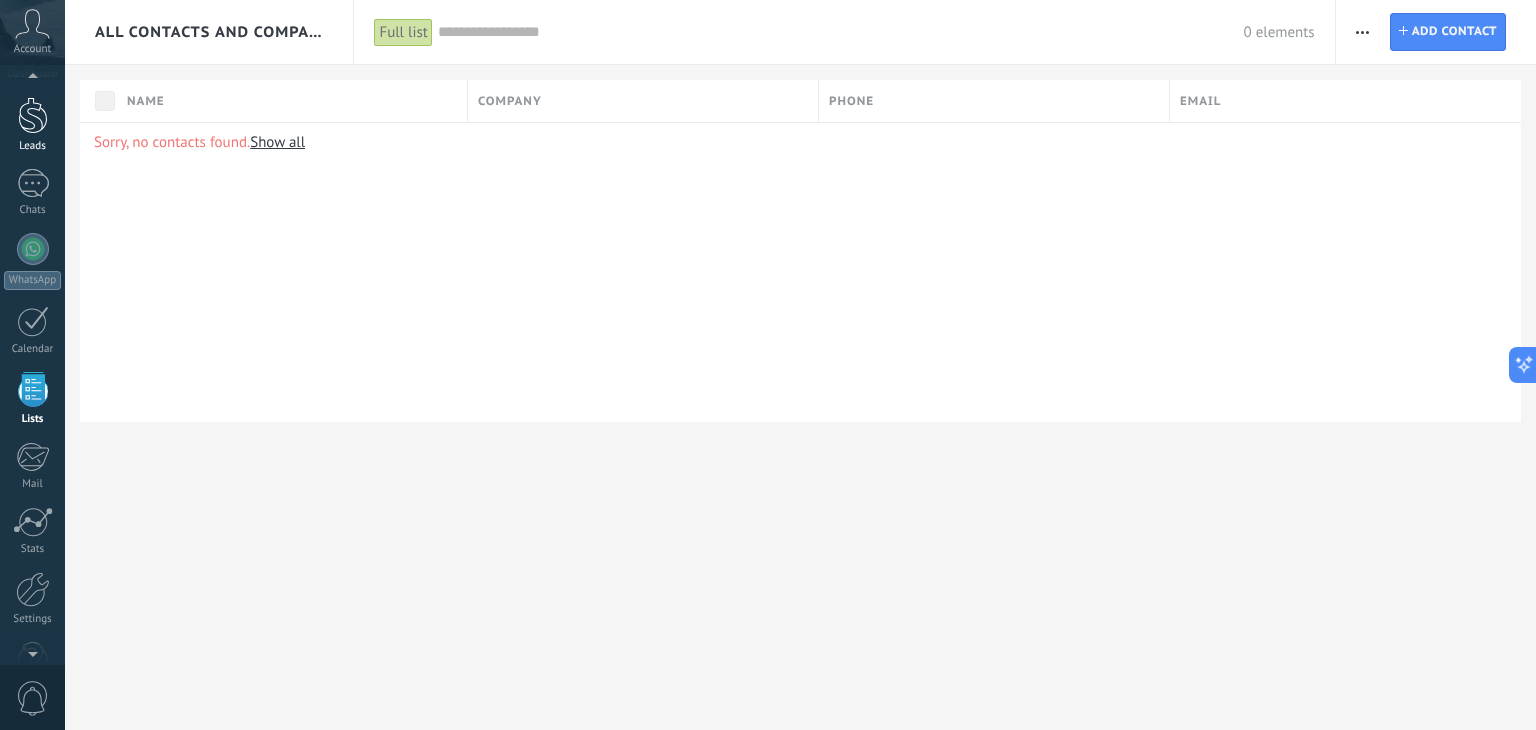 click at bounding box center (33, 115) 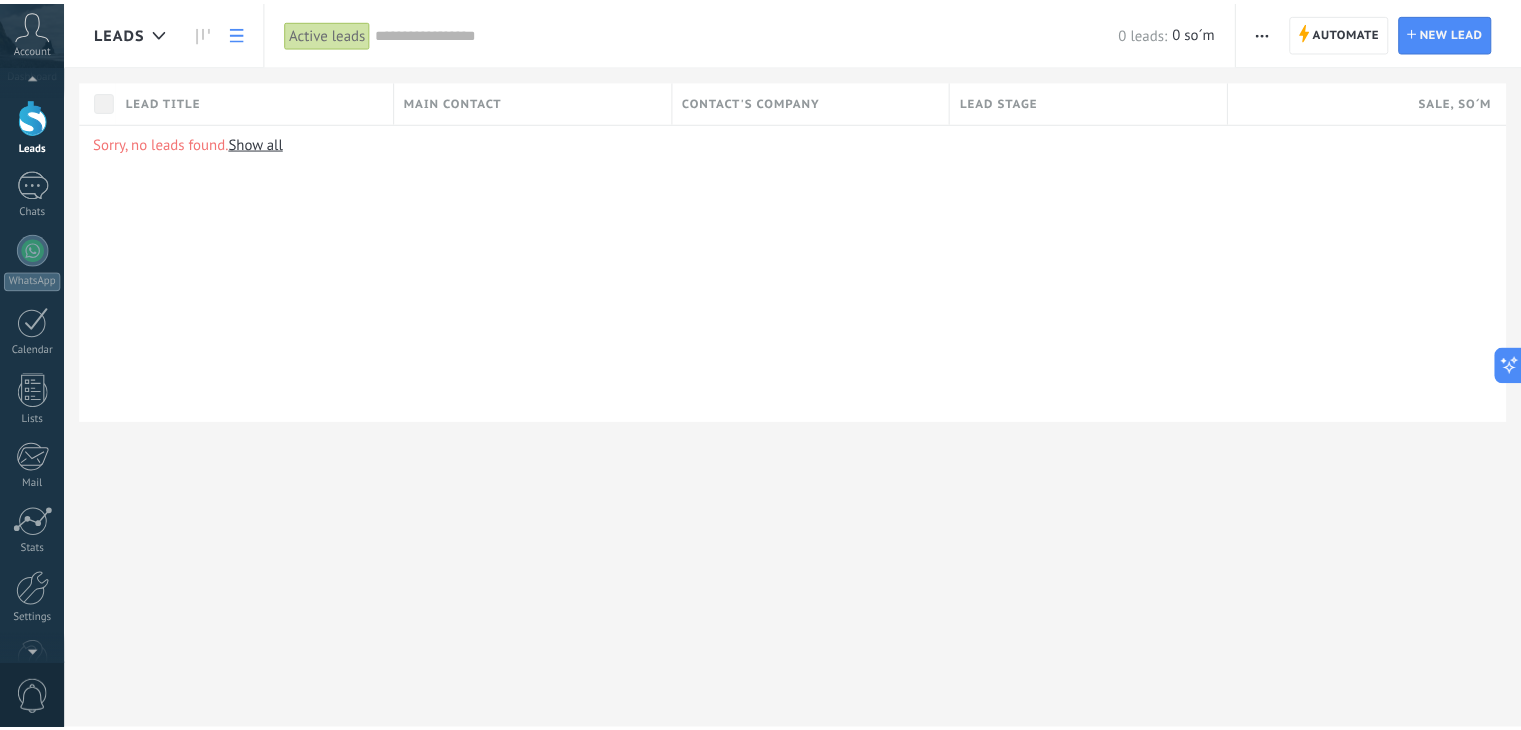 scroll, scrollTop: 0, scrollLeft: 0, axis: both 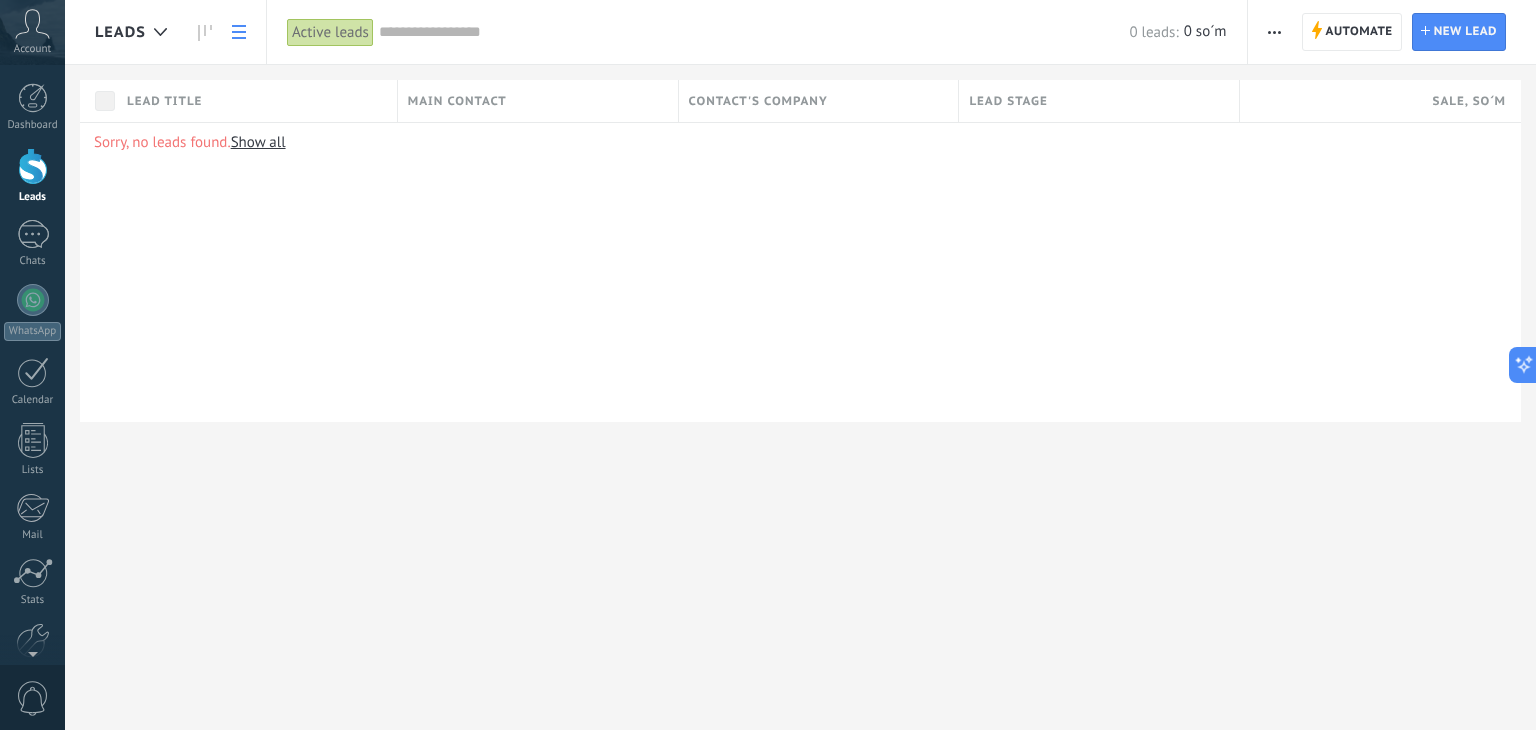 click 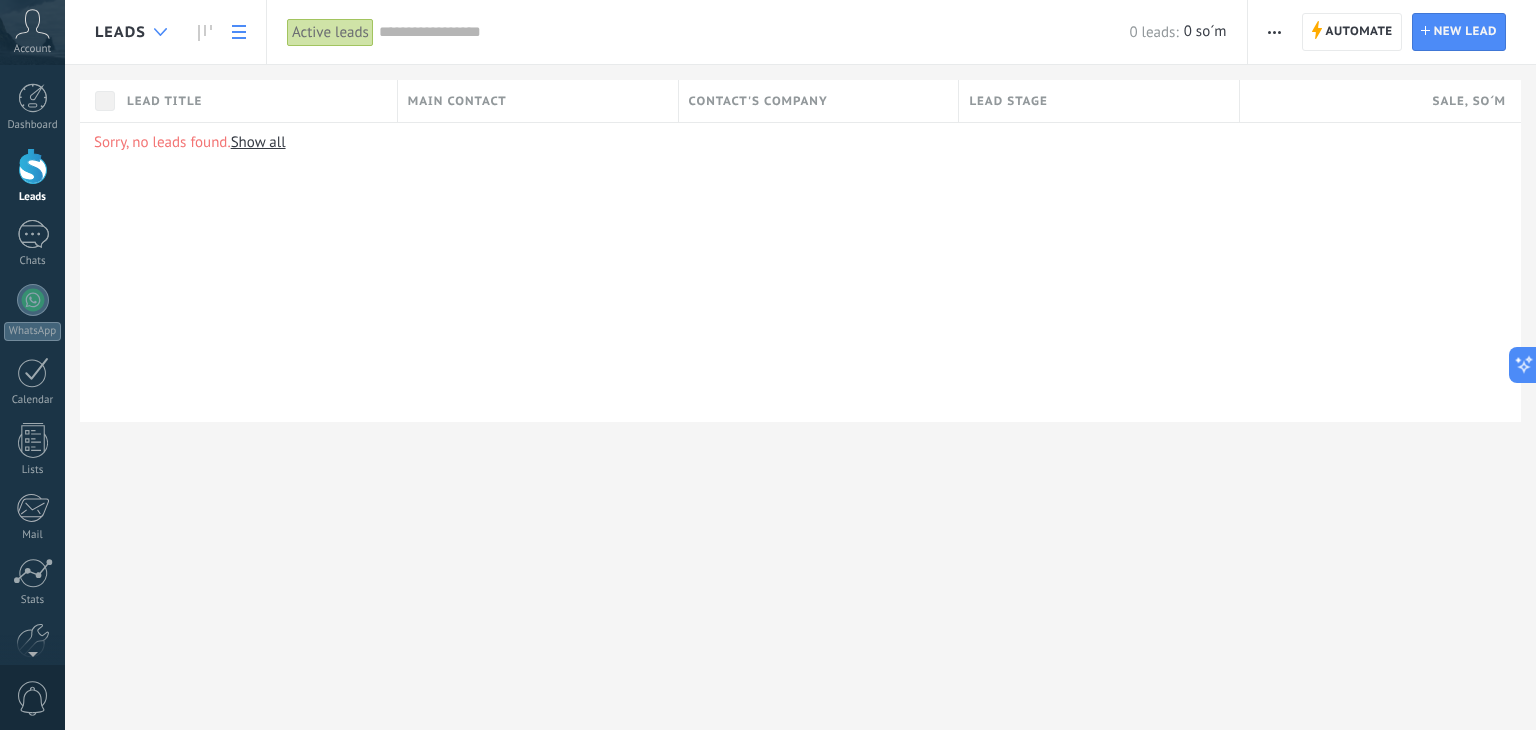 click at bounding box center (160, 32) 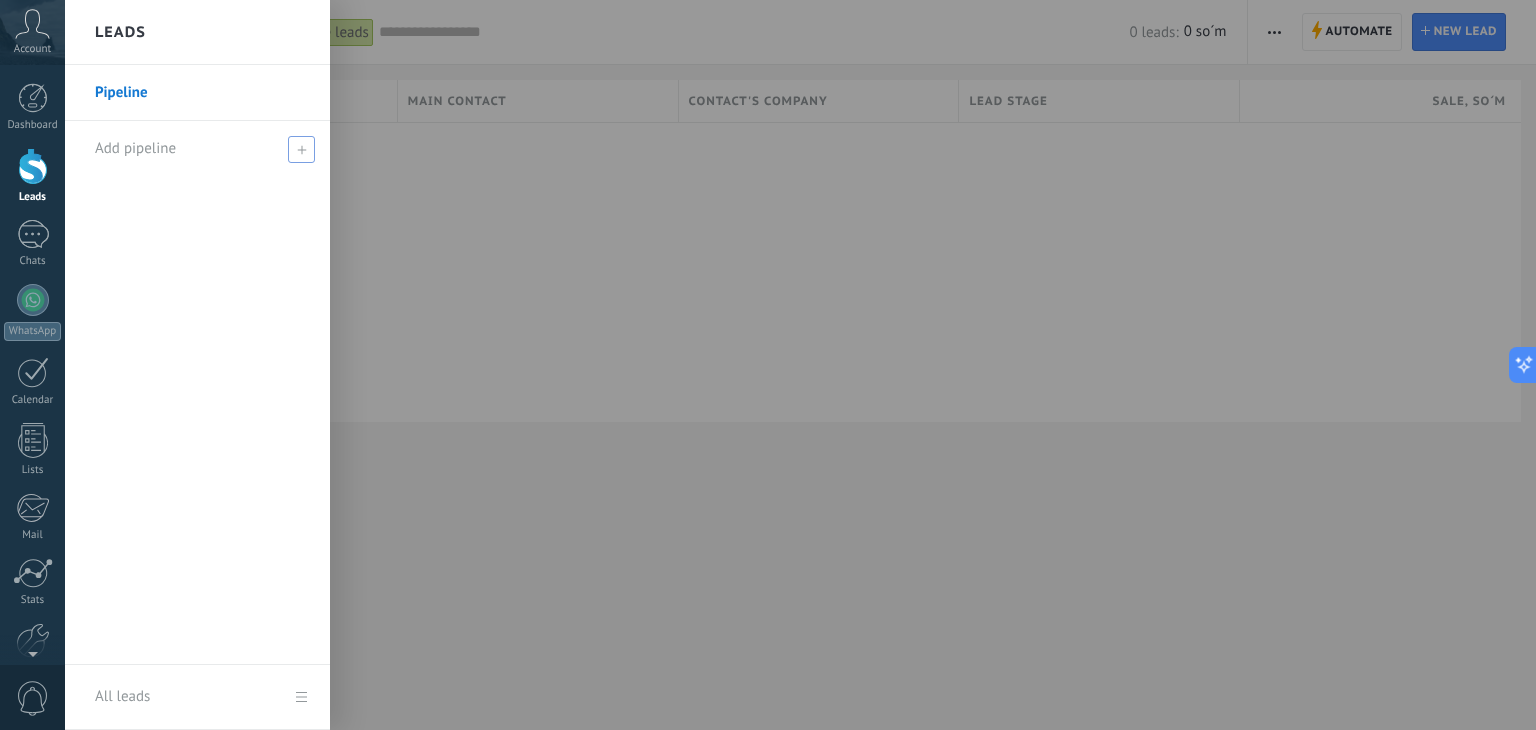 click 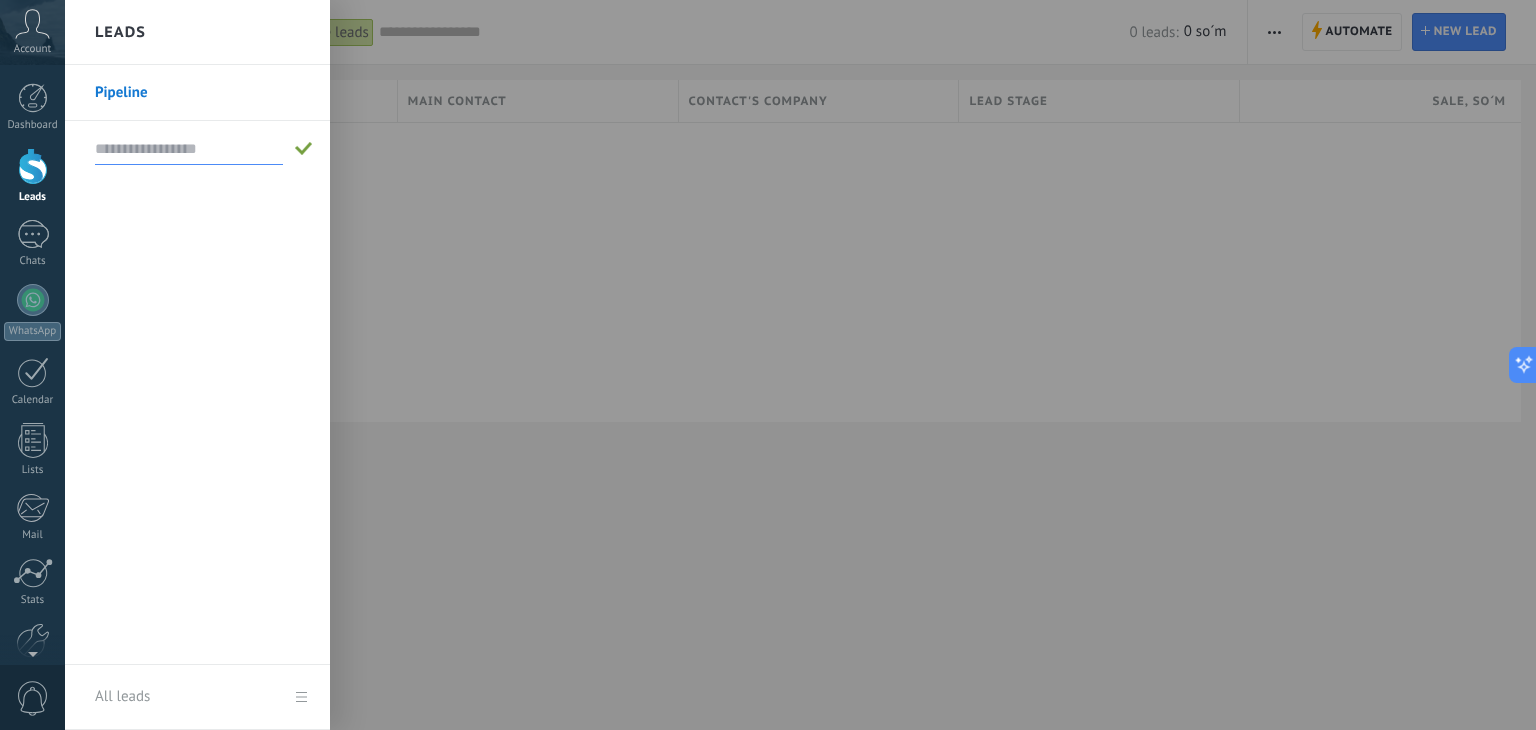 click at bounding box center [189, 149] 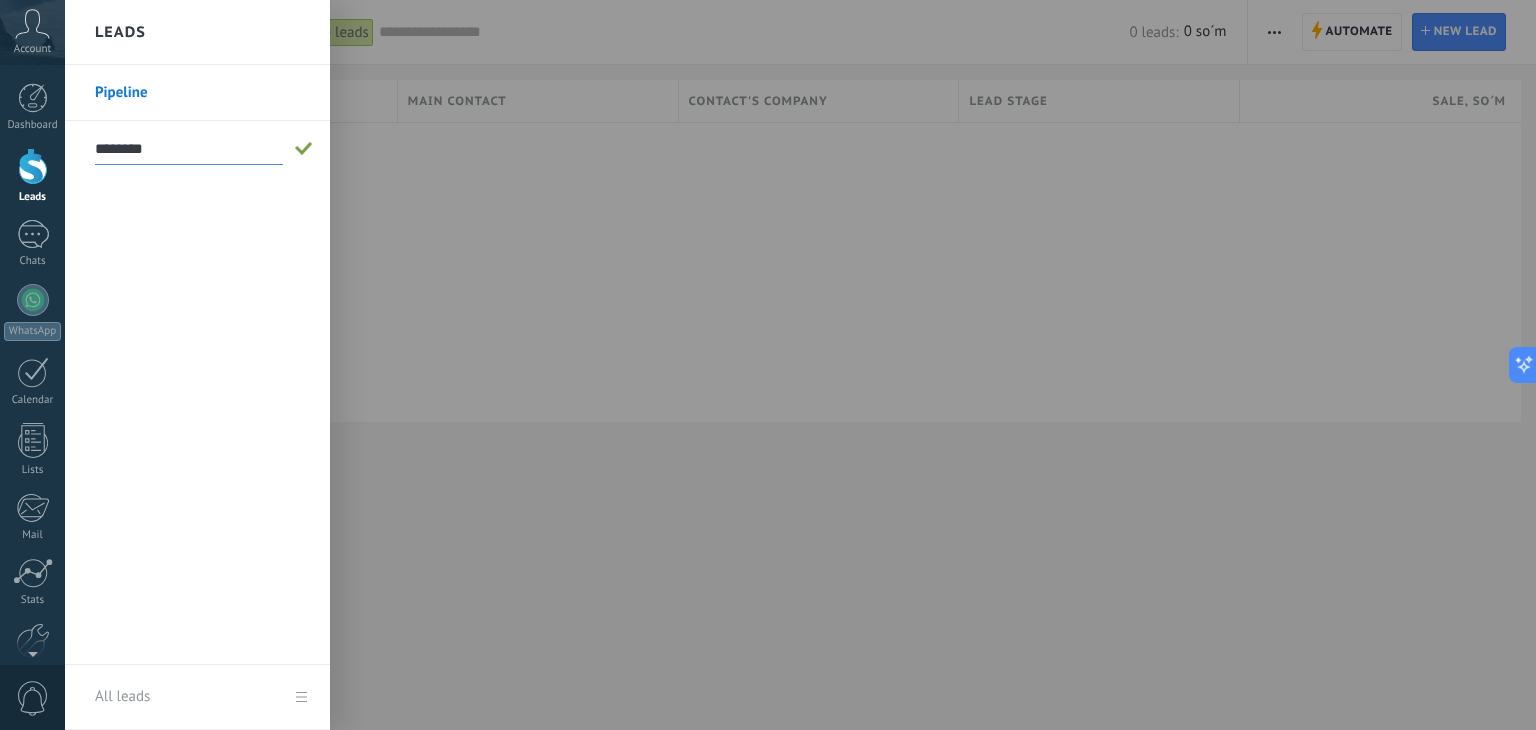 type on "********" 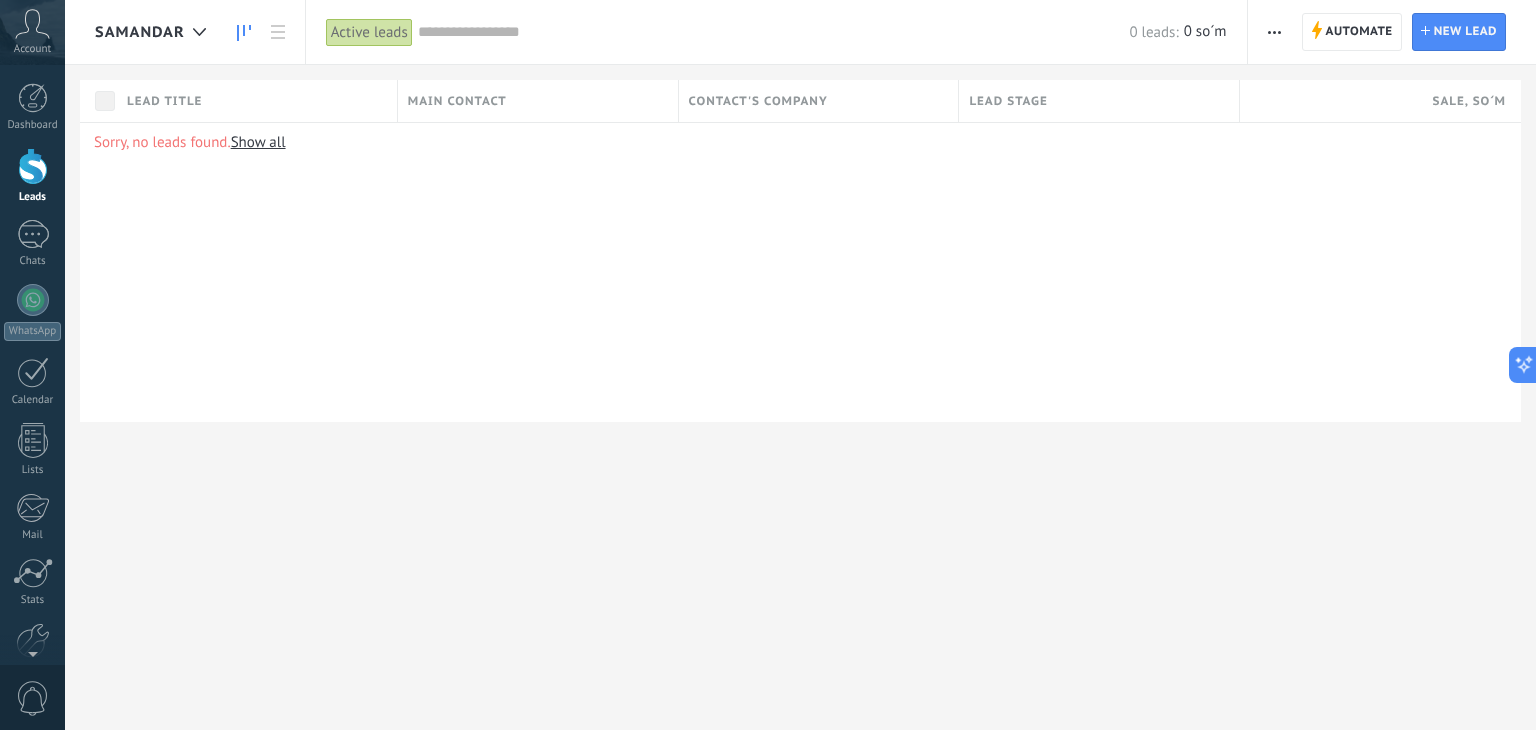 click 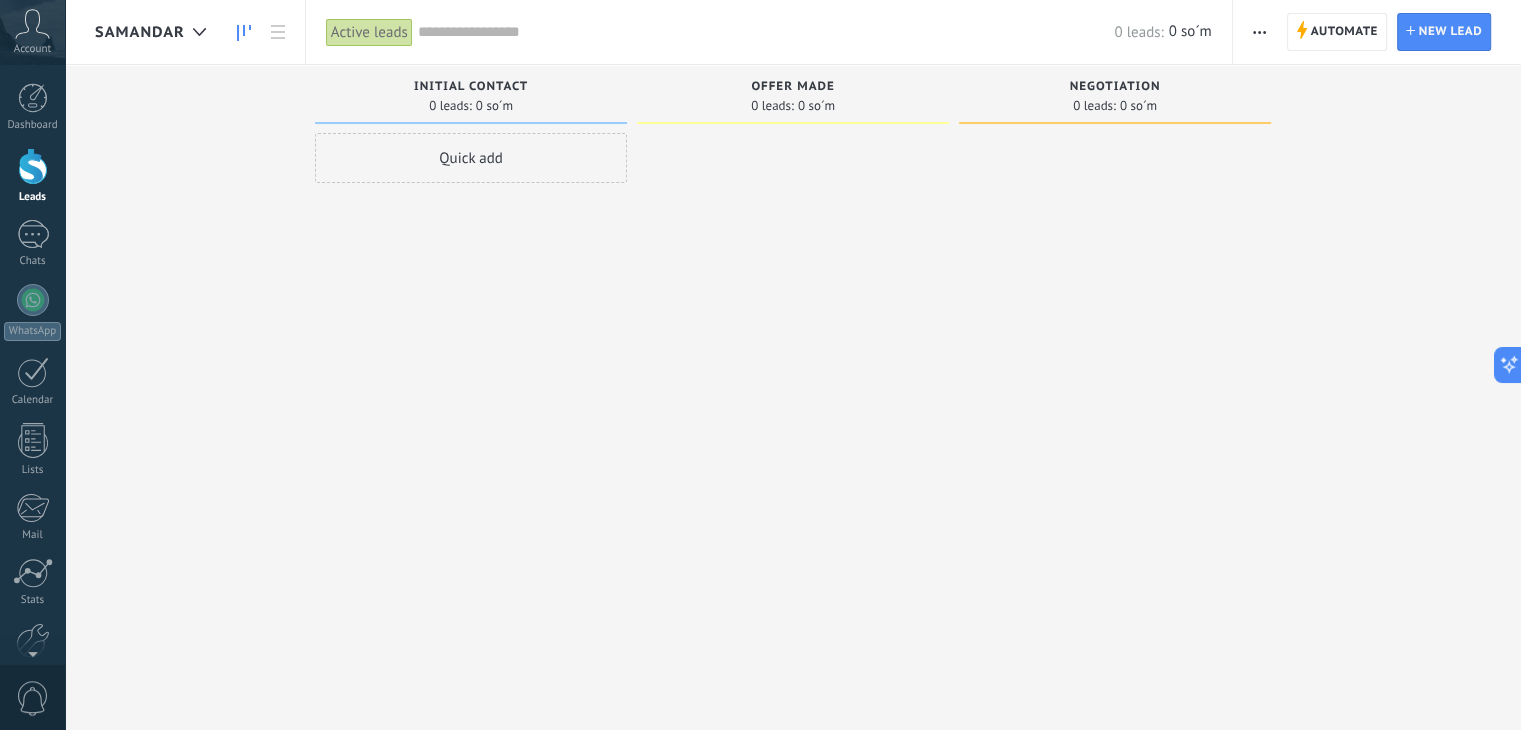 click on "Quick add" at bounding box center [471, 158] 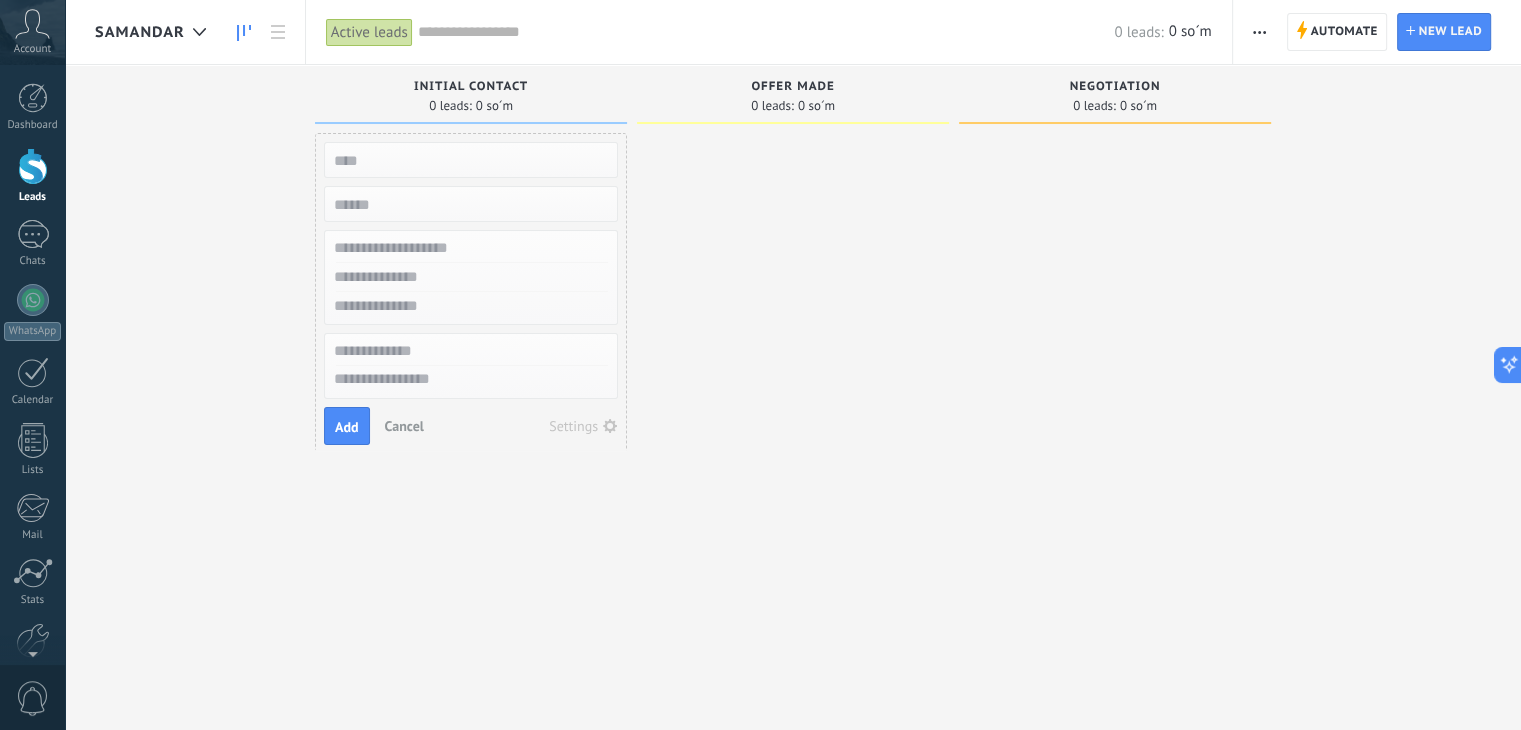 click at bounding box center (469, 160) 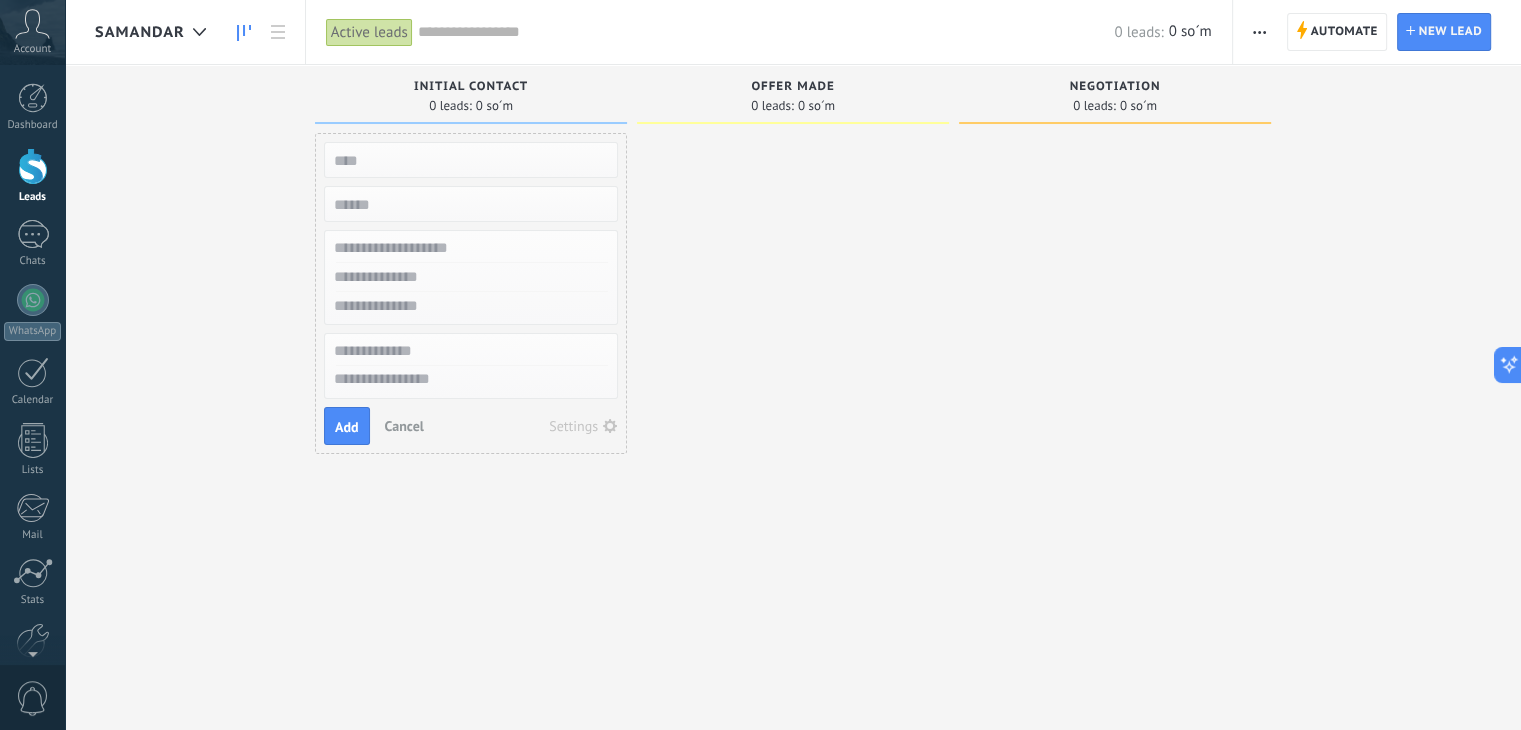 click at bounding box center (793, 367) 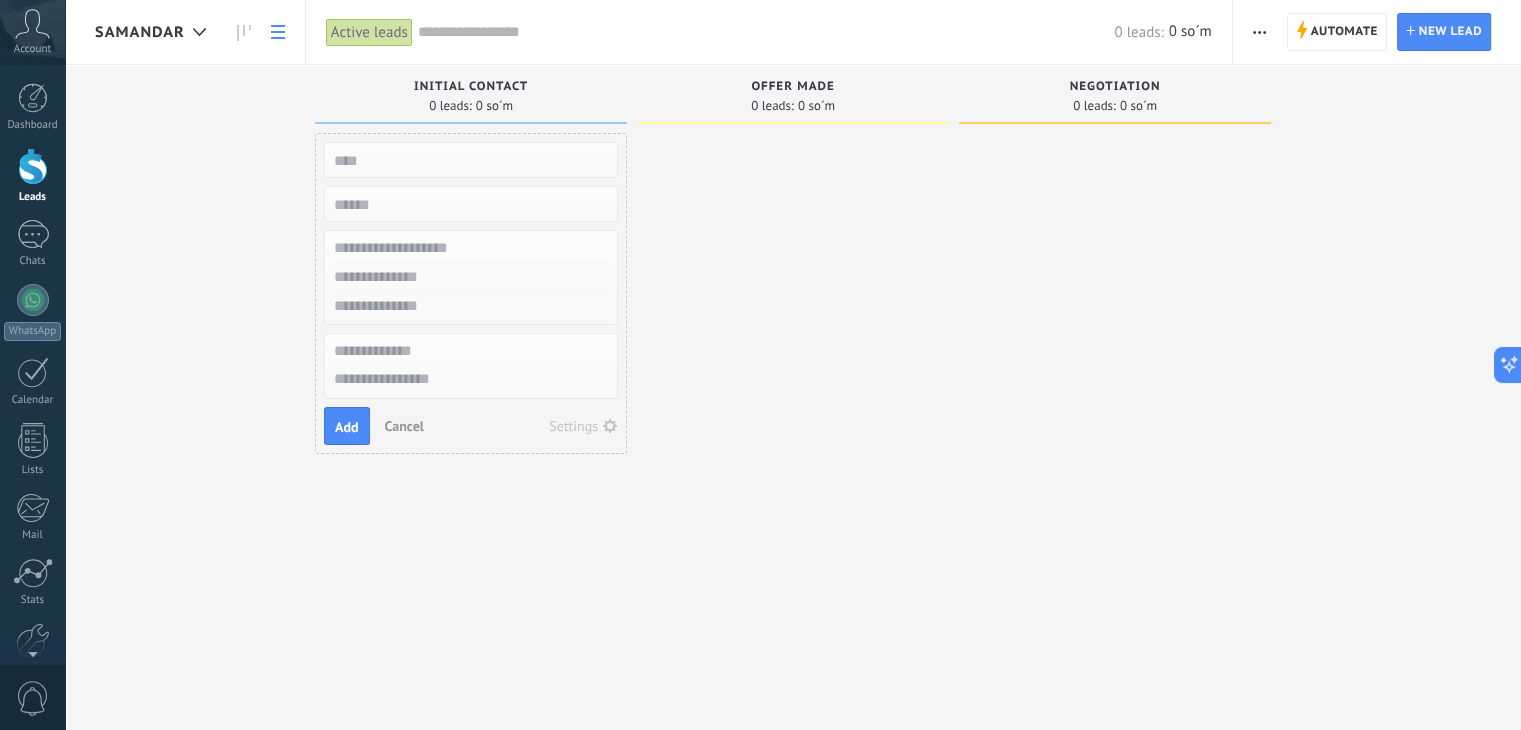 click 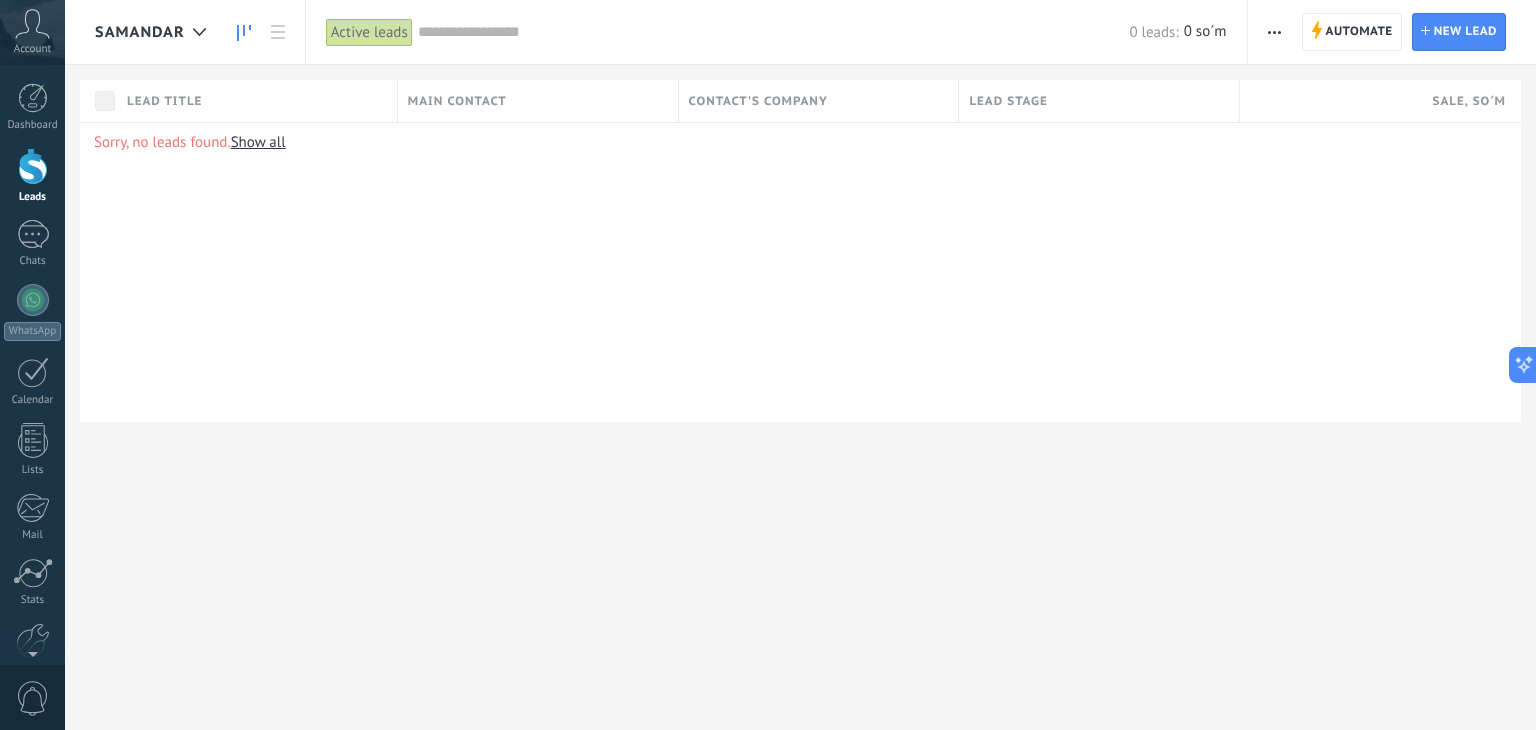 click 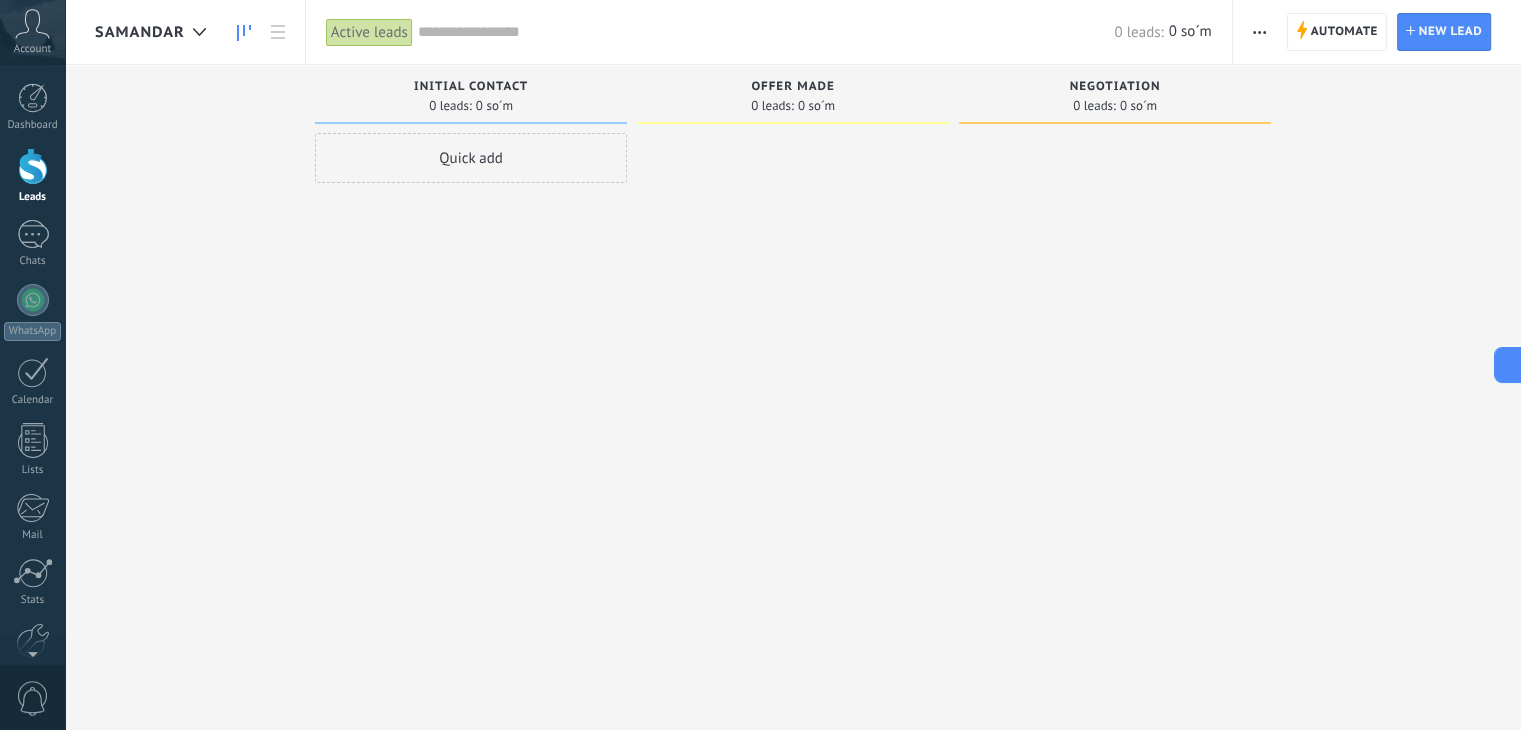 click on "Quick add" at bounding box center [471, 158] 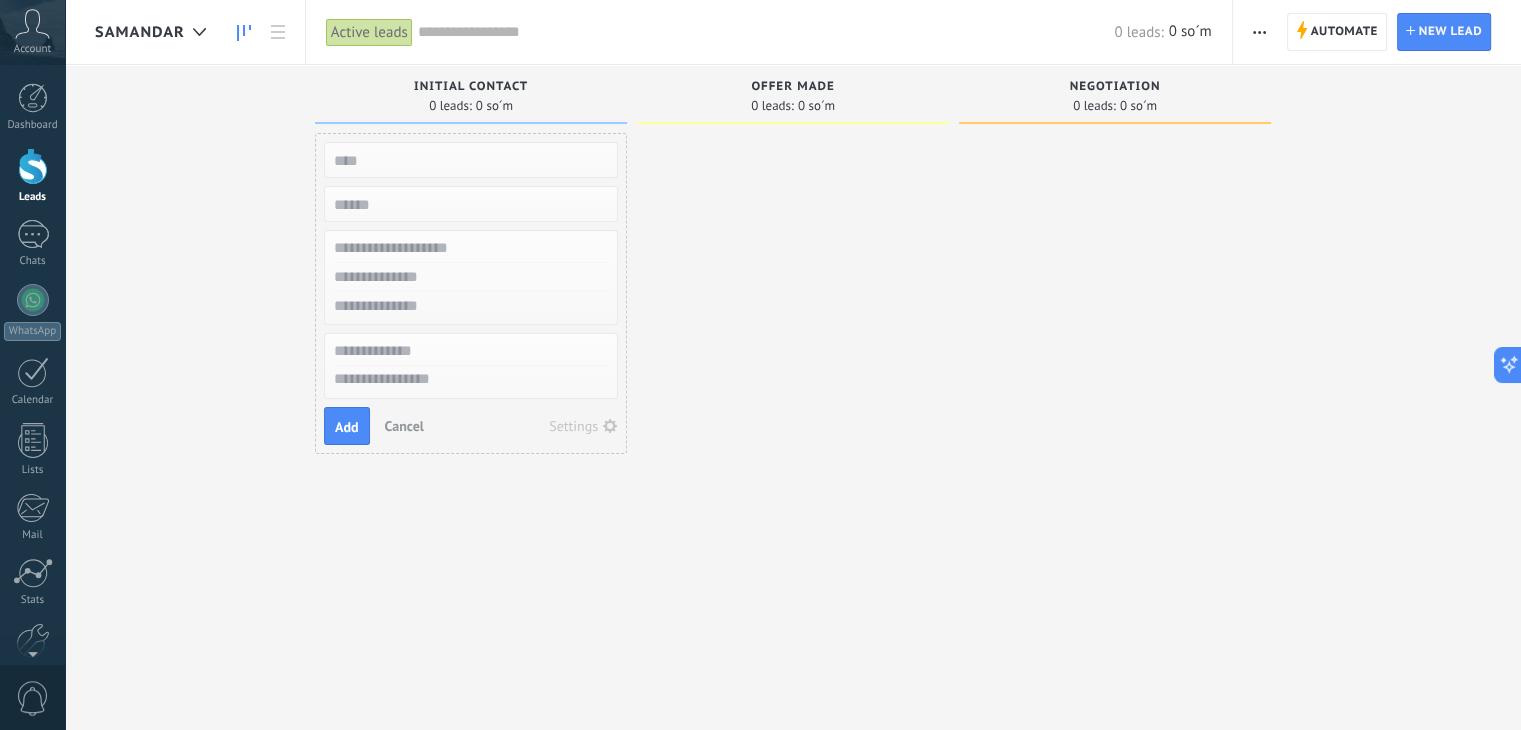 click at bounding box center (469, 248) 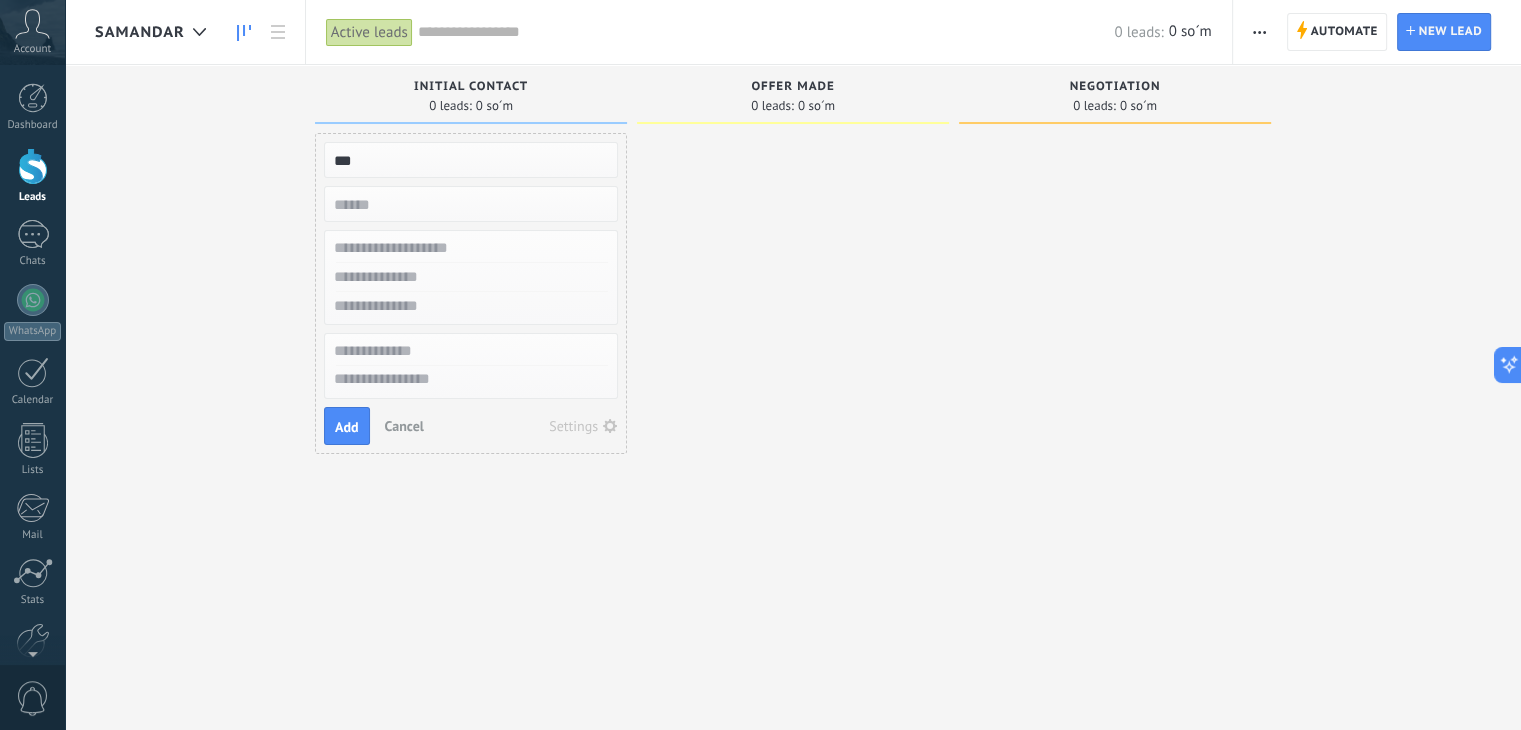 type on "***" 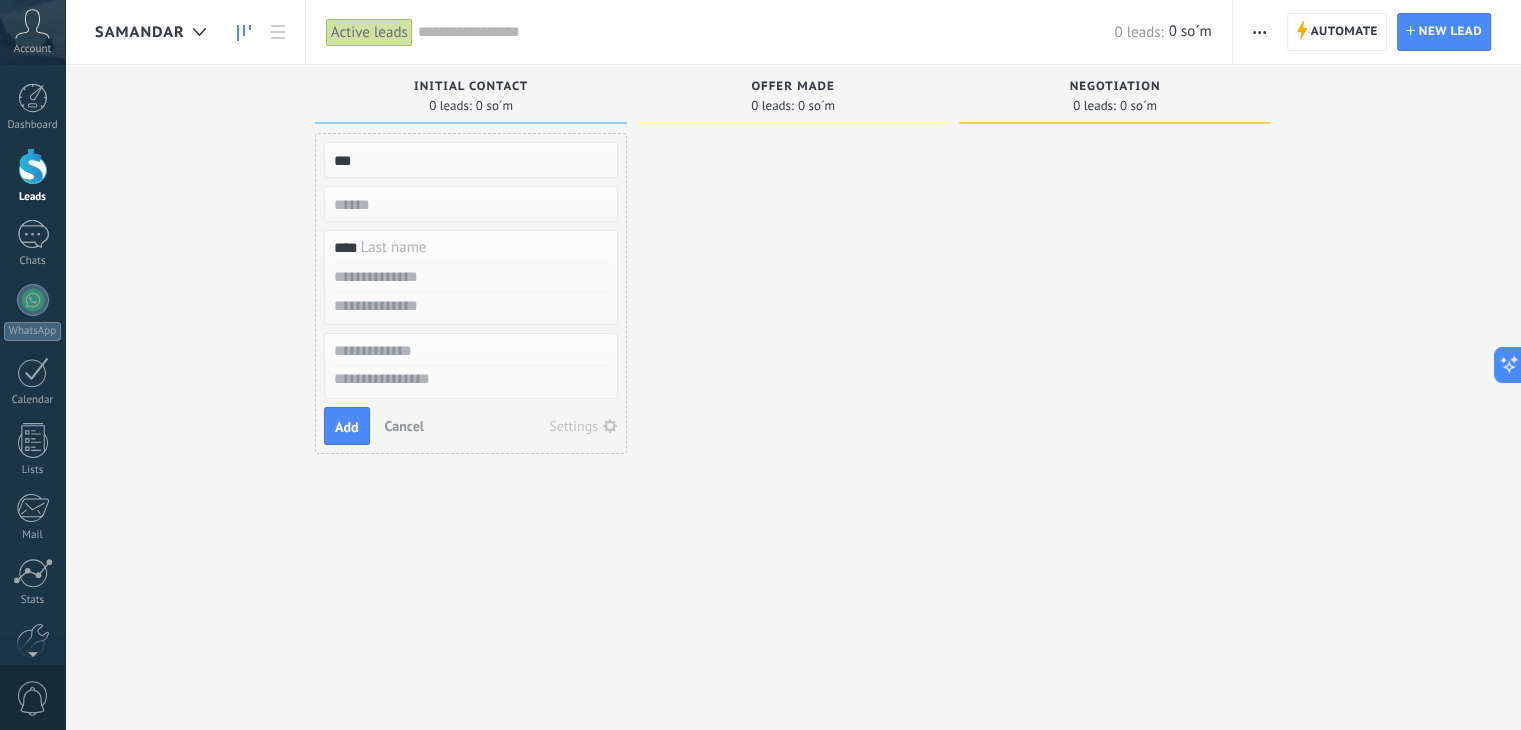 type on "****" 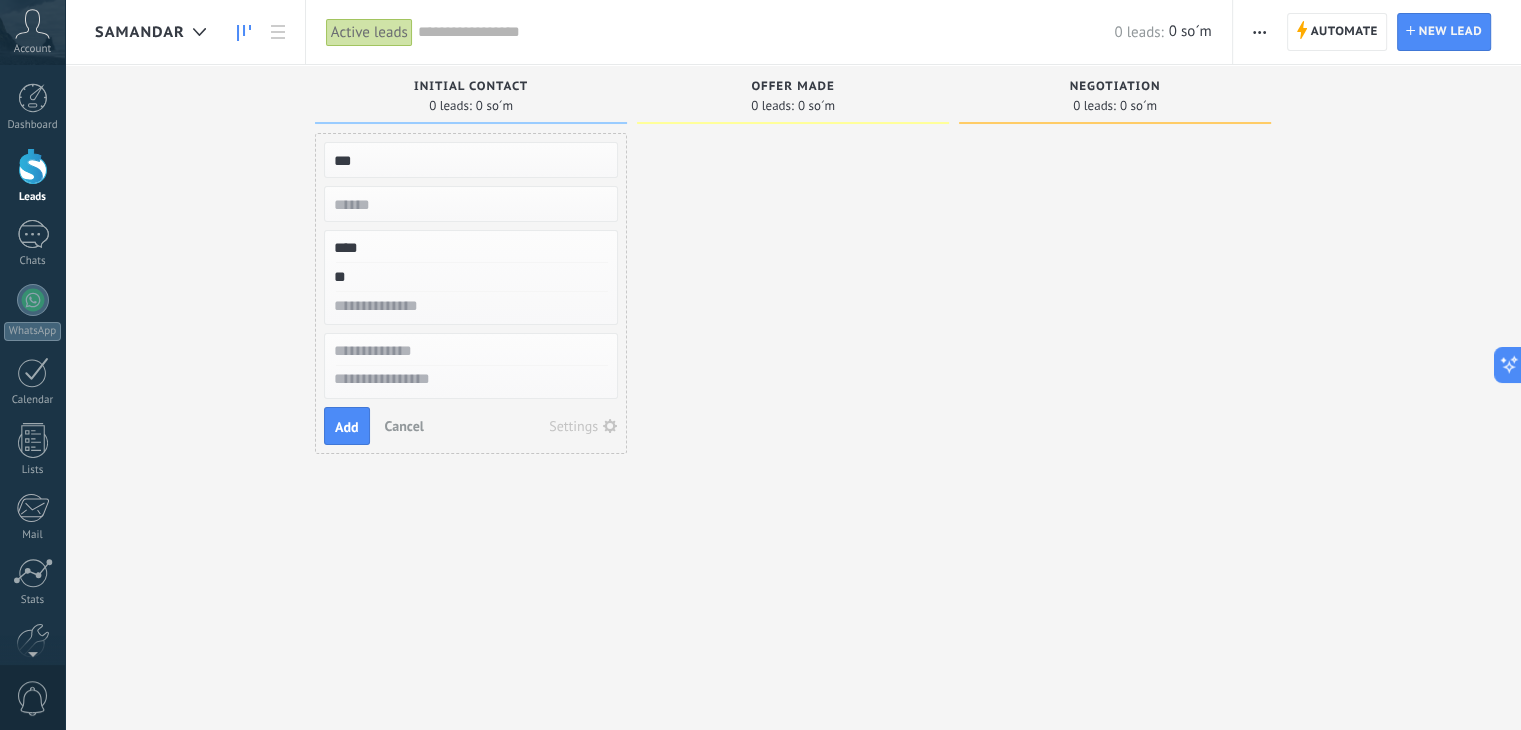 type on "**" 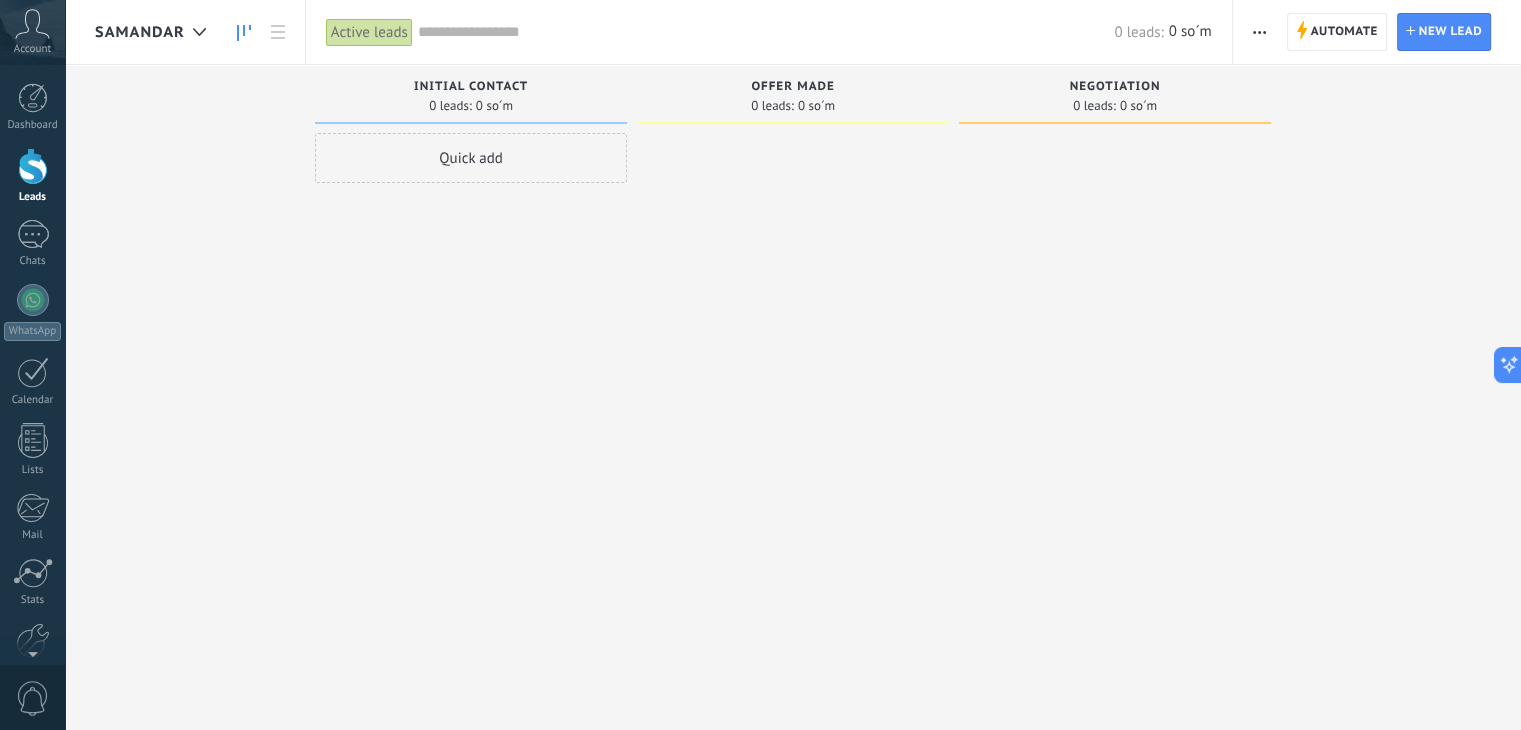 click on "Active leads" at bounding box center [369, 32] 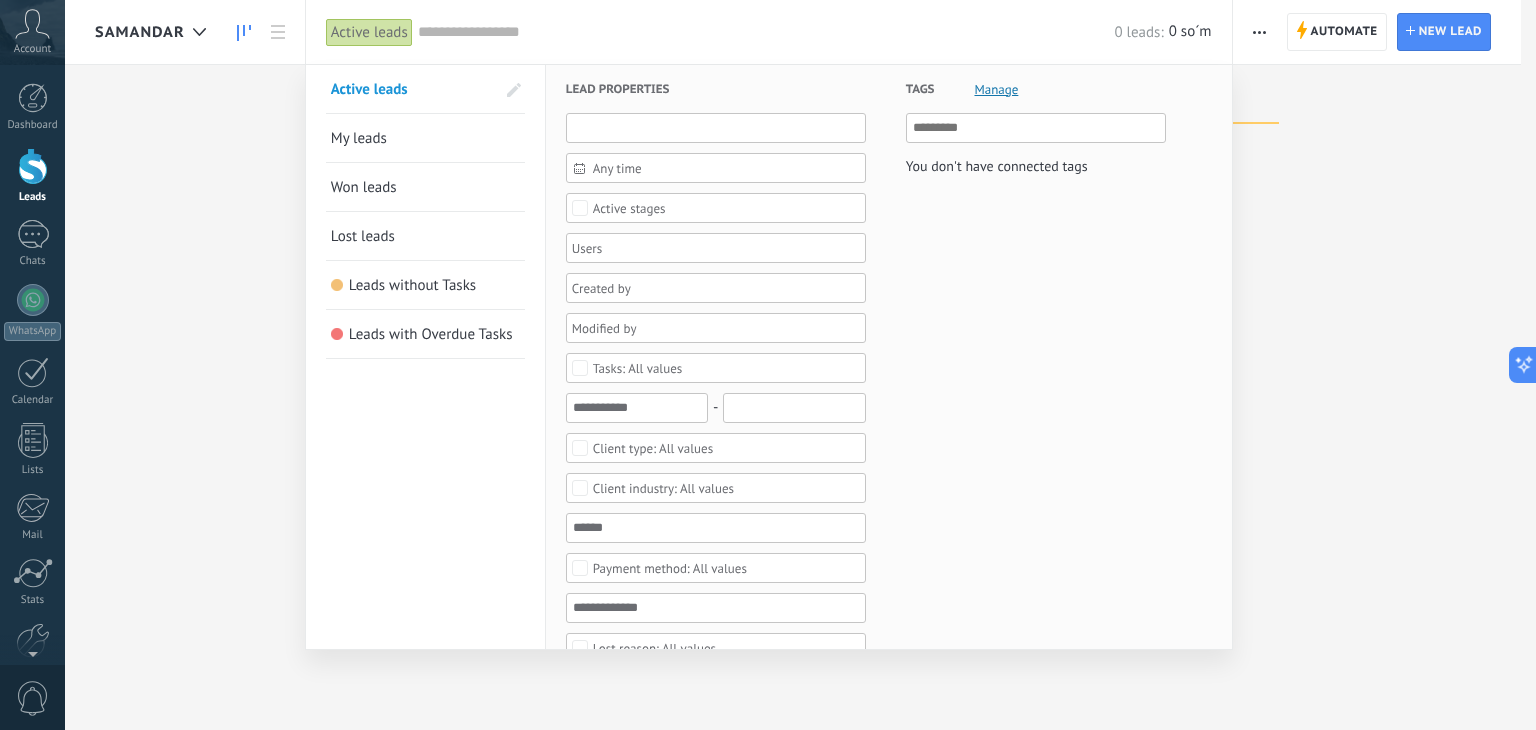 drag, startPoint x: 640, startPoint y: 137, endPoint x: 610, endPoint y: 148, distance: 31.95309 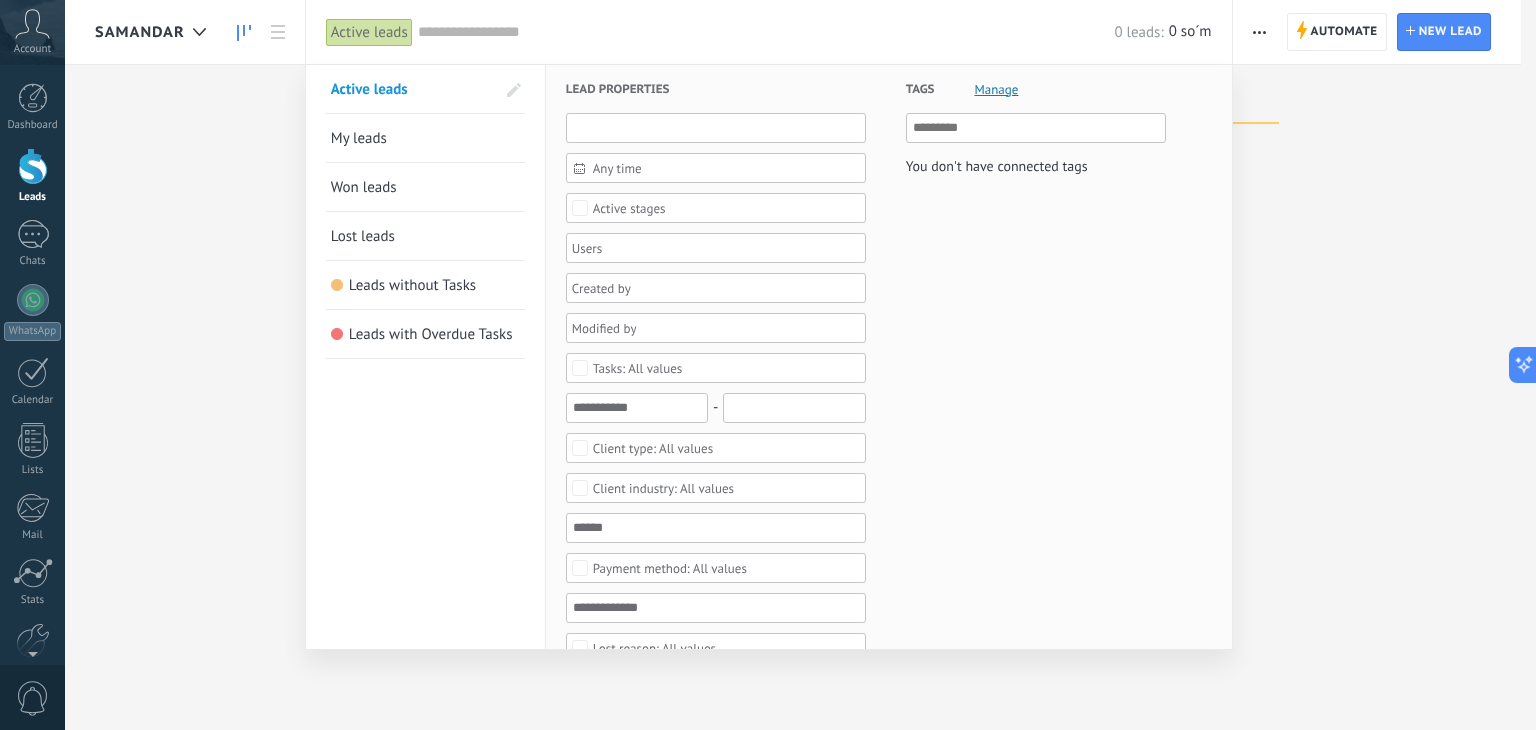 click on "Any time Any time [DATE] [DATE] Last  ** 30  days This week Last week This month Last month This quarter This year   Select none Incoming leads Initial Contact Offer made Negotiation Closed - won Closed - lost Active stages Select all Insufficient budget Product does not fit need Not satisfied with conditions Bought from competitor Undefined reason Reason for close-lost leads Select all Phone Email Form Chat All values Select all Due [DATE] Due [DATE] Due this week Due this month Due this quarter No Tasks Overdue All values - Select all Not filled Individual Legal entity All values Select all Not filled Retail & ecomm Health & wellness Tourism Content creator Real estate Digital & IT services Education Legal & consulting Finance & insurance Food Services Transportation Manufacturing Automotive Telecommunications Government Nonprofit organizations Consumer services All values Select all Not filled Invoice Card payment Cash All values Select all Not filled Pricing concerns Quality issues Change of mind Spam" at bounding box center (716, 701) 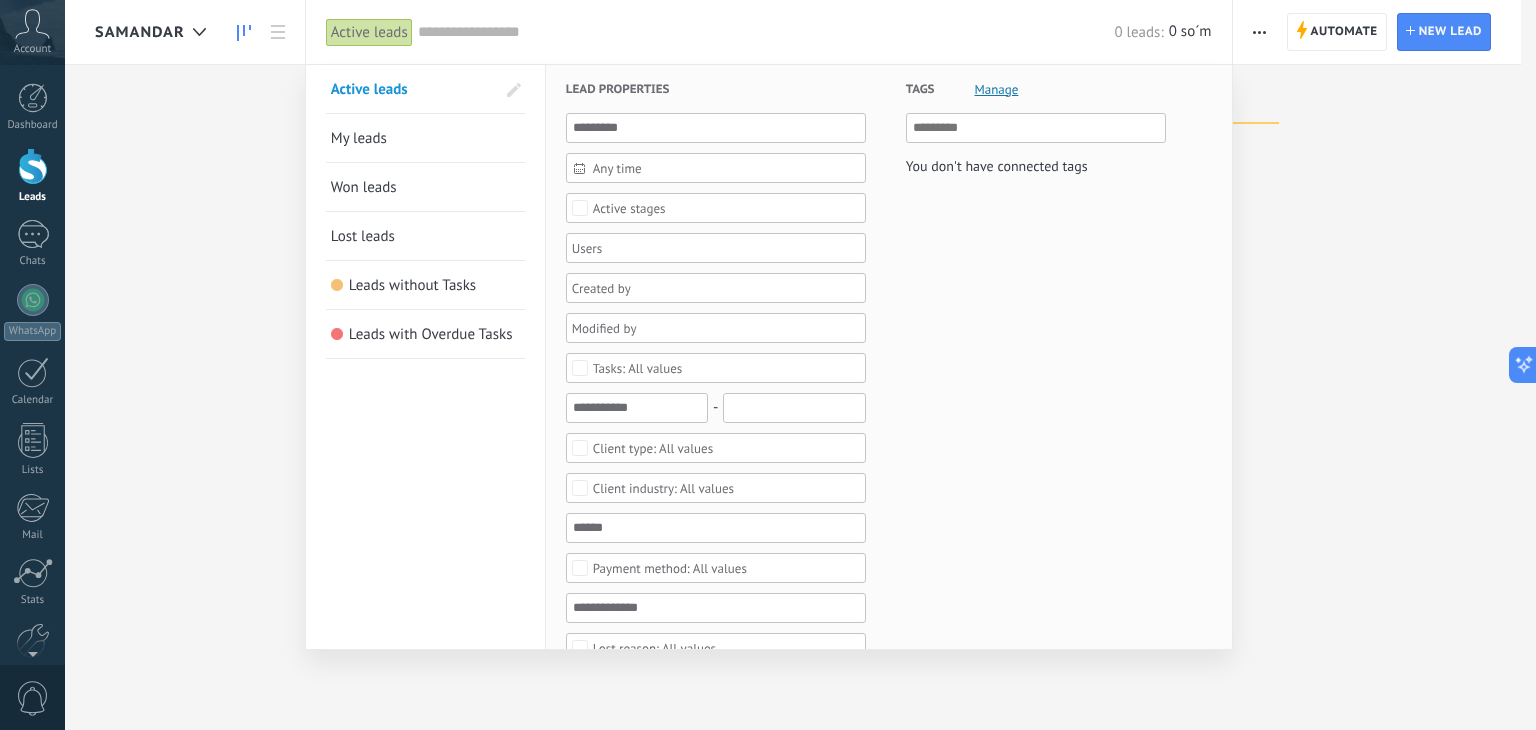 click on "My leads" at bounding box center (425, 138) 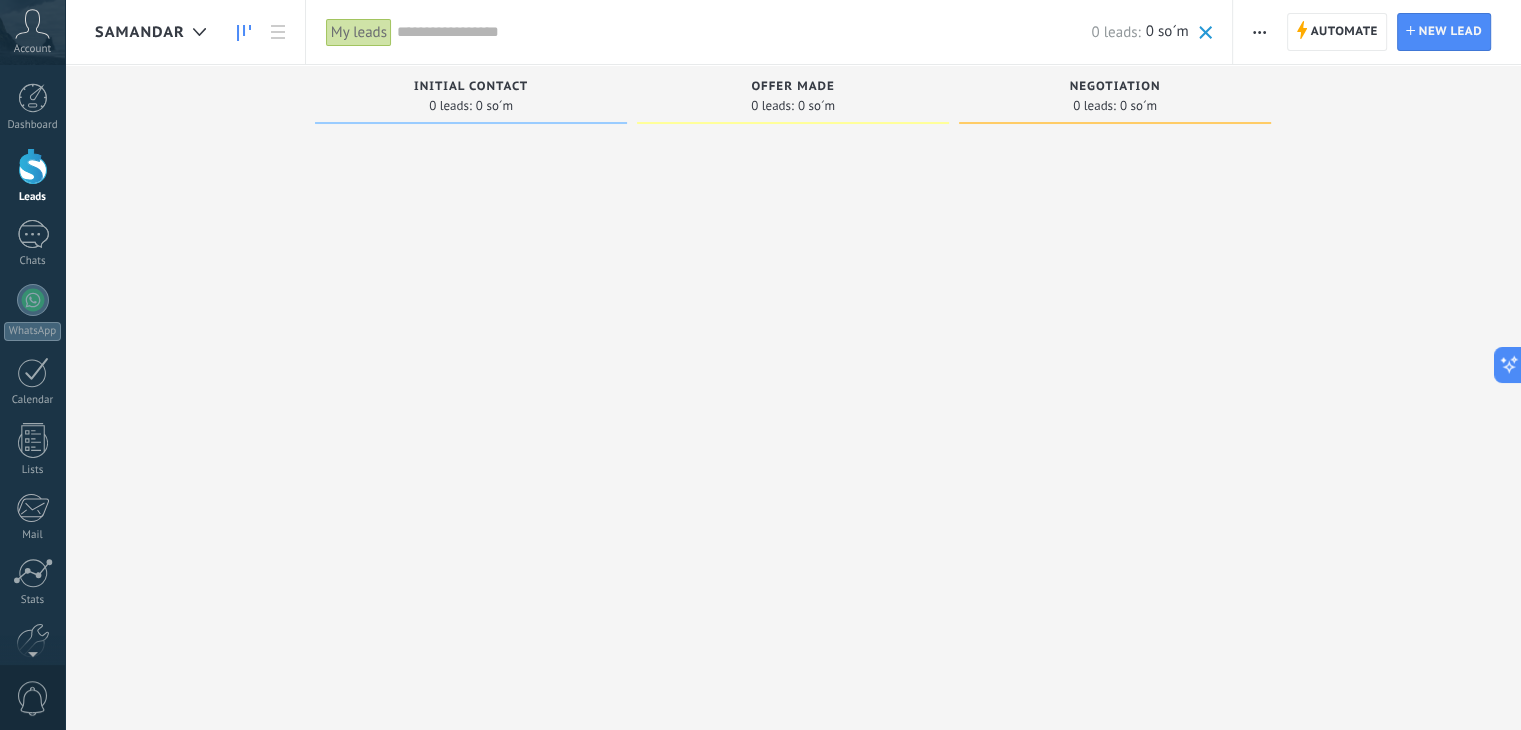 click on "My leads" at bounding box center [359, 32] 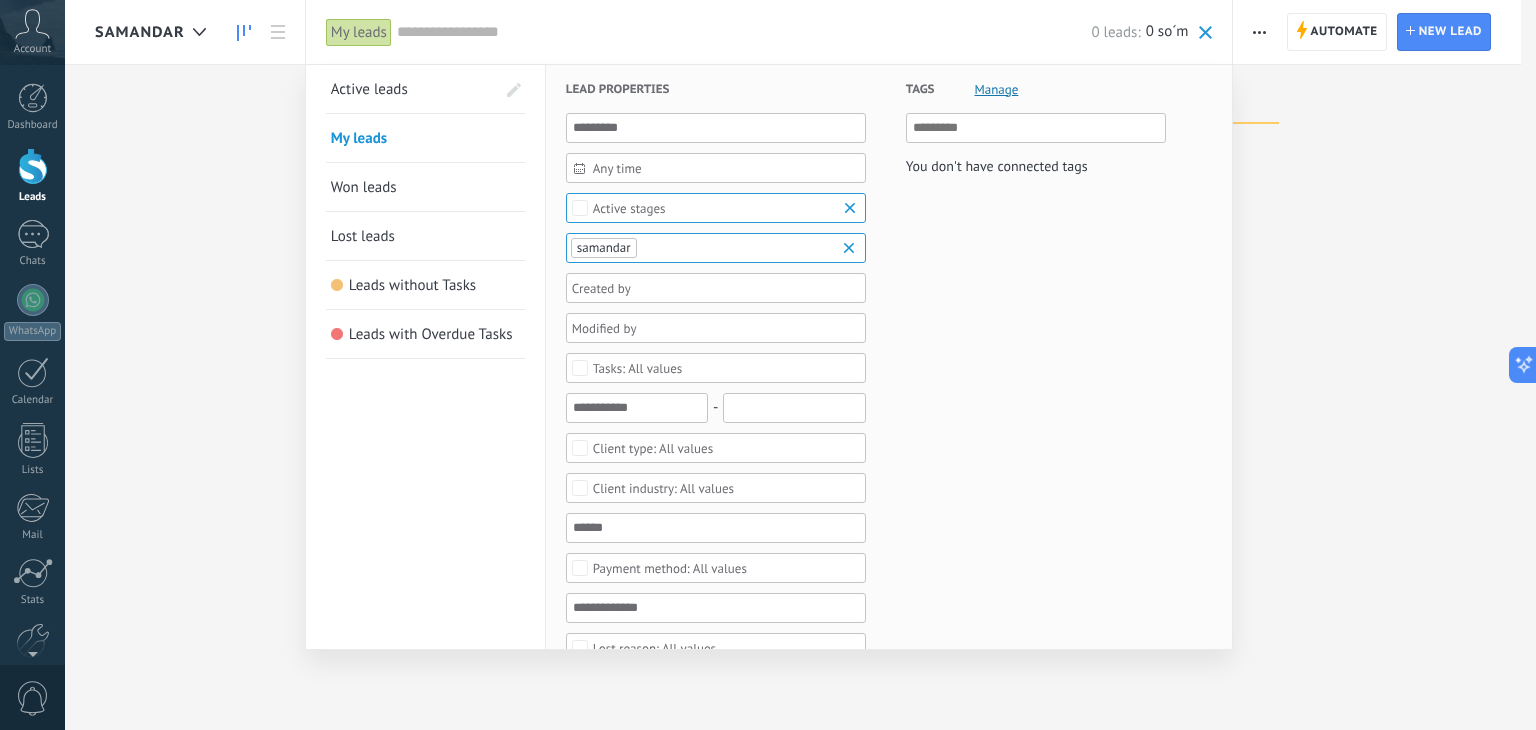 click on "Active leads" at bounding box center [413, 89] 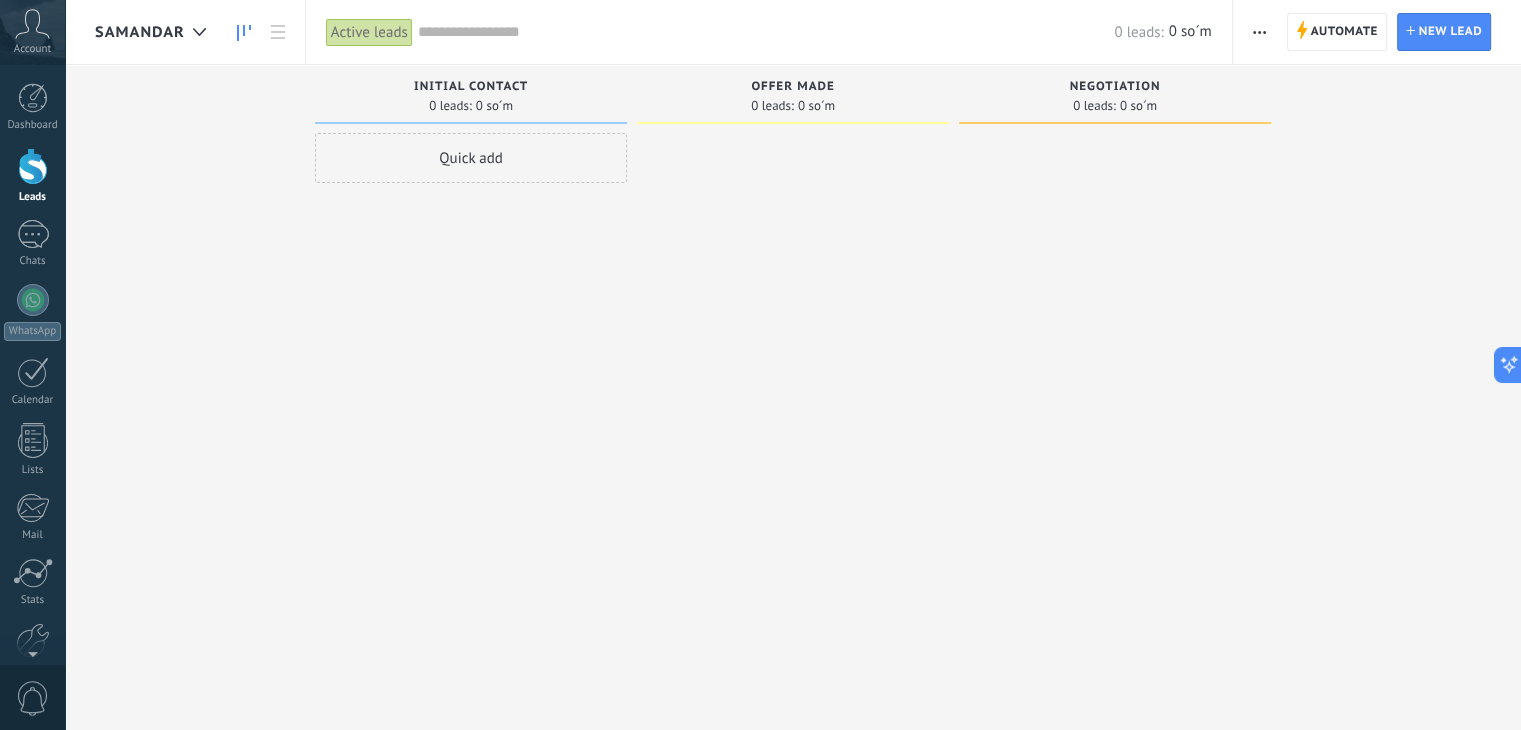 drag, startPoint x: 1270, startPoint y: 34, endPoint x: 1287, endPoint y: 22, distance: 20.808653 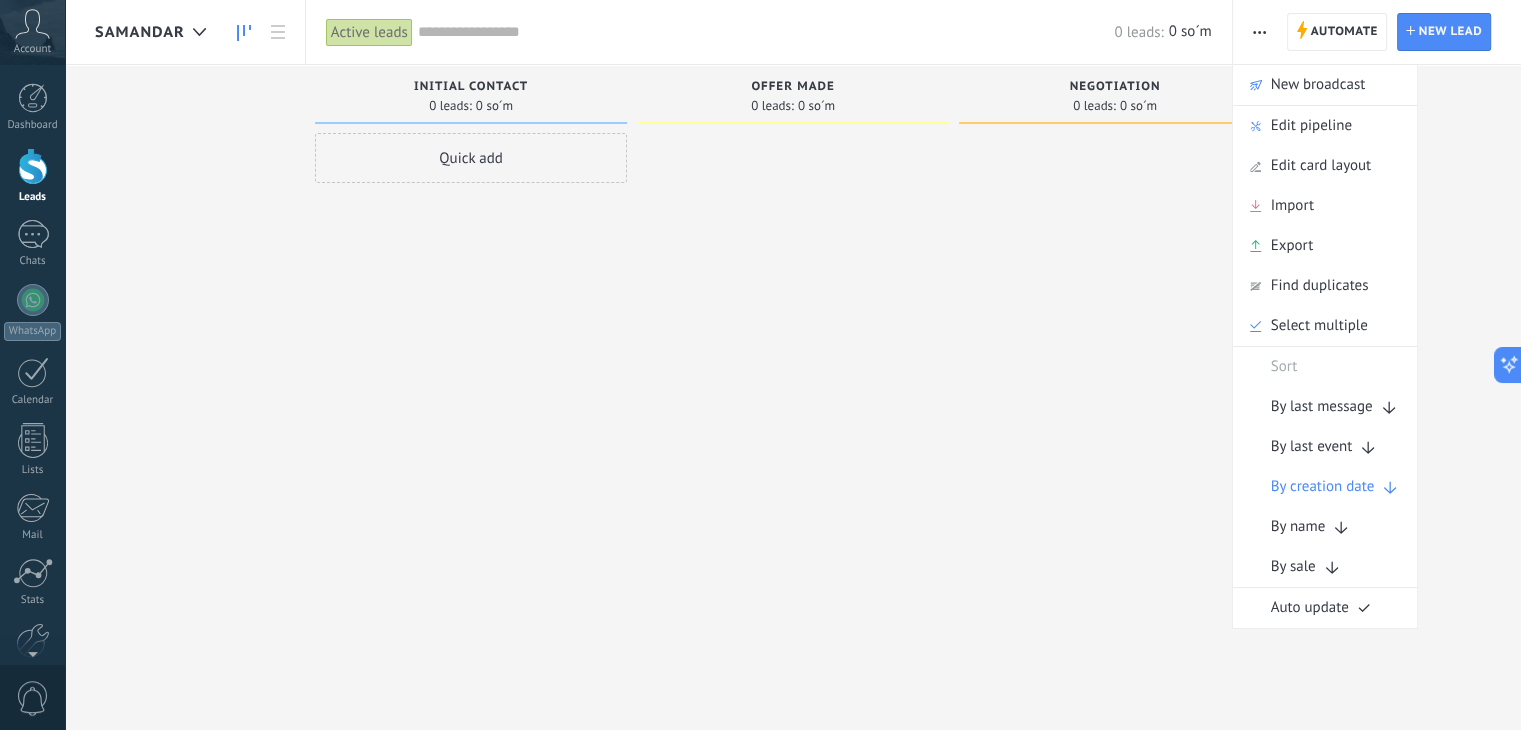 click on "Active leads" at bounding box center [369, 32] 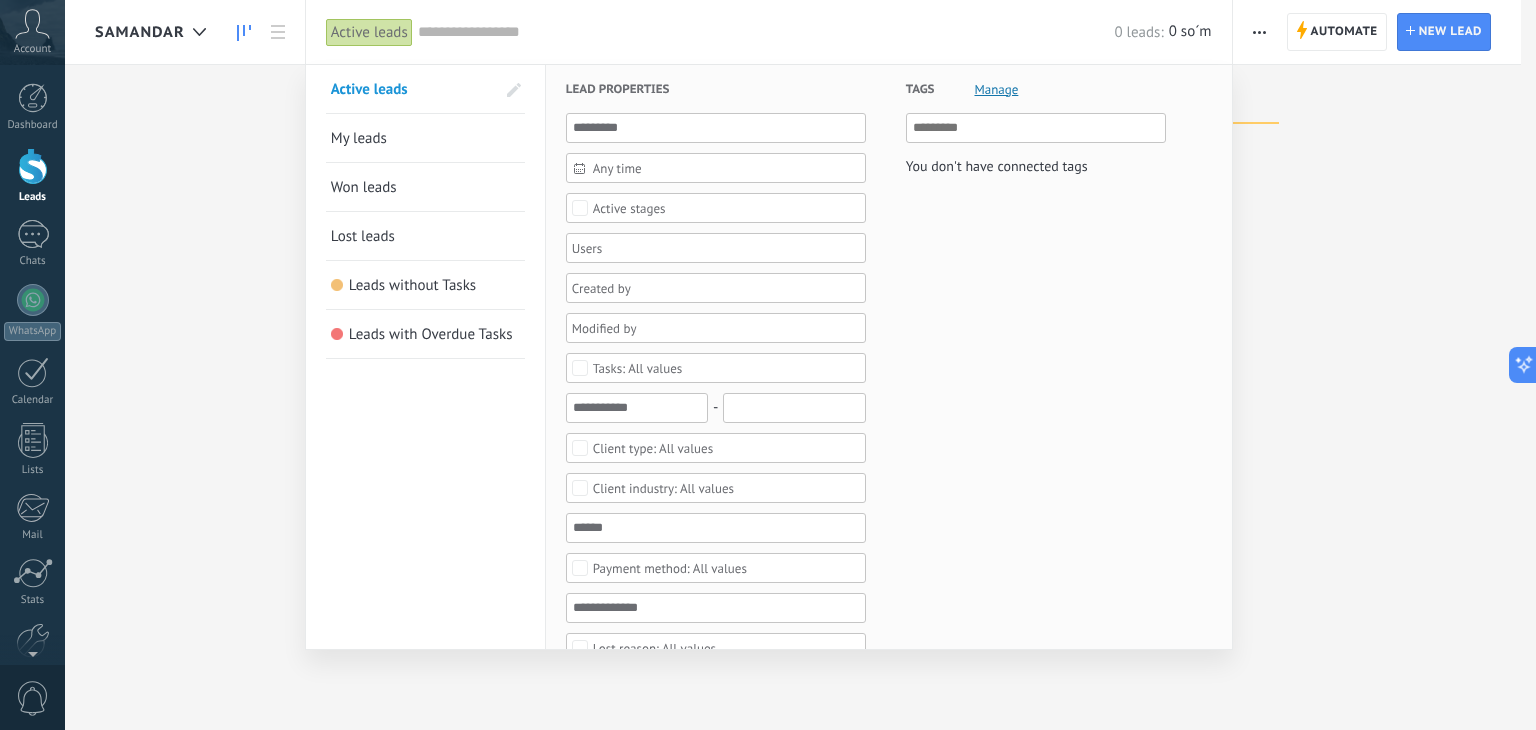click on "Tags" at bounding box center (920, 89) 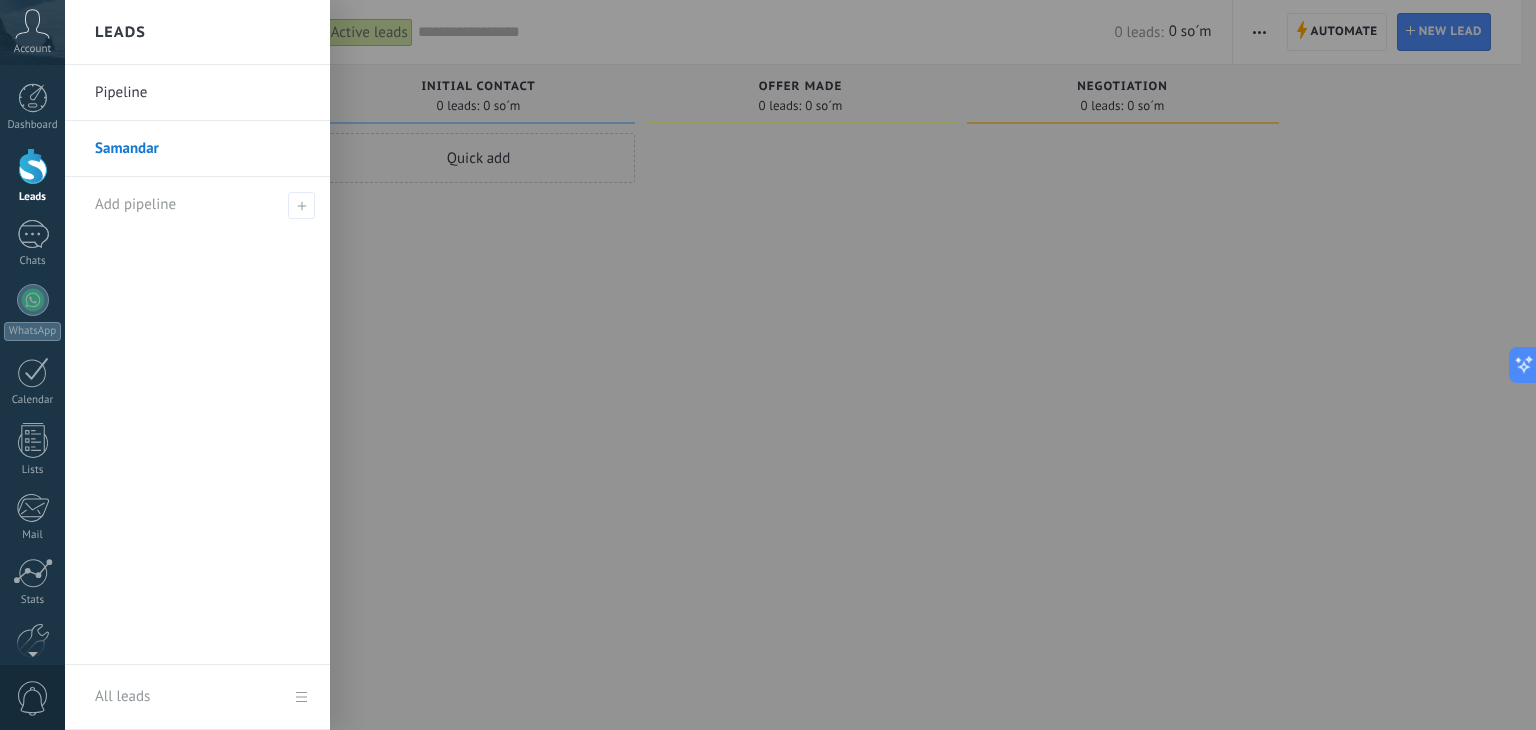 click at bounding box center [33, 166] 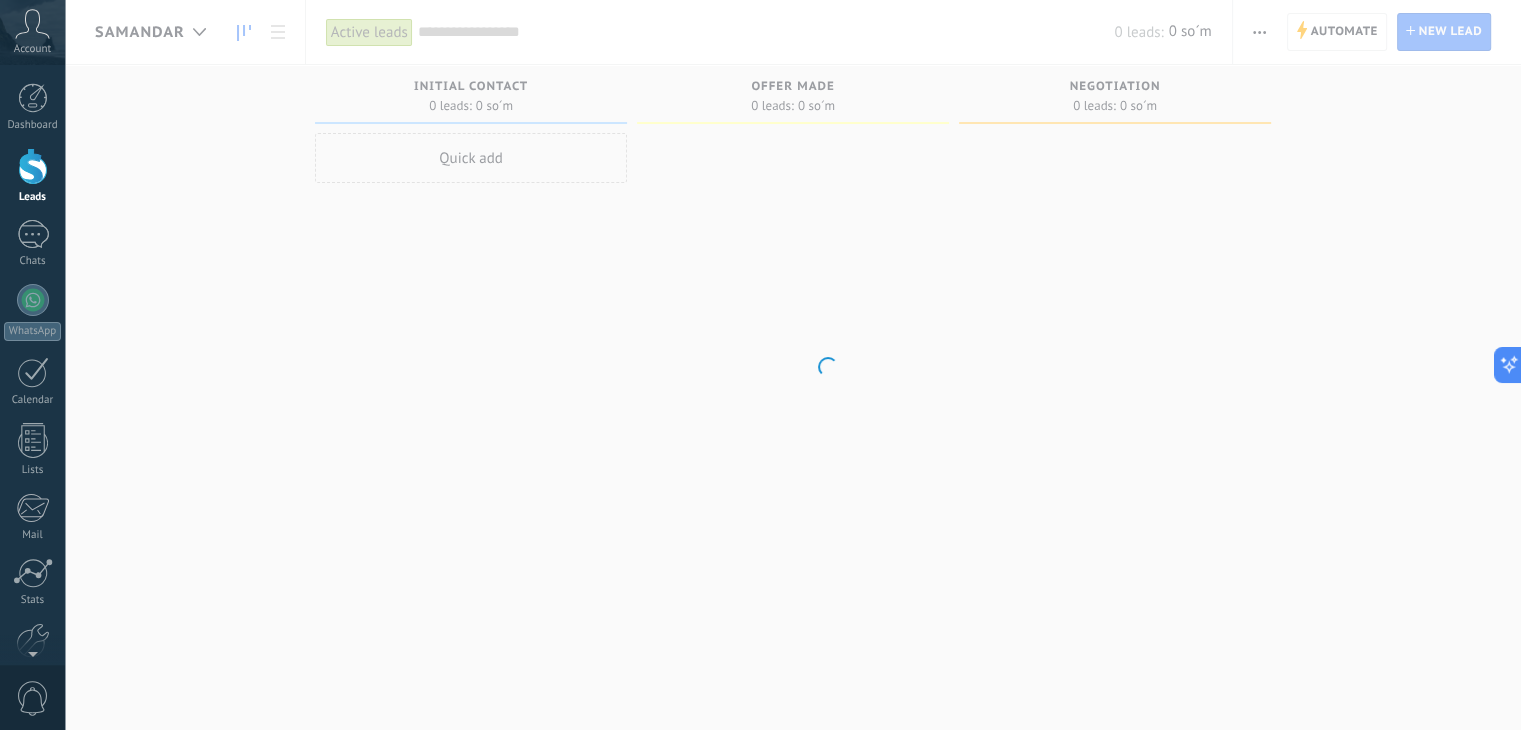 click at bounding box center (33, 166) 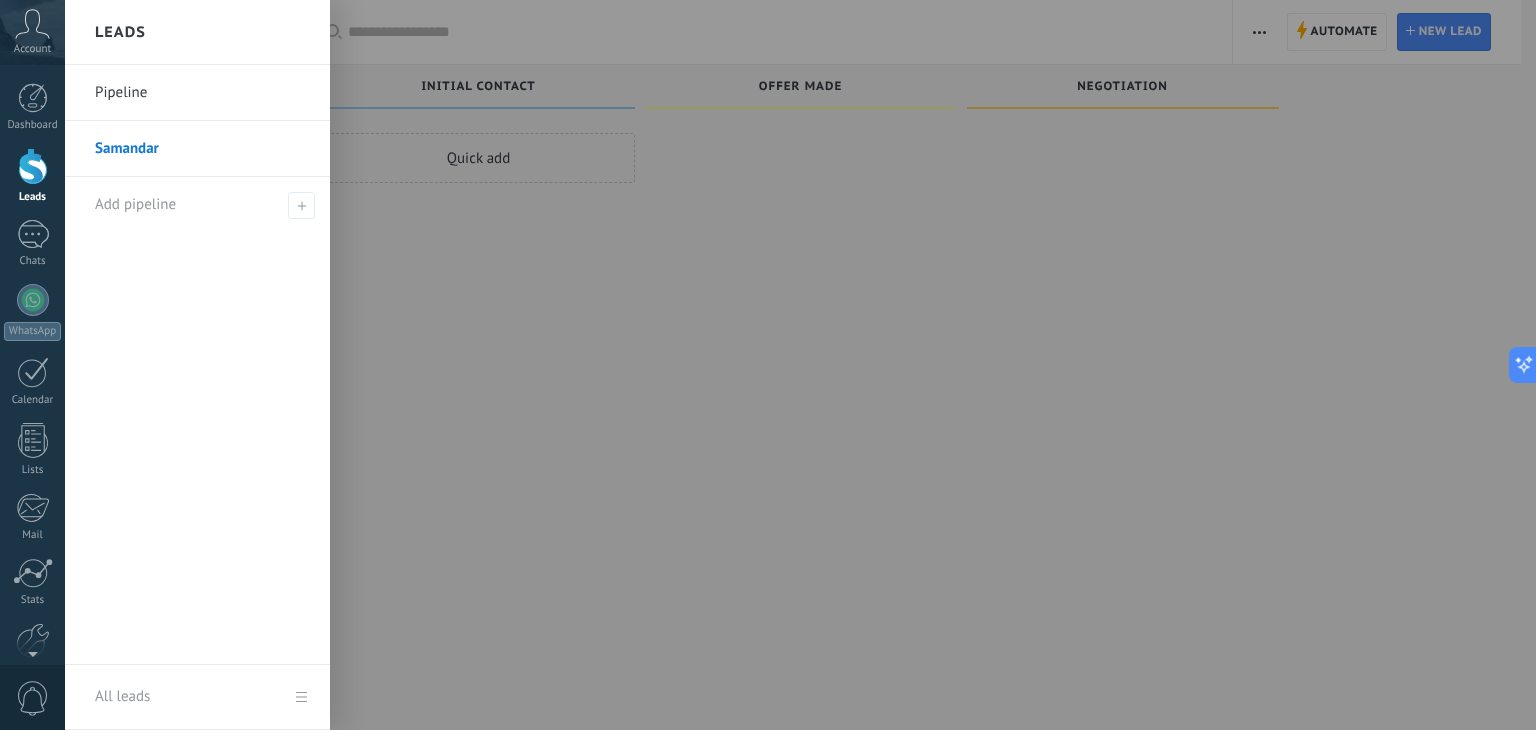 click at bounding box center [33, 166] 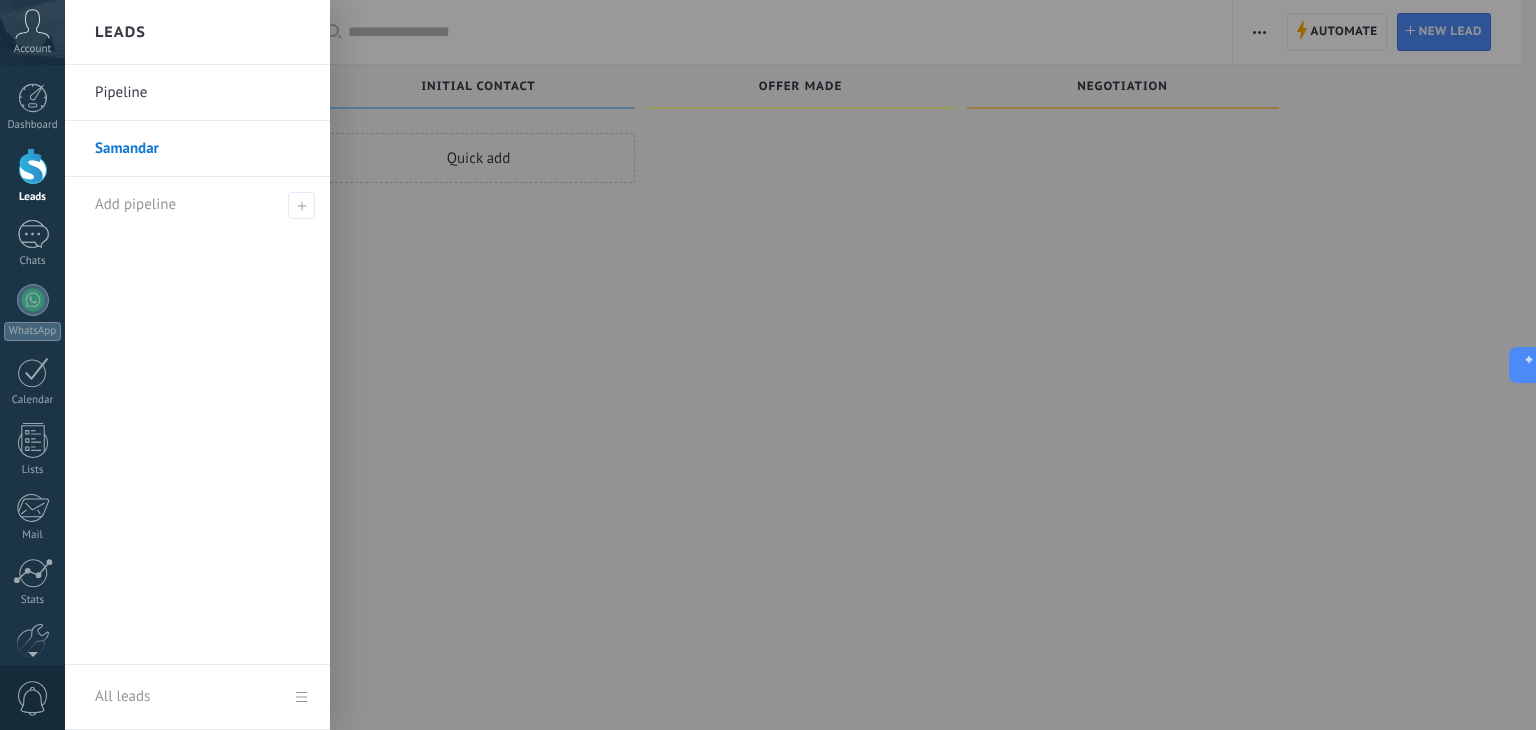 click at bounding box center (33, 166) 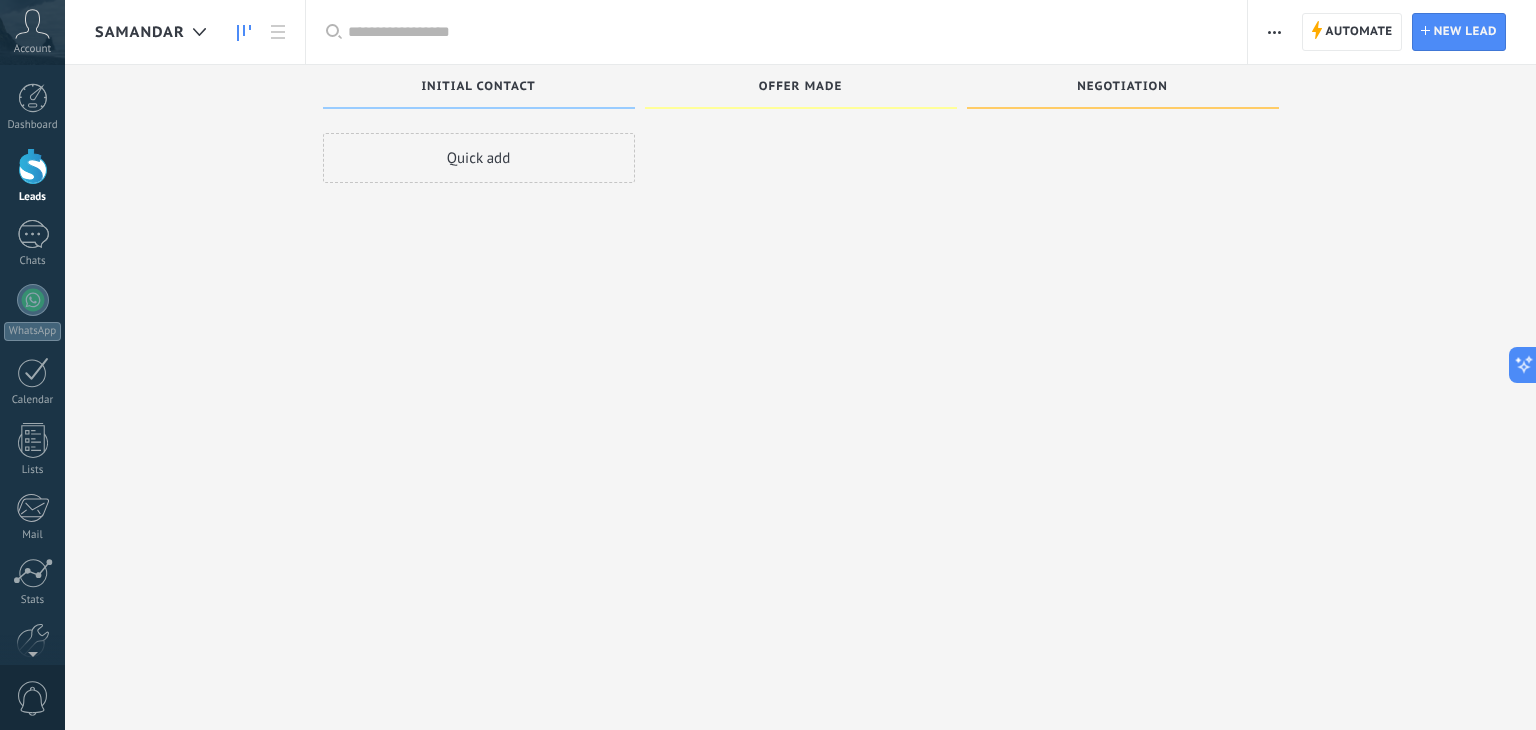 click at bounding box center [33, 166] 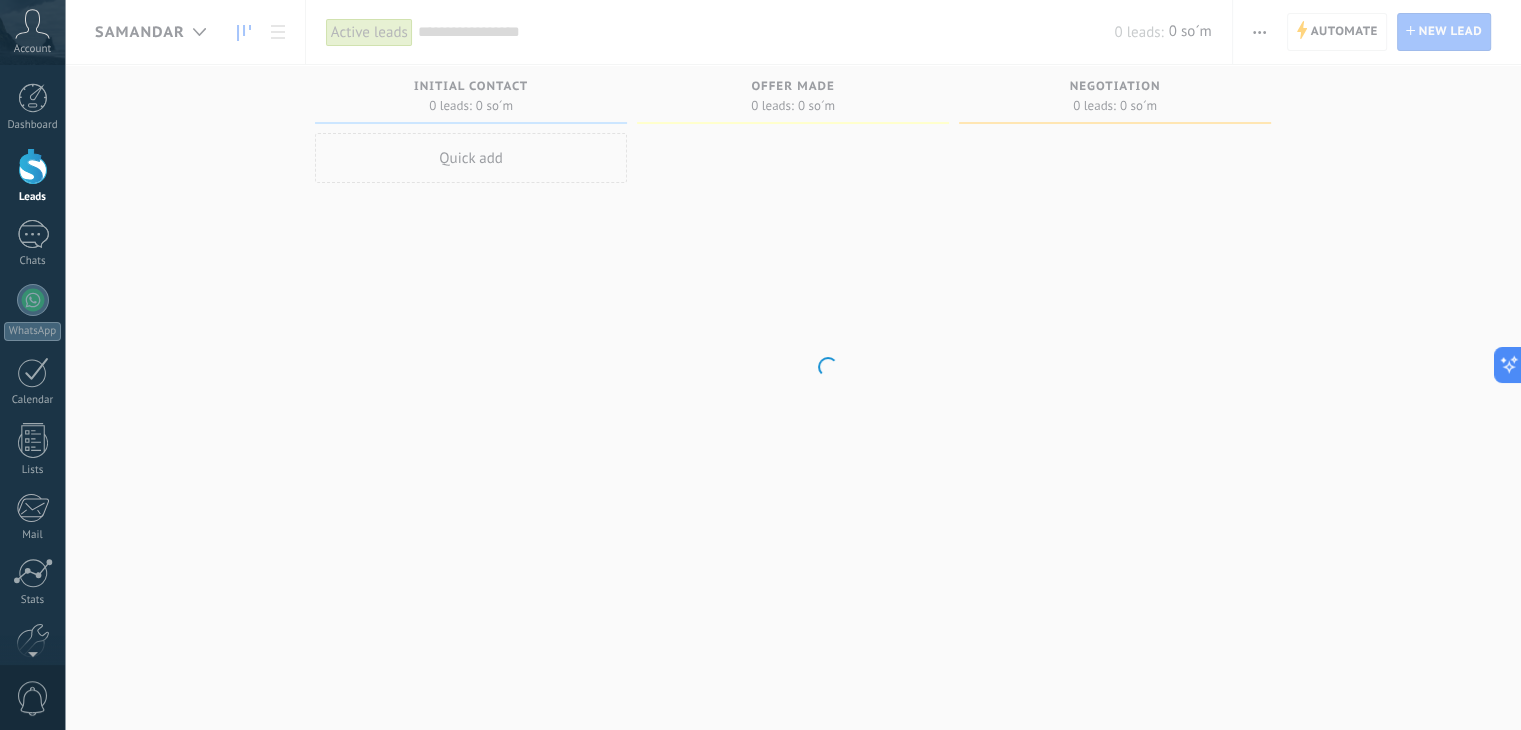 click at bounding box center [33, 166] 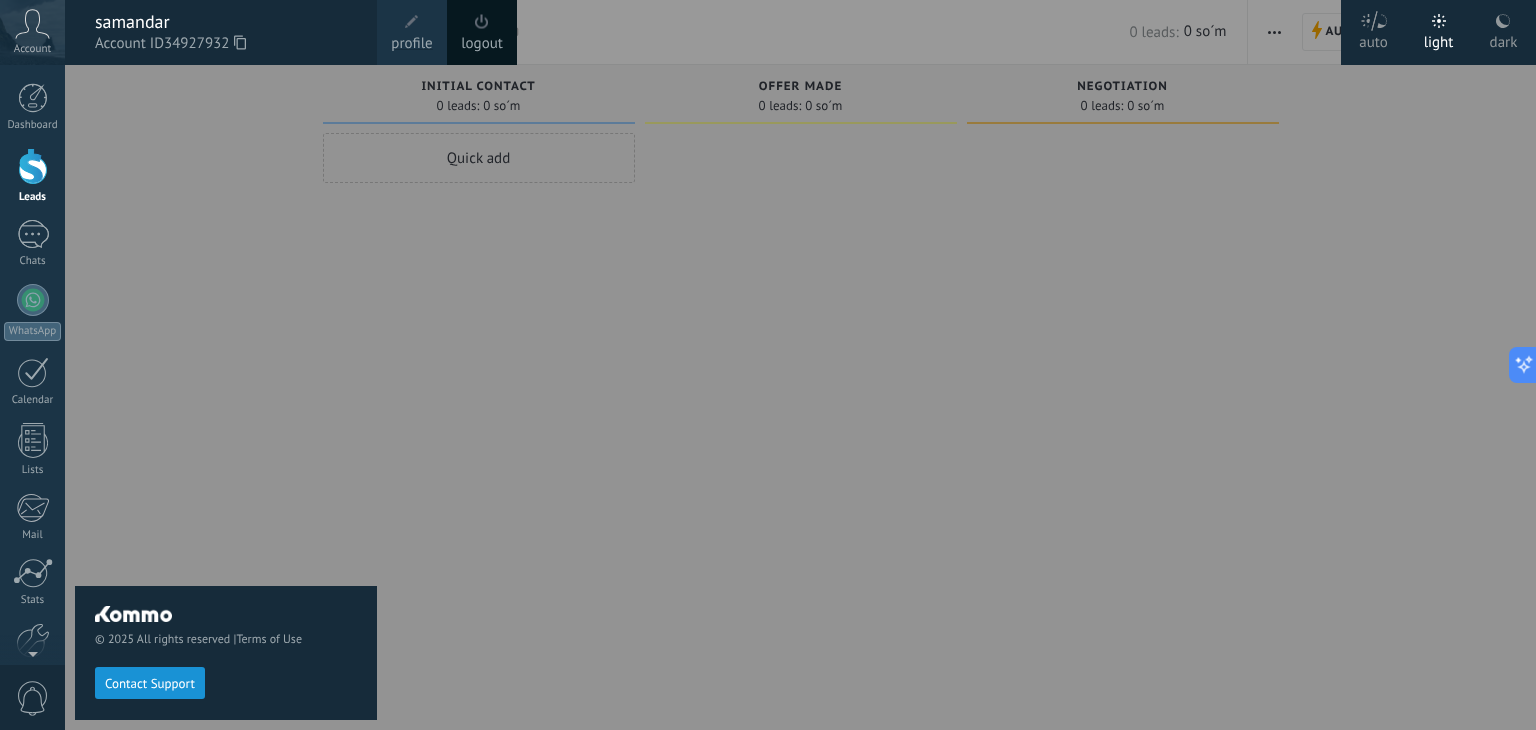 click on "©  2025  All rights reserved |  Terms of Use
Contact Support" at bounding box center [226, 397] 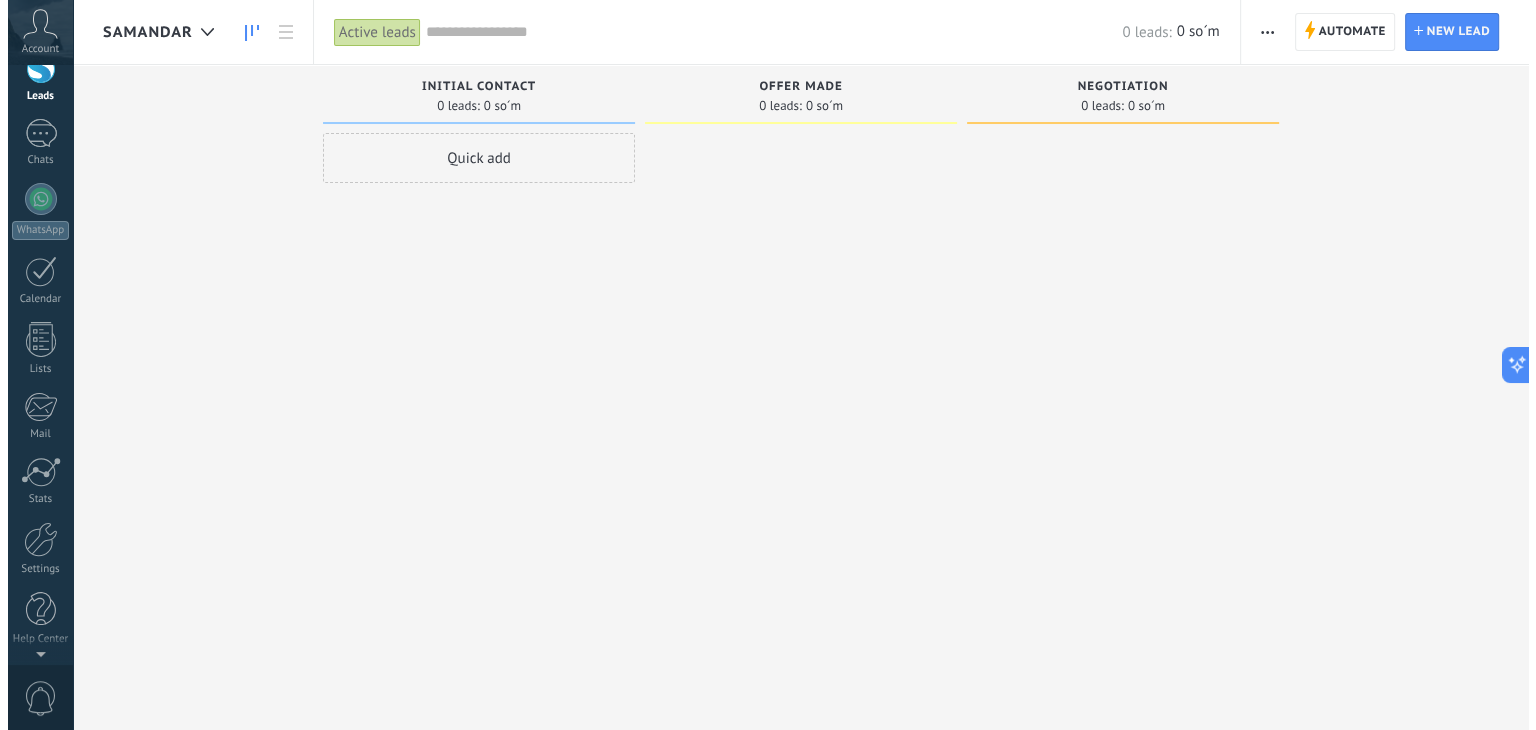 scroll, scrollTop: 0, scrollLeft: 0, axis: both 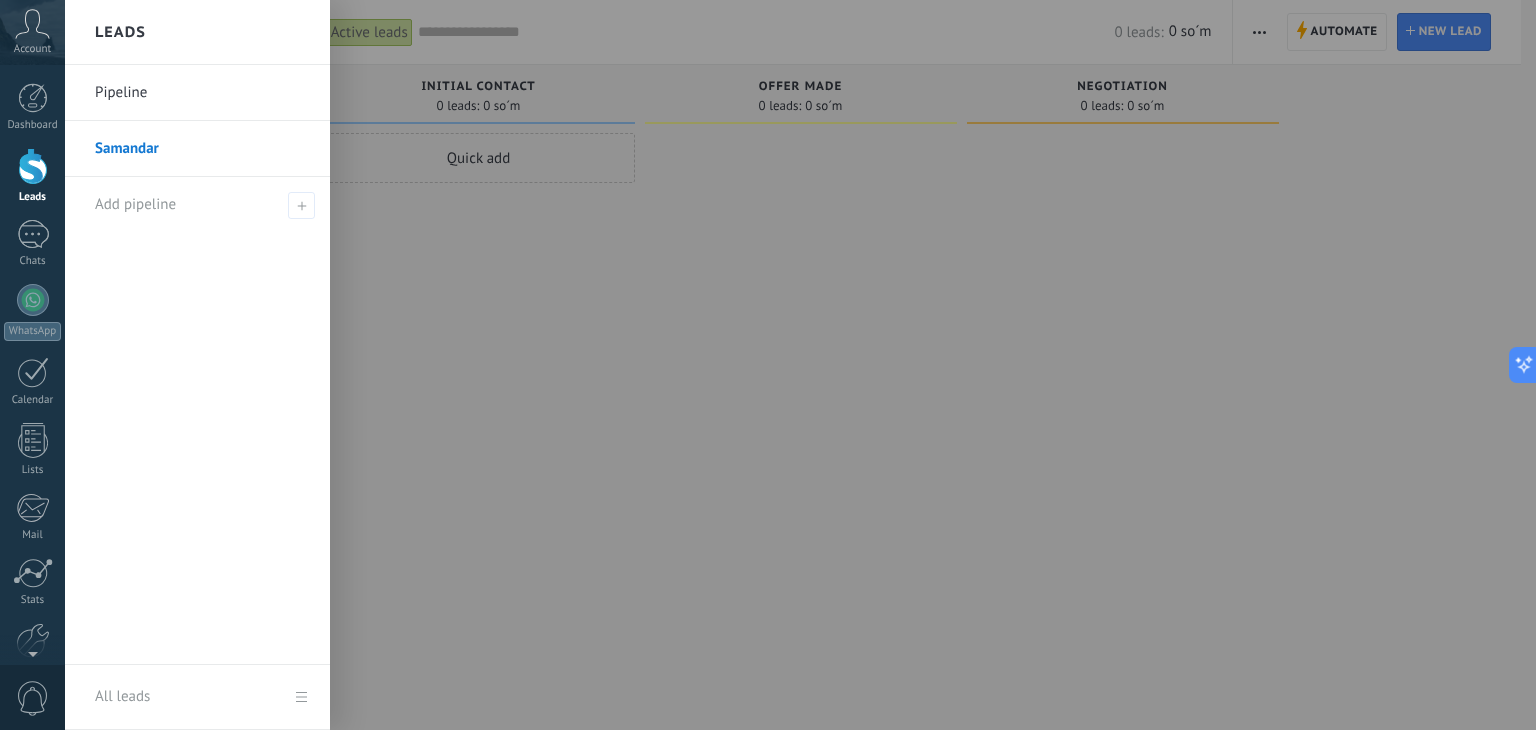 click at bounding box center (33, 166) 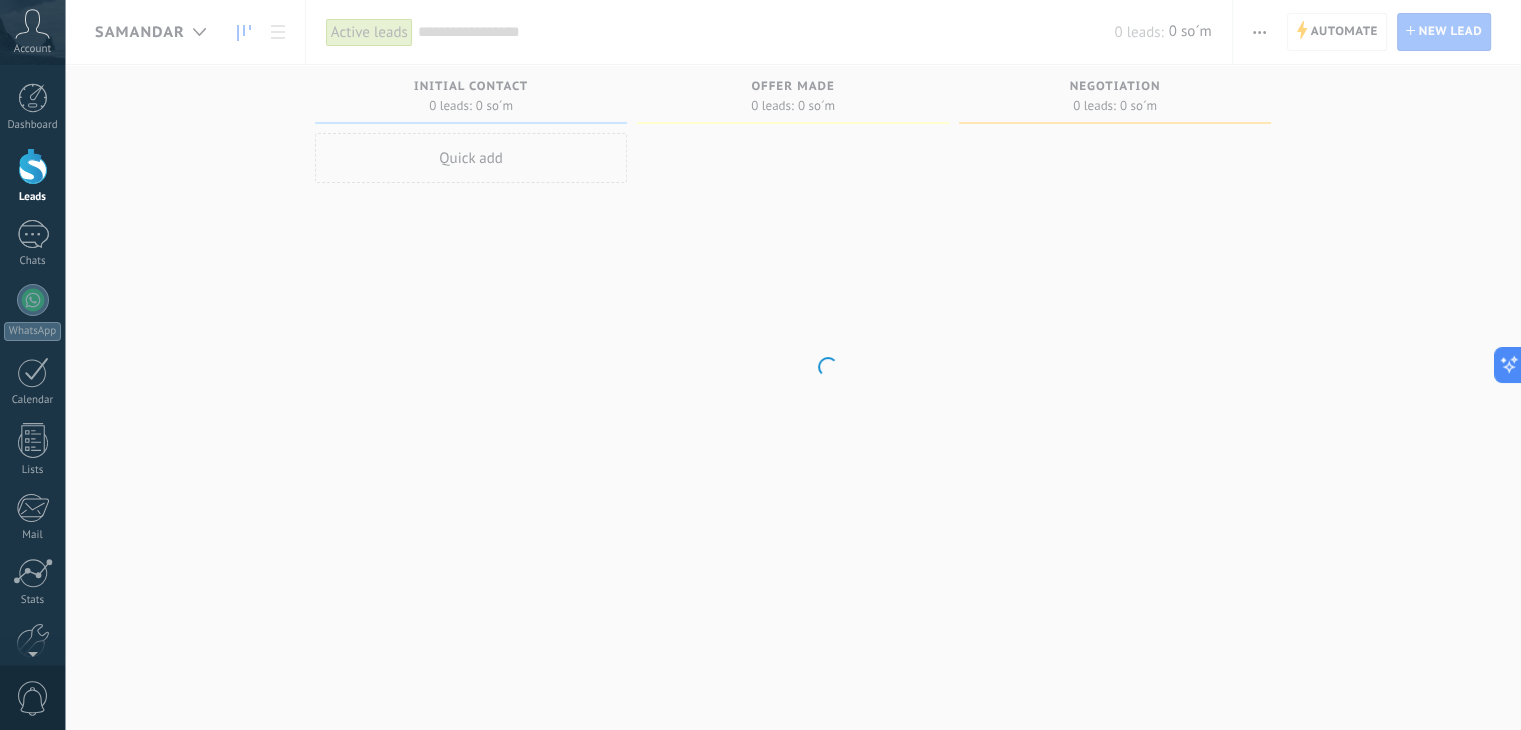 click at bounding box center [33, 166] 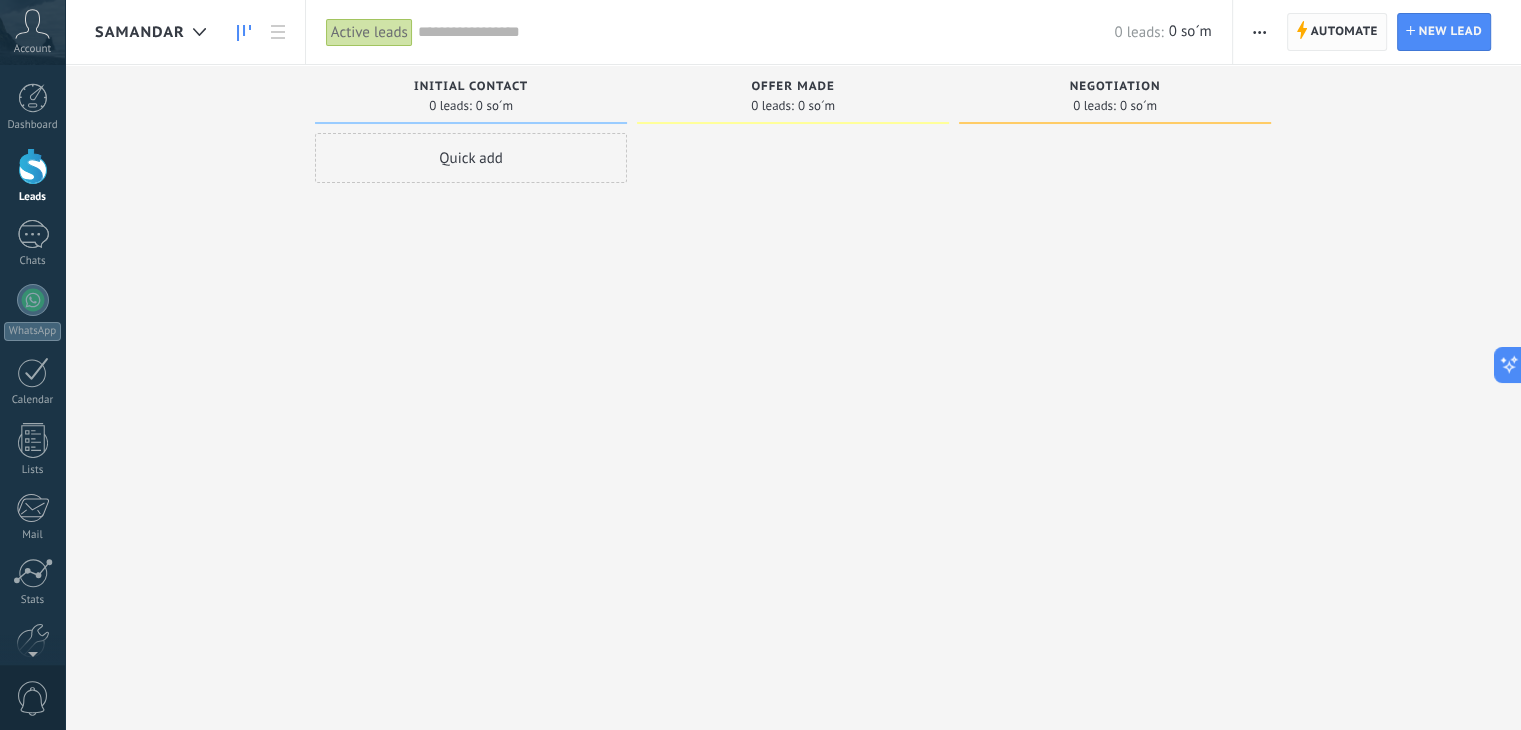 click on "Automate" at bounding box center (1344, 32) 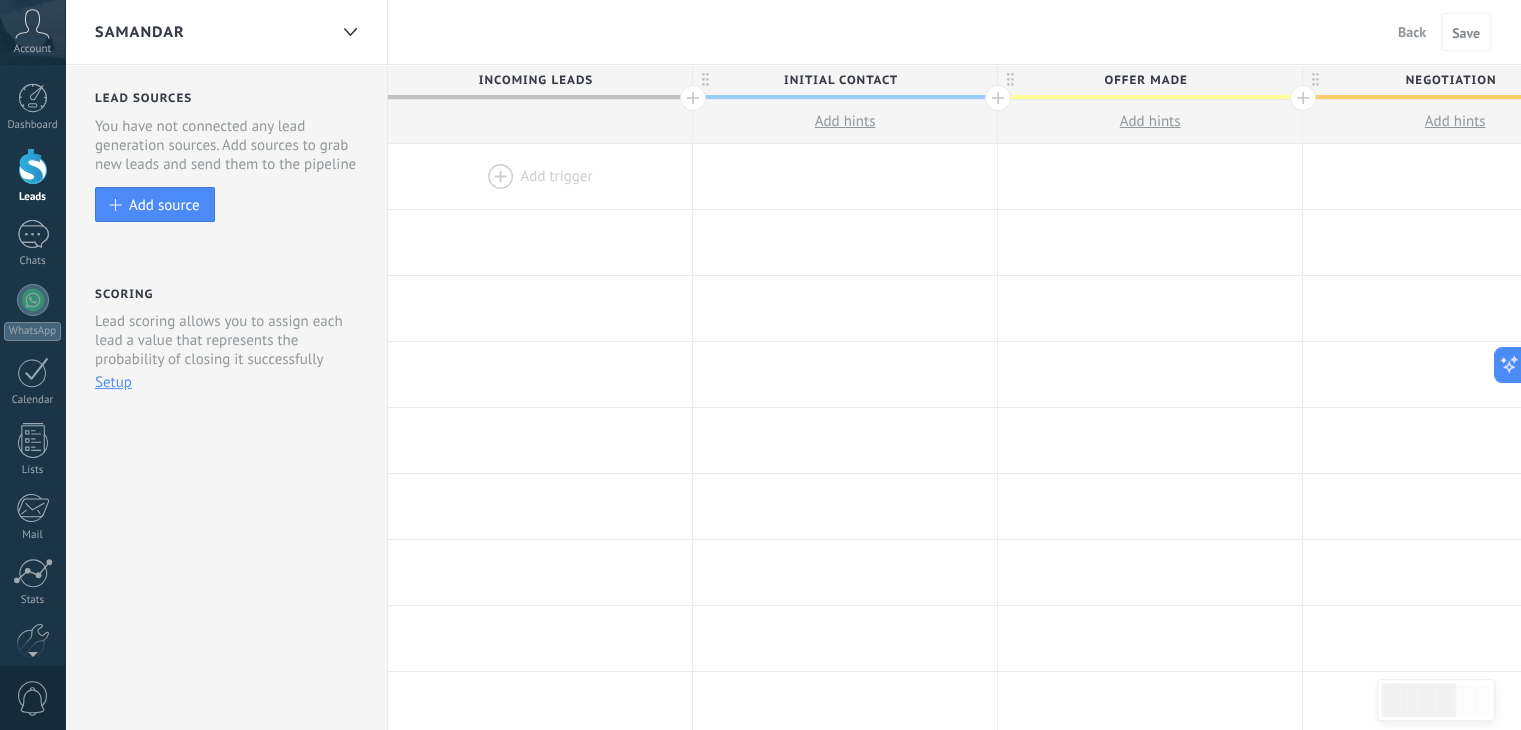 click on "Incoming leads" at bounding box center (535, 80) 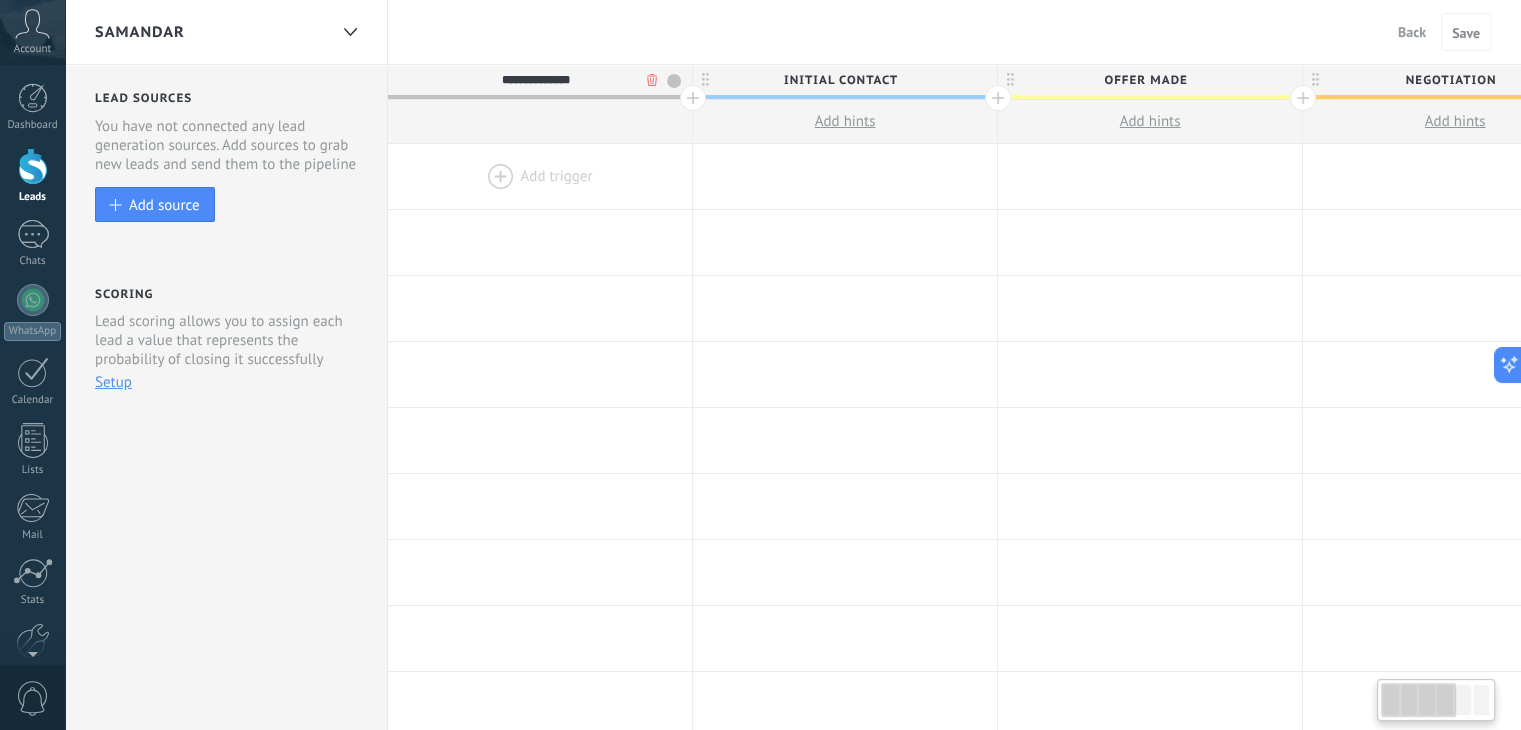 click at bounding box center (540, 176) 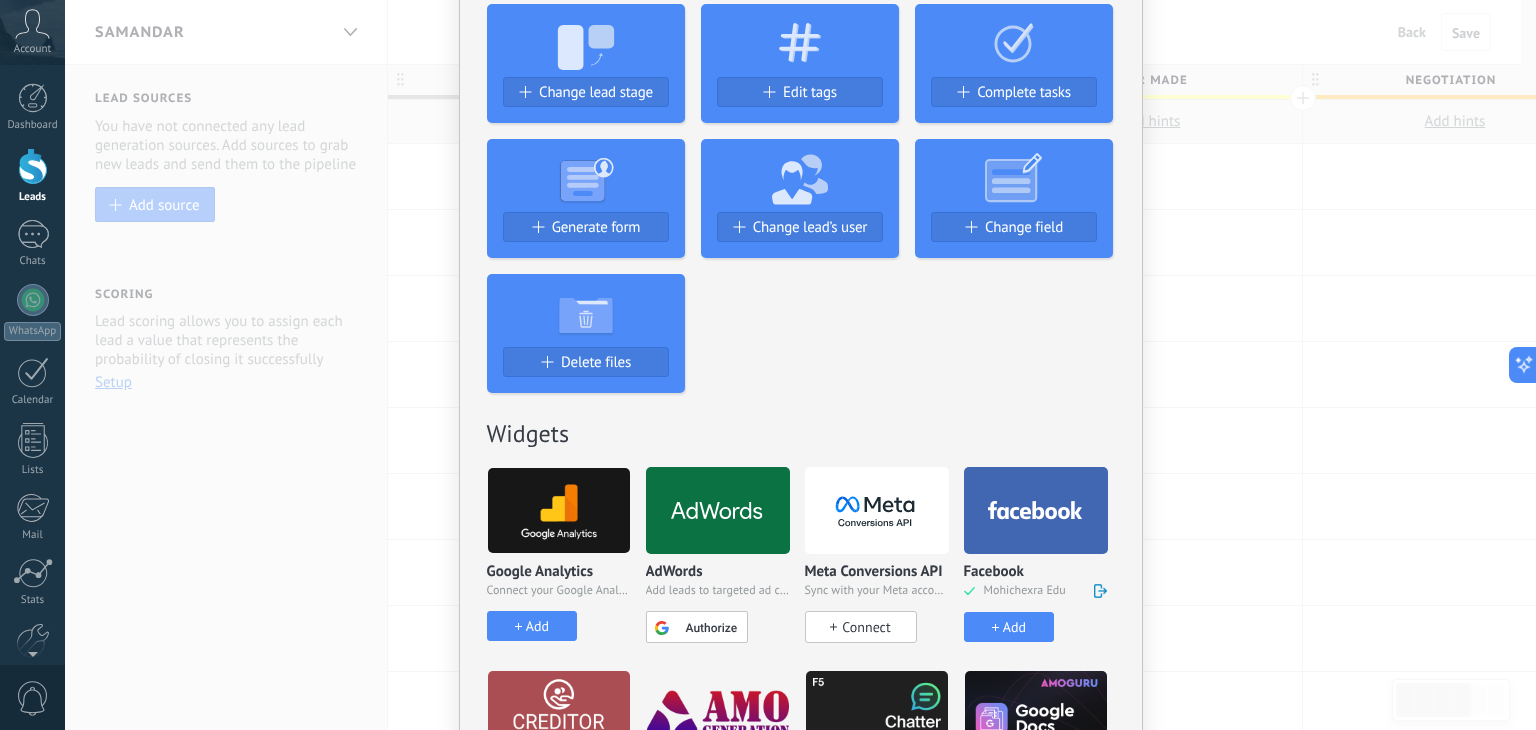 scroll, scrollTop: 500, scrollLeft: 0, axis: vertical 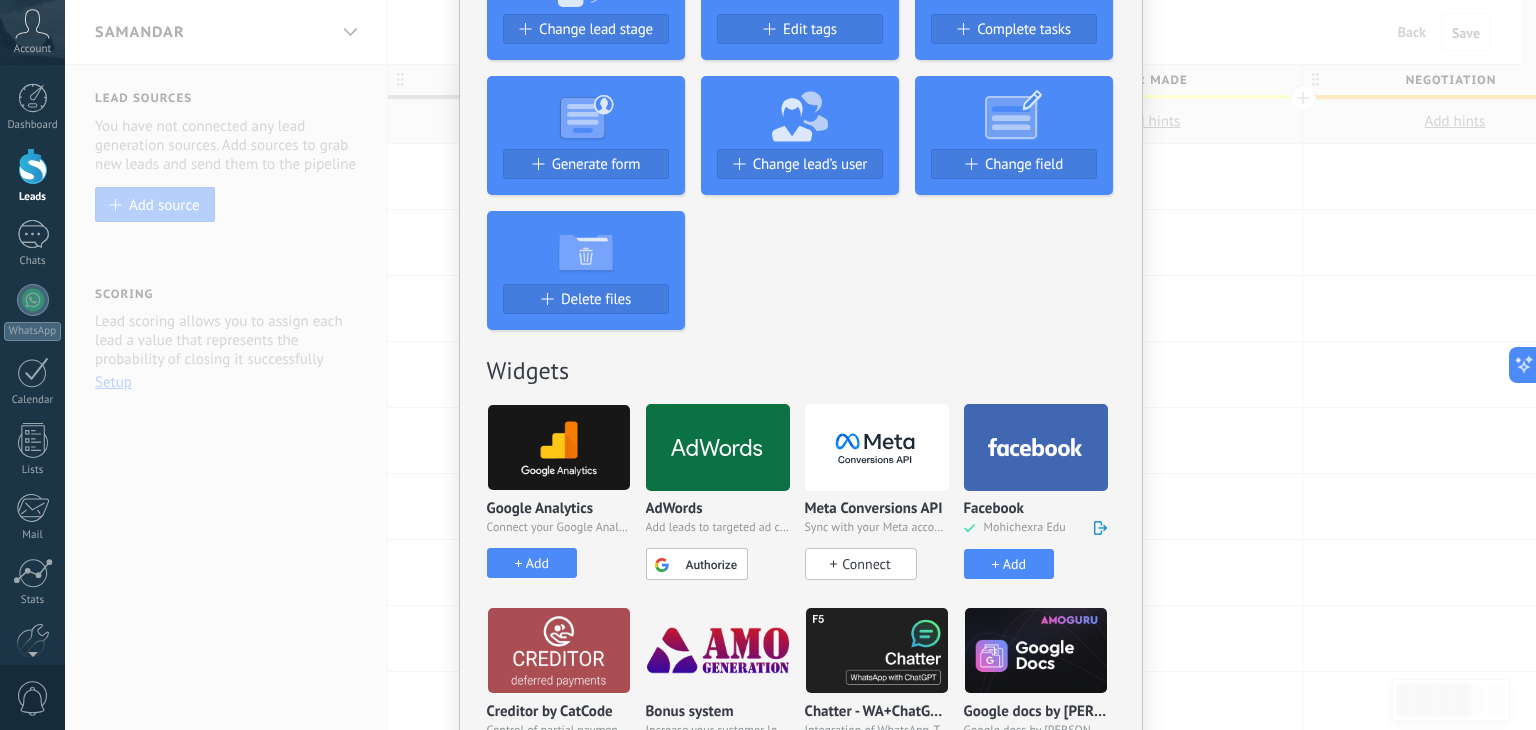 click on "Add" at bounding box center [1014, 564] 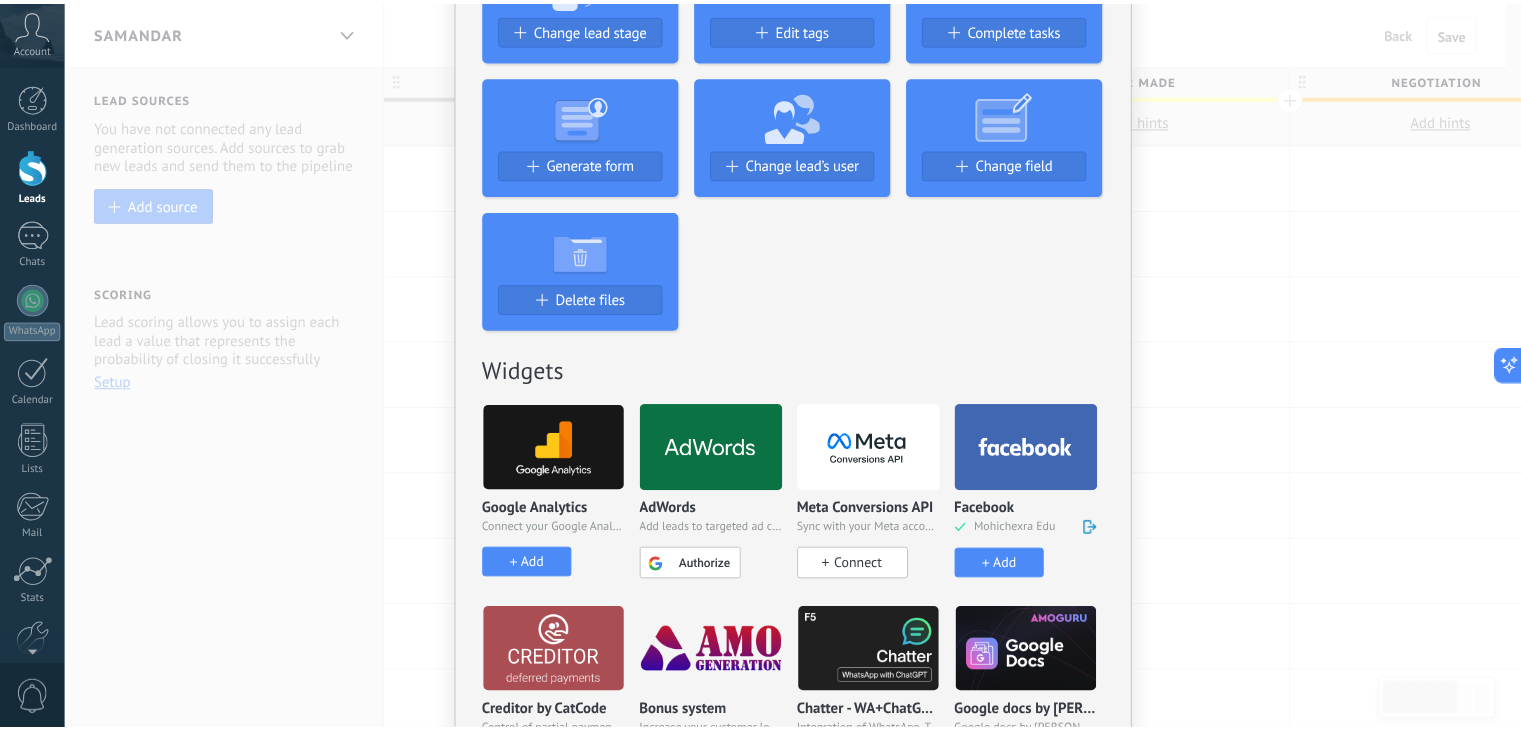 scroll, scrollTop: 0, scrollLeft: 0, axis: both 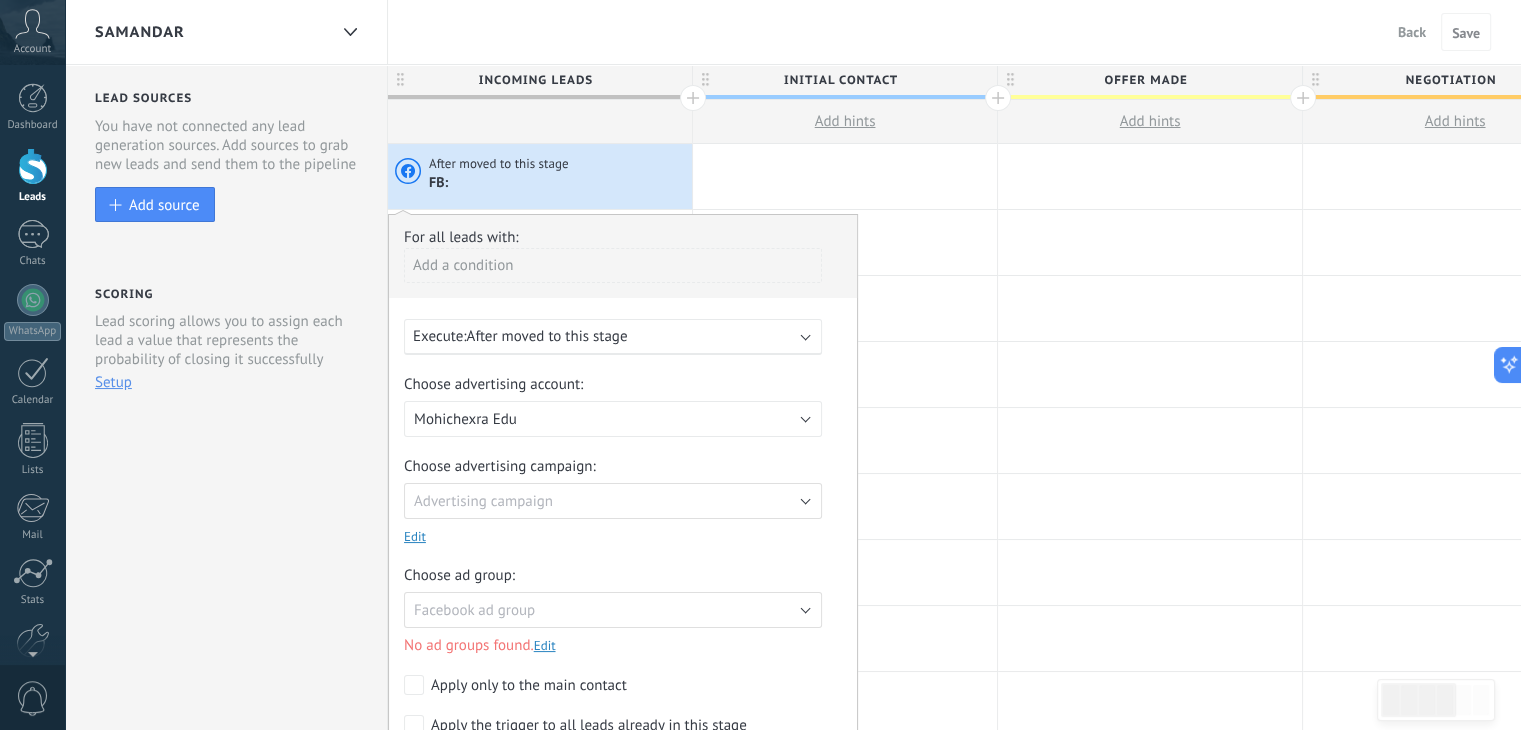 click on "After moved to this stage" at bounding box center (547, 336) 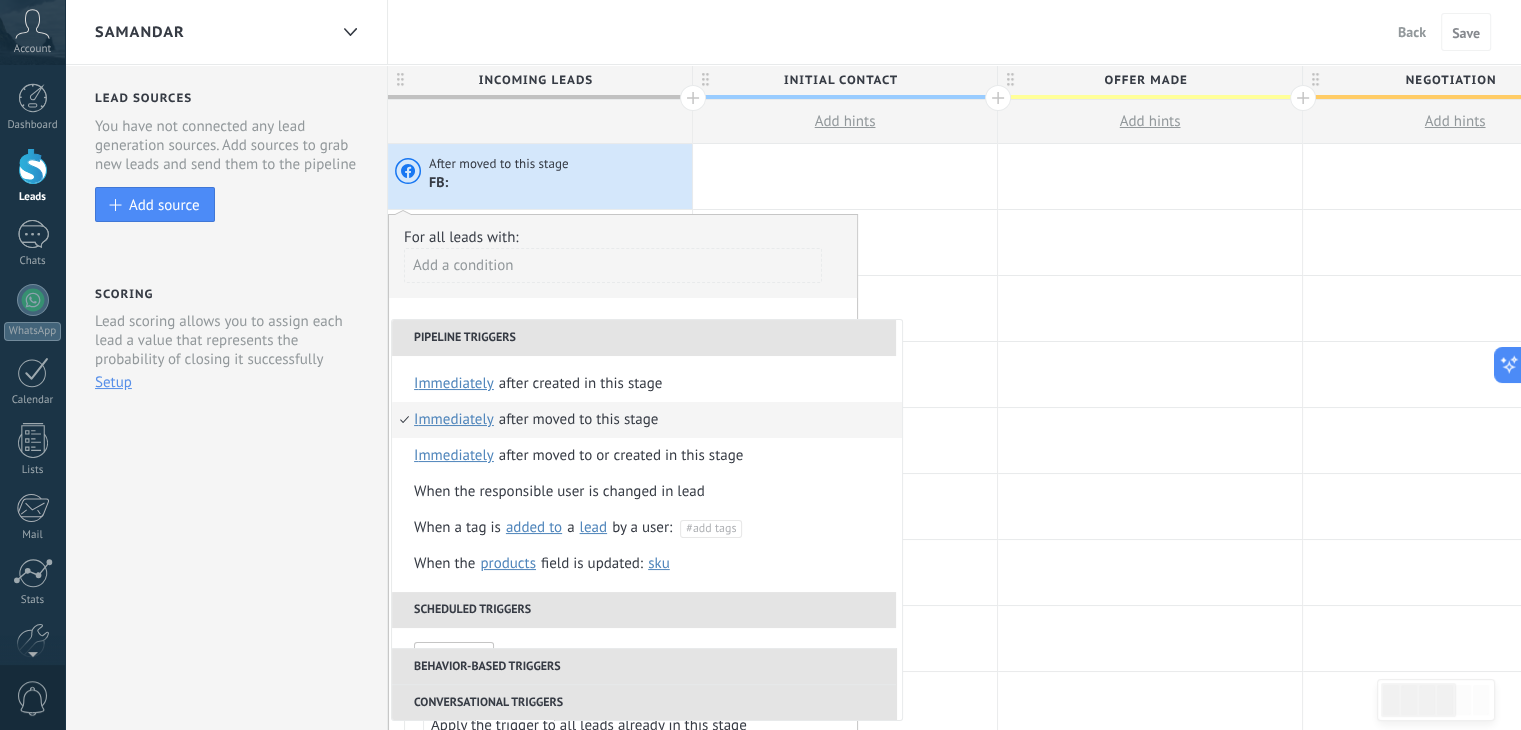 click on "For all leads with: Add a condition" at bounding box center [623, 263] 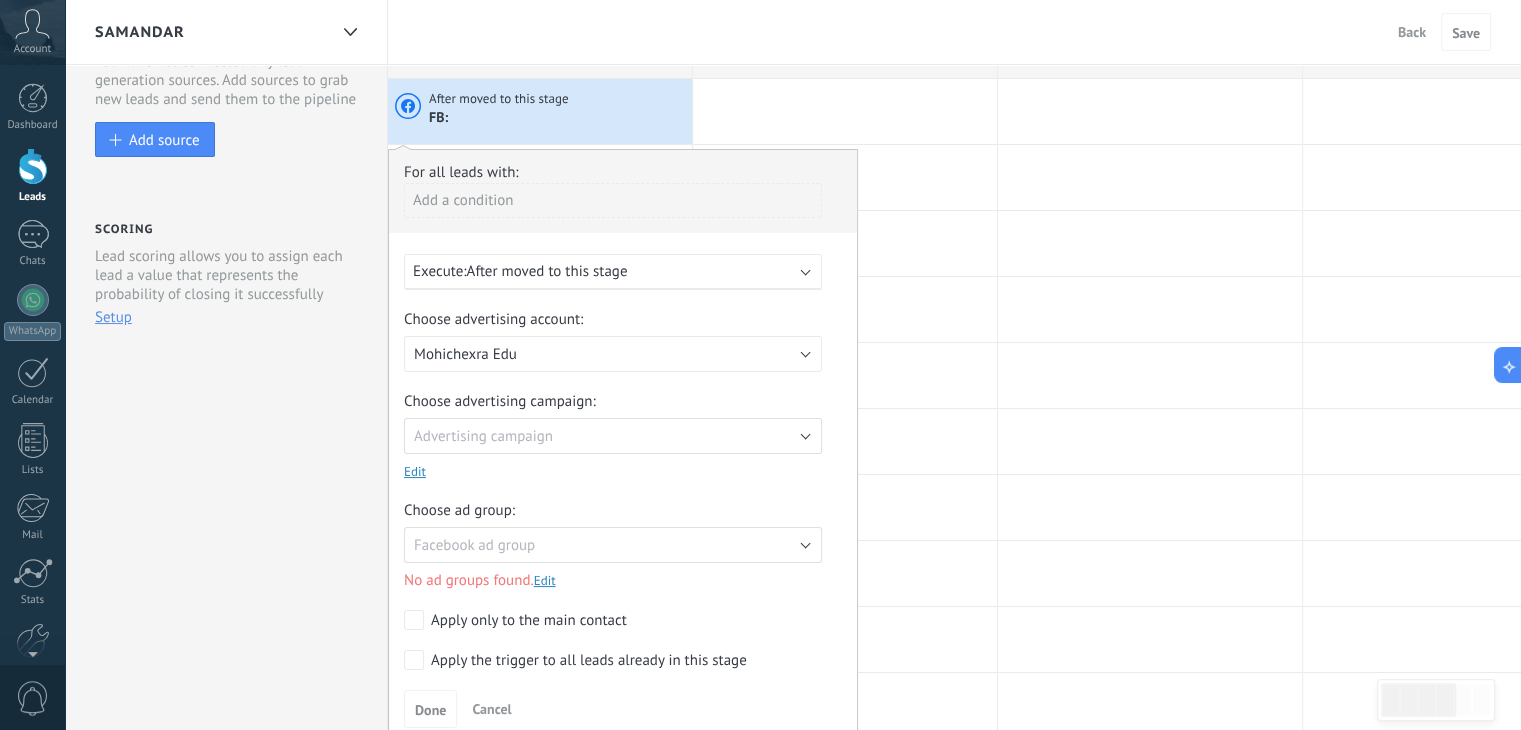 scroll, scrollTop: 100, scrollLeft: 0, axis: vertical 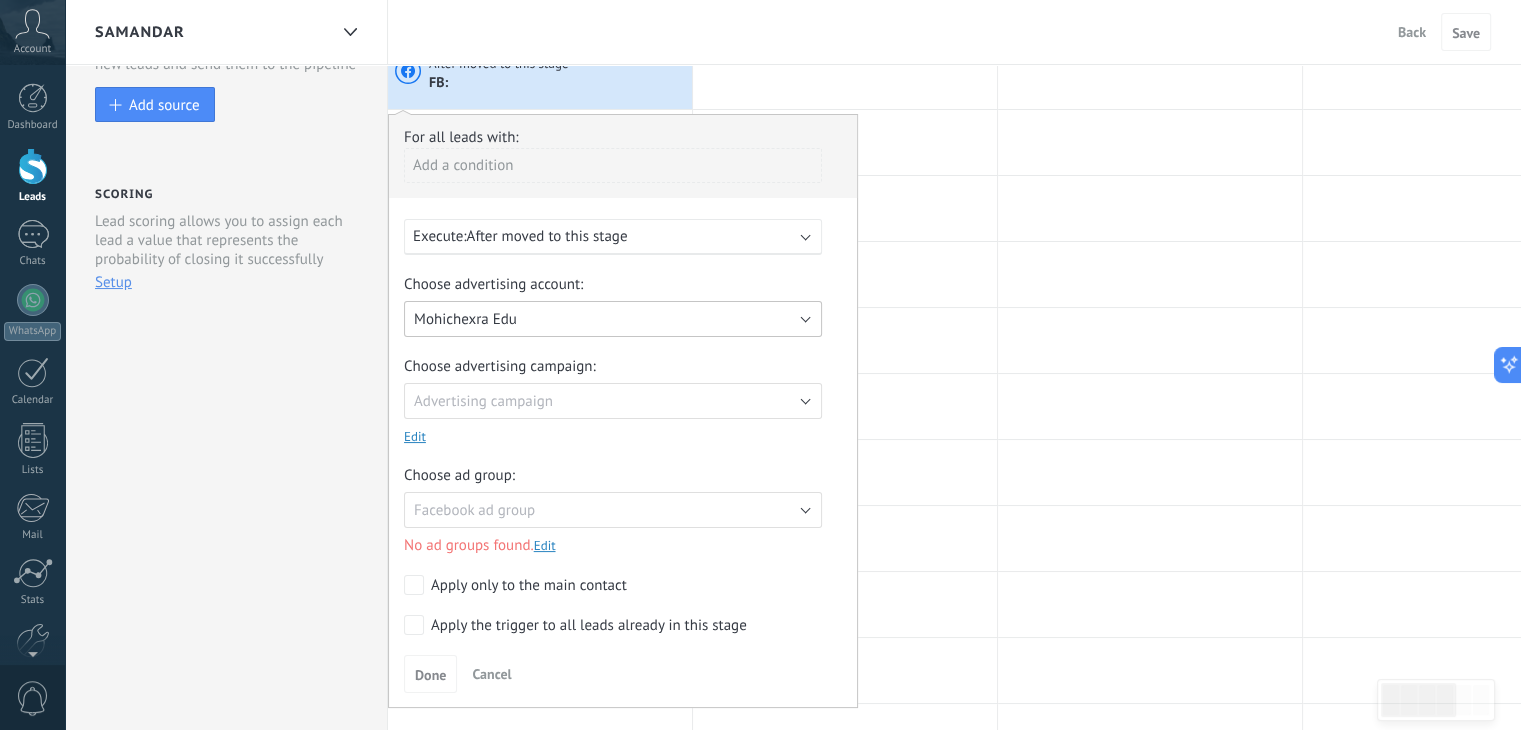 click on "Mohichexra Edu" at bounding box center (613, 319) 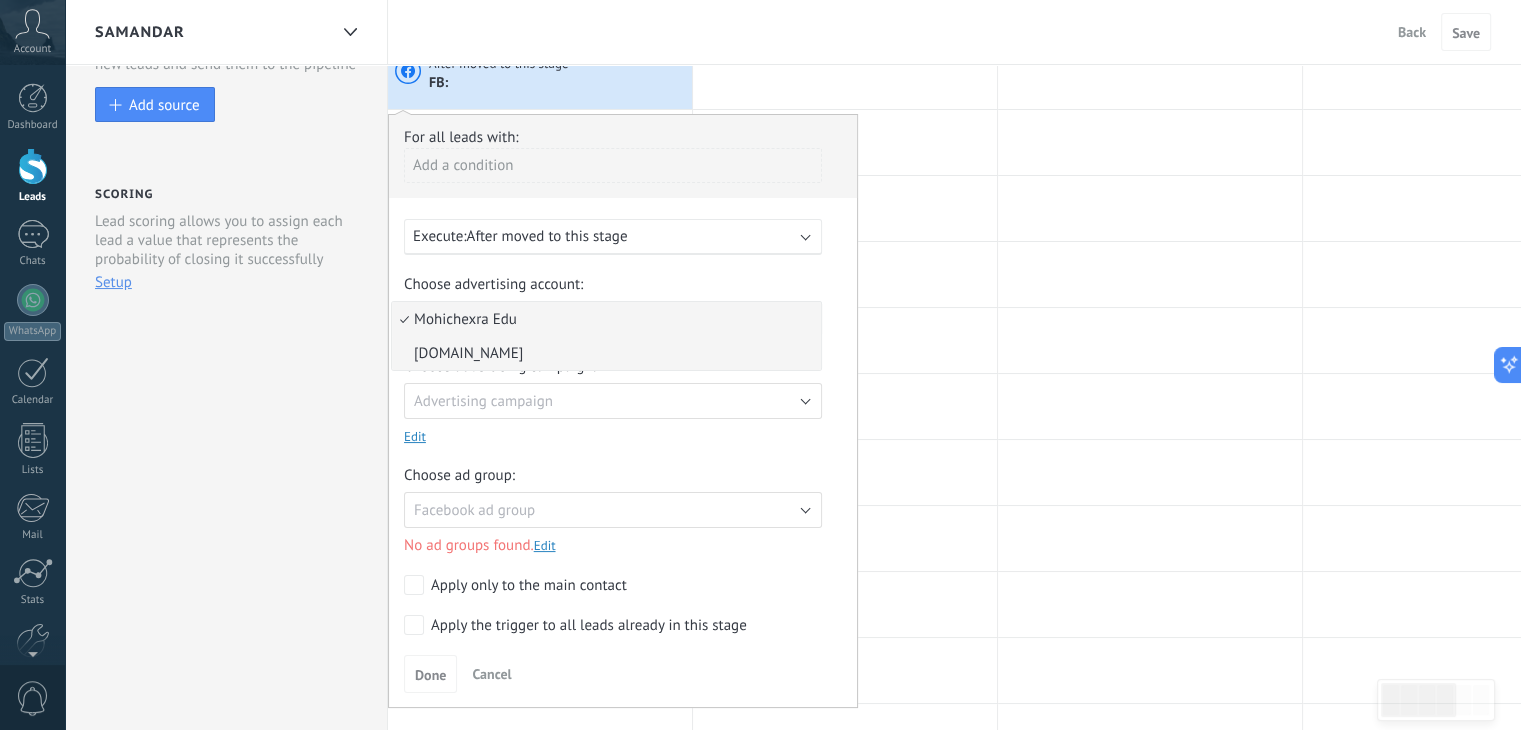 click on "[DOMAIN_NAME]" at bounding box center [603, 353] 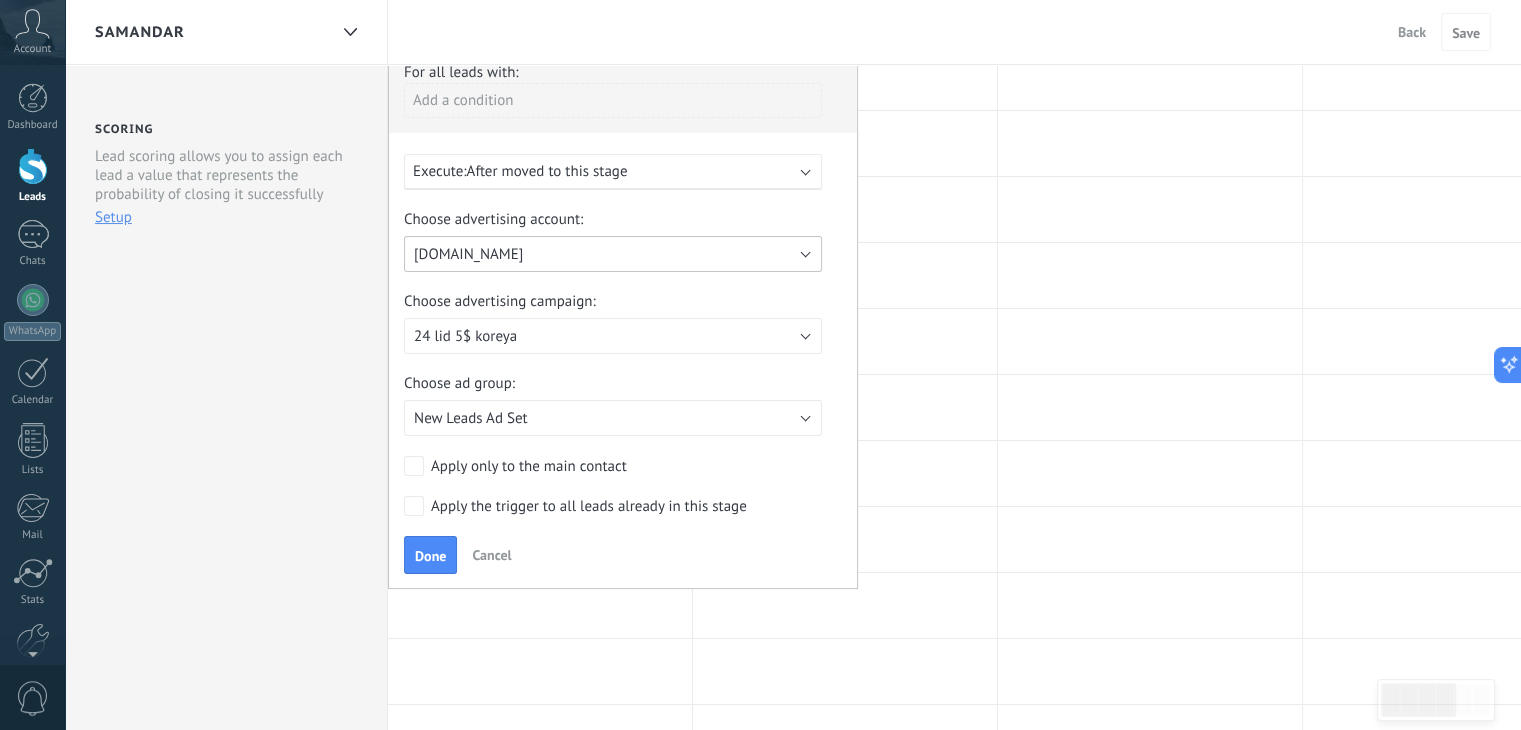 scroll, scrollTop: 200, scrollLeft: 0, axis: vertical 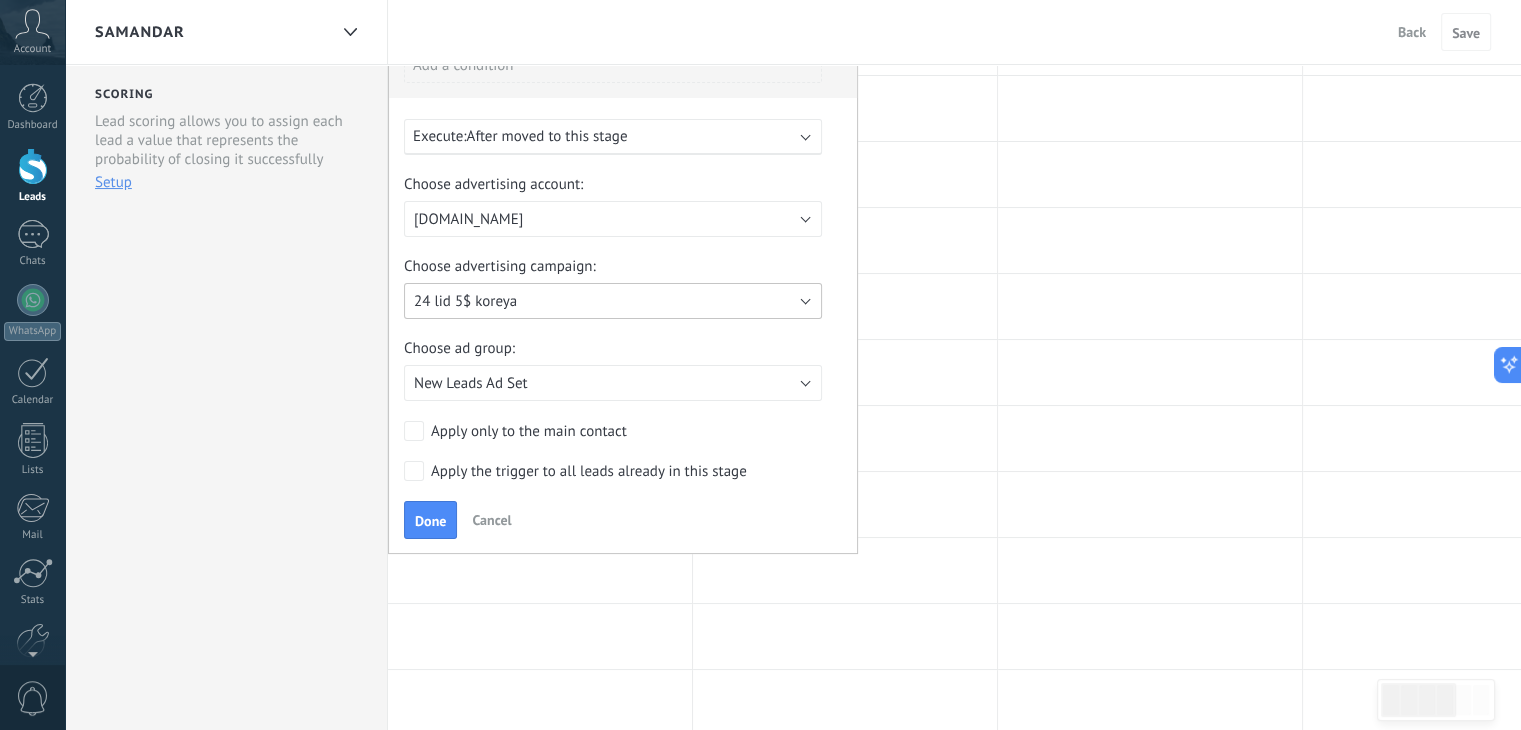click on "24 lid 5$ koreya" at bounding box center (613, 301) 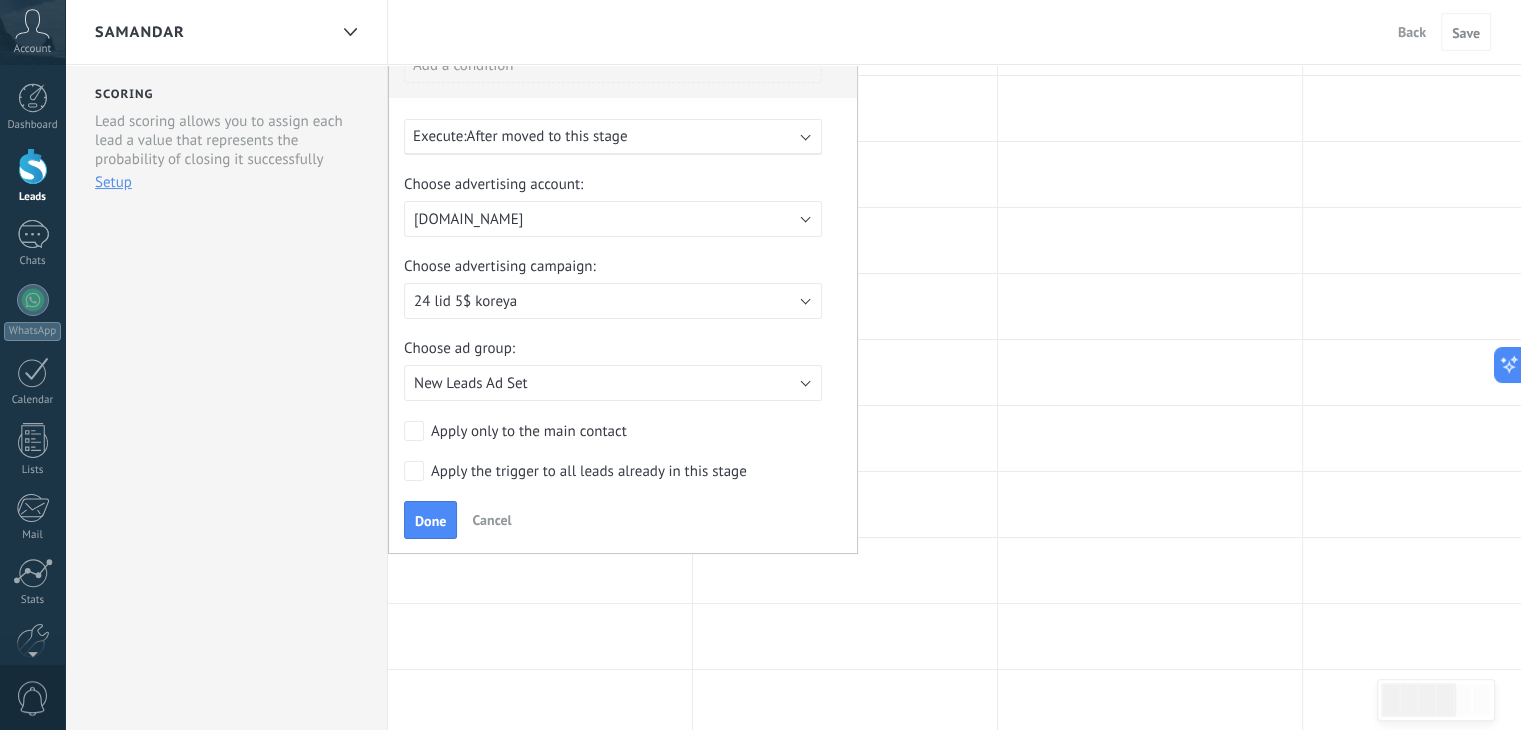 click on "Choose advertising account: Mohichexra Edu [DOMAIN_NAME] [DOMAIN_NAME] Choose advertising campaign: 24 lid 5$ koreya Koreya  24 iyun 5$ trafik - [GEOGRAPHIC_DATA] 24 iyul 5$ trafik - 24 lid 5$ koreya Choose ad group: New Leads Ad Set New Leads Ad Set Apply only to the main contact" at bounding box center (623, 308) 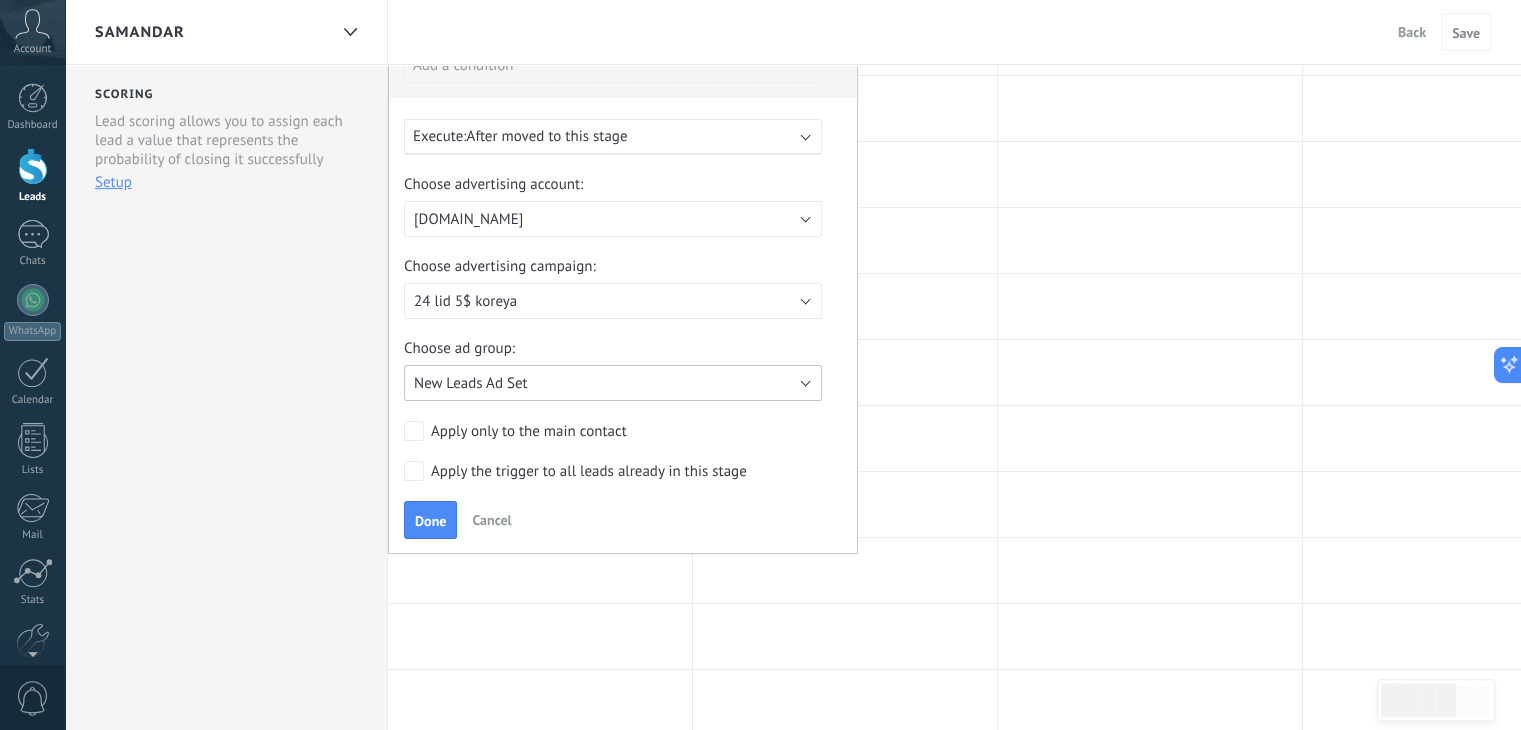 click on "New Leads Ad Set" at bounding box center [613, 383] 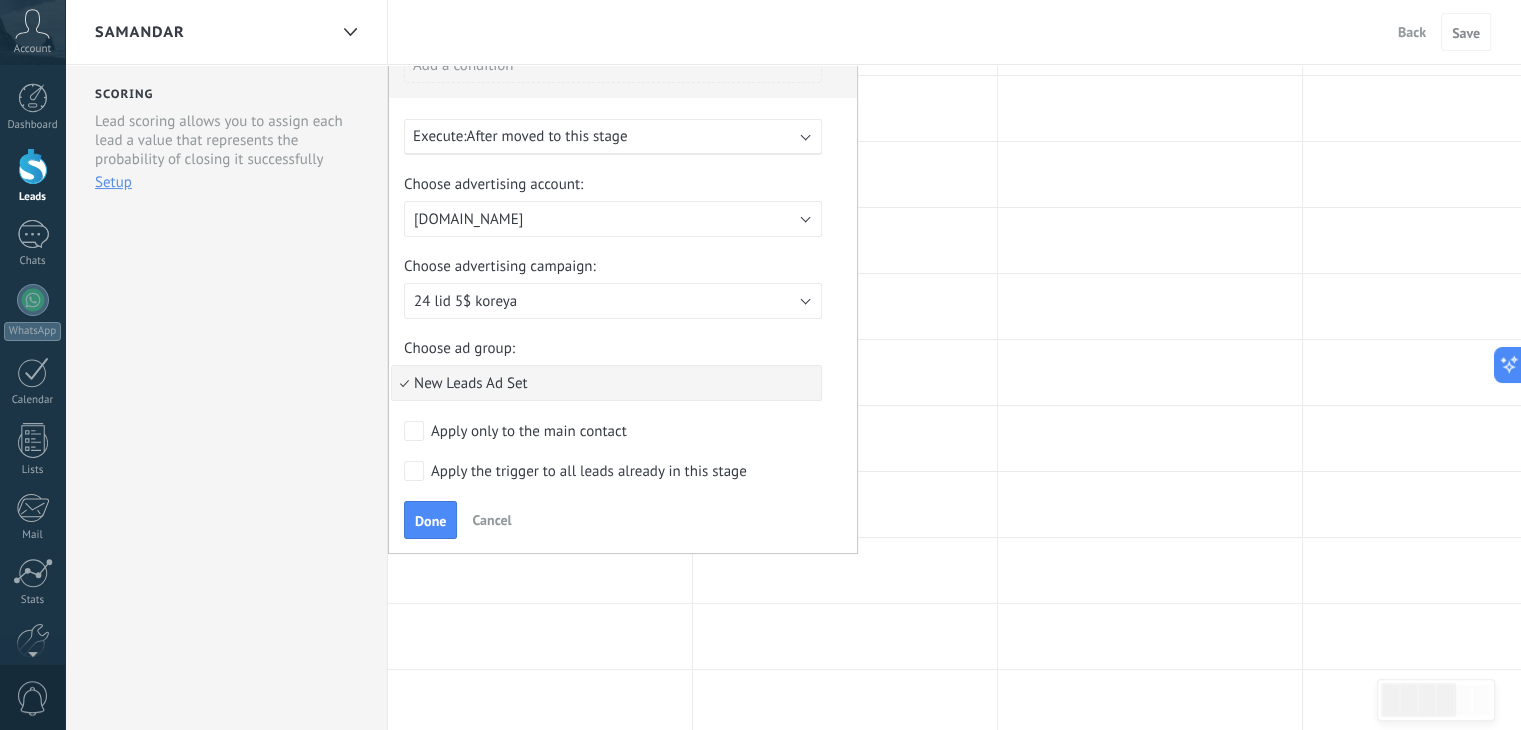 click on "New Leads Ad Set" at bounding box center [606, 383] 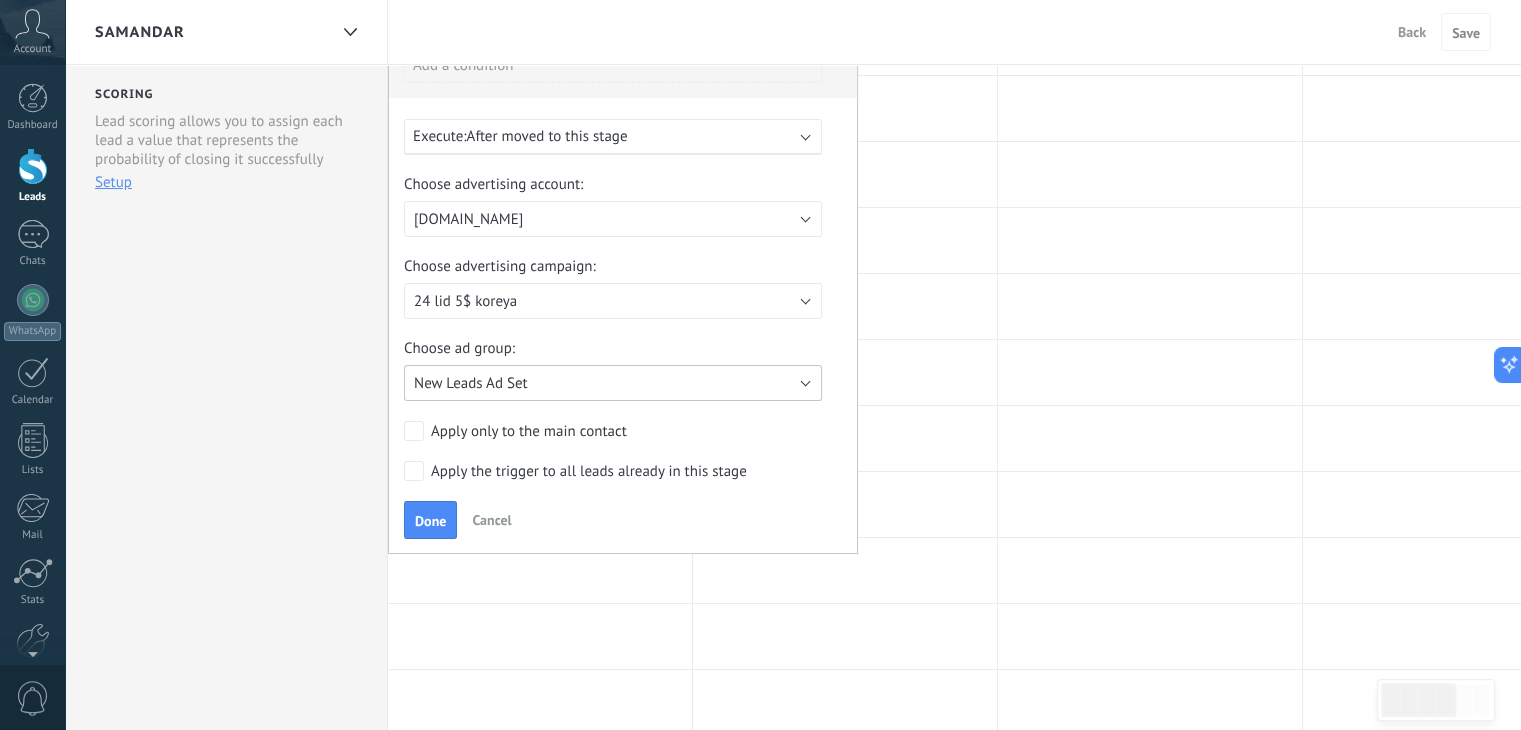 click on "New Leads Ad Set" at bounding box center [613, 383] 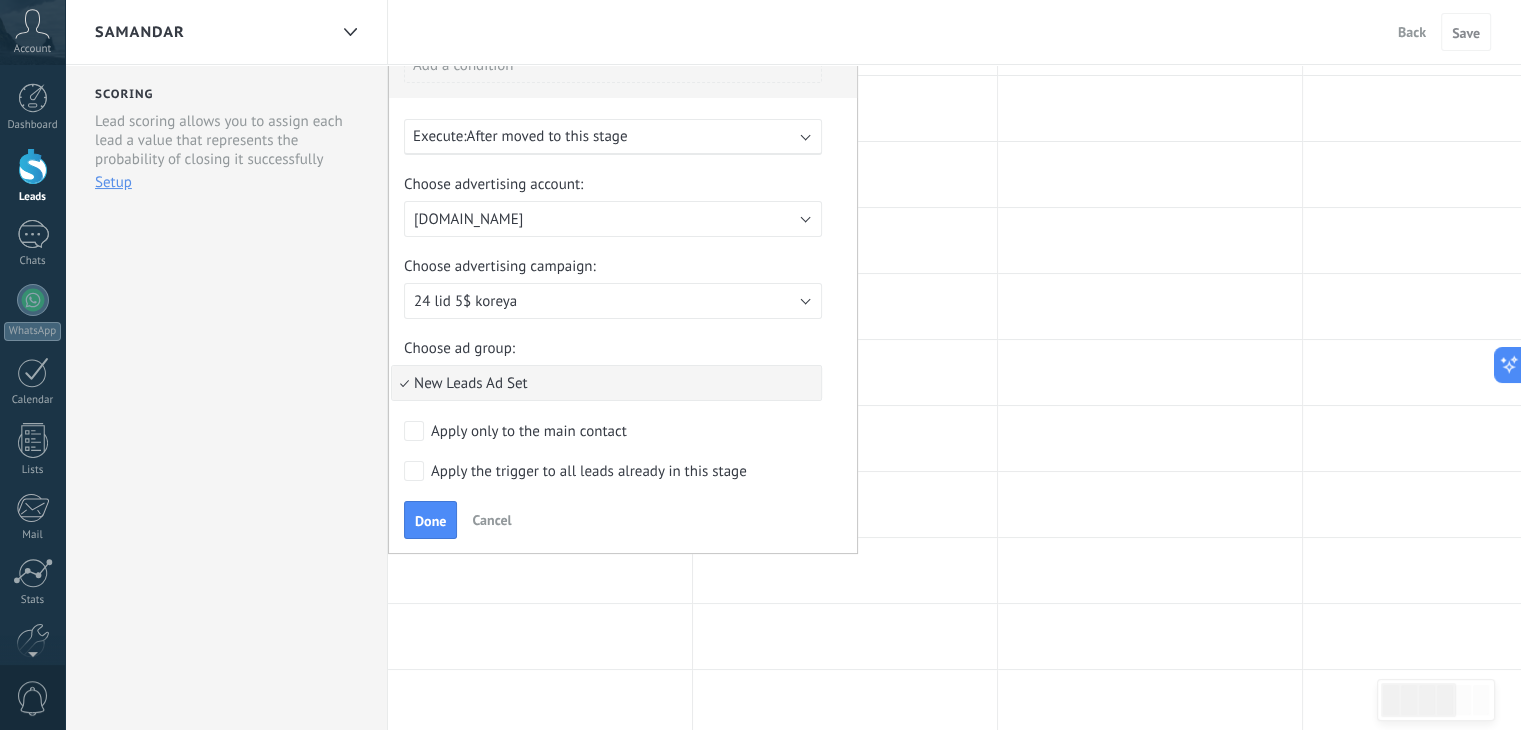 click on "New Leads Ad Set" at bounding box center (606, 383) 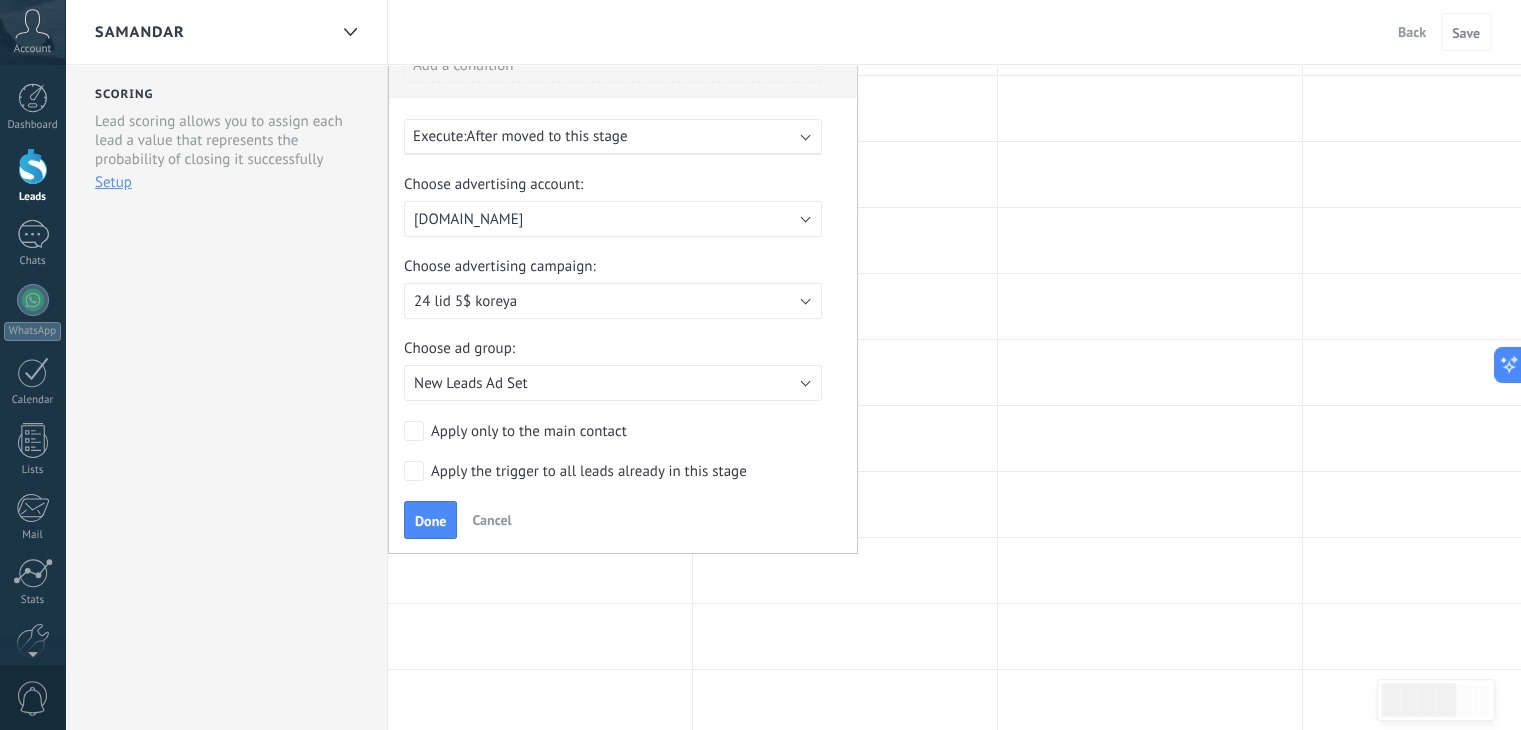 click on "Apply only to the main contact" at bounding box center [529, 432] 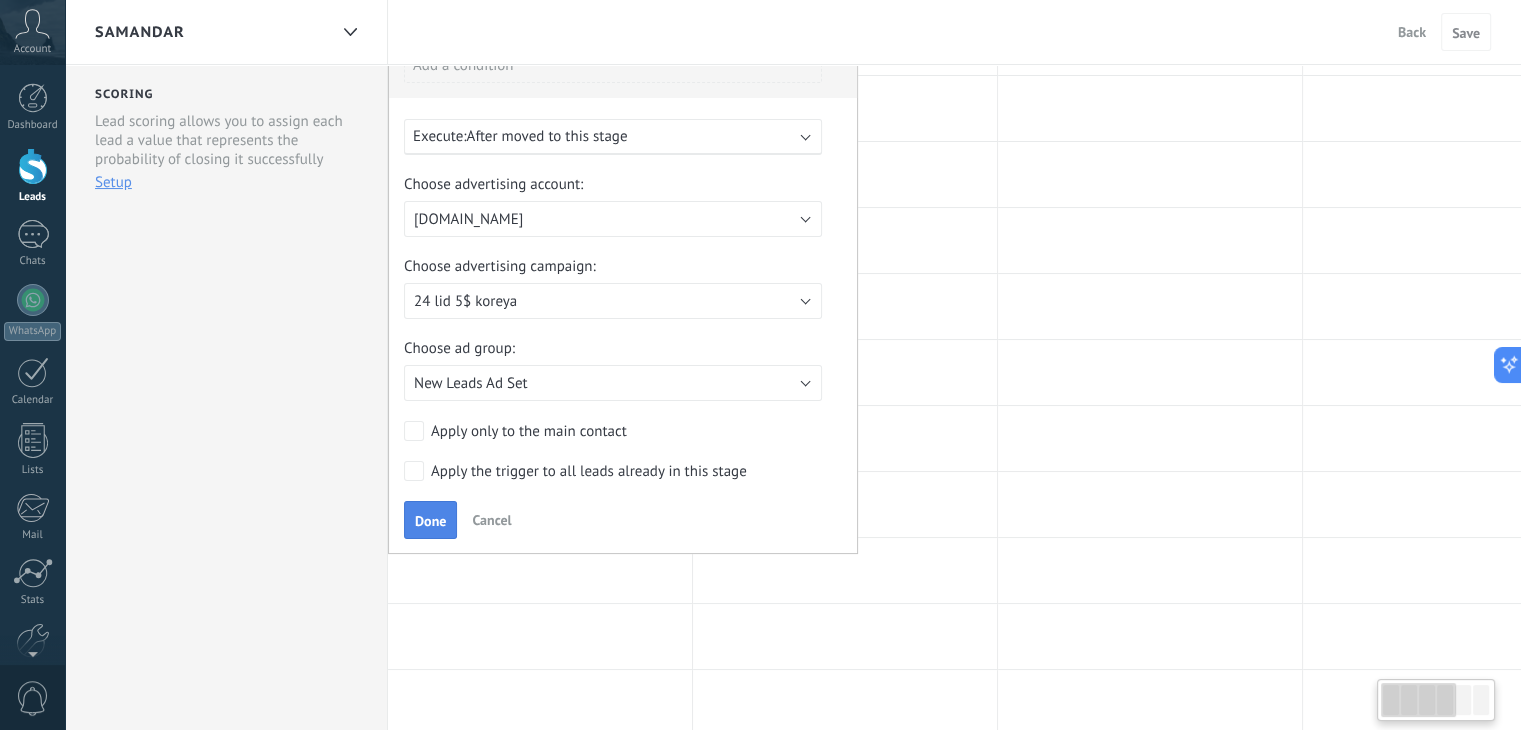 click on "Done" at bounding box center [430, 521] 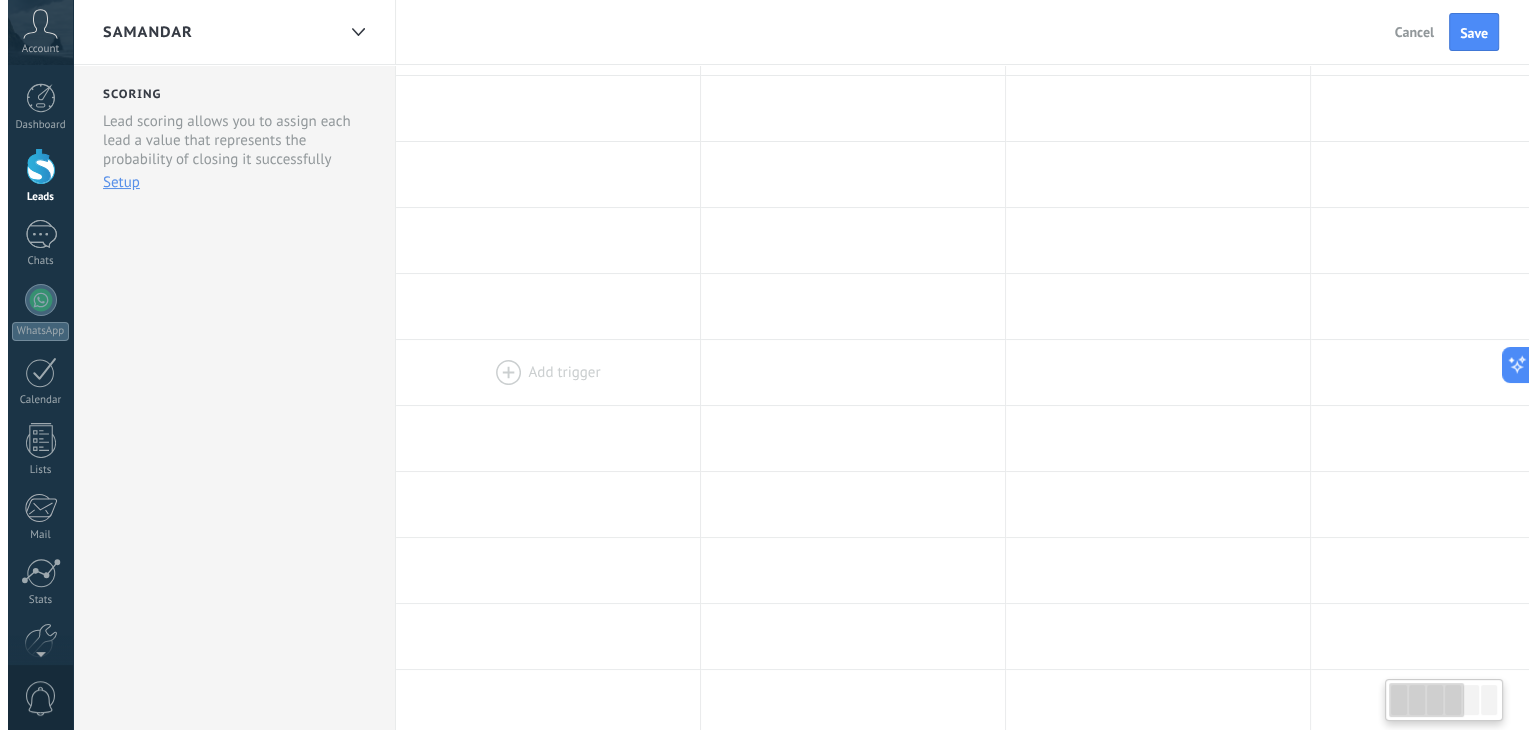 scroll, scrollTop: 0, scrollLeft: 0, axis: both 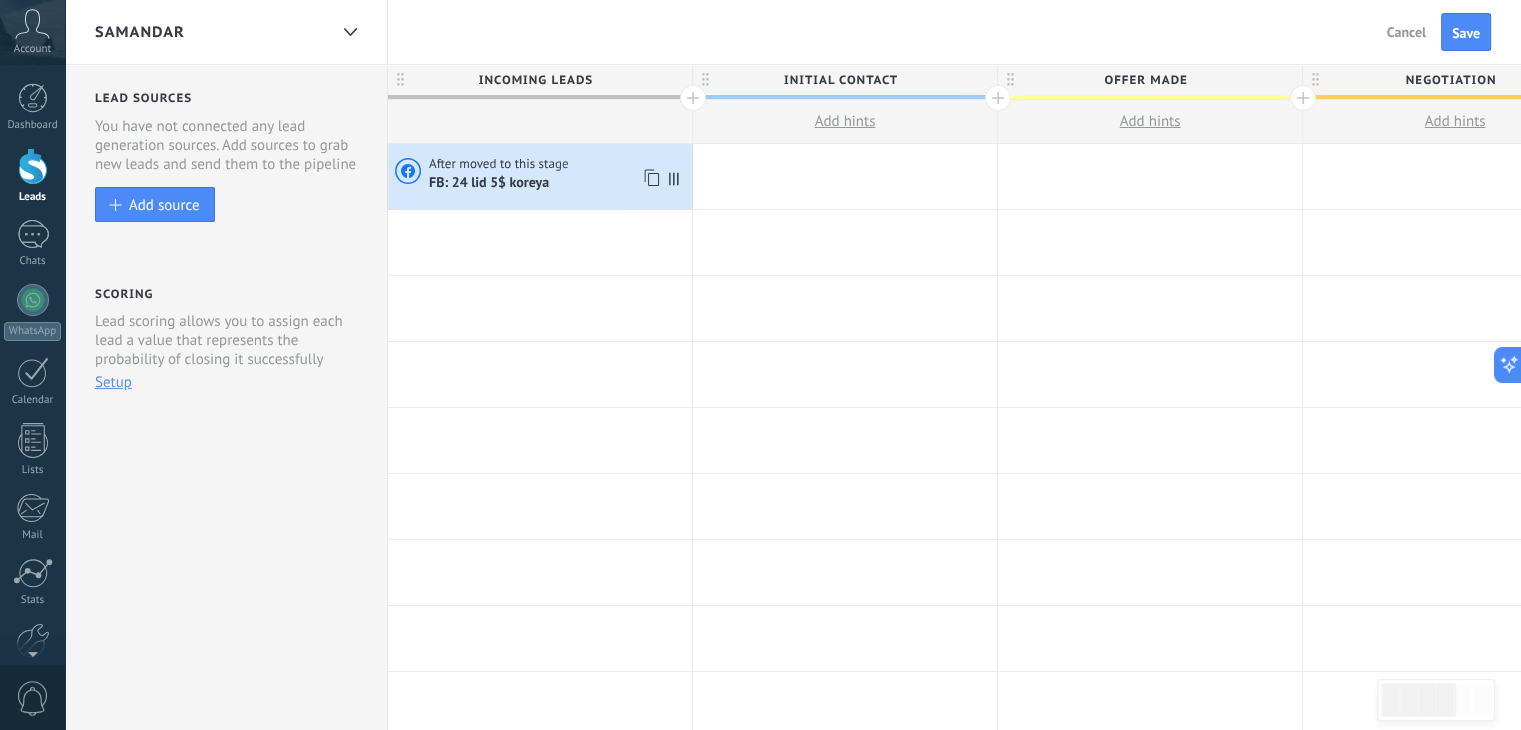 click on "After moved to this stage FB:  24 lid 5$ koreya" at bounding box center [540, 176] 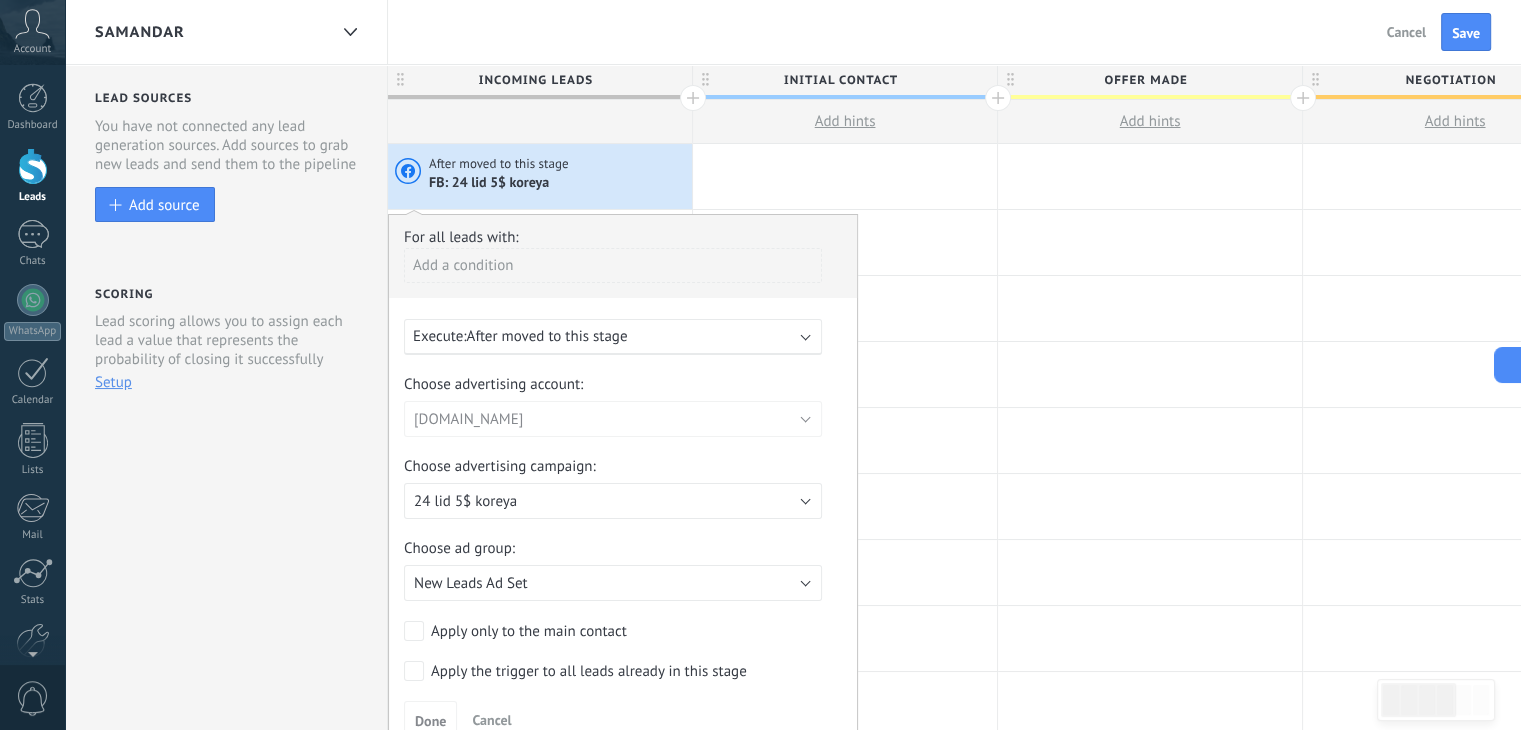 click 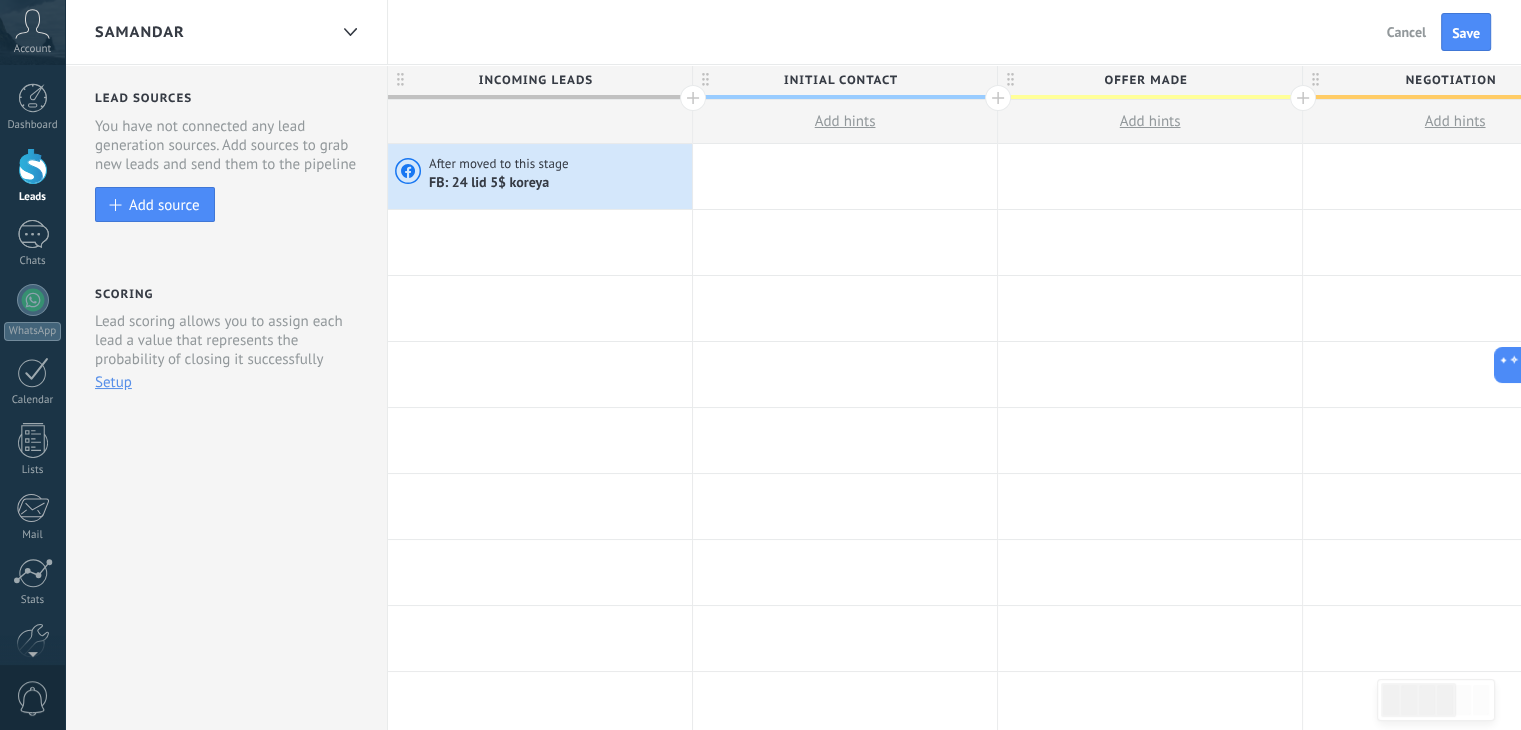 click 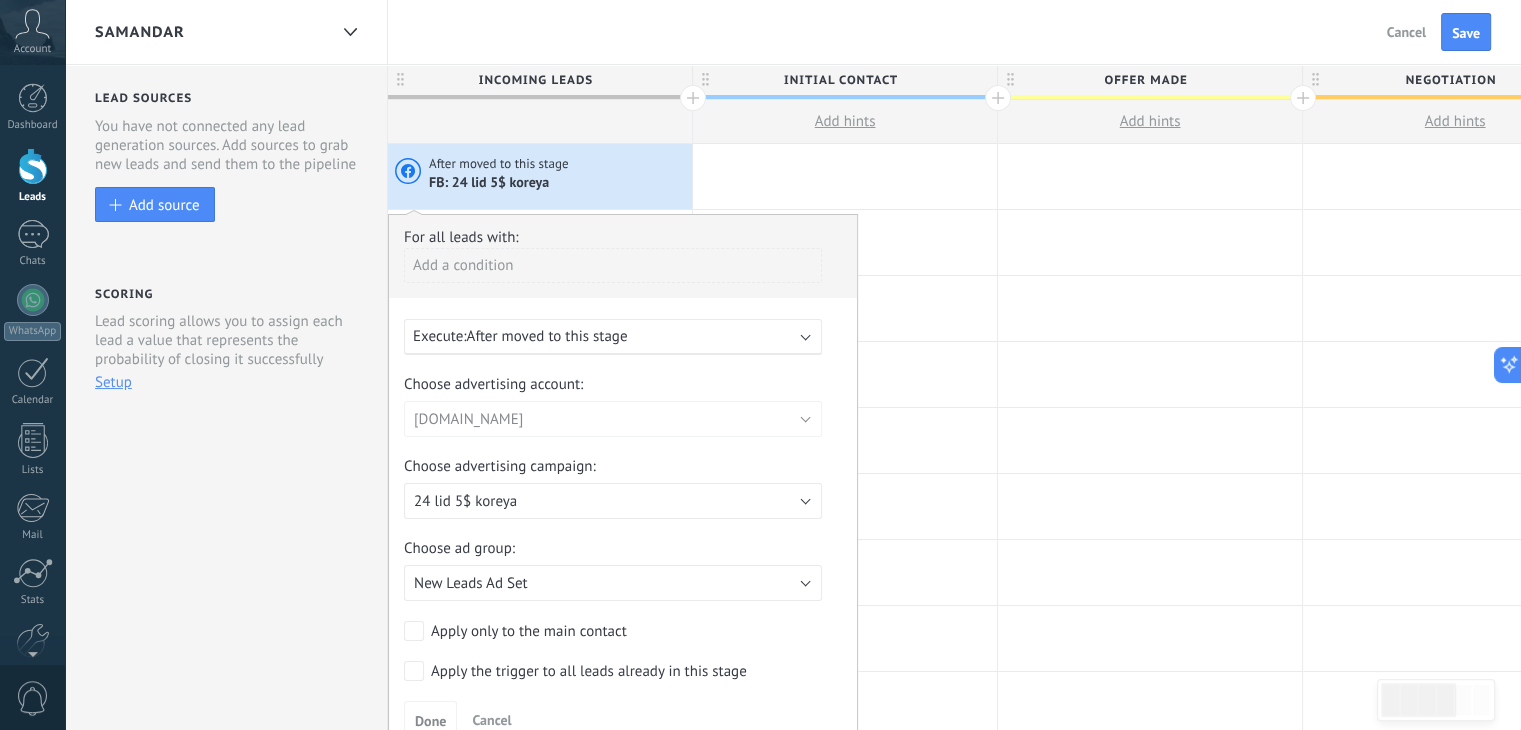 click 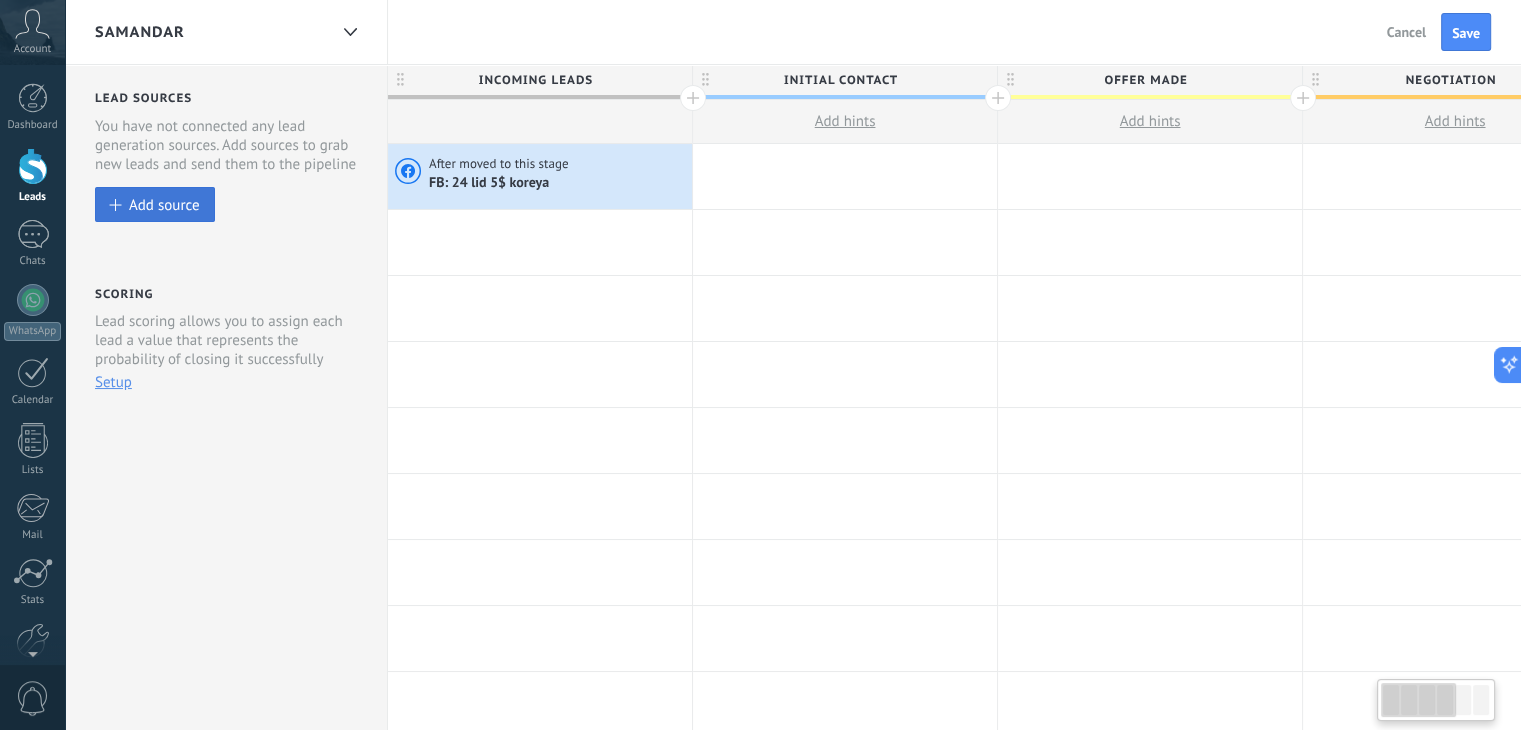 click on "Add source" at bounding box center (164, 204) 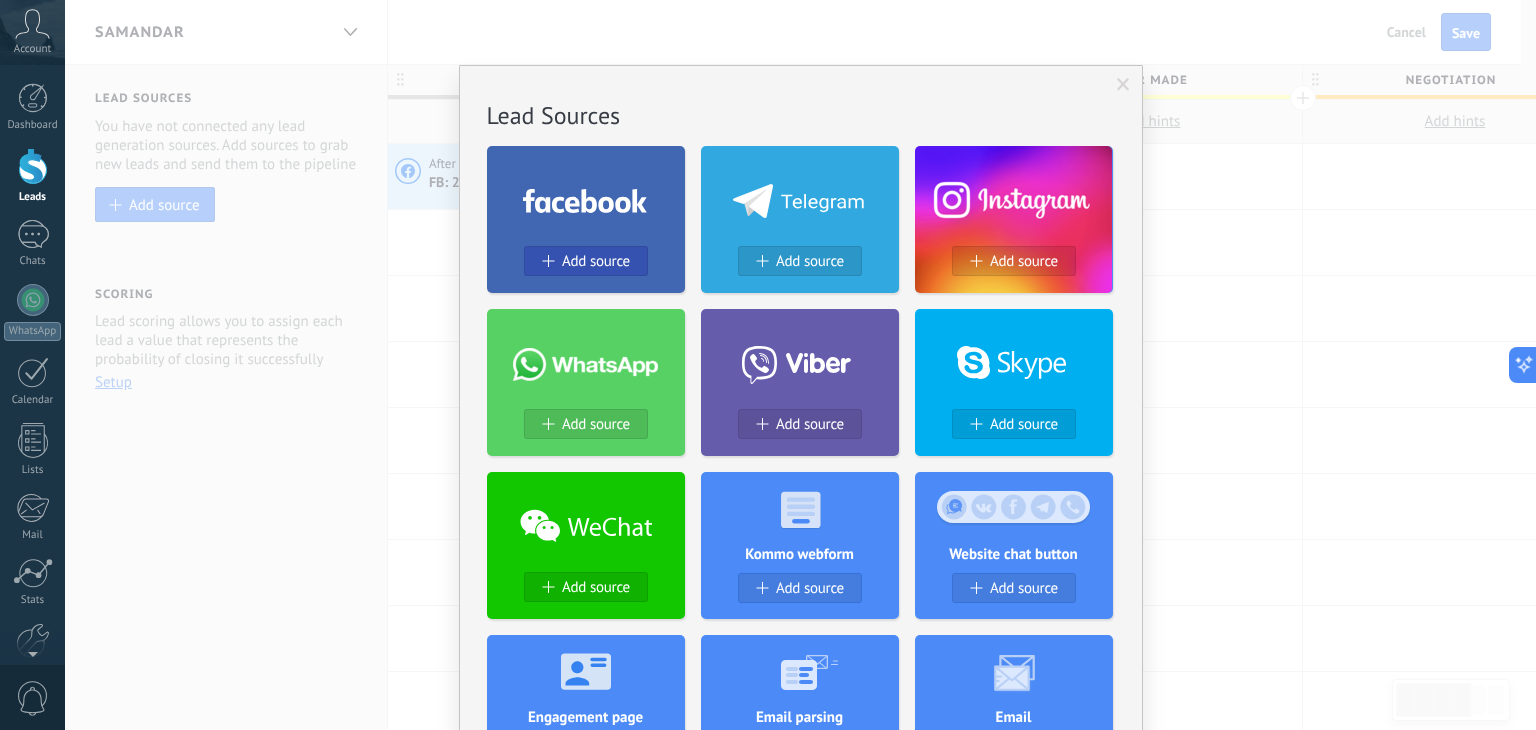 click on "Add source" at bounding box center (596, 261) 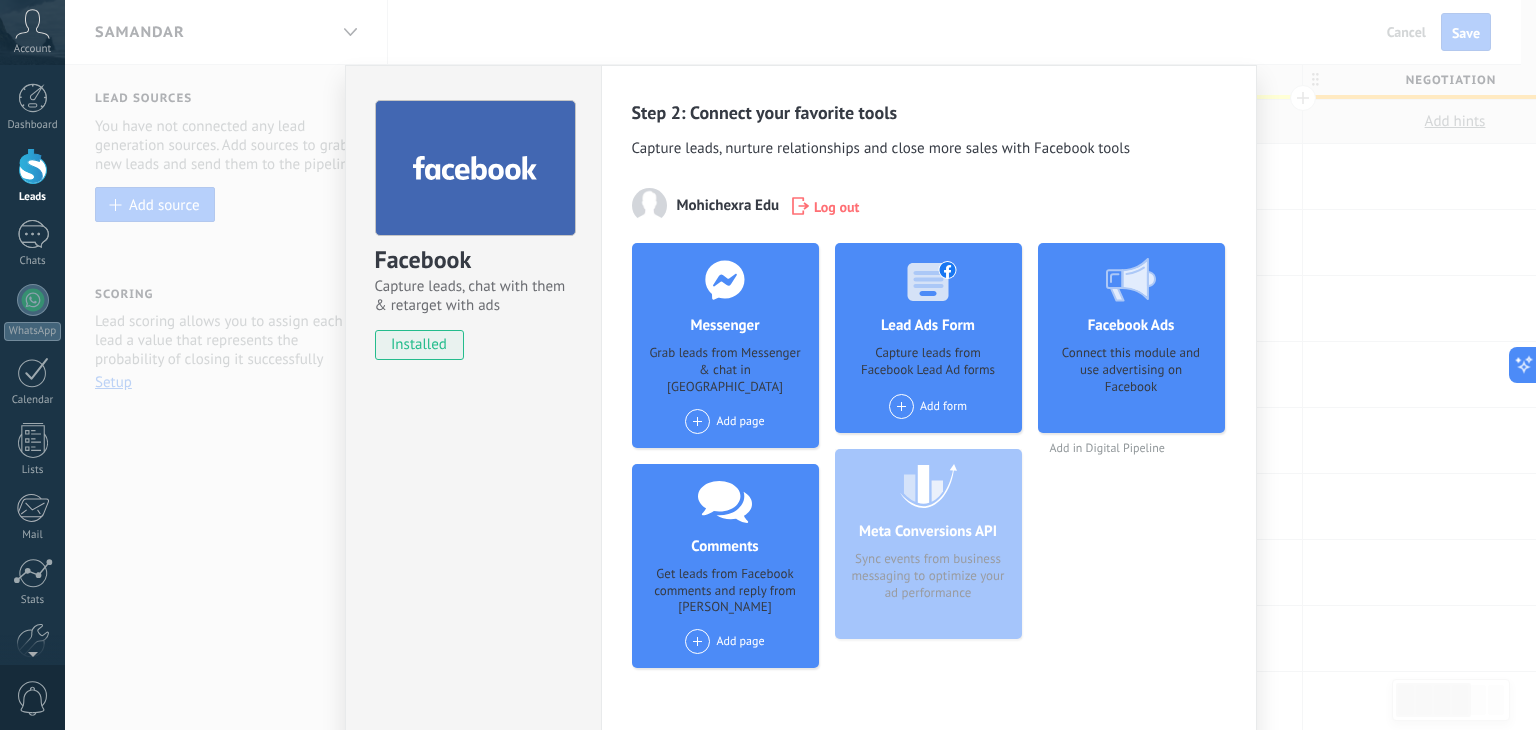 click on "Add form" at bounding box center (928, 406) 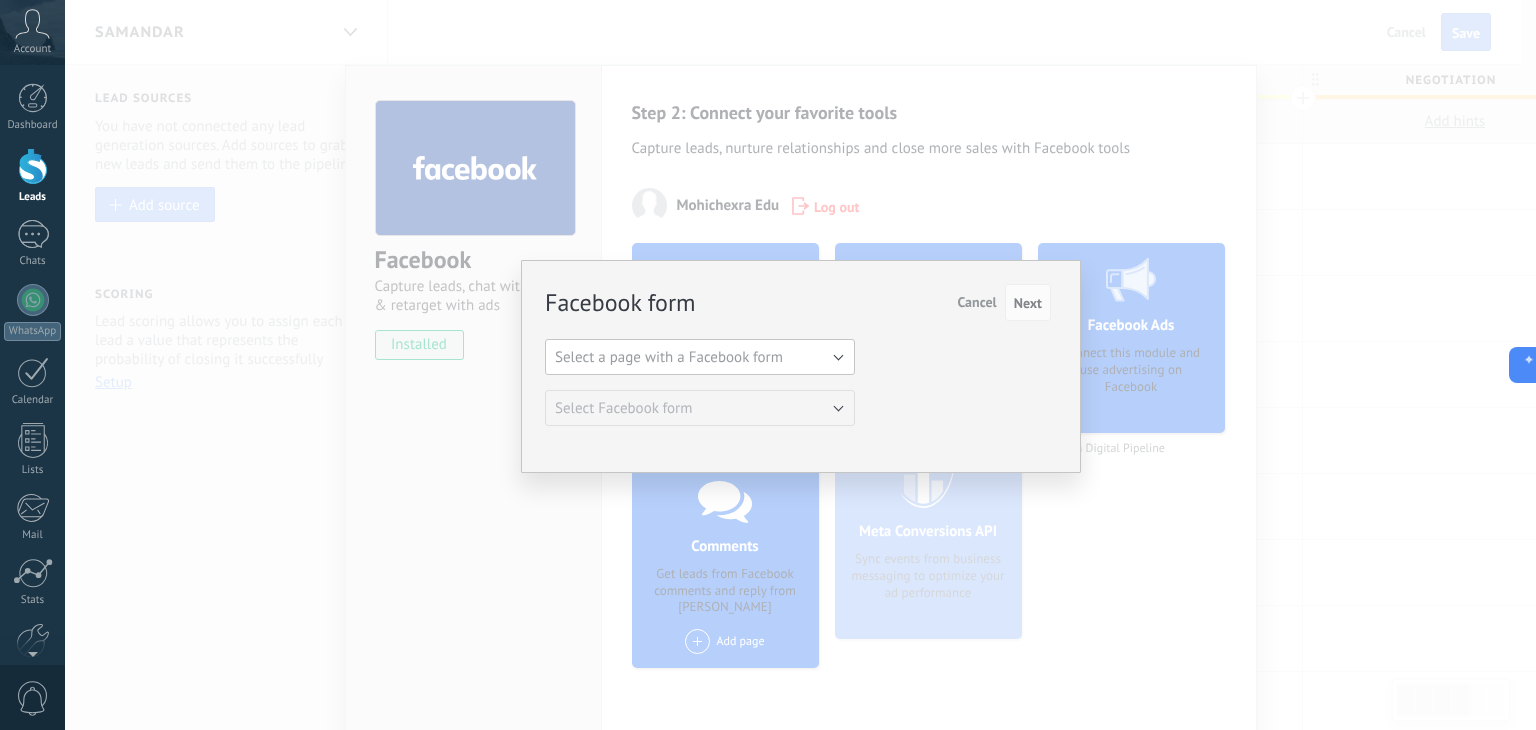 click on "Select a page with a Facebook form" at bounding box center [669, 357] 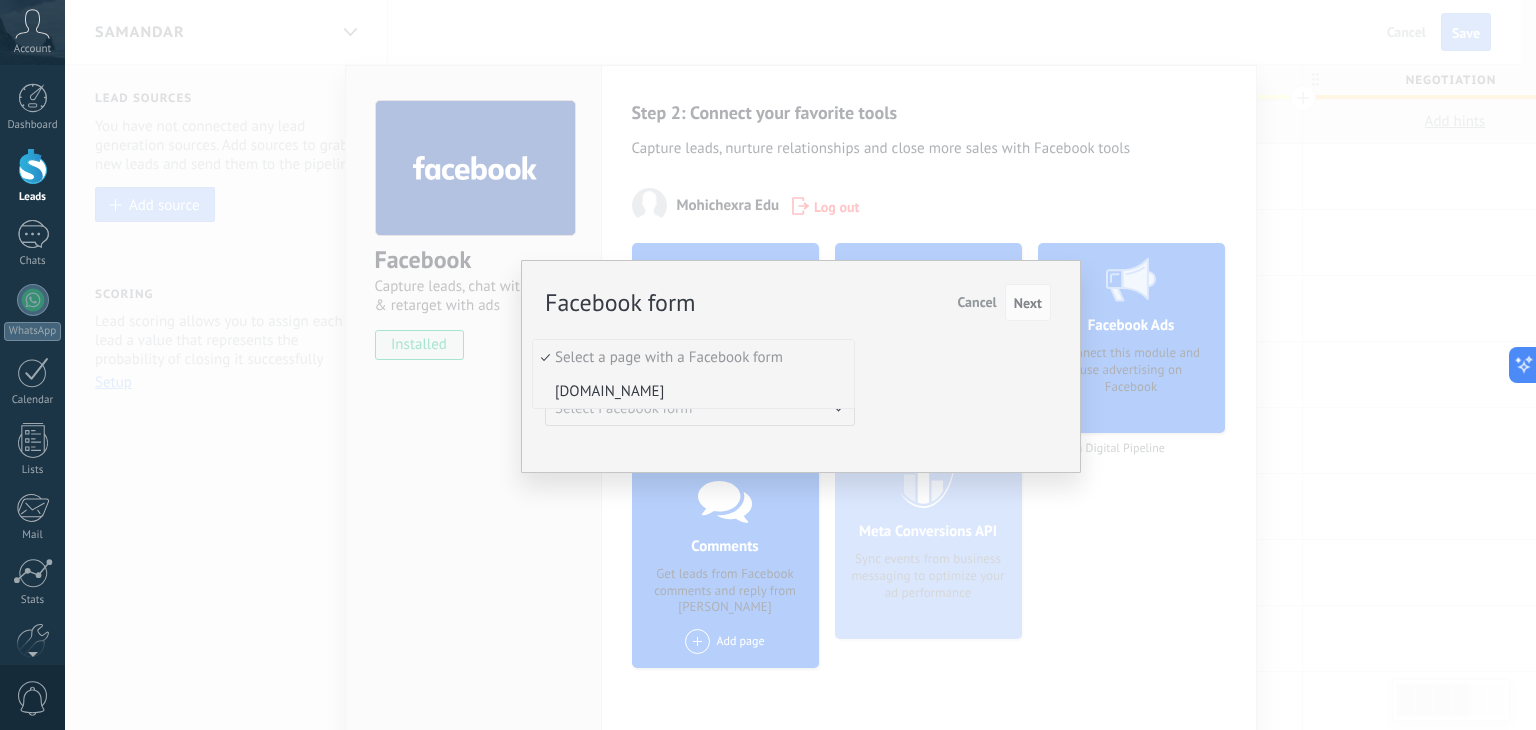 click on "[DOMAIN_NAME]" at bounding box center (690, 391) 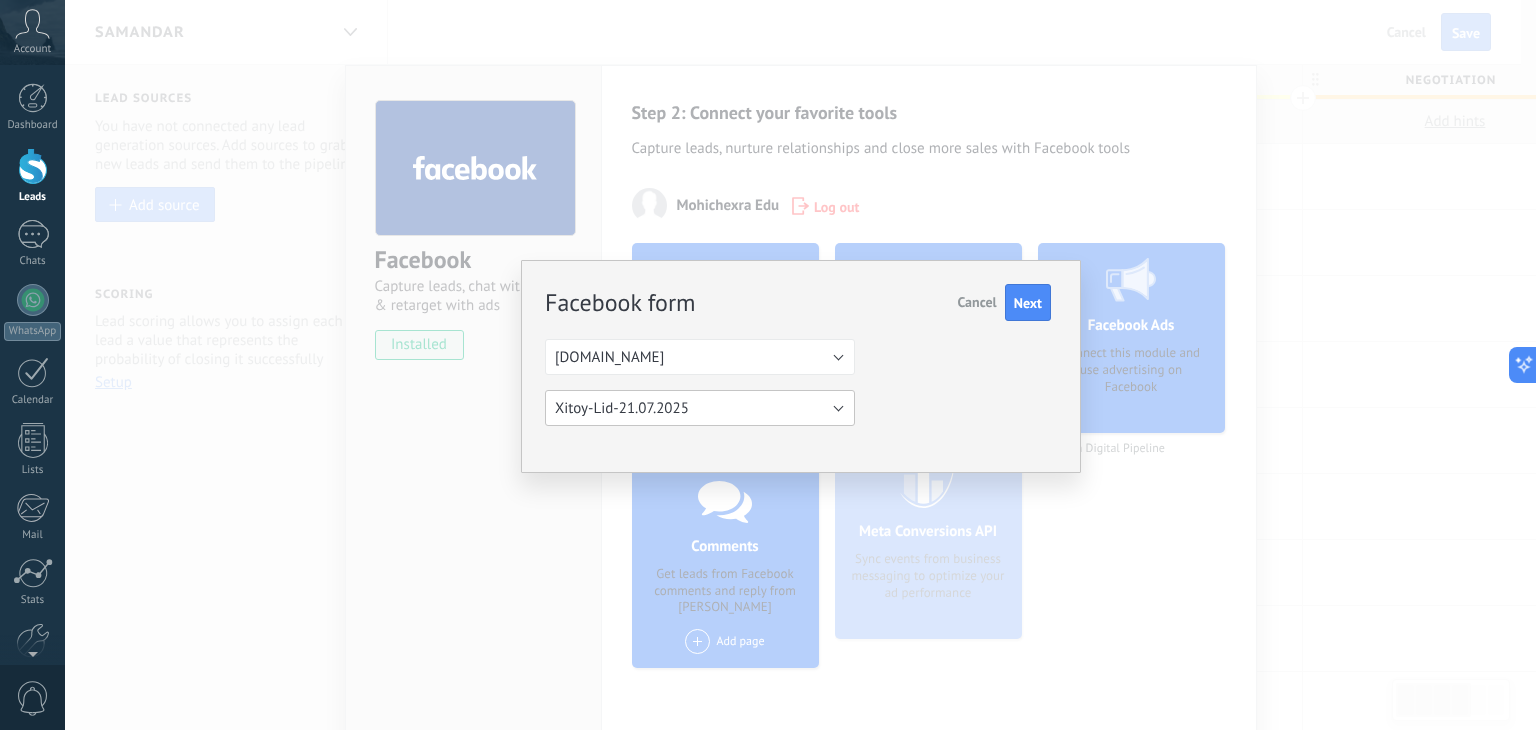 click on "Xitoy-Lid-21.07.2025" at bounding box center (700, 408) 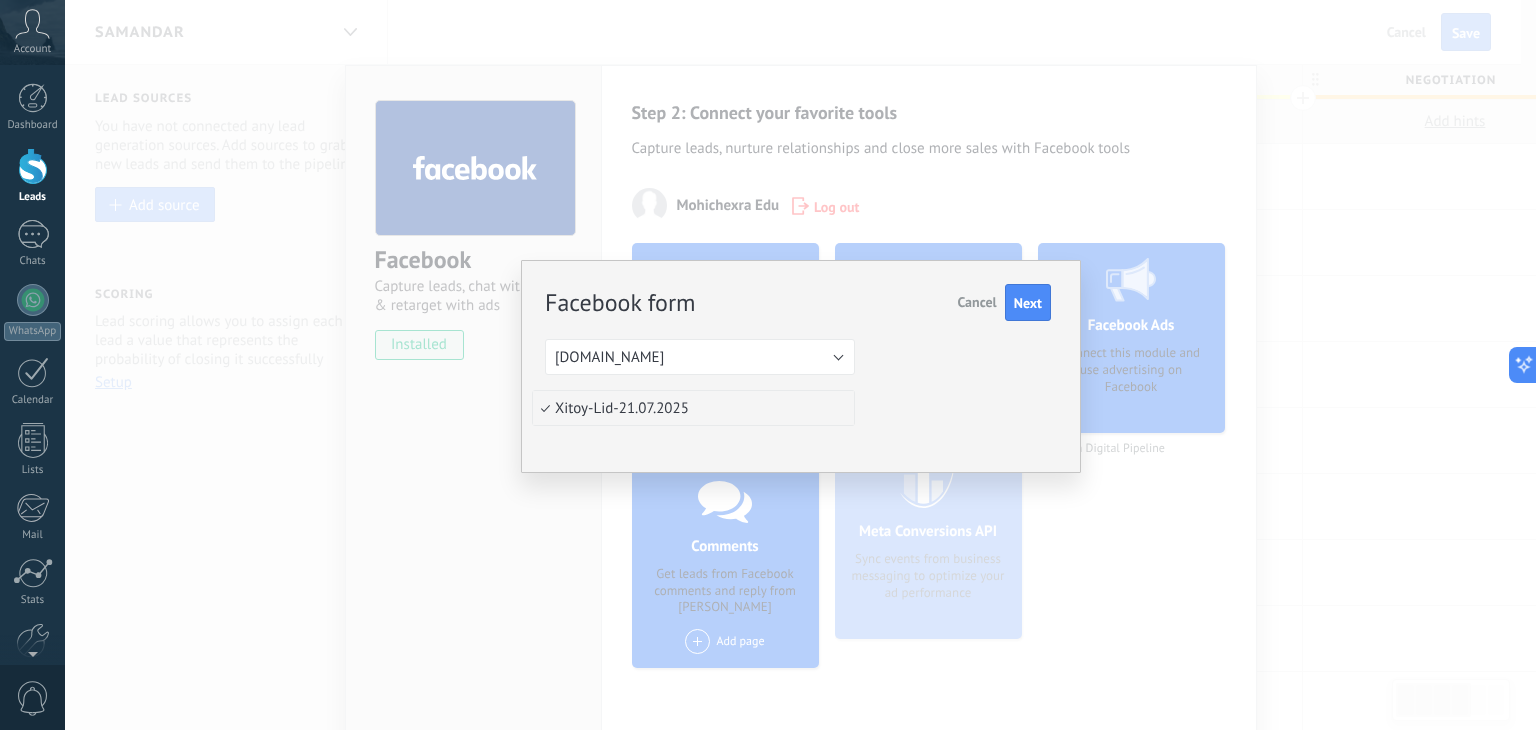 click on "Xitoy-Lid-21.07.2025" at bounding box center (690, 408) 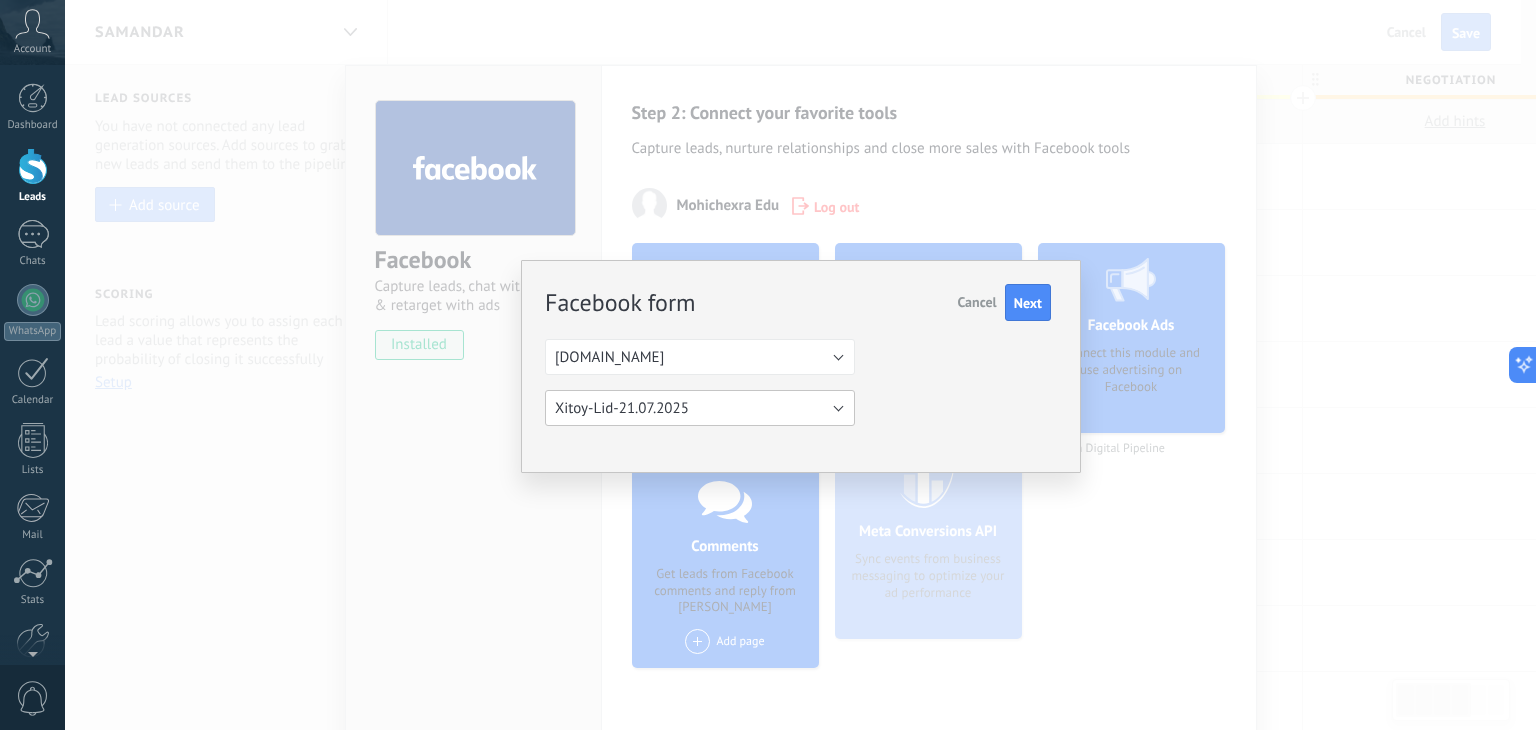 click on "Xitoy-Lid-21.07.2025" at bounding box center [700, 408] 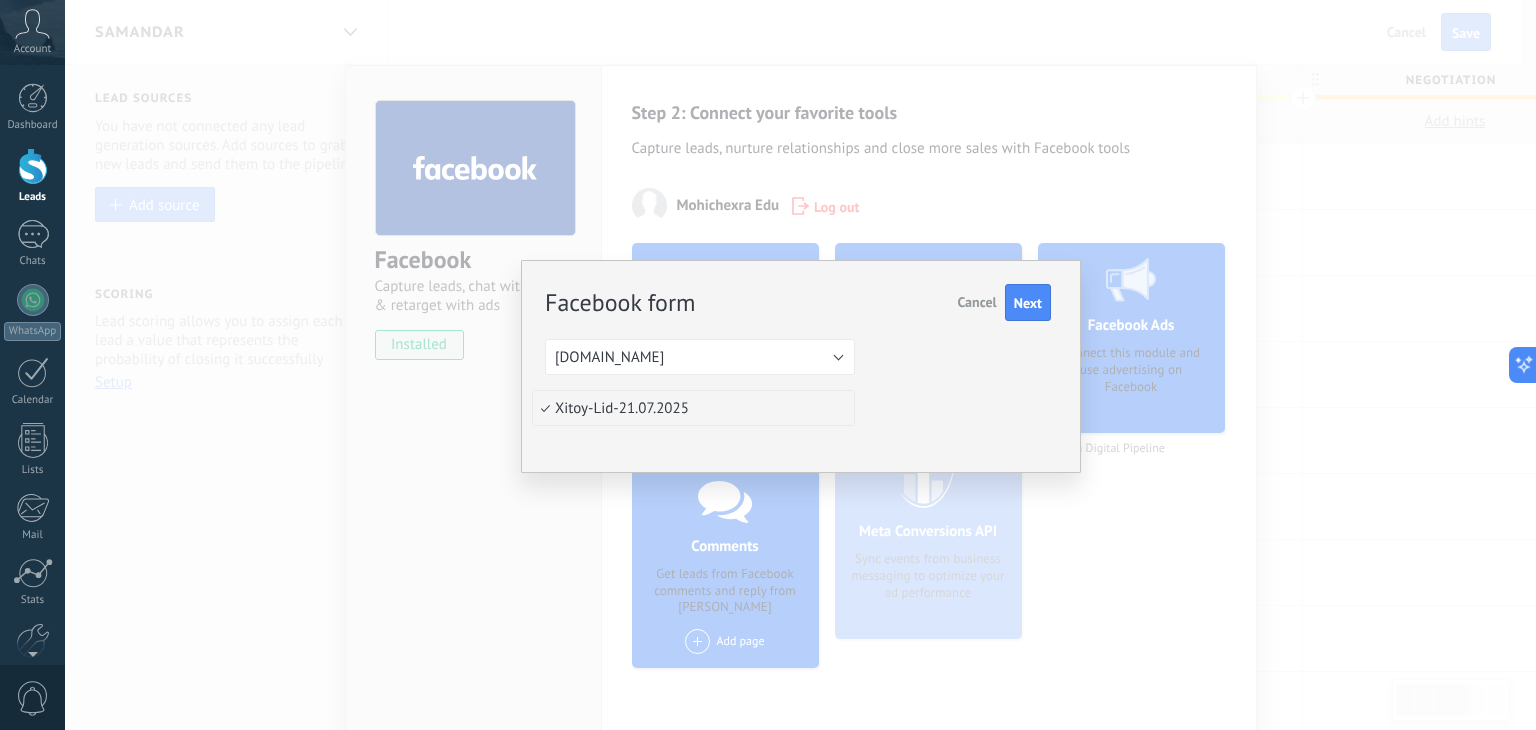 click on "Xitoy-Lid-21.07.2025" at bounding box center (690, 408) 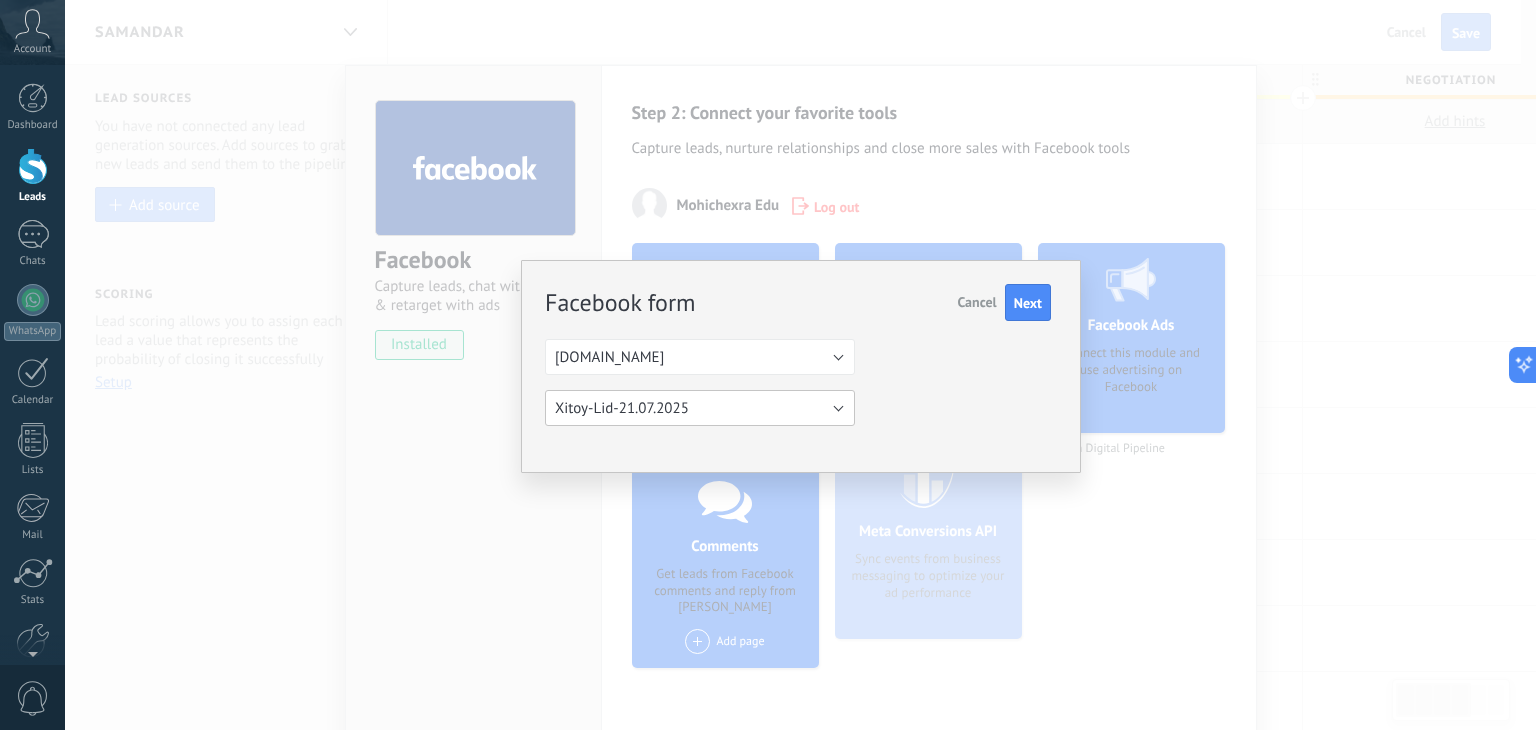 click on "Xitoy-Lid-21.07.2025" at bounding box center (700, 408) 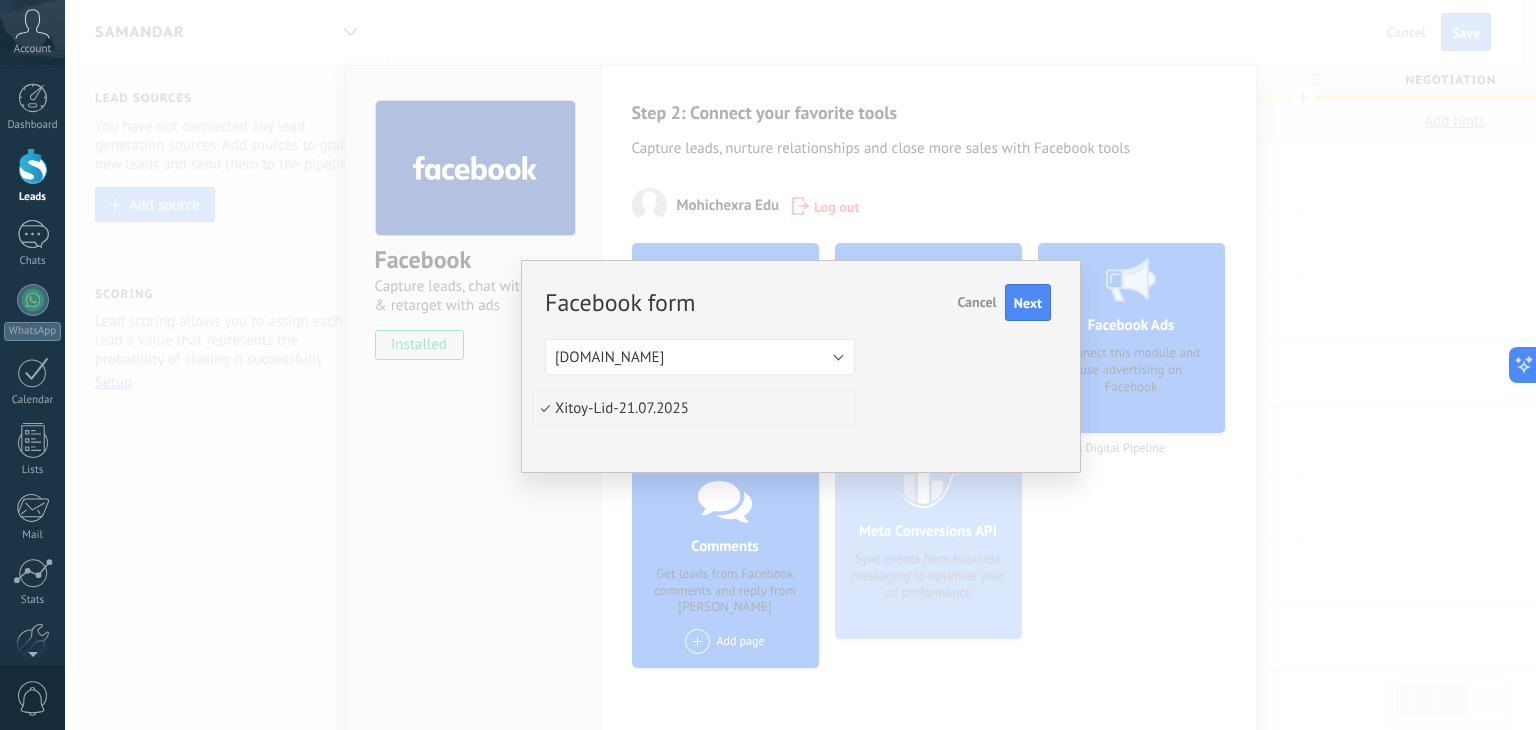 click on "Cancel" at bounding box center (976, 302) 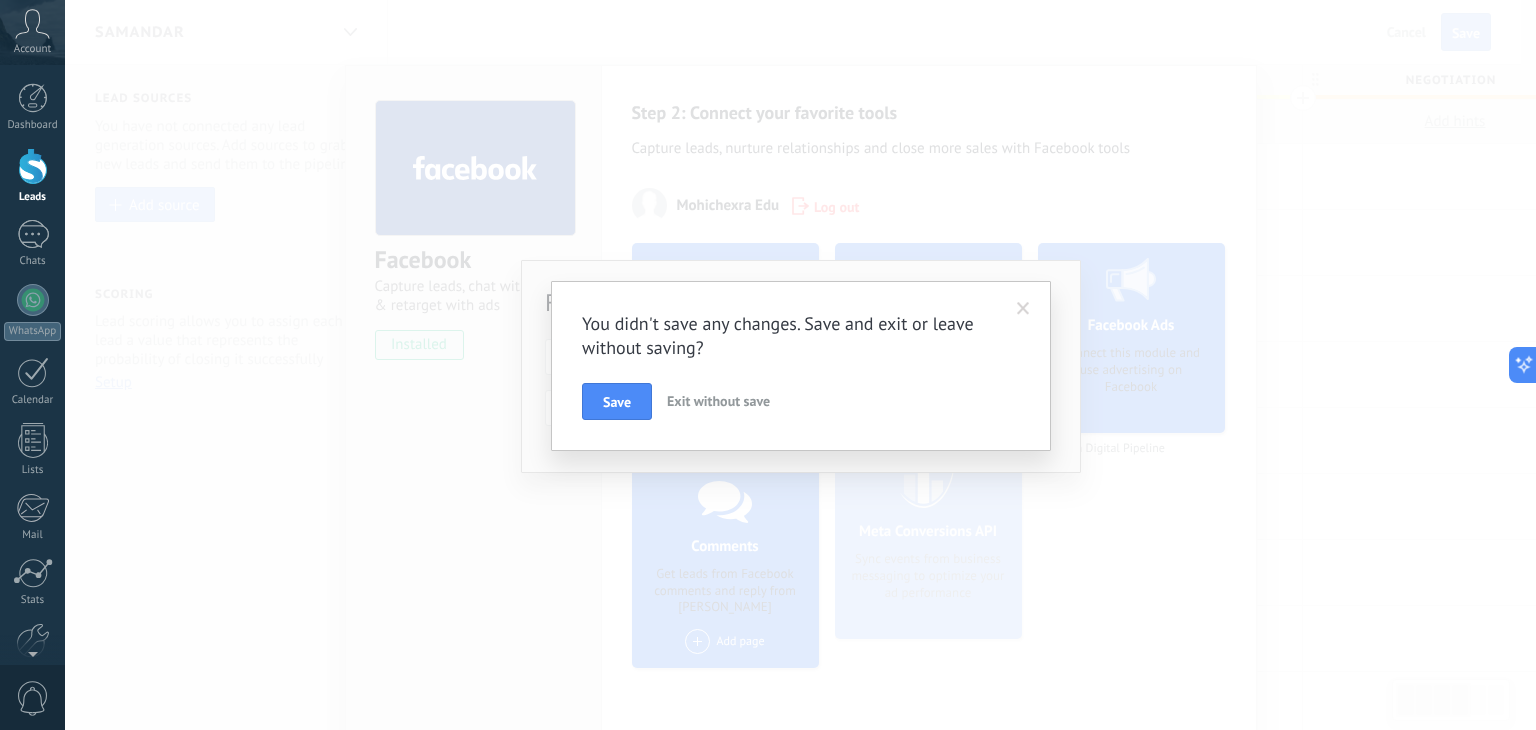 click on "Exit without save" at bounding box center [718, 401] 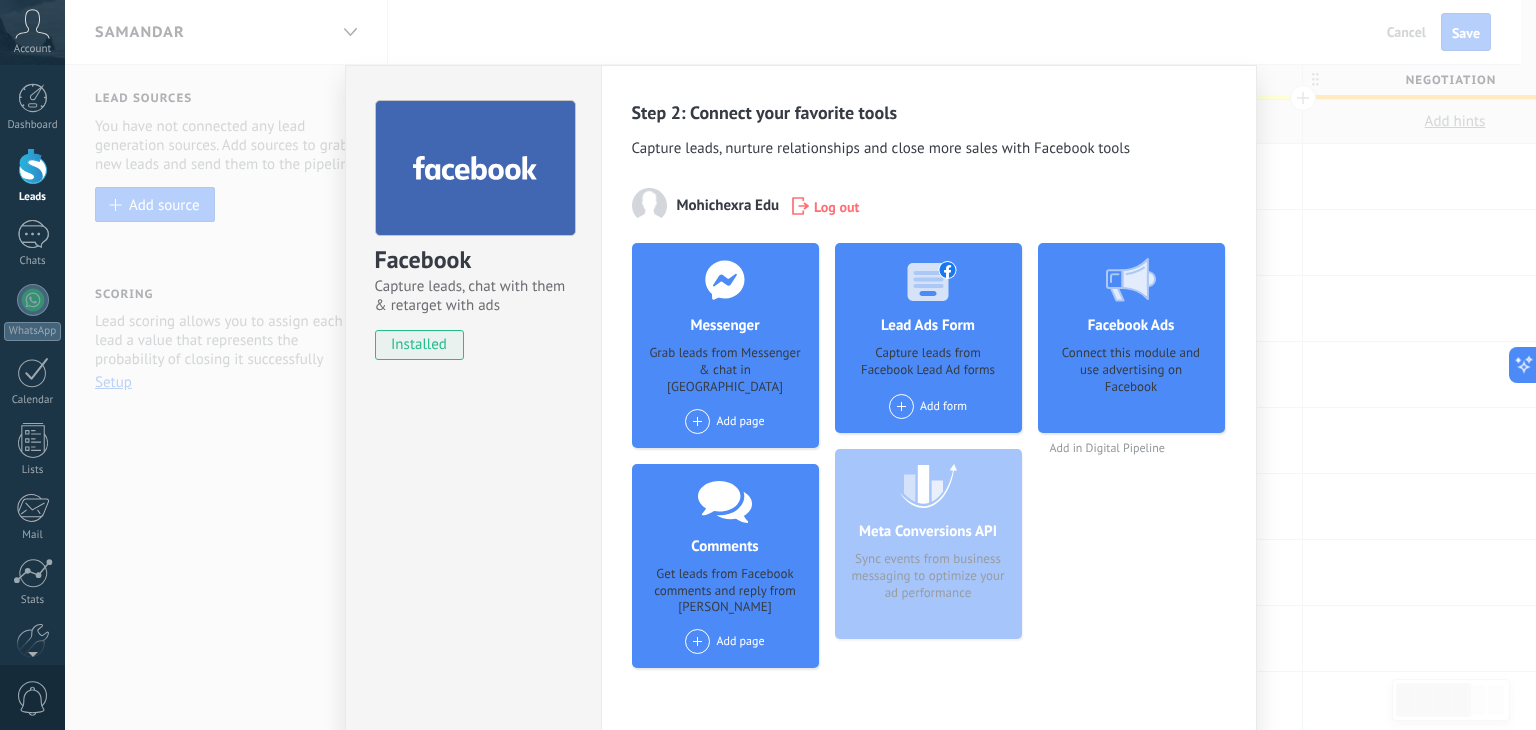 click on "Facebook Capture leads, chat with them & retarget with ads installed Uninstall Step 2: Connect your favorite tools Capture leads, nurture relationships and close more sales with Facebook tools Mohichexra Edu Log out Messenger Grab leads from Messenger & chat in Kommo Add page Comments Get leads from Facebook comments and reply from Kommo Add page Lead Ads Form Capture leads from Facebook Lead Ad forms Add form Meta Conversions API Sync events from business messaging to optimize your ad performance Facebook Ads Connect this module and use  advertising on Facebook Add in Digital Pipeline more" at bounding box center [800, 365] 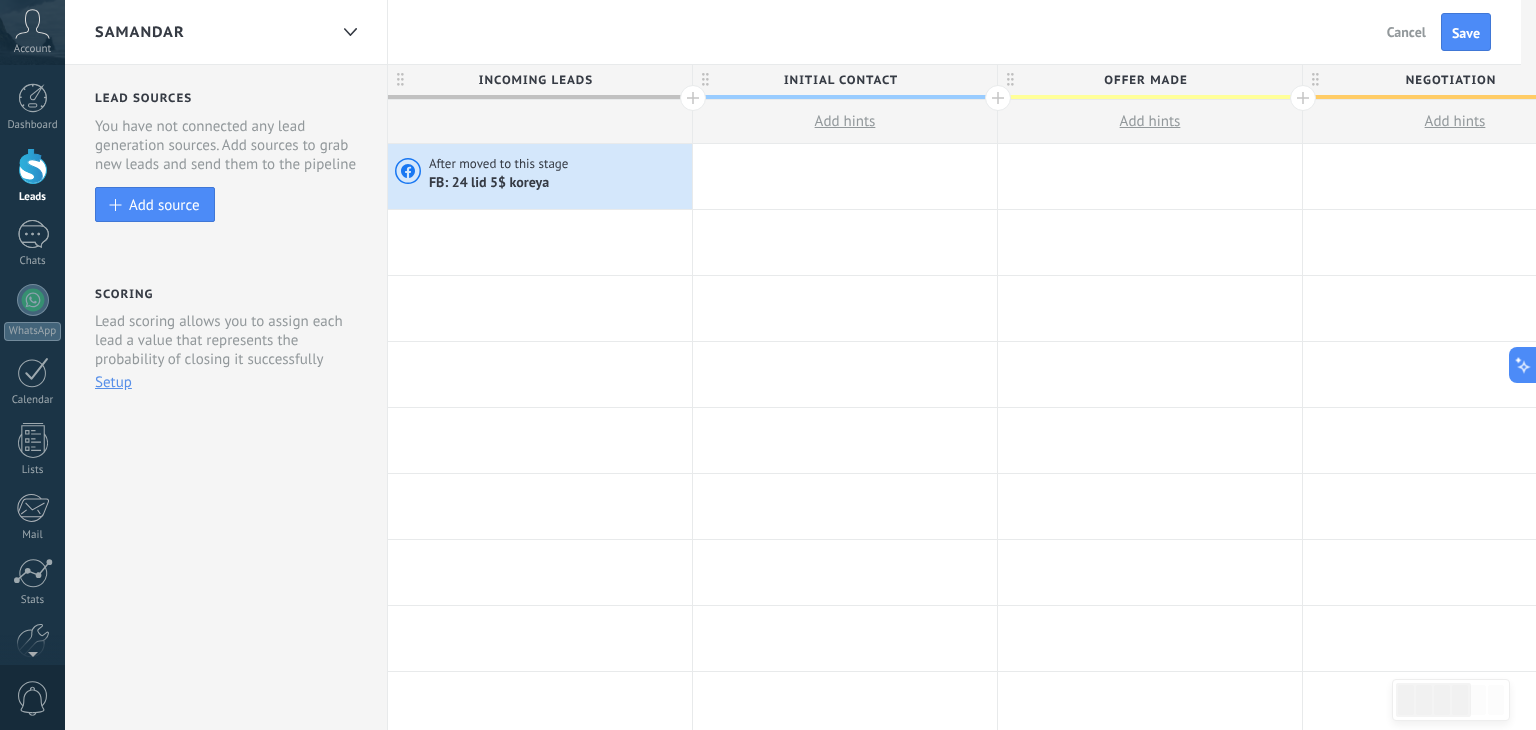 click on "Samandar" at bounding box center [226, 32] 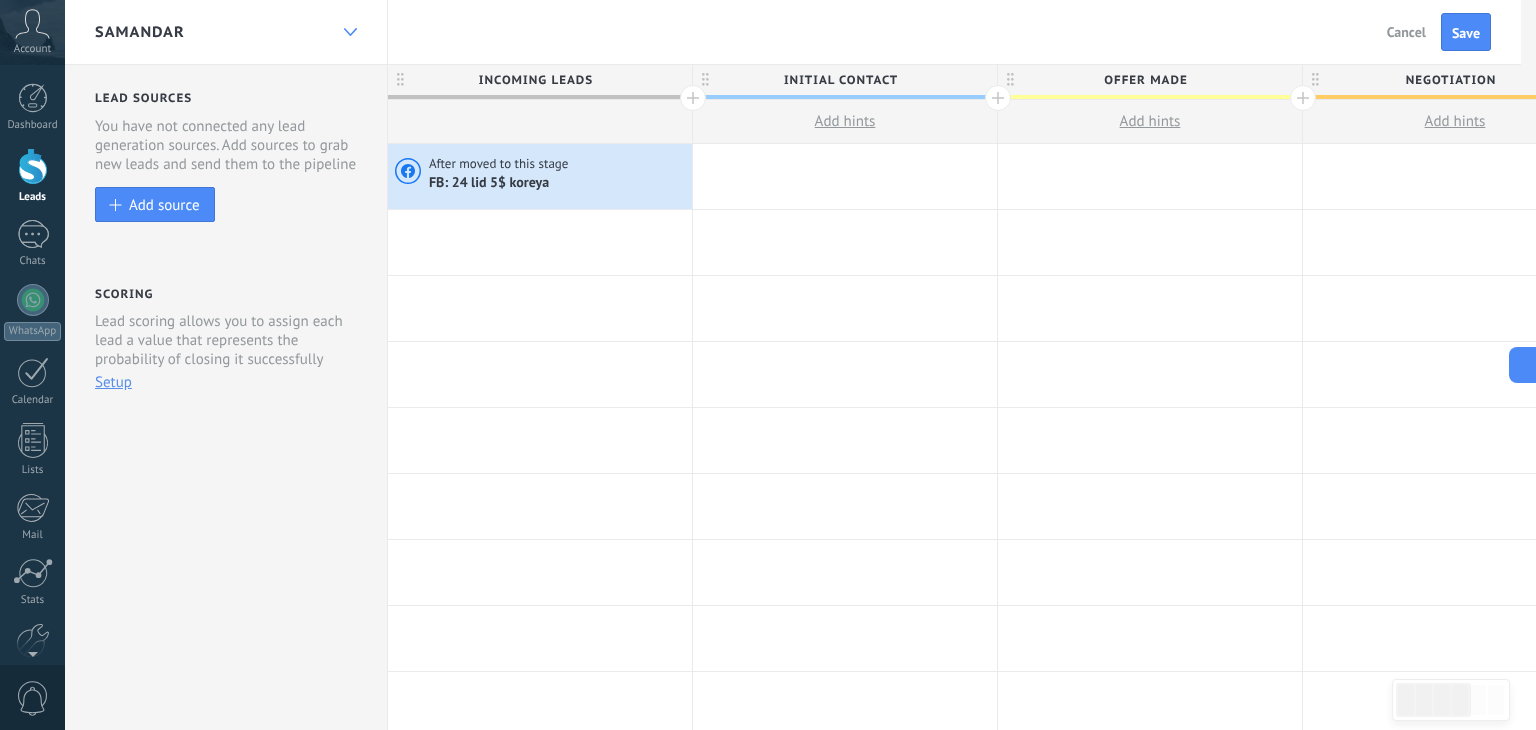 click at bounding box center (350, 32) 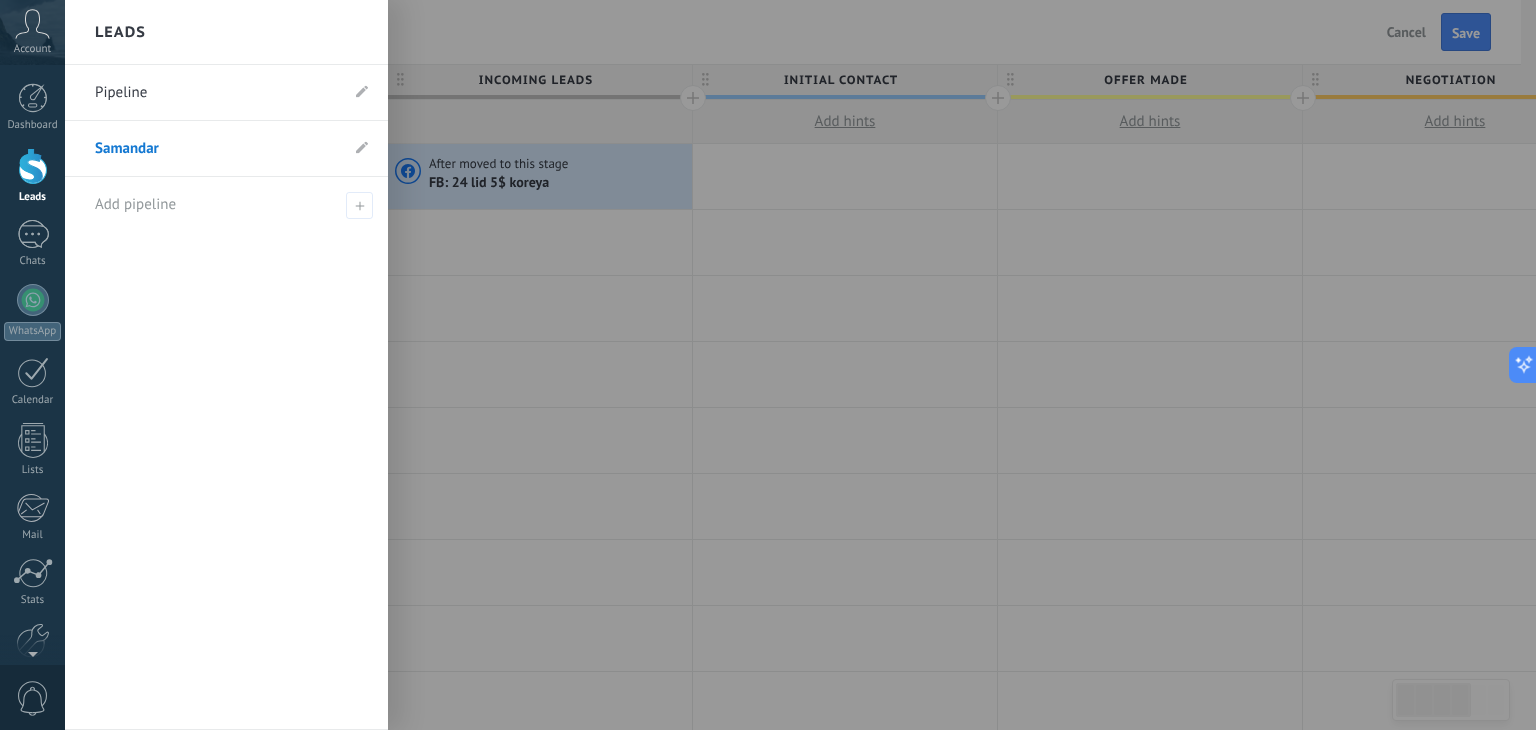 click on "Pipeline" at bounding box center [216, 93] 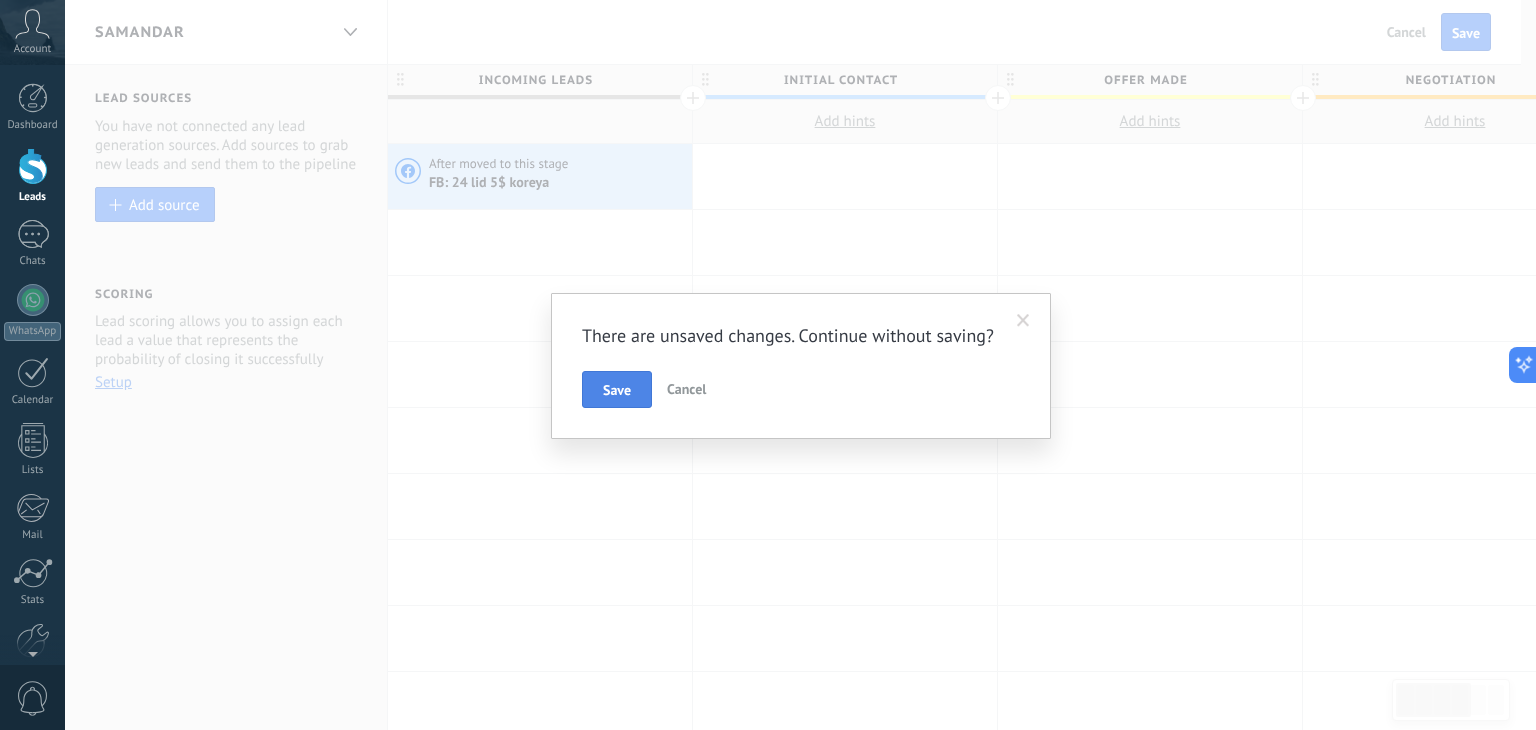 click on "Save" at bounding box center [617, 390] 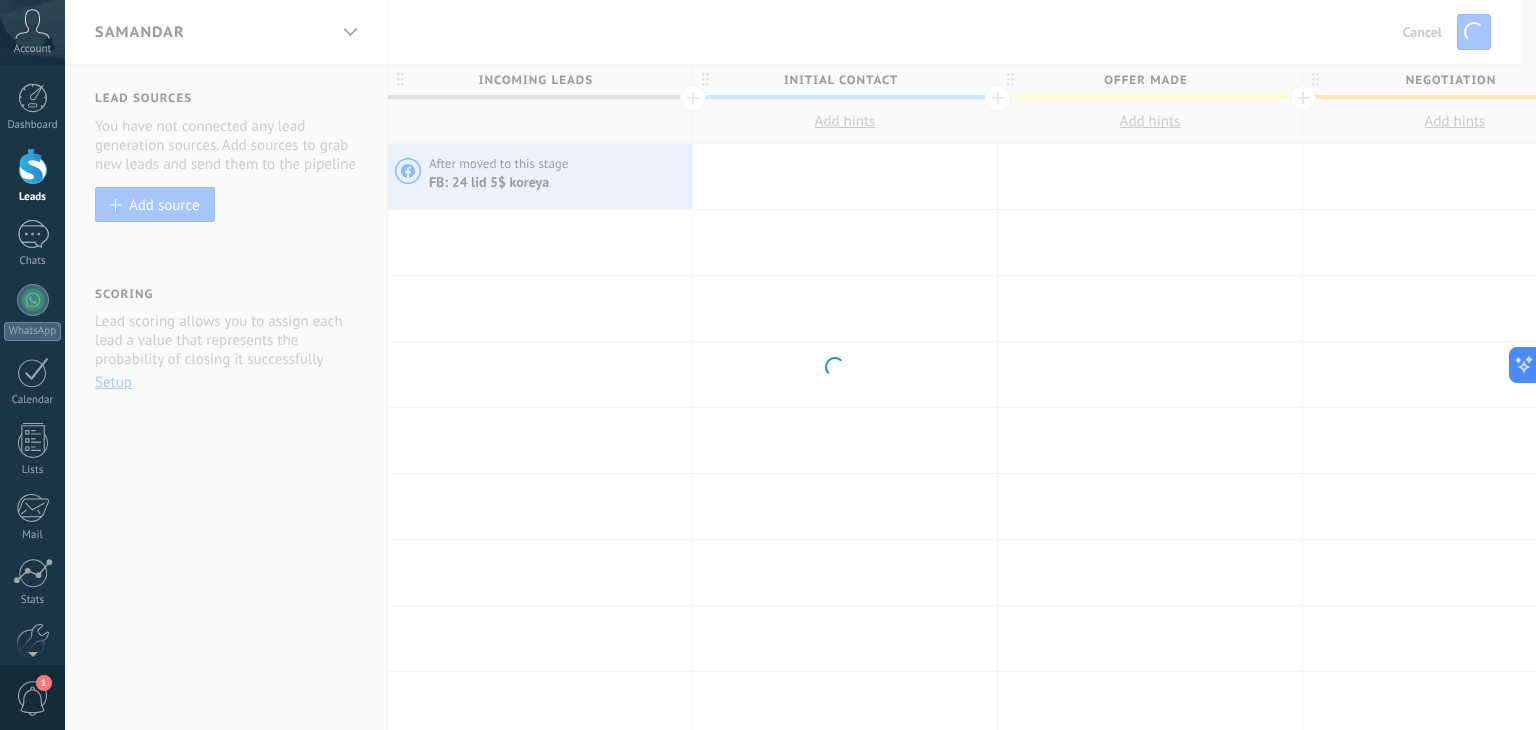 click on ".abccls-1,.abccls-2{fill-rule:evenodd}.abccls-2{fill:#fff} .abfcls-1{fill:none}.abfcls-2{fill:#fff} .abncls-1{isolation:isolate}.abncls-2{opacity:.06}.abncls-2,.abncls-3,.abncls-6{mix-blend-mode:multiply}.abncls-3{opacity:.15}.abncls-4,.abncls-8{fill:#fff}.abncls-5{fill:url(#abnlinear-gradient)}.abncls-6{opacity:.04}.abncls-7{fill:url(#abnlinear-gradient-2)}.abncls-8{fill-rule:evenodd} .abqst0{fill:#ffa200} .abwcls-1{fill:#252525} .cls-1{isolation:isolate} .acicls-1{fill:none} .aclcls-1{fill:#232323} .acnst0{display:none} .addcls-1,.addcls-2{fill:none;stroke-miterlimit:10}.addcls-1{stroke:#dfe0e5}.addcls-2{stroke:#a1a7ab} .adecls-1,.adecls-2{fill:none;stroke-miterlimit:10}.adecls-1{stroke:#dfe0e5}.adecls-2{stroke:#a1a7ab} .adqcls-1{fill:#8591a5;fill-rule:evenodd} .aeccls-1{fill:#5c9f37} .aeecls-1{fill:#f86161} .aejcls-1{fill:#8591a5;fill-rule:evenodd} .aekcls-1{fill-rule:evenodd} .aelcls-1{fill-rule:evenodd;fill:currentColor} .aemcls-1{fill-rule:evenodd;fill:currentColor} .aencls-2{fill:#f86161;opacity:.3}" at bounding box center (768, 365) 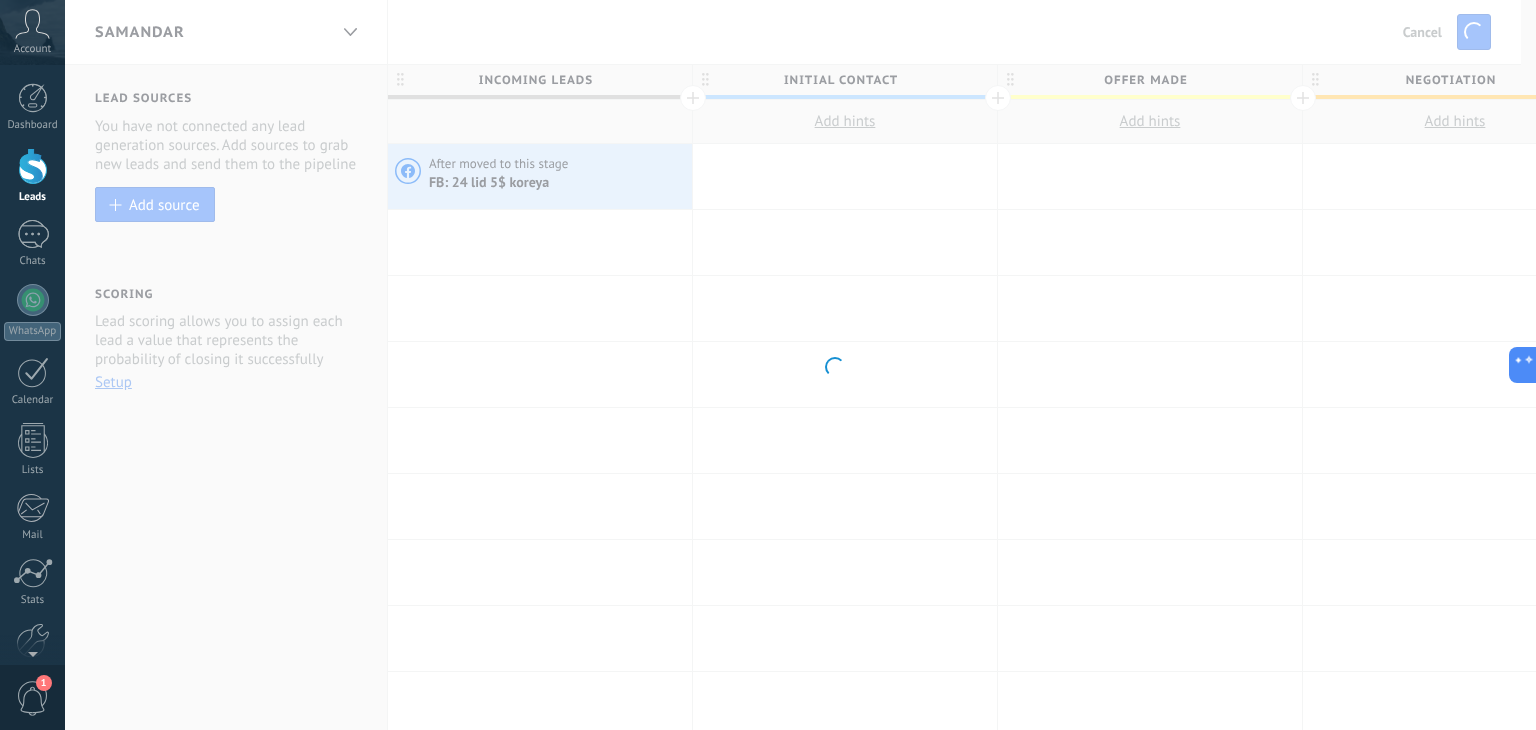 drag, startPoint x: 598, startPoint y: 165, endPoint x: 608, endPoint y: 164, distance: 10.049875 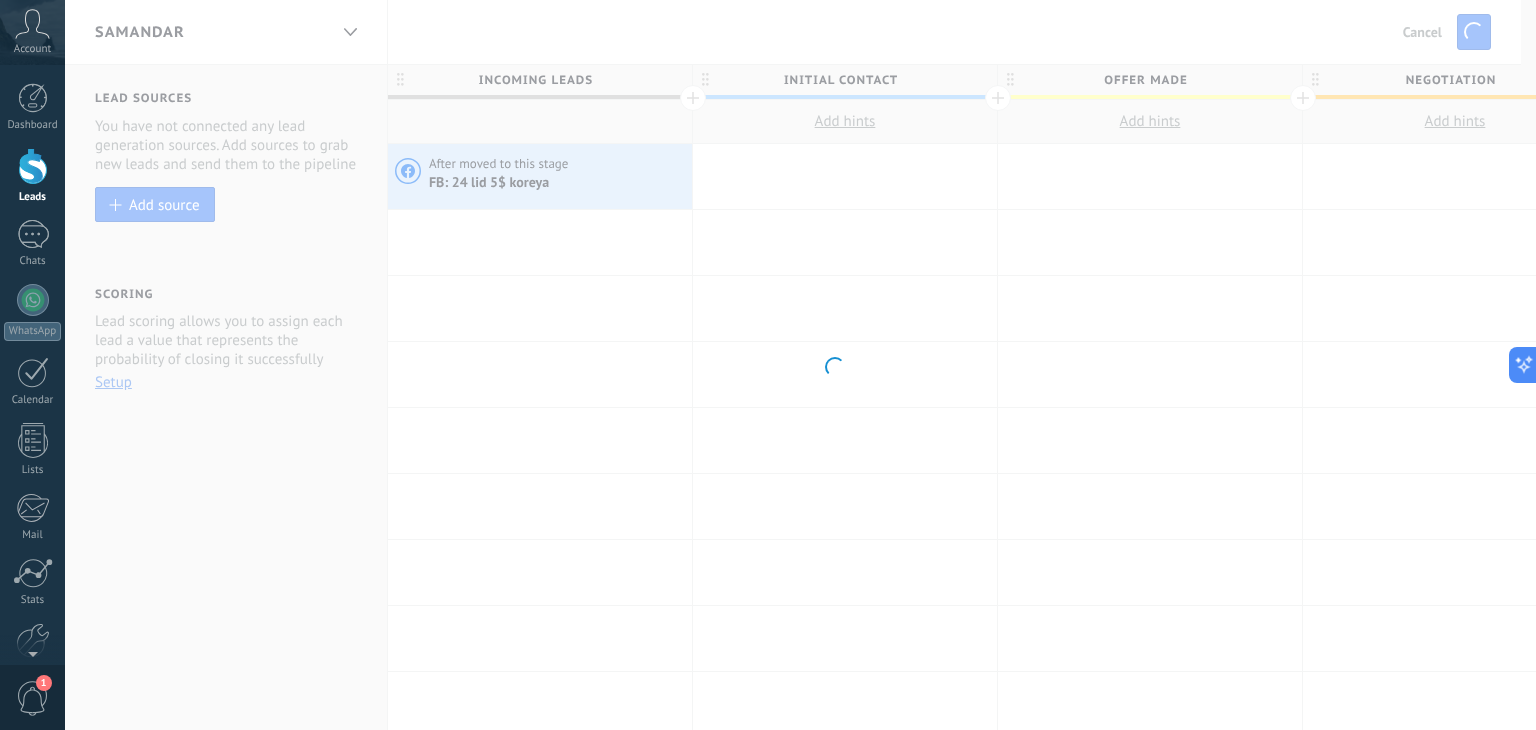 drag, startPoint x: 777, startPoint y: 294, endPoint x: 758, endPoint y: 278, distance: 24.839485 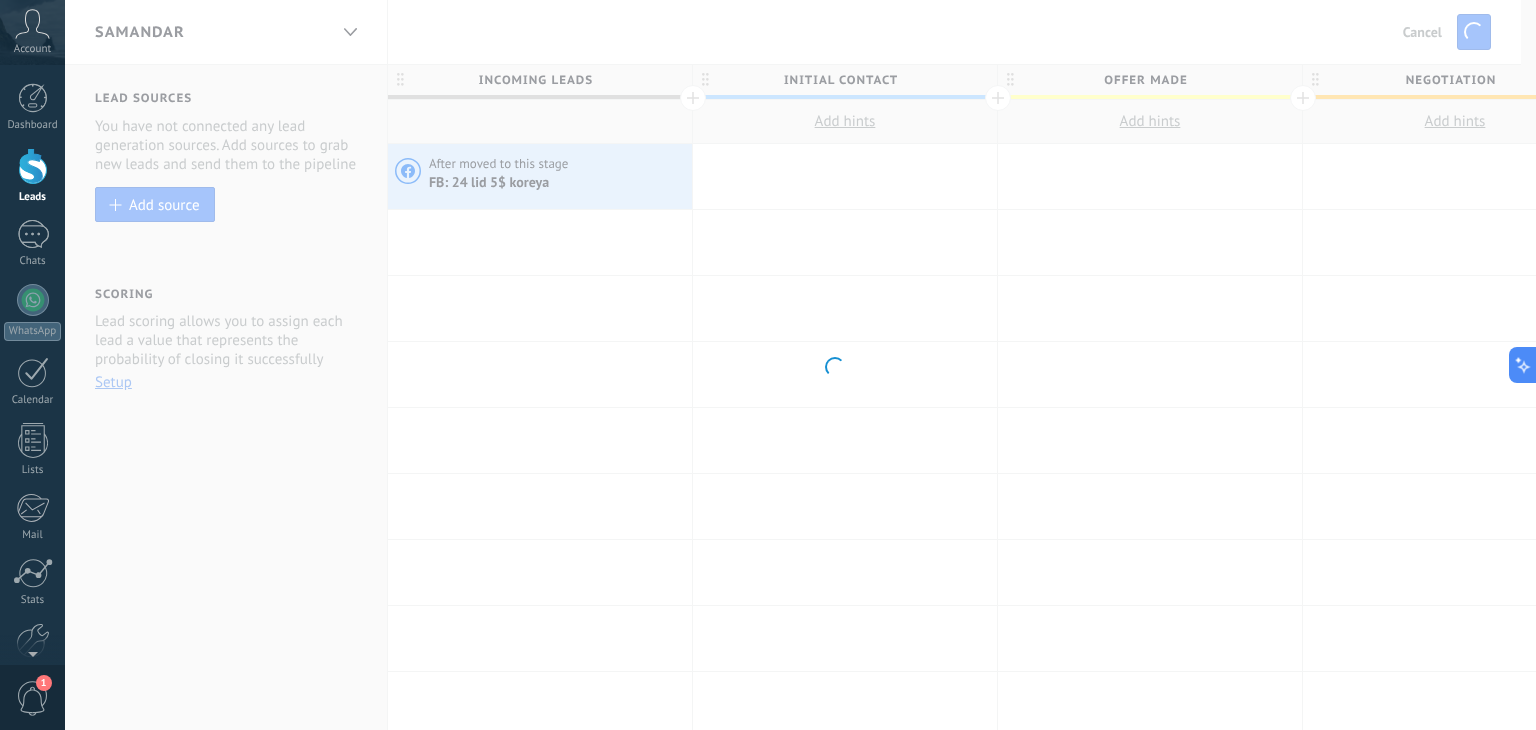 click on ".abccls-1,.abccls-2{fill-rule:evenodd}.abccls-2{fill:#fff} .abfcls-1{fill:none}.abfcls-2{fill:#fff} .abncls-1{isolation:isolate}.abncls-2{opacity:.06}.abncls-2,.abncls-3,.abncls-6{mix-blend-mode:multiply}.abncls-3{opacity:.15}.abncls-4,.abncls-8{fill:#fff}.abncls-5{fill:url(#abnlinear-gradient)}.abncls-6{opacity:.04}.abncls-7{fill:url(#abnlinear-gradient-2)}.abncls-8{fill-rule:evenodd} .abqst0{fill:#ffa200} .abwcls-1{fill:#252525} .cls-1{isolation:isolate} .acicls-1{fill:none} .aclcls-1{fill:#232323} .acnst0{display:none} .addcls-1,.addcls-2{fill:none;stroke-miterlimit:10}.addcls-1{stroke:#dfe0e5}.addcls-2{stroke:#a1a7ab} .adecls-1,.adecls-2{fill:none;stroke-miterlimit:10}.adecls-1{stroke:#dfe0e5}.adecls-2{stroke:#a1a7ab} .adqcls-1{fill:#8591a5;fill-rule:evenodd} .aeccls-1{fill:#5c9f37} .aeecls-1{fill:#f86161} .aejcls-1{fill:#8591a5;fill-rule:evenodd} .aekcls-1{fill-rule:evenodd} .aelcls-1{fill-rule:evenodd;fill:currentColor} .aemcls-1{fill-rule:evenodd;fill:currentColor} .aencls-2{fill:#f86161;opacity:.3}" at bounding box center [768, 365] 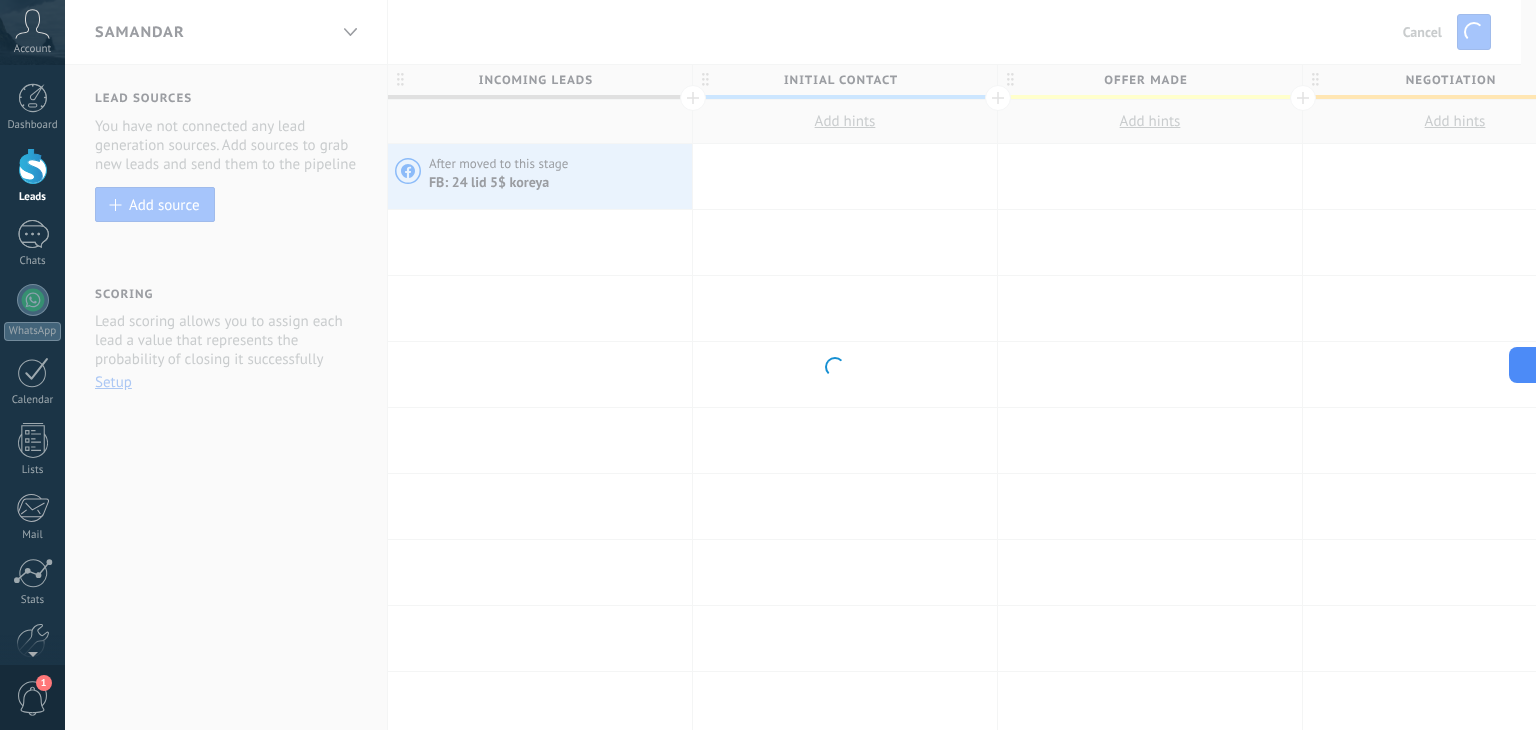 click on ".abccls-1,.abccls-2{fill-rule:evenodd}.abccls-2{fill:#fff} .abfcls-1{fill:none}.abfcls-2{fill:#fff} .abncls-1{isolation:isolate}.abncls-2{opacity:.06}.abncls-2,.abncls-3,.abncls-6{mix-blend-mode:multiply}.abncls-3{opacity:.15}.abncls-4,.abncls-8{fill:#fff}.abncls-5{fill:url(#abnlinear-gradient)}.abncls-6{opacity:.04}.abncls-7{fill:url(#abnlinear-gradient-2)}.abncls-8{fill-rule:evenodd} .abqst0{fill:#ffa200} .abwcls-1{fill:#252525} .cls-1{isolation:isolate} .acicls-1{fill:none} .aclcls-1{fill:#232323} .acnst0{display:none} .addcls-1,.addcls-2{fill:none;stroke-miterlimit:10}.addcls-1{stroke:#dfe0e5}.addcls-2{stroke:#a1a7ab} .adecls-1,.adecls-2{fill:none;stroke-miterlimit:10}.adecls-1{stroke:#dfe0e5}.adecls-2{stroke:#a1a7ab} .adqcls-1{fill:#8591a5;fill-rule:evenodd} .aeccls-1{fill:#5c9f37} .aeecls-1{fill:#f86161} .aejcls-1{fill:#8591a5;fill-rule:evenodd} .aekcls-1{fill-rule:evenodd} .aelcls-1{fill-rule:evenodd;fill:currentColor} .aemcls-1{fill-rule:evenodd;fill:currentColor} .aencls-2{fill:#f86161;opacity:.3}" at bounding box center (768, 365) 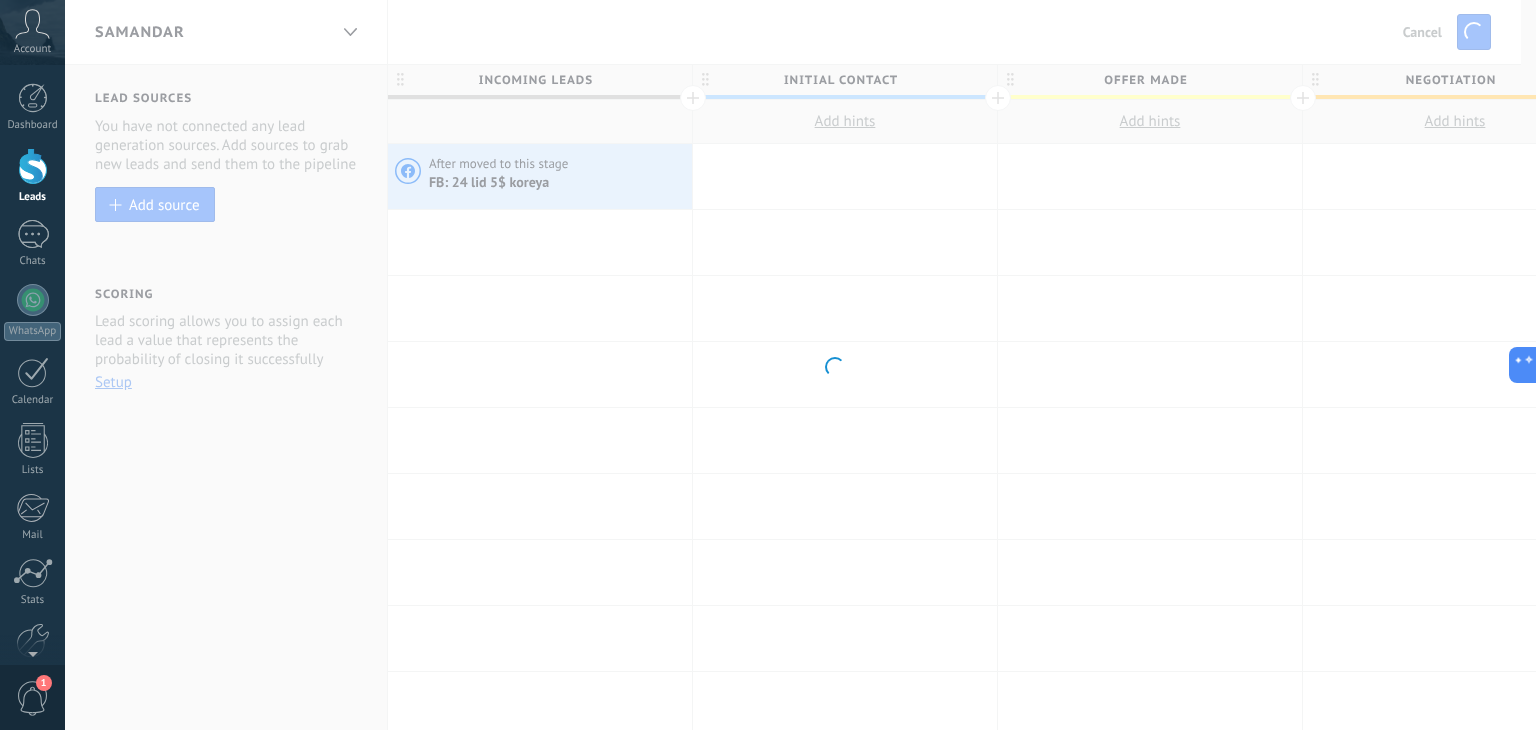 click on ".abccls-1,.abccls-2{fill-rule:evenodd}.abccls-2{fill:#fff} .abfcls-1{fill:none}.abfcls-2{fill:#fff} .abncls-1{isolation:isolate}.abncls-2{opacity:.06}.abncls-2,.abncls-3,.abncls-6{mix-blend-mode:multiply}.abncls-3{opacity:.15}.abncls-4,.abncls-8{fill:#fff}.abncls-5{fill:url(#abnlinear-gradient)}.abncls-6{opacity:.04}.abncls-7{fill:url(#abnlinear-gradient-2)}.abncls-8{fill-rule:evenodd} .abqst0{fill:#ffa200} .abwcls-1{fill:#252525} .cls-1{isolation:isolate} .acicls-1{fill:none} .aclcls-1{fill:#232323} .acnst0{display:none} .addcls-1,.addcls-2{fill:none;stroke-miterlimit:10}.addcls-1{stroke:#dfe0e5}.addcls-2{stroke:#a1a7ab} .adecls-1,.adecls-2{fill:none;stroke-miterlimit:10}.adecls-1{stroke:#dfe0e5}.adecls-2{stroke:#a1a7ab} .adqcls-1{fill:#8591a5;fill-rule:evenodd} .aeccls-1{fill:#5c9f37} .aeecls-1{fill:#f86161} .aejcls-1{fill:#8591a5;fill-rule:evenodd} .aekcls-1{fill-rule:evenodd} .aelcls-1{fill-rule:evenodd;fill:currentColor} .aemcls-1{fill-rule:evenodd;fill:currentColor} .aencls-2{fill:#f86161;opacity:.3}" at bounding box center [768, 365] 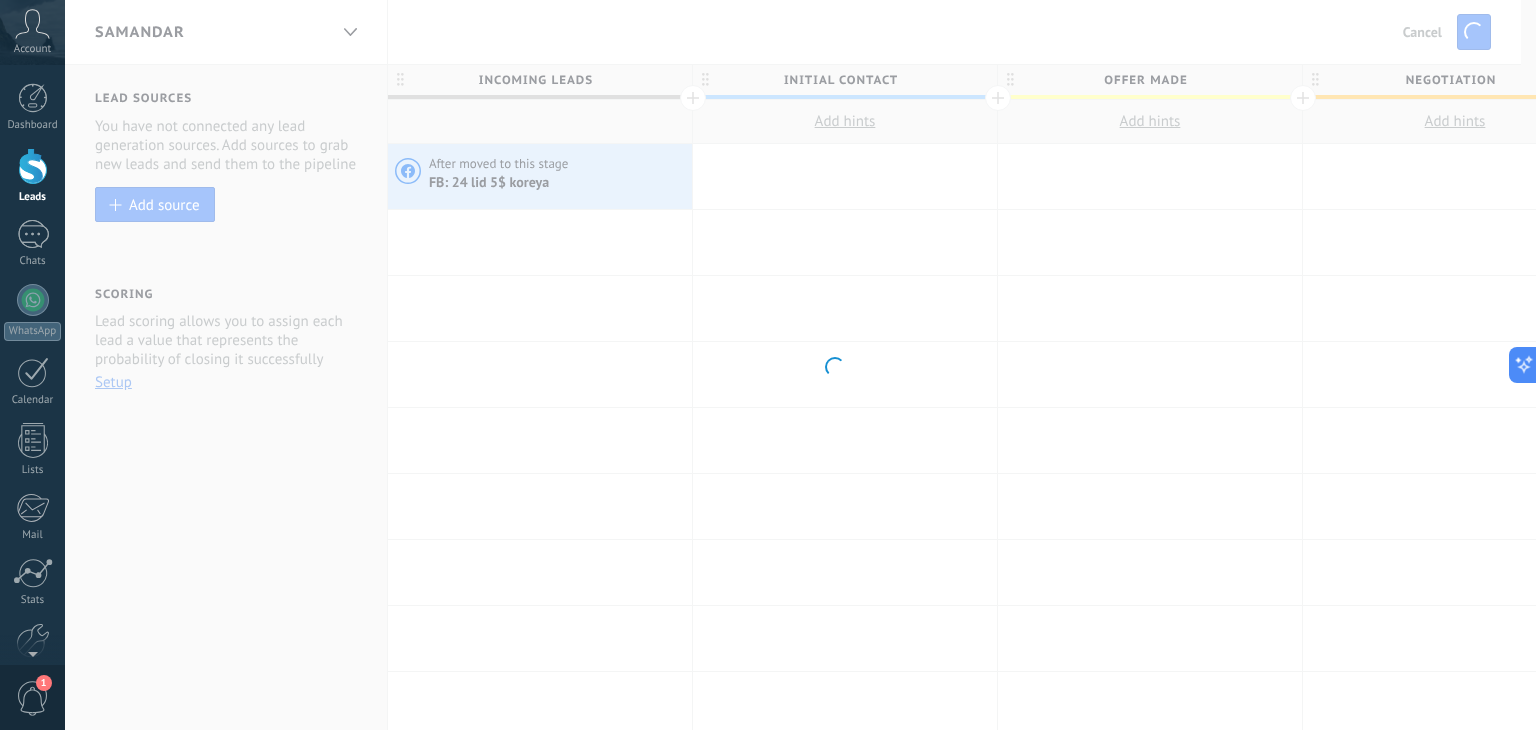 drag, startPoint x: 350, startPoint y: 182, endPoint x: 215, endPoint y: 177, distance: 135.09256 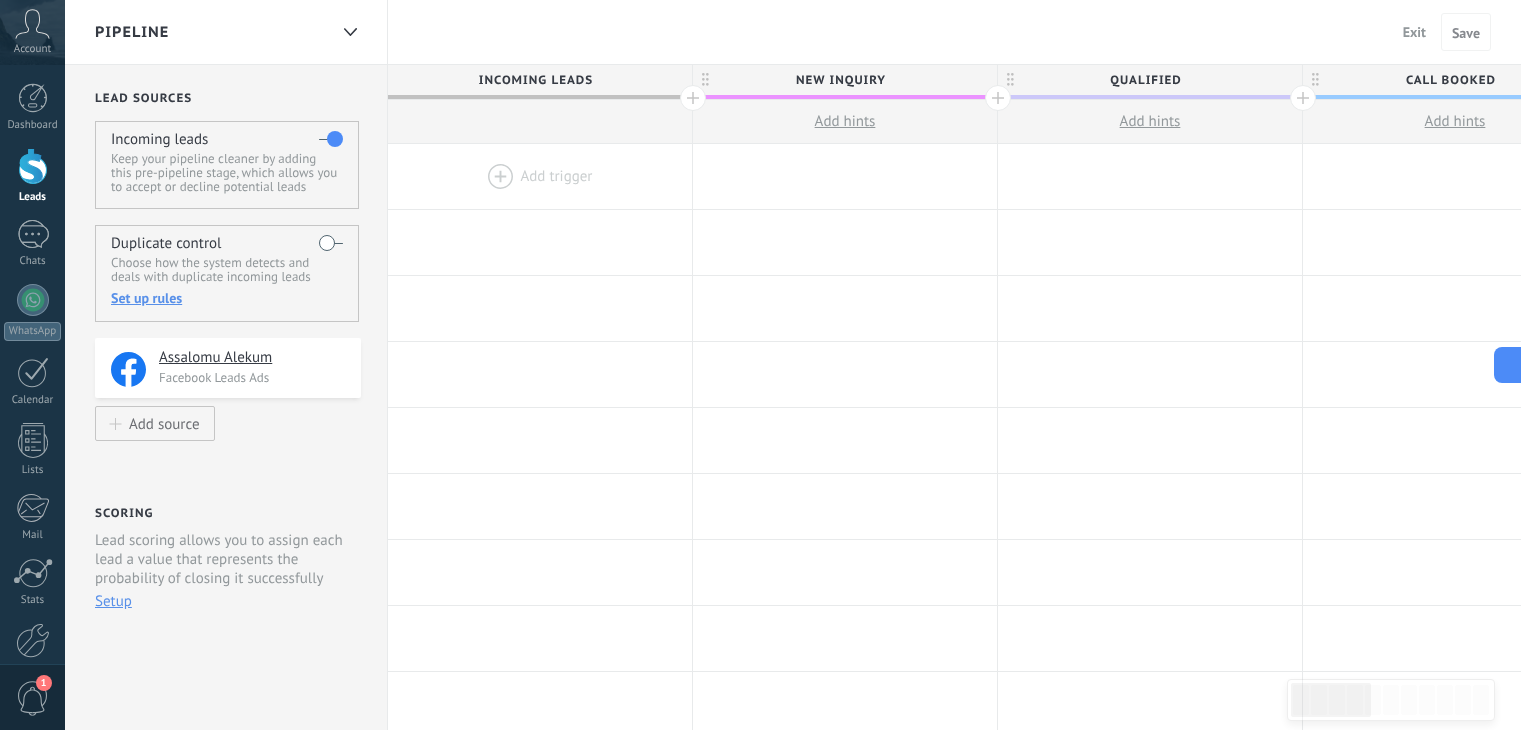 scroll, scrollTop: 0, scrollLeft: 0, axis: both 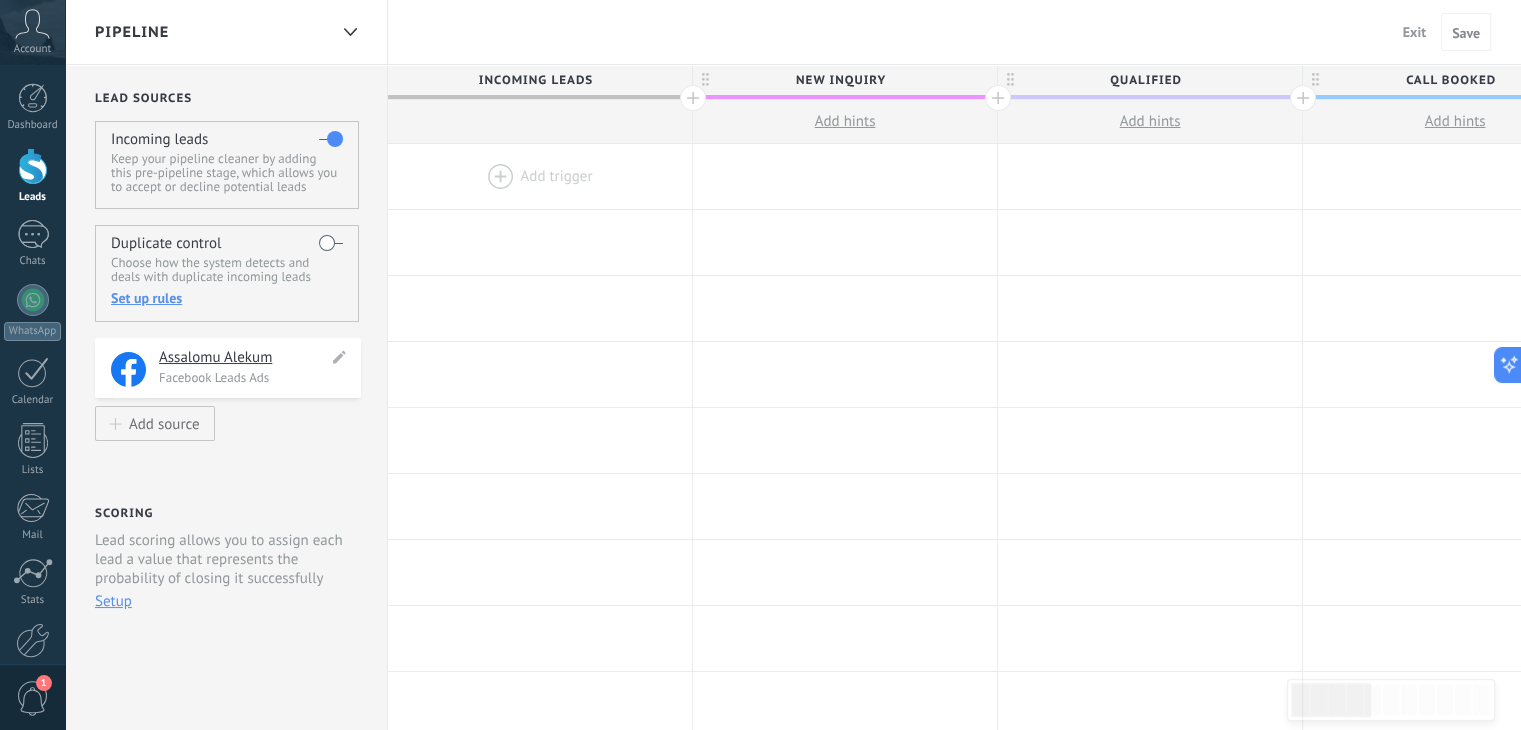 click on "Assalomu Alekum" at bounding box center [243, 358] 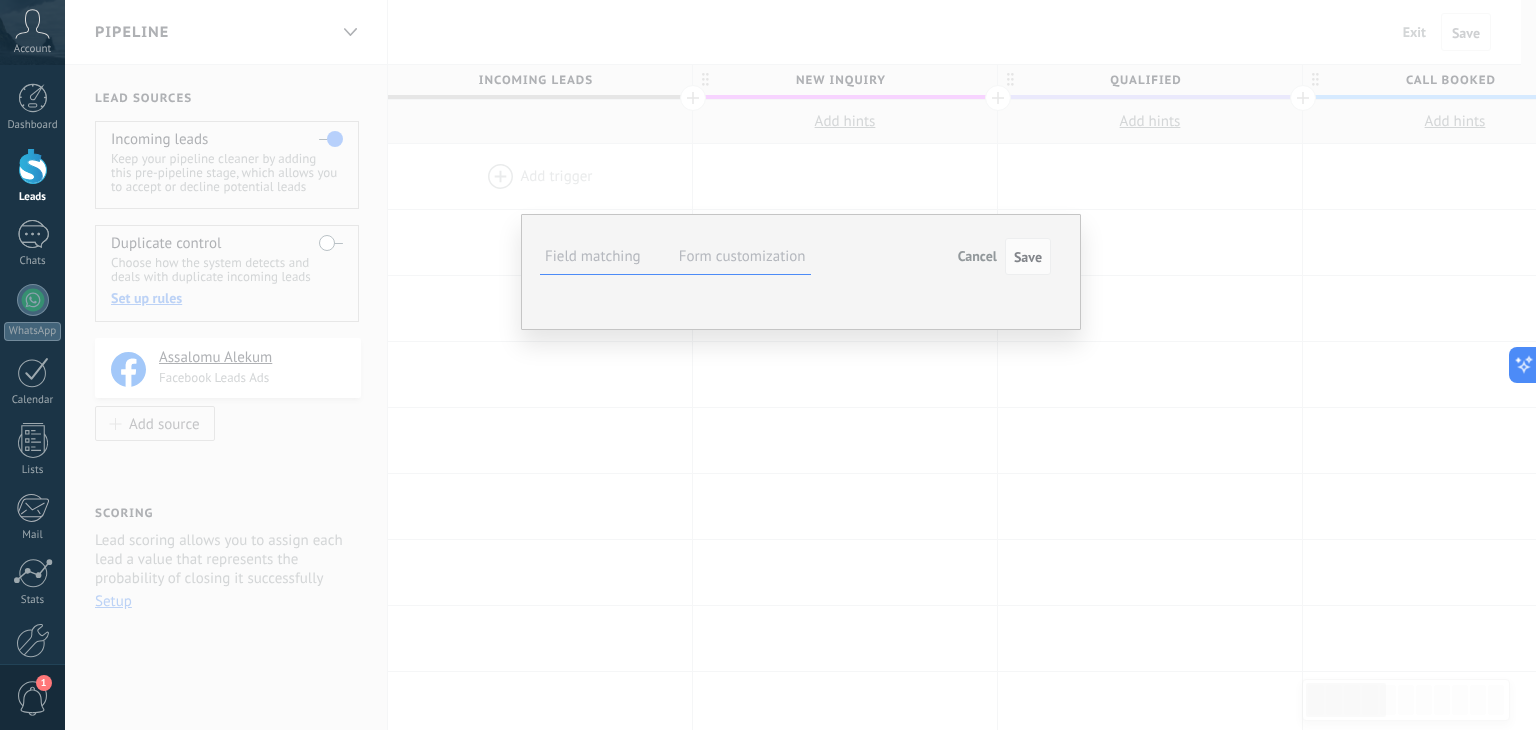 click on "Form customization" at bounding box center (742, 256) 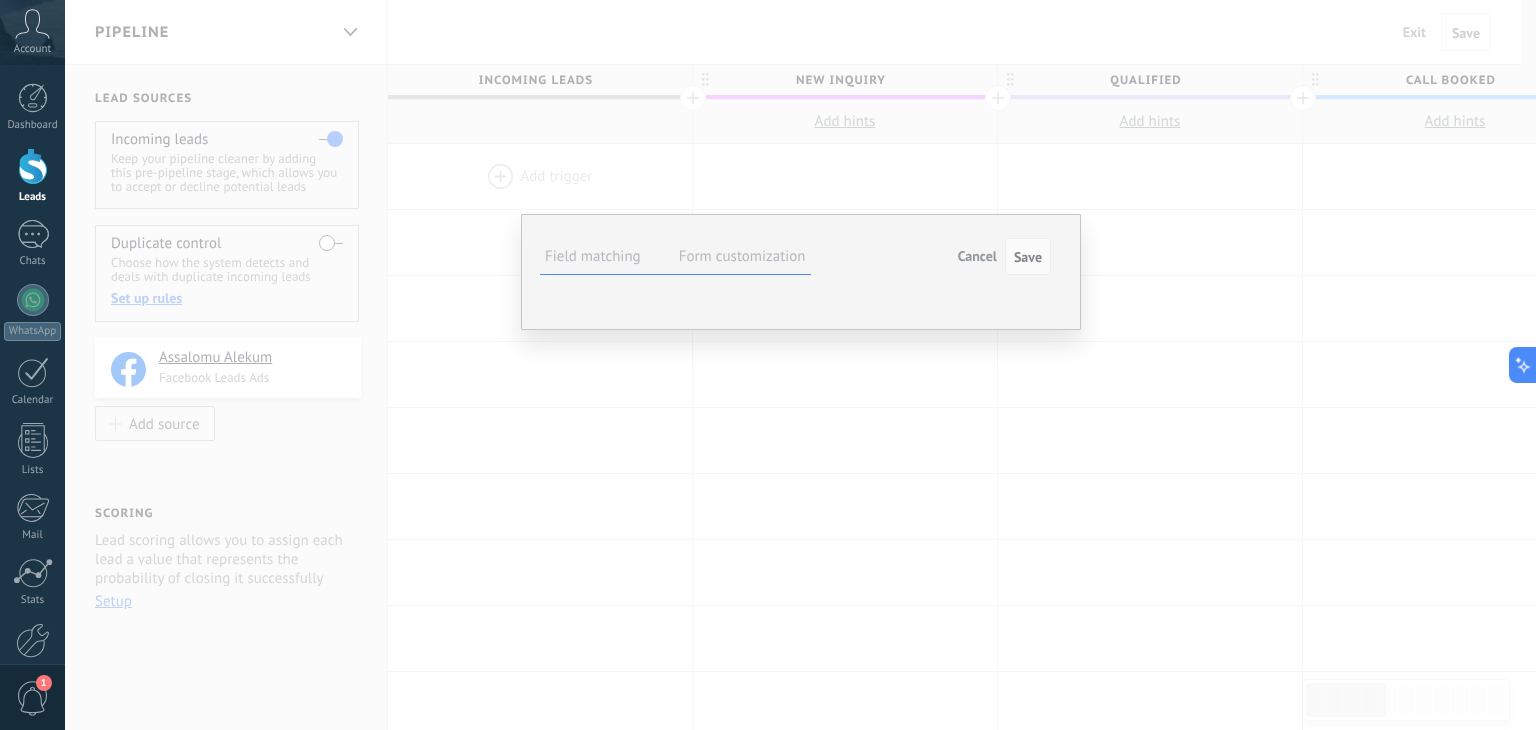 click on "Incoming leads New inquiry Qualified Call booked Preparing proposal Proposal sent Follow up Negotiation Invoice sent [PERSON_NAME] paid – won Project cancelled – lost" at bounding box center (0, 0) 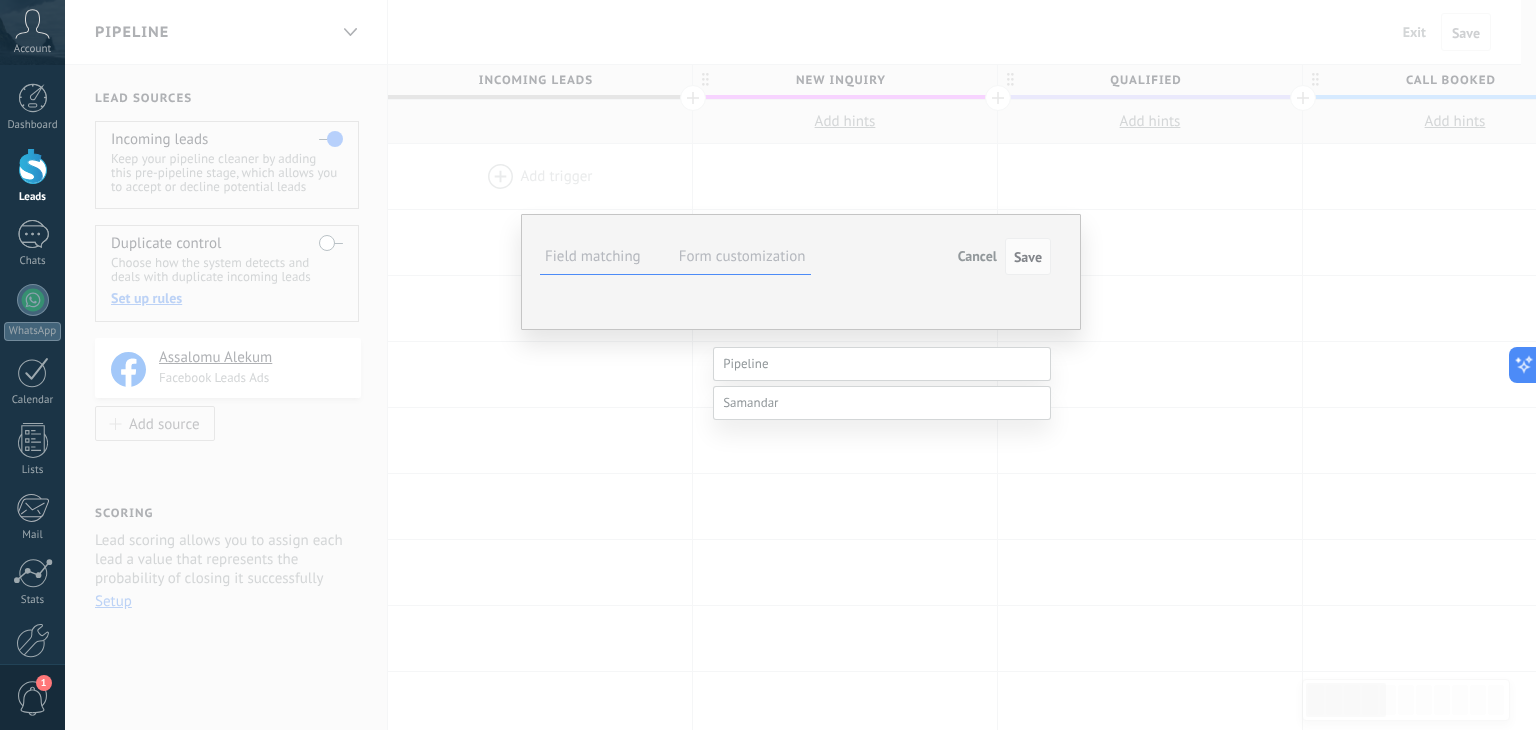 click on "New inquiry" at bounding box center [0, 0] 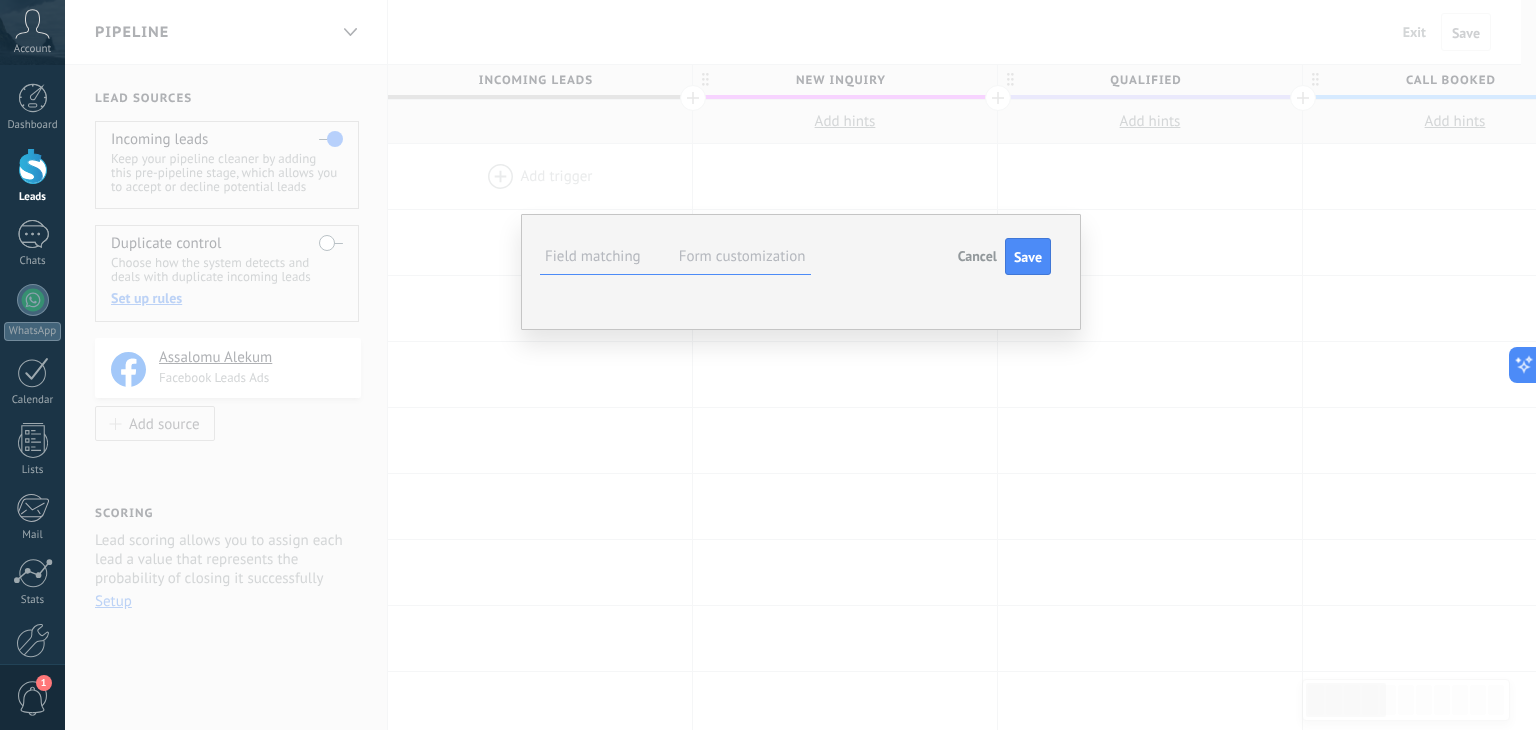 click on "#add tags" at bounding box center (0, 0) 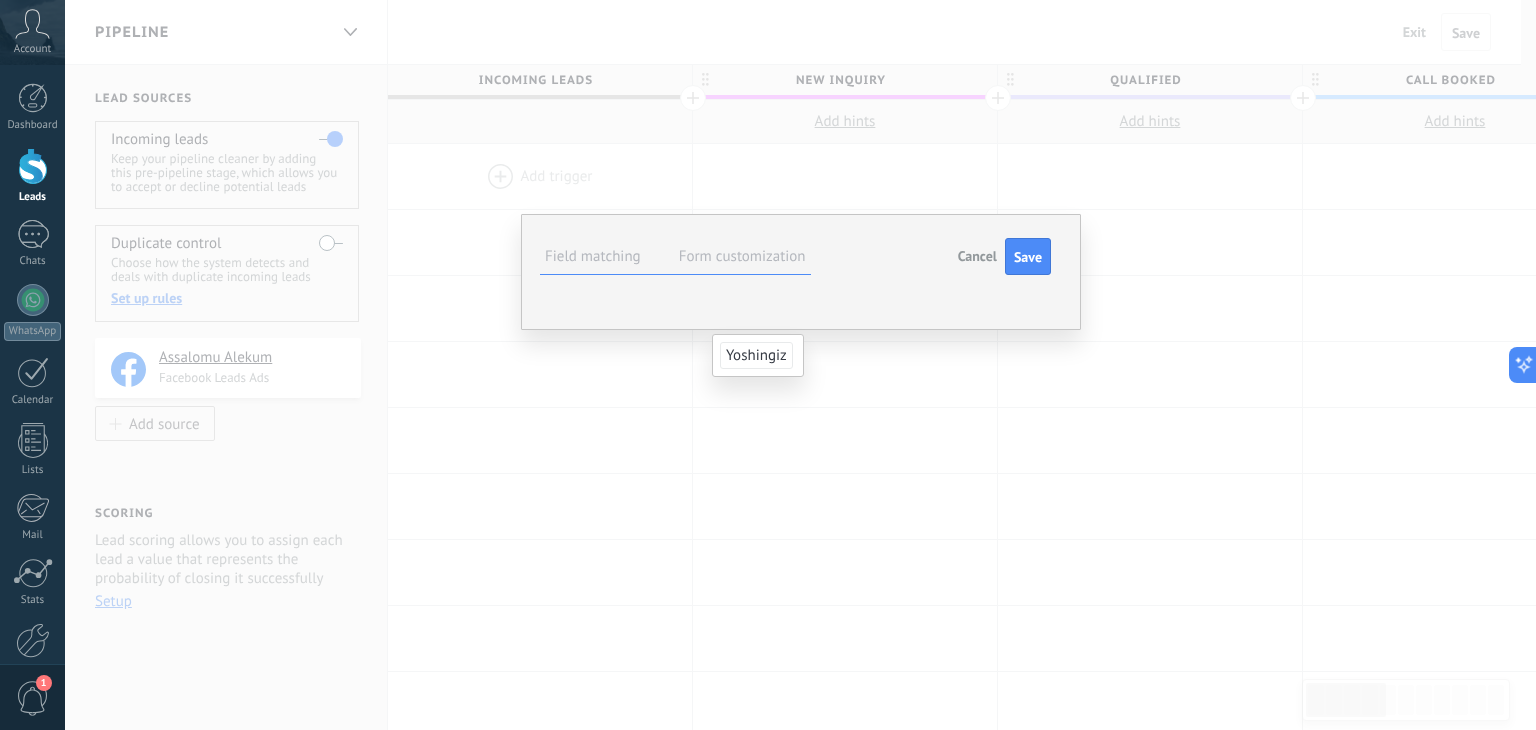 click on "Yoshingiz" at bounding box center (756, 355) 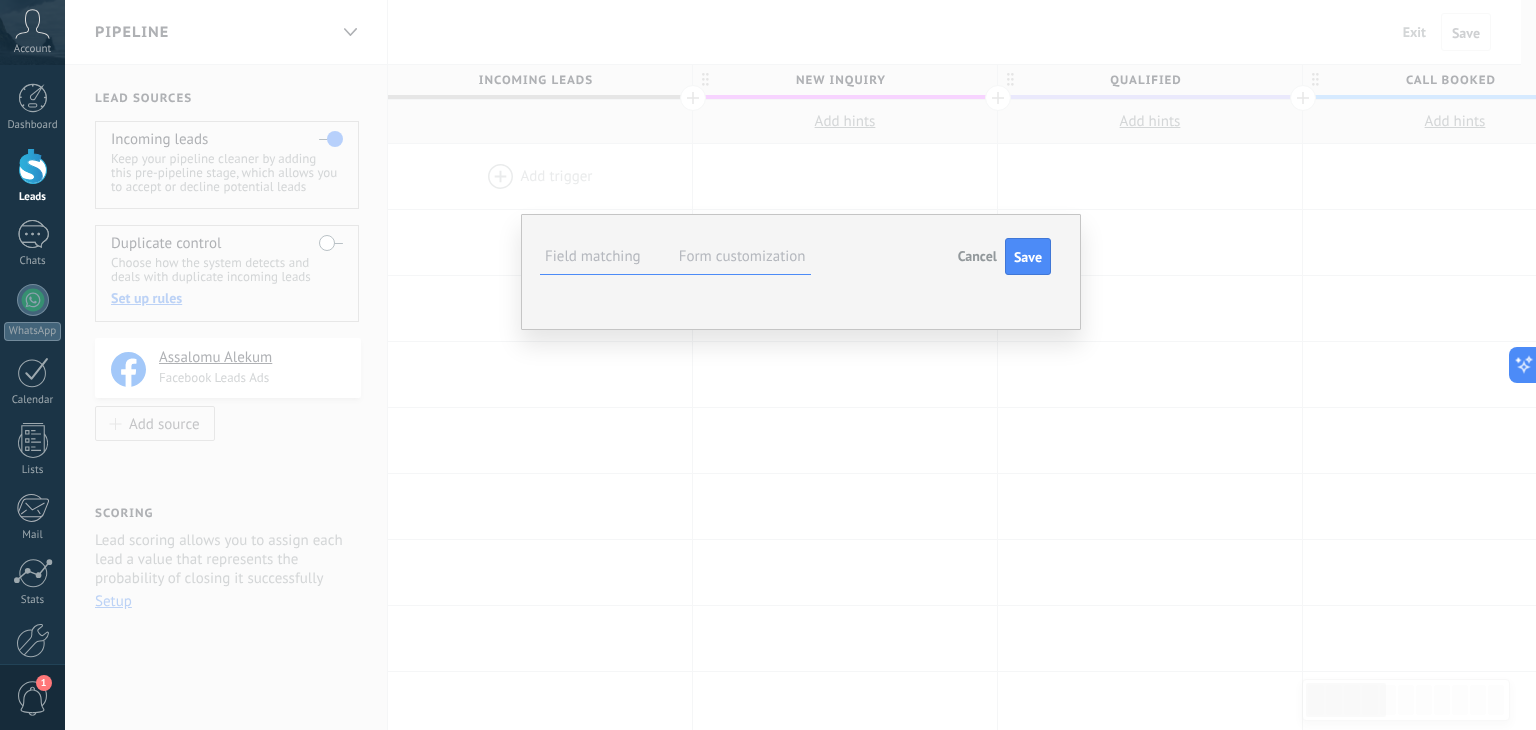 click on "Yoshingiz" at bounding box center (0, 0) 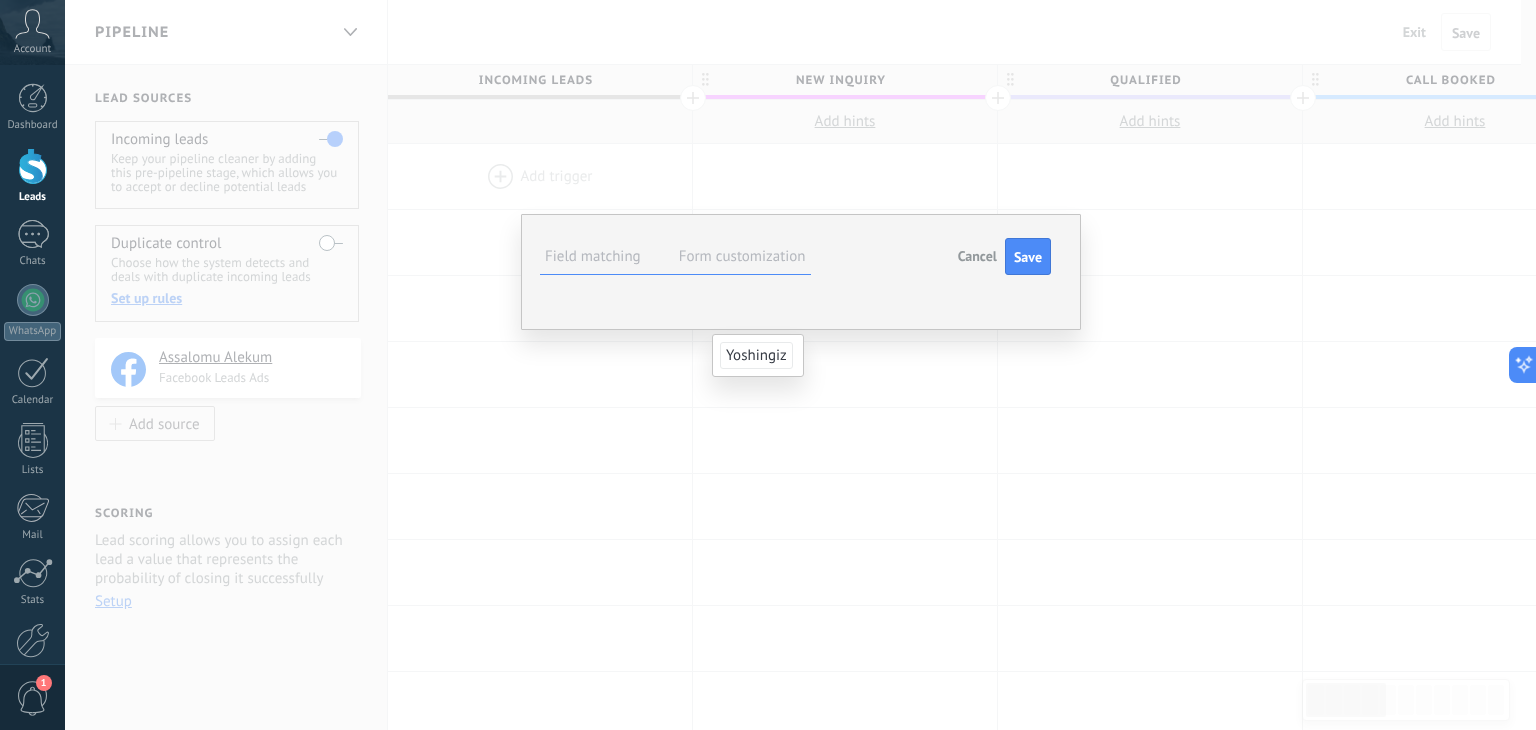 click at bounding box center (0, 0) 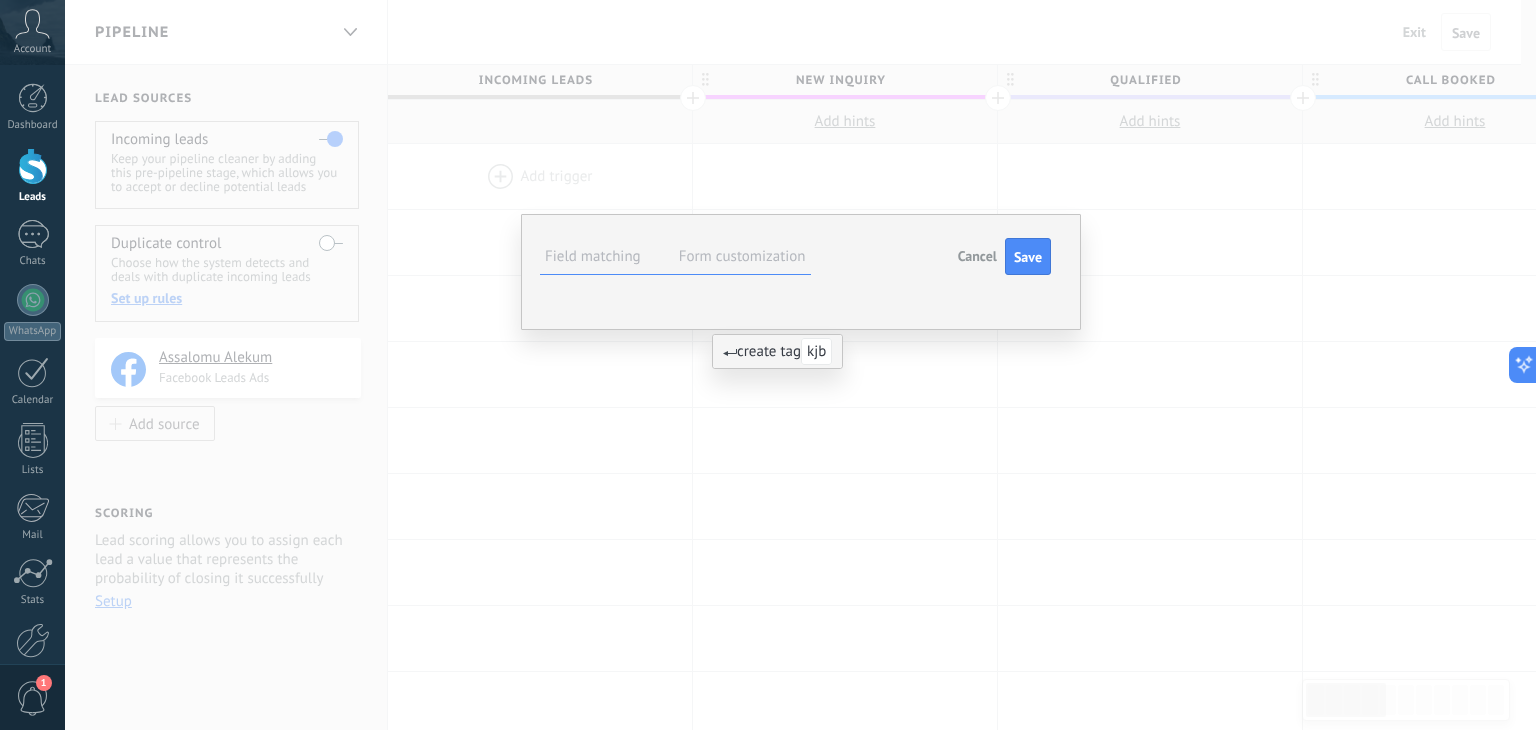 type on "****" 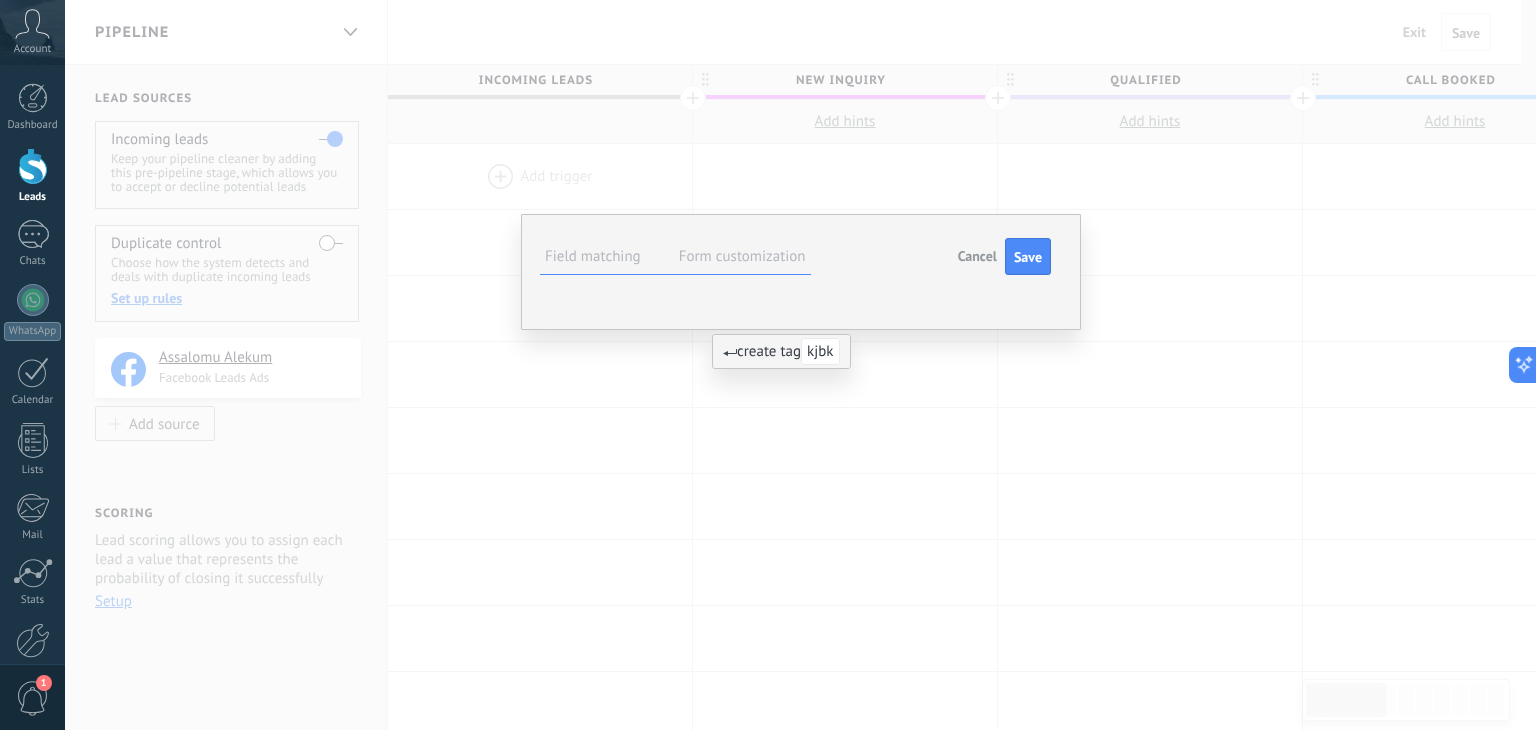 type 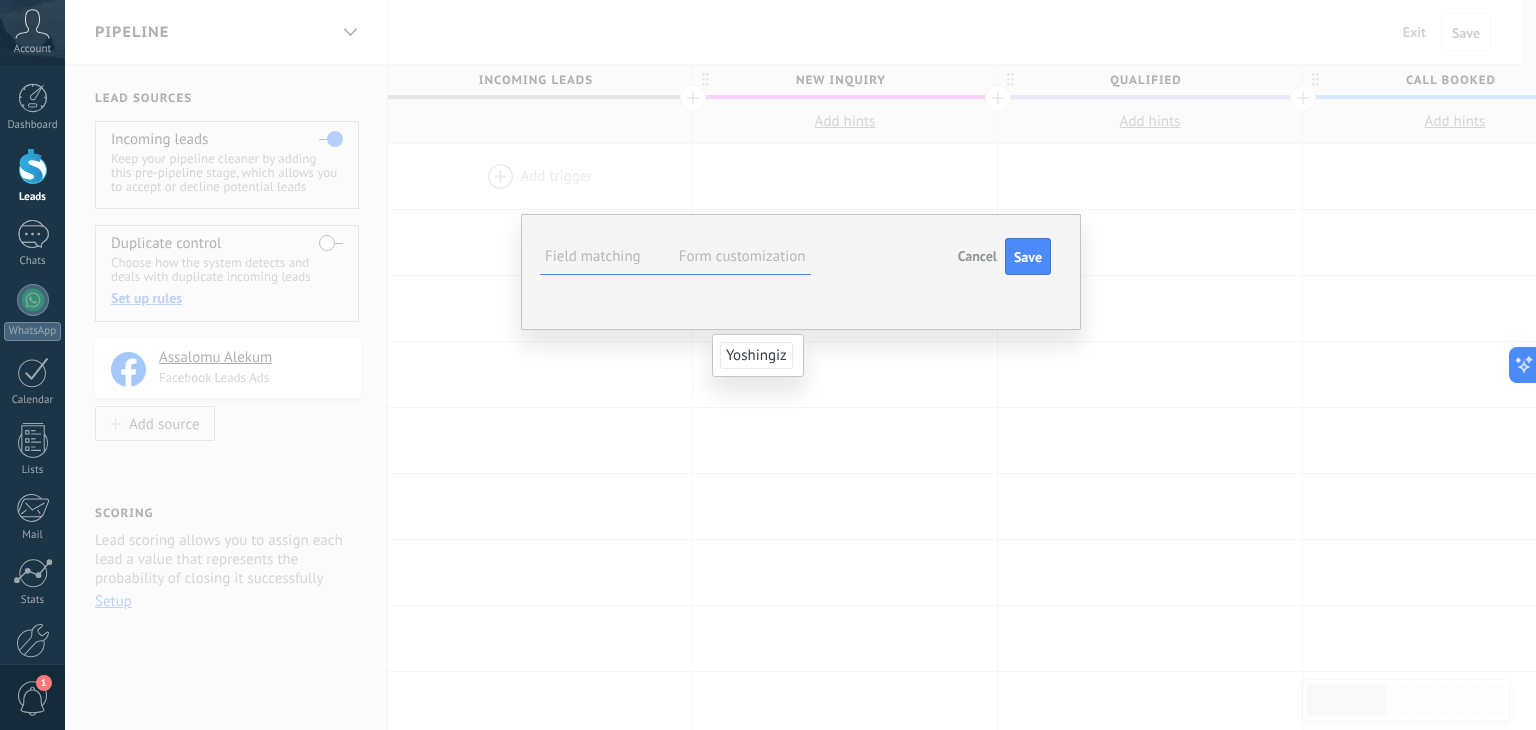 click on "Incoming leads New inquiry Qualified Call booked Preparing proposal Proposal sent Follow up Negotiation Invoice sent [PERSON_NAME] paid – won Project cancelled – lost" at bounding box center [0, 0] 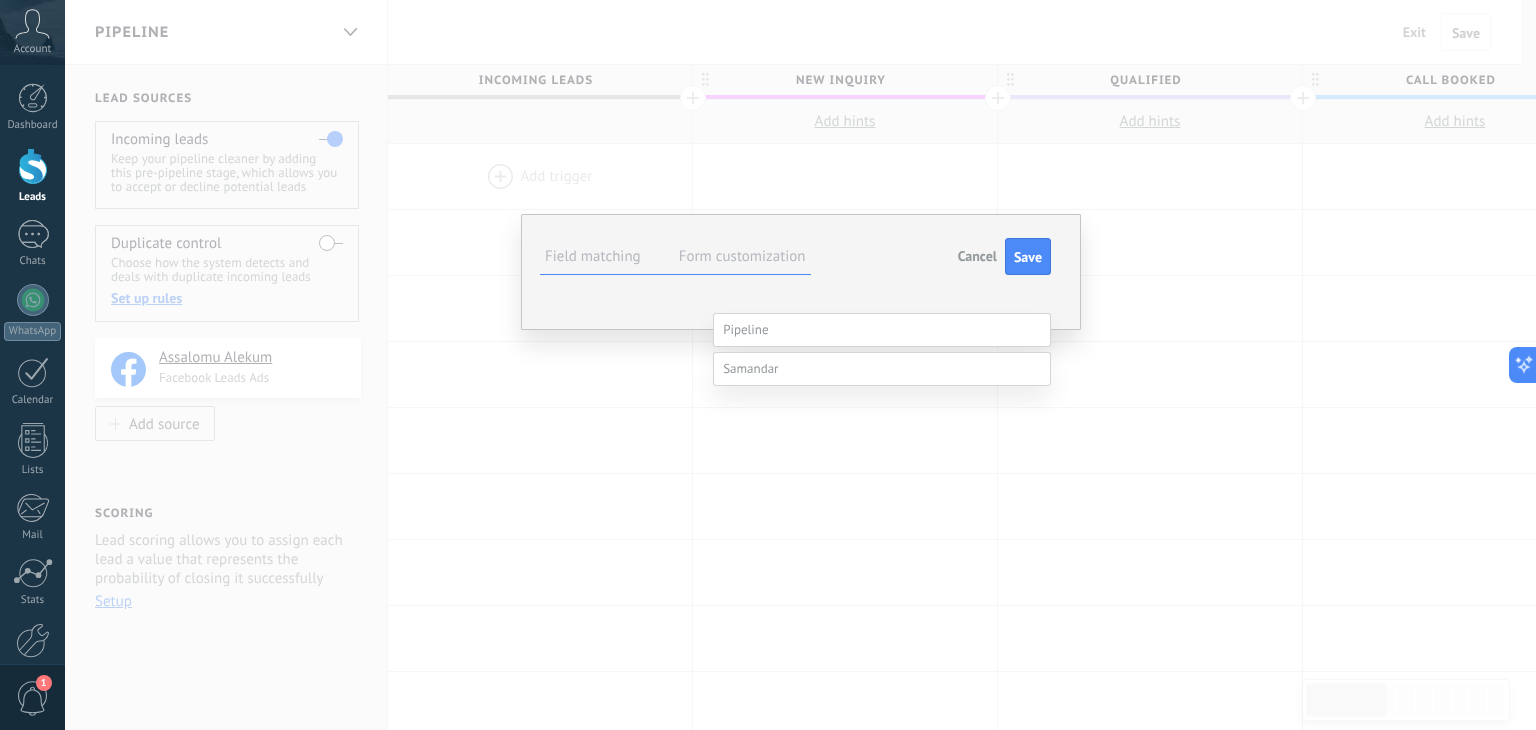 click at bounding box center (882, 369) 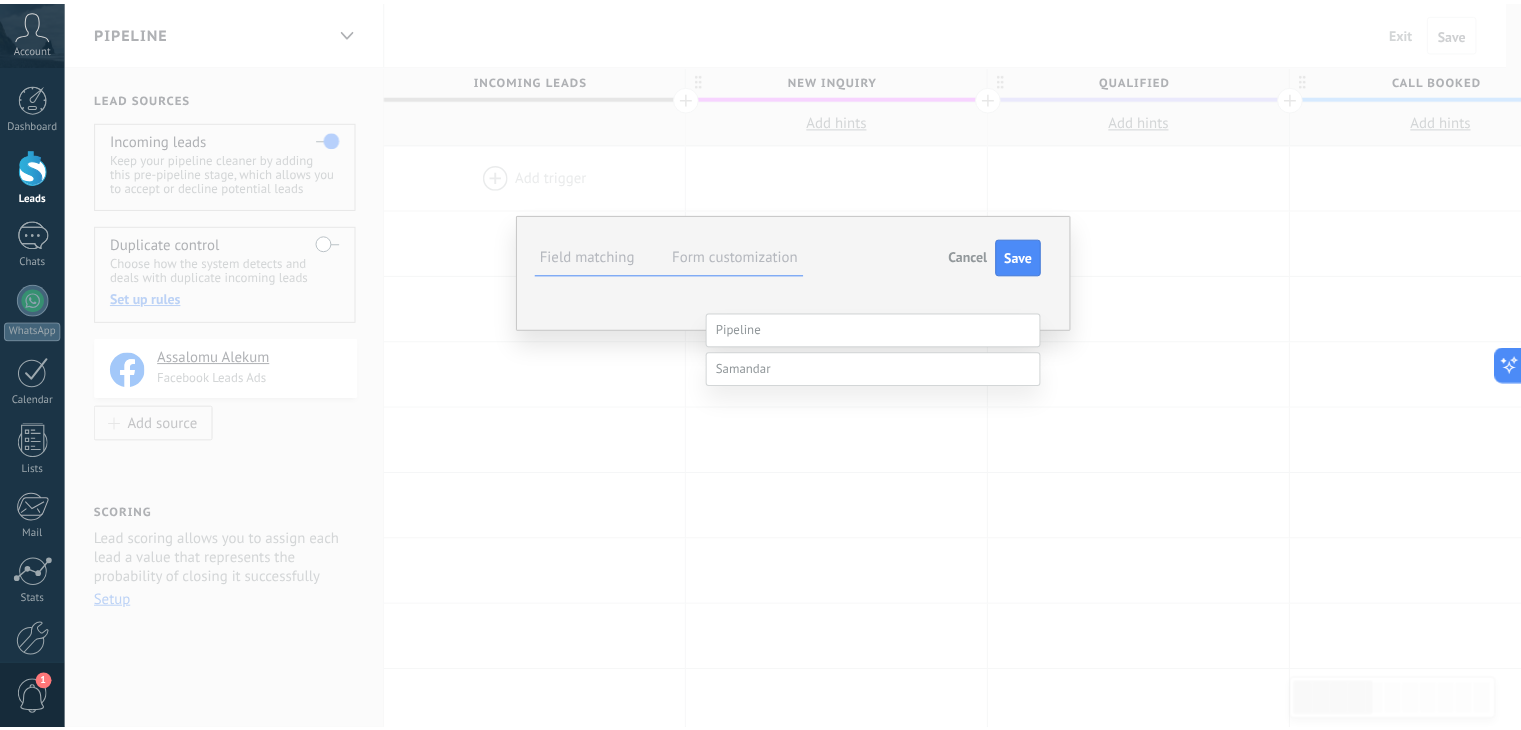 scroll, scrollTop: 39, scrollLeft: 0, axis: vertical 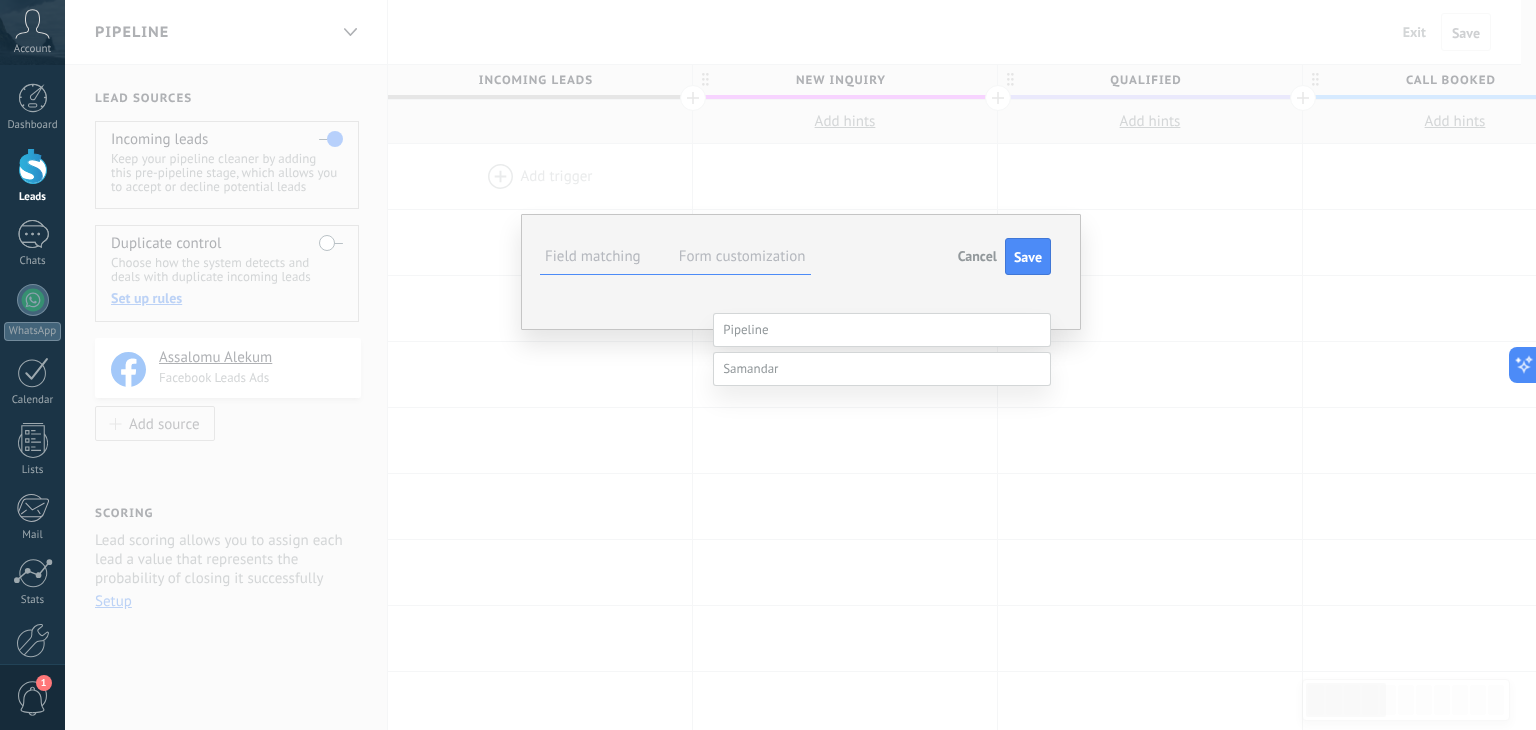 click at bounding box center (882, 369) 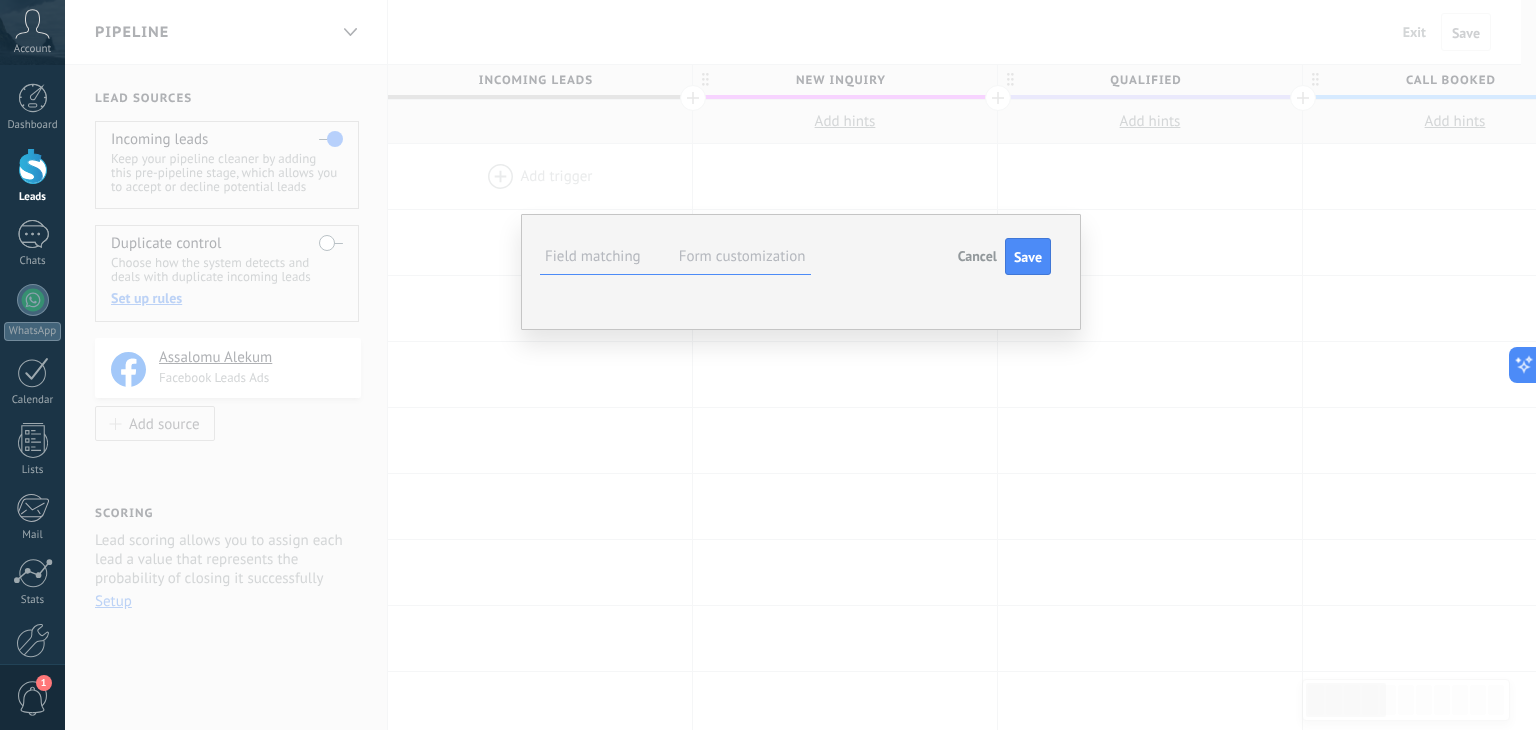 click on "samandar" at bounding box center [0, 0] 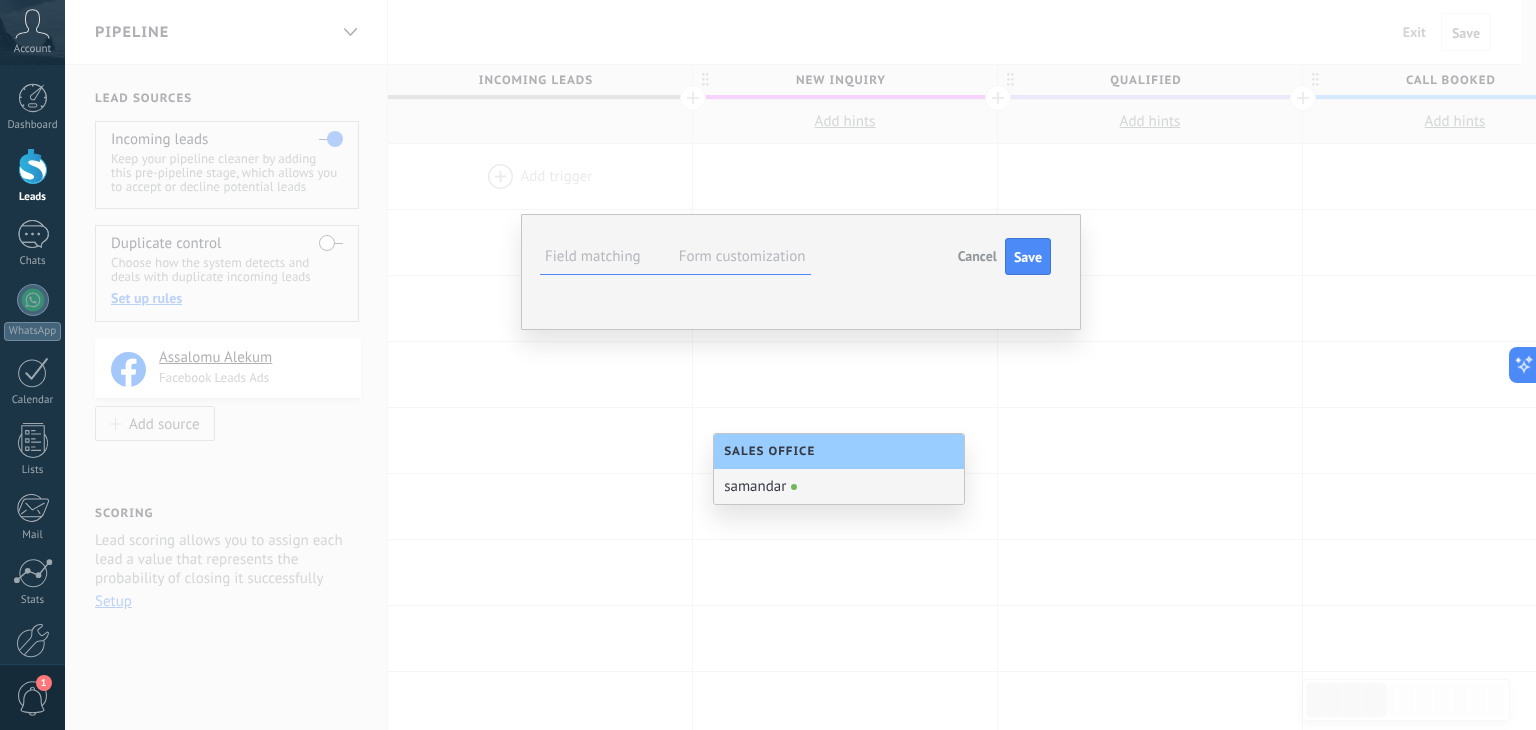 click on "Sales Office" at bounding box center [774, 451] 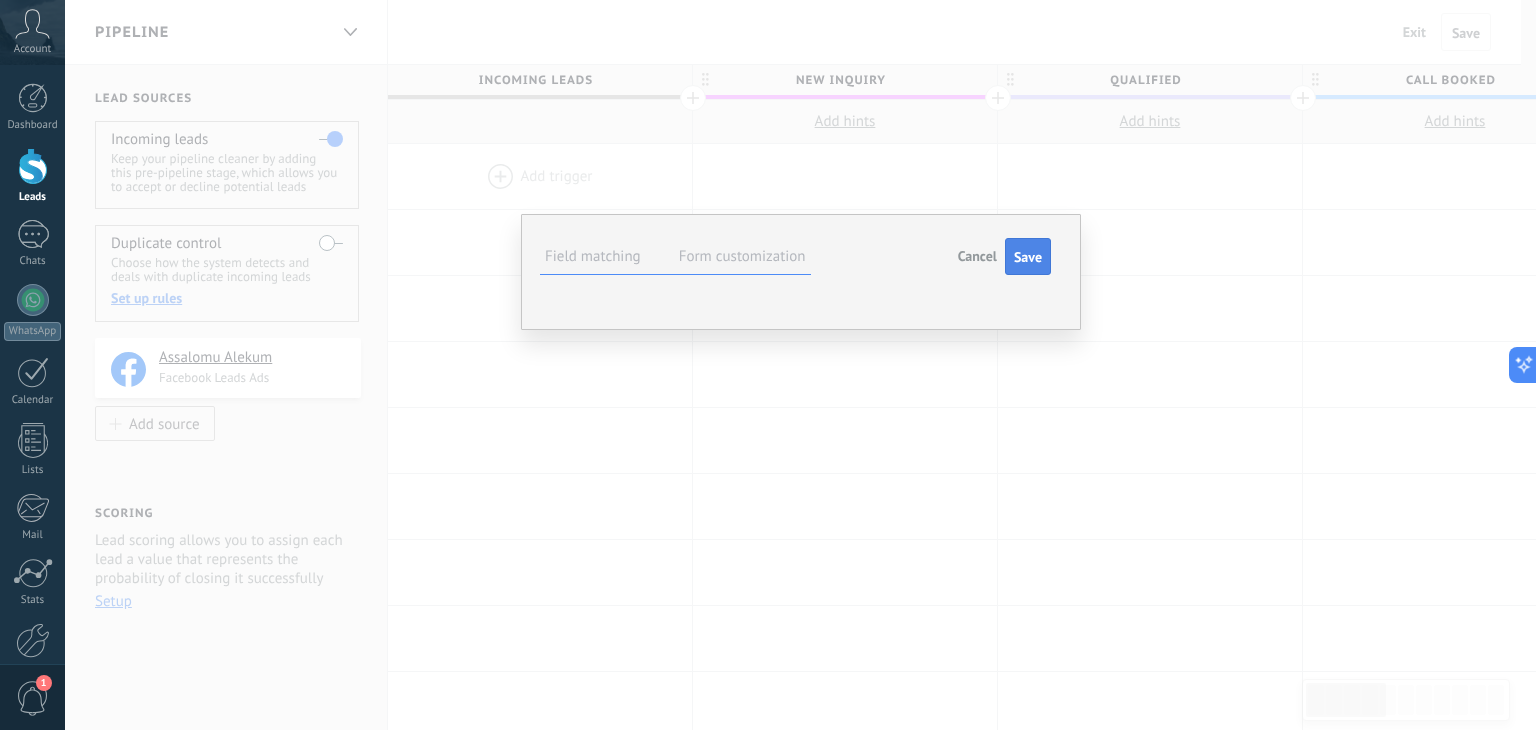 click on "Save" at bounding box center (1028, 257) 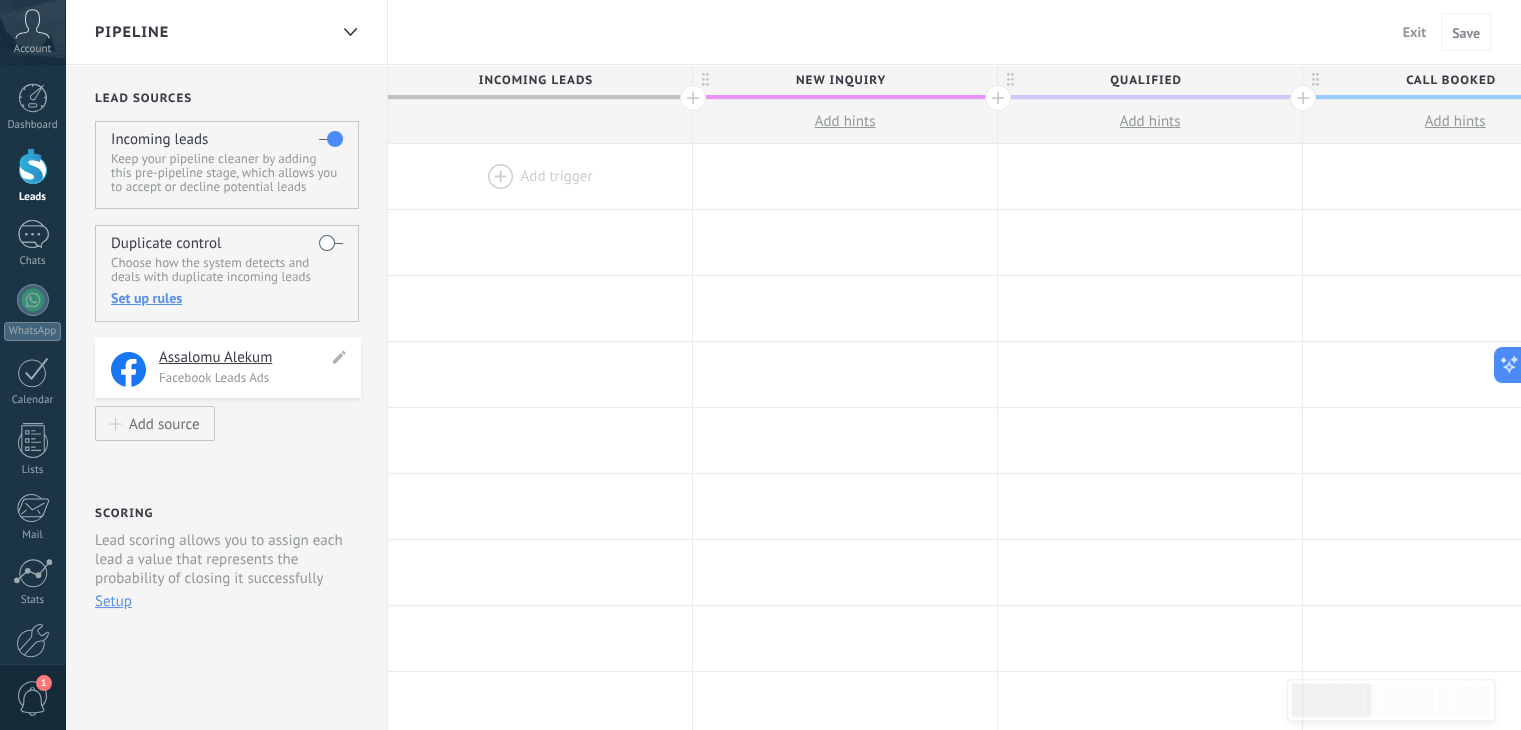 click on "Assalomu Alekum" at bounding box center [243, 358] 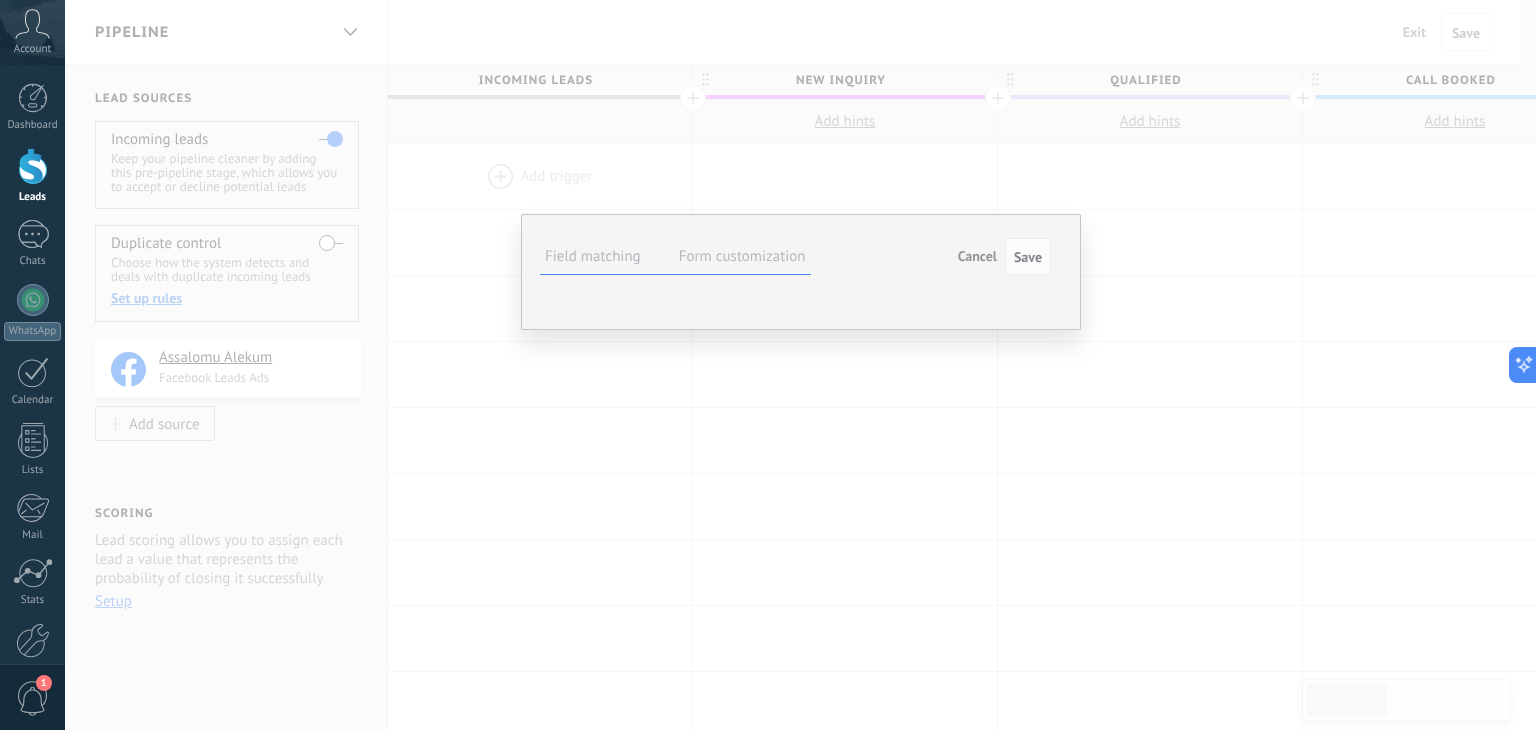 click on "**********" at bounding box center (800, 365) 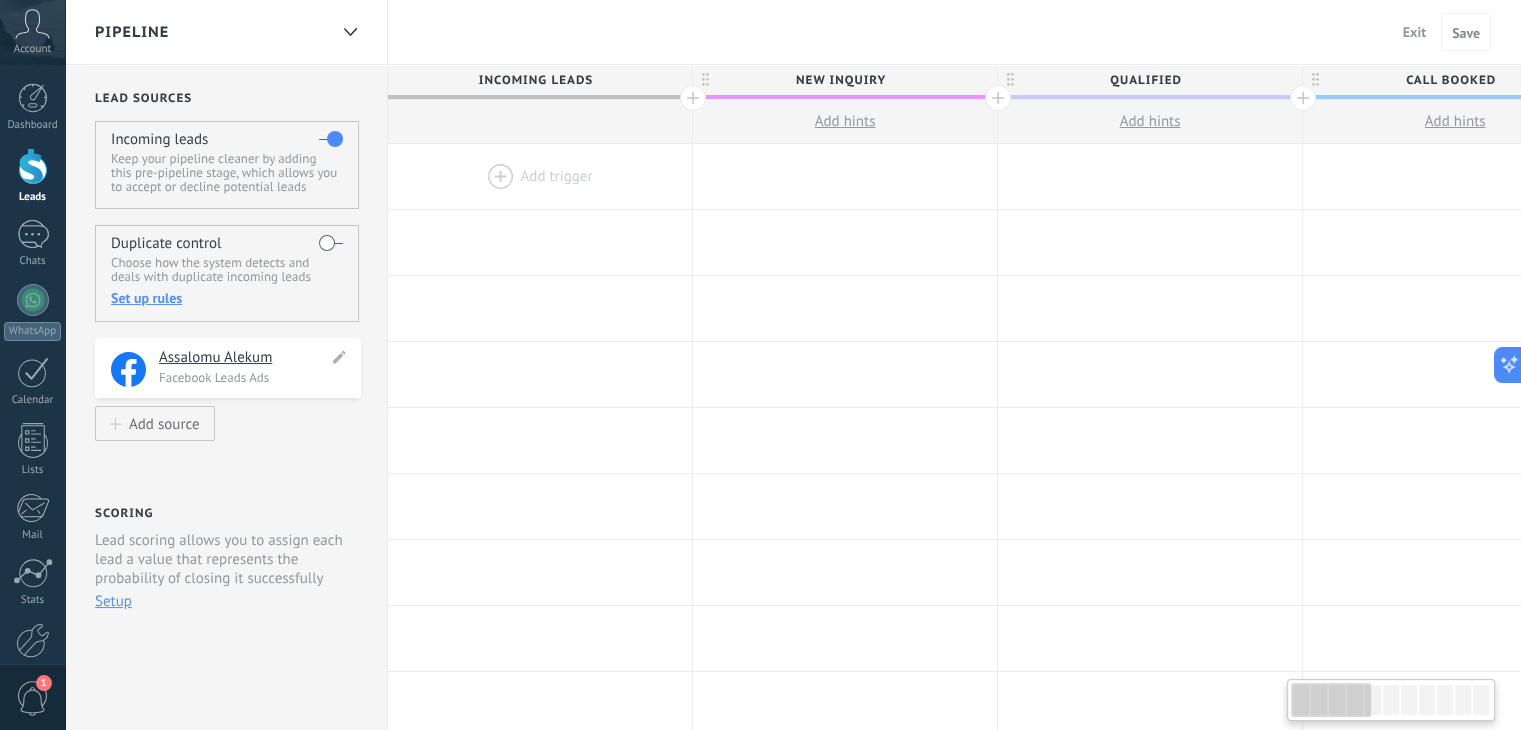 click on "Facebook Leads Ads" at bounding box center (254, 377) 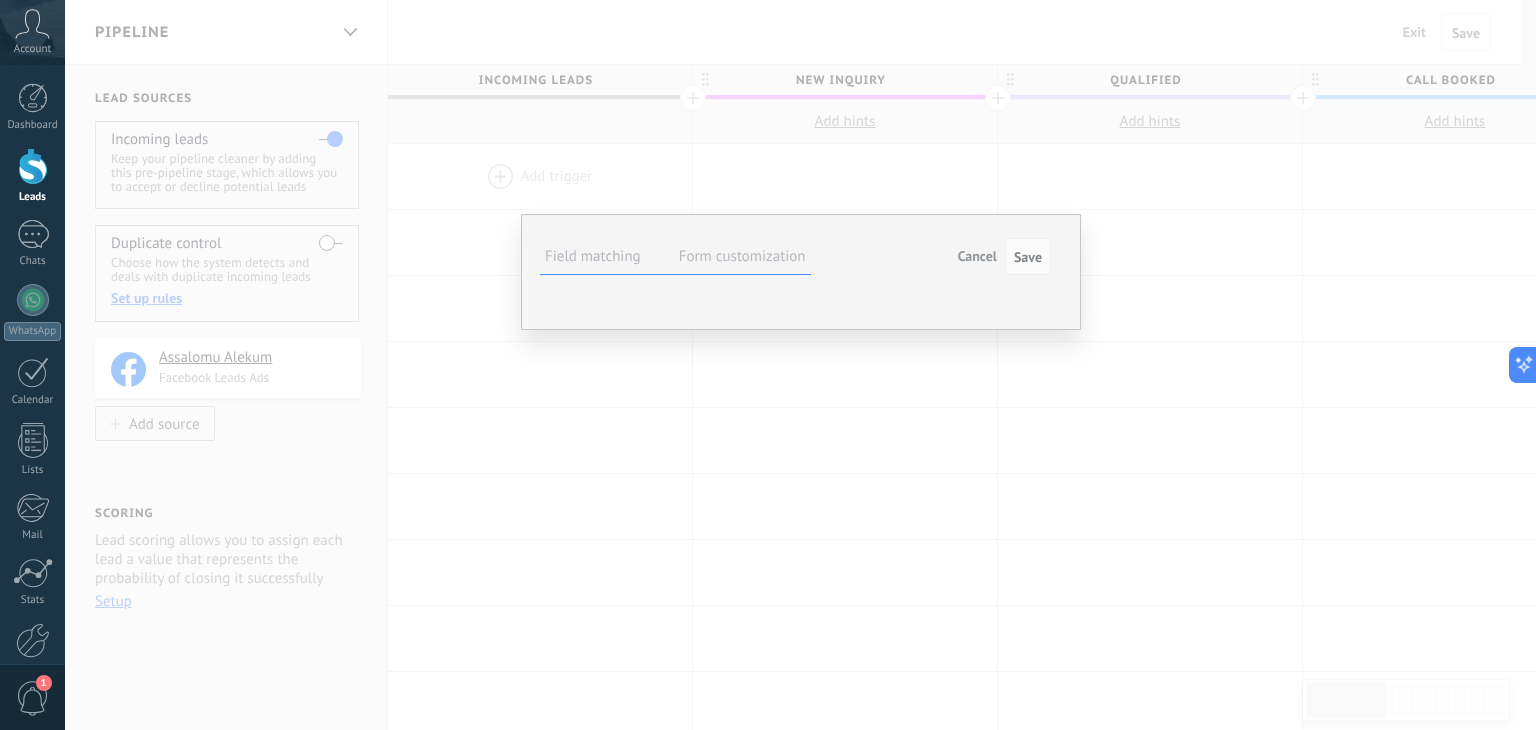 click on "**********" at bounding box center (800, 365) 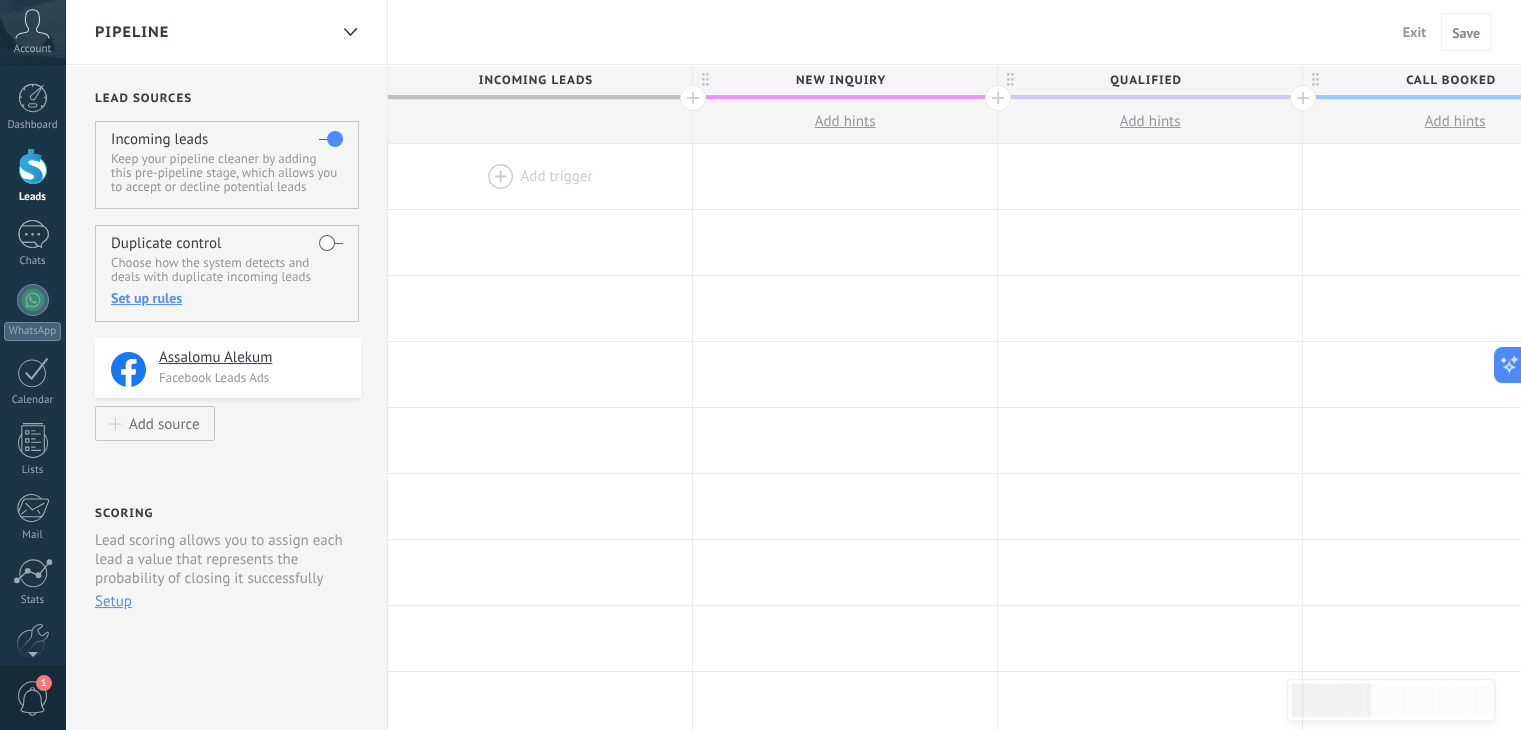 click at bounding box center (33, 166) 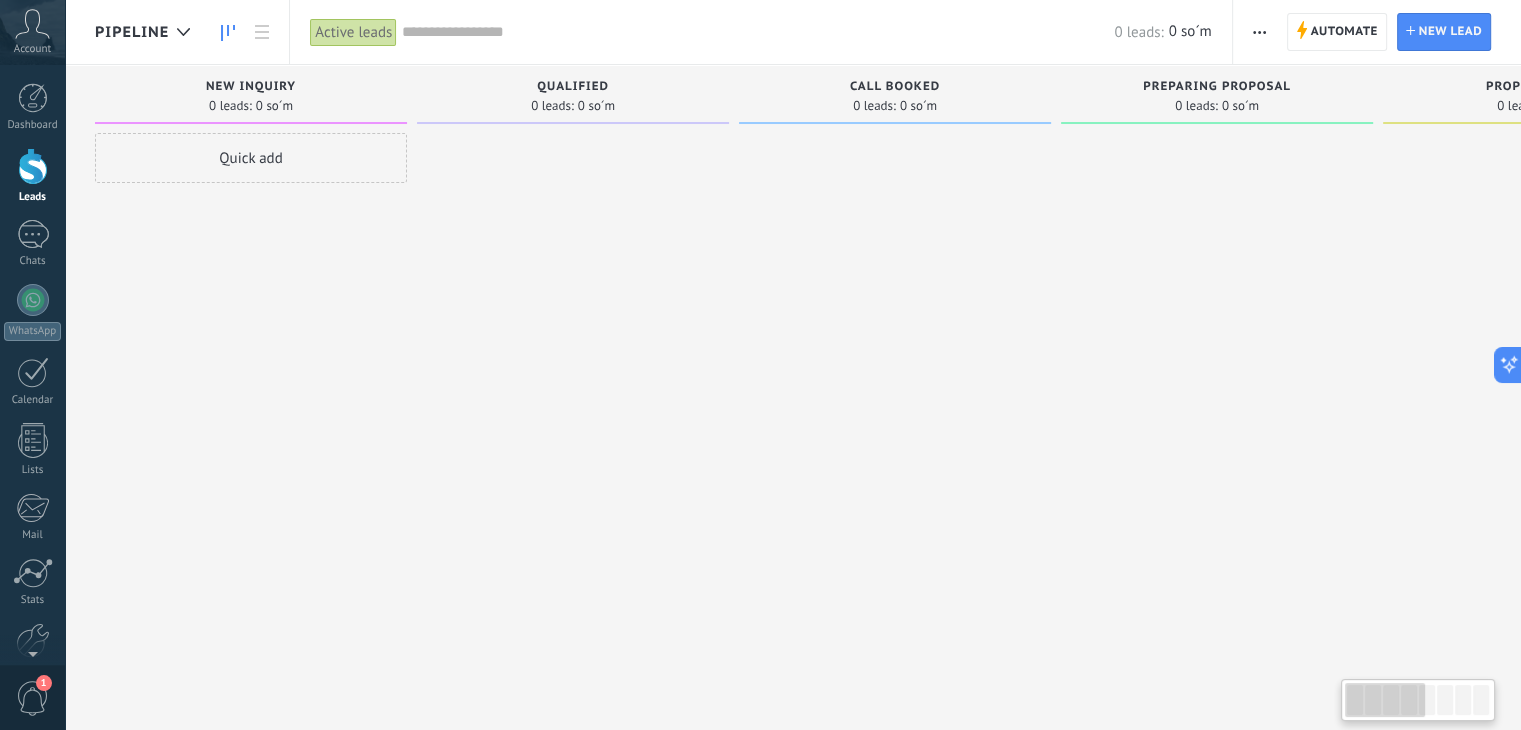 click at bounding box center [573, 367] 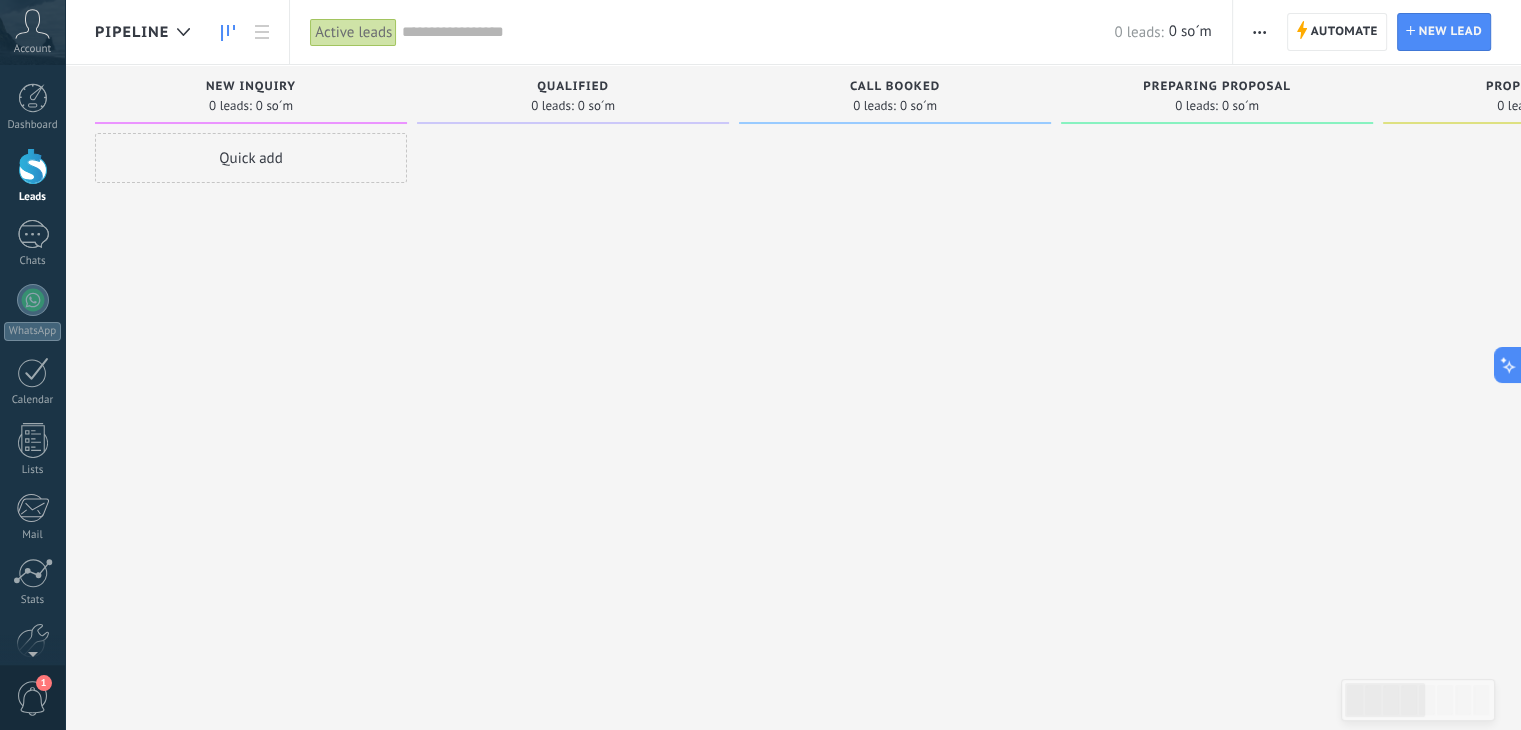 click on "Quick add" at bounding box center (251, 158) 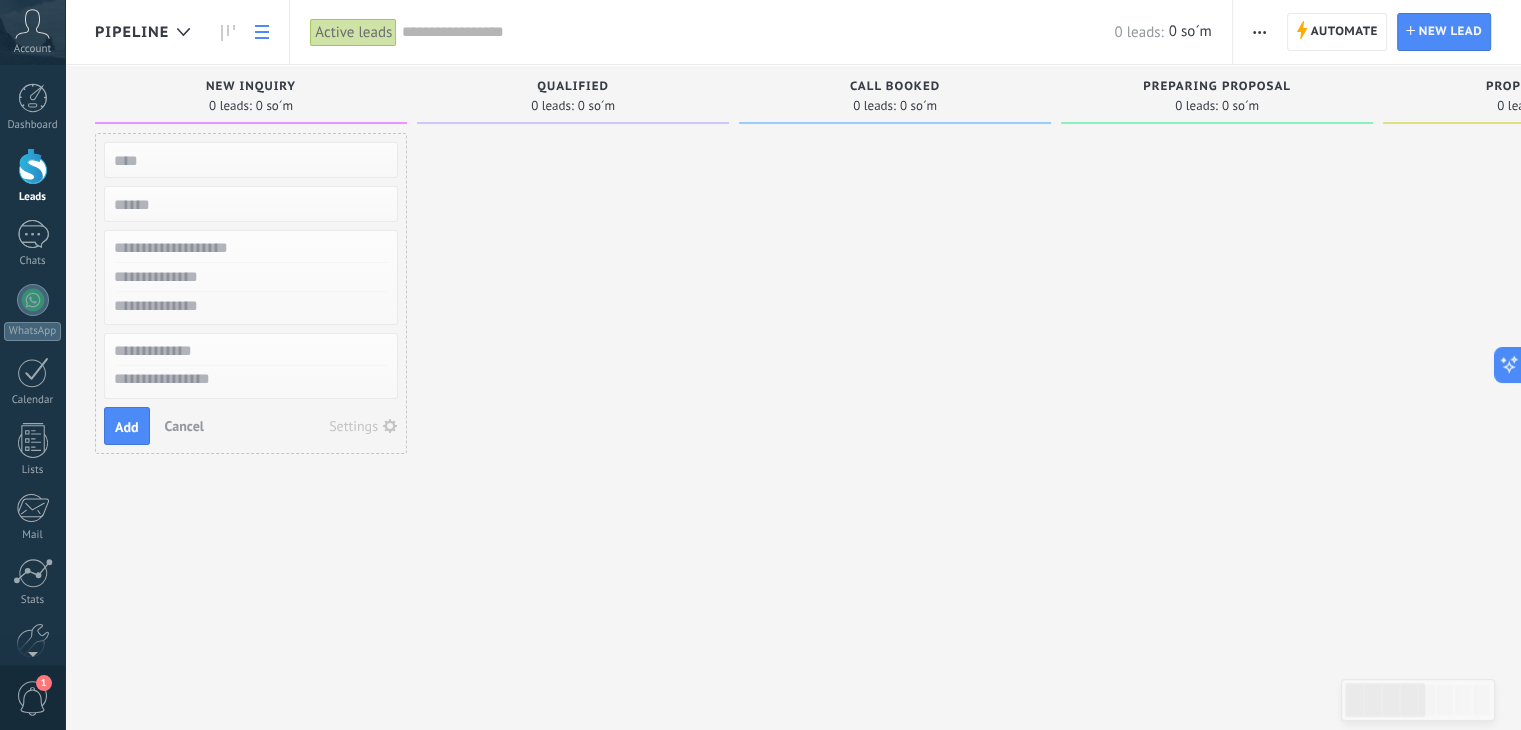 click 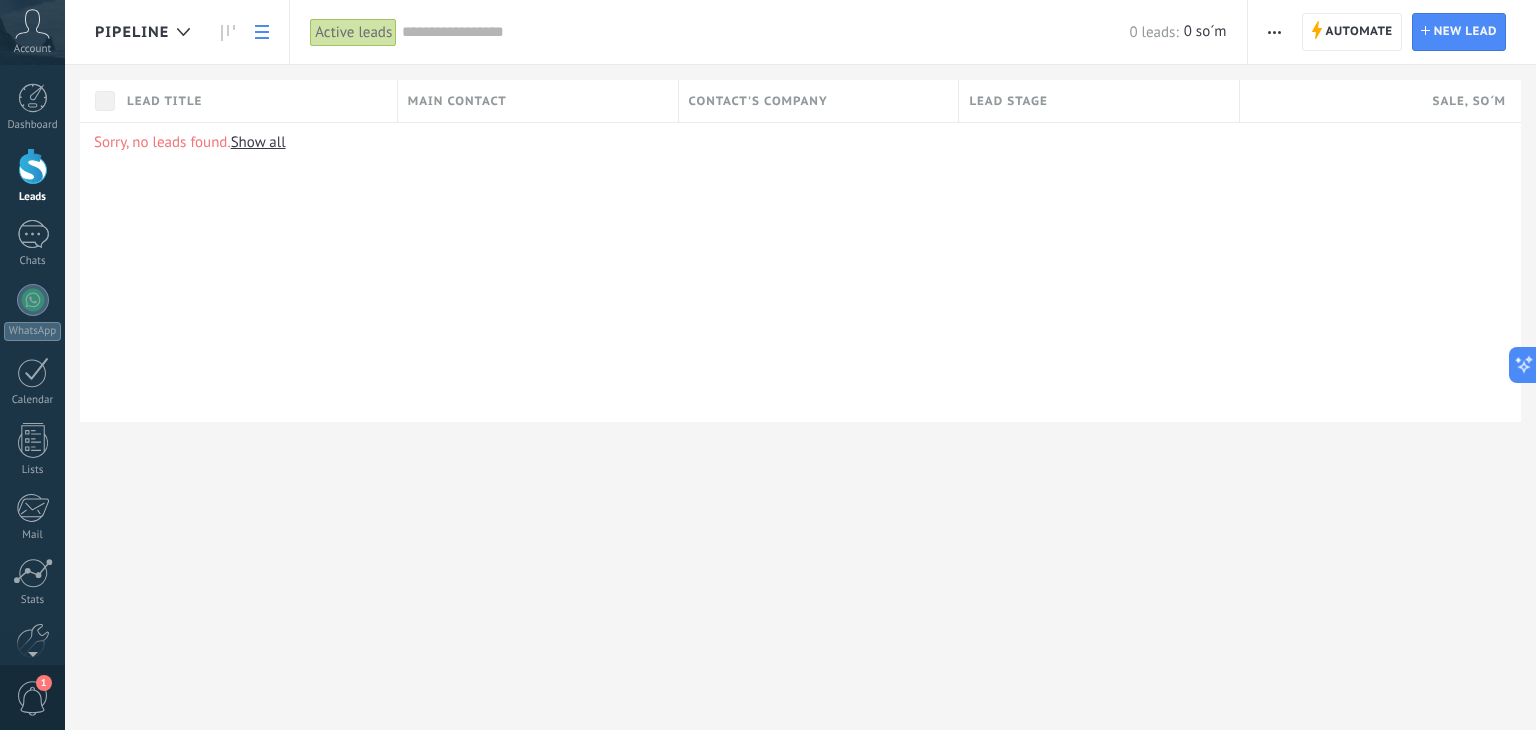 click on "Show all" at bounding box center (258, 142) 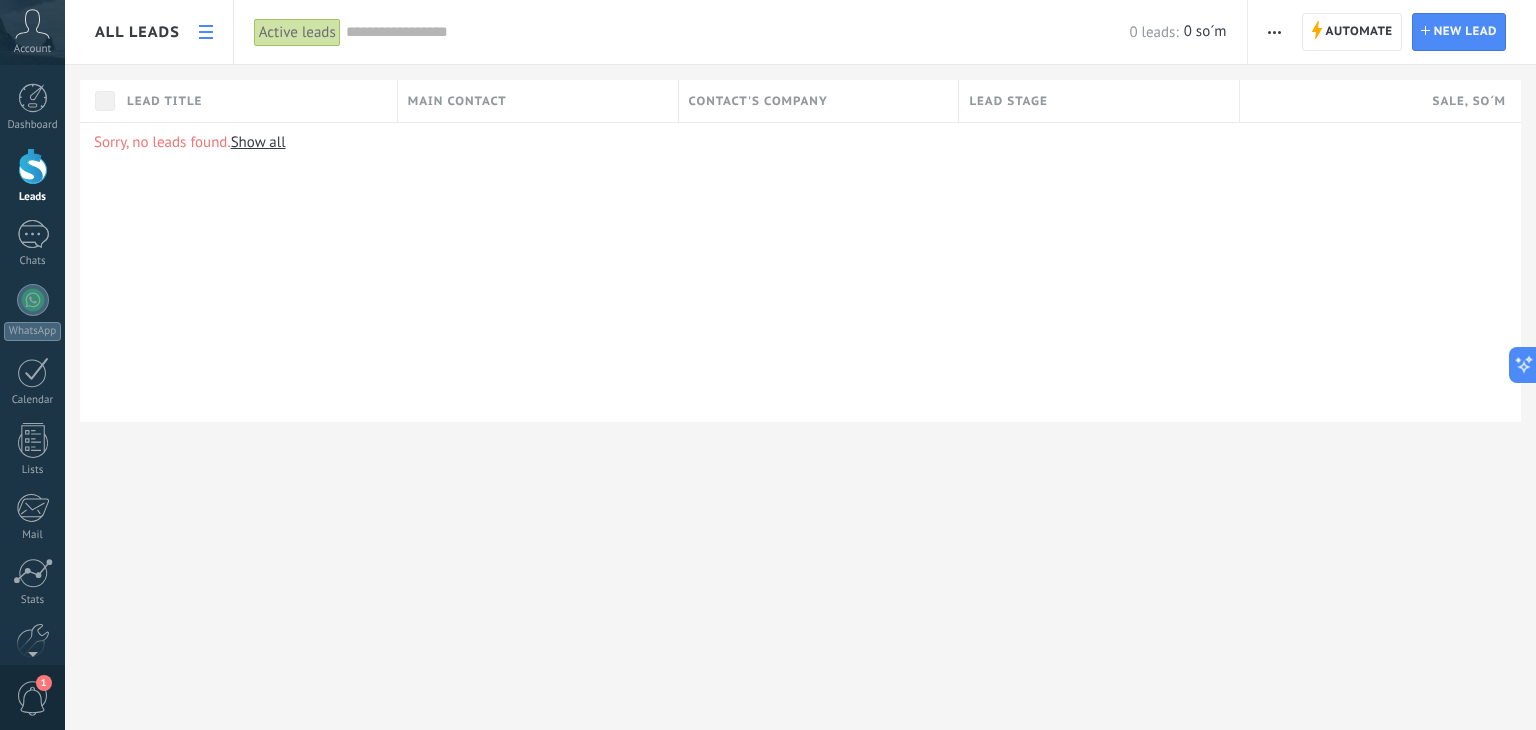 click on "All leads" at bounding box center [137, 32] 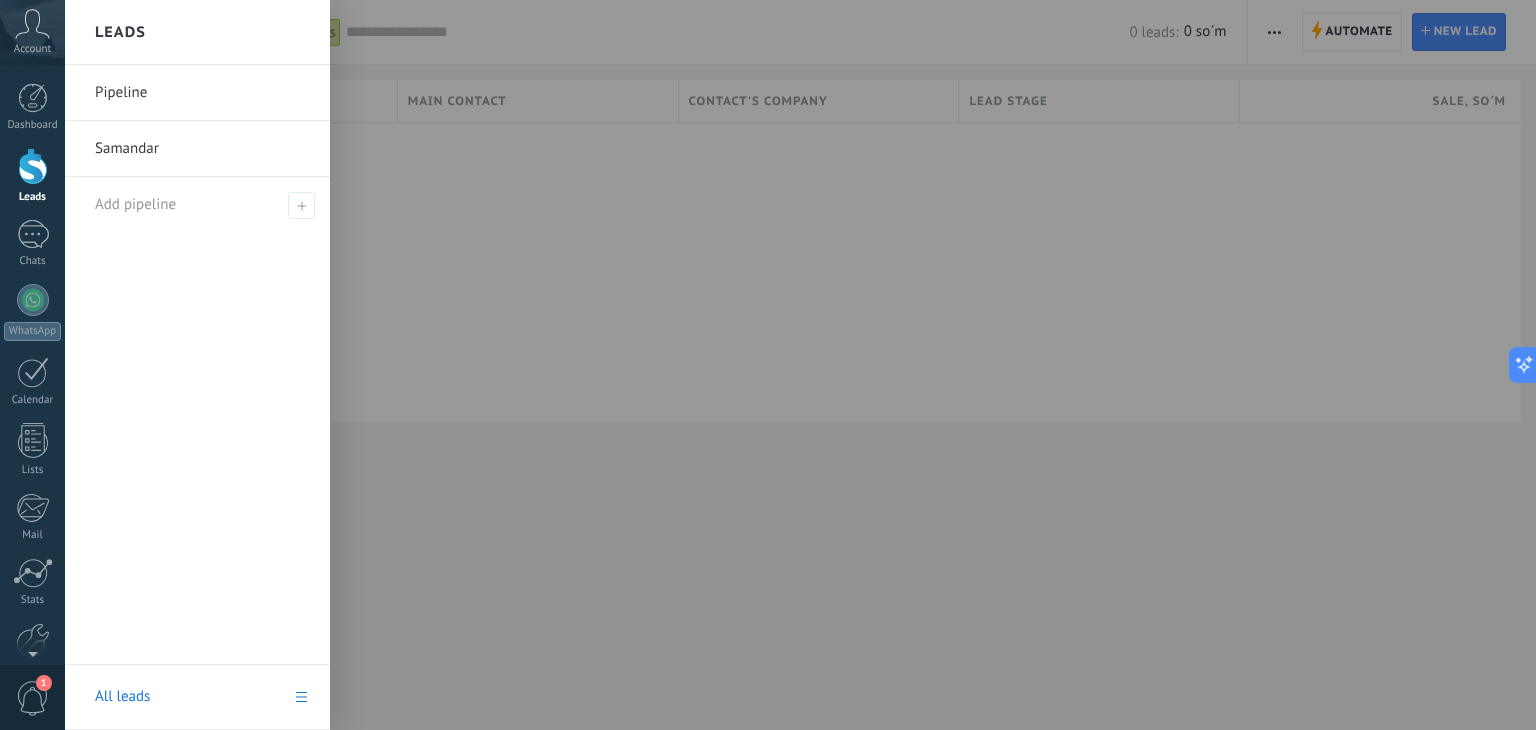 click on "Pipeline" at bounding box center (202, 93) 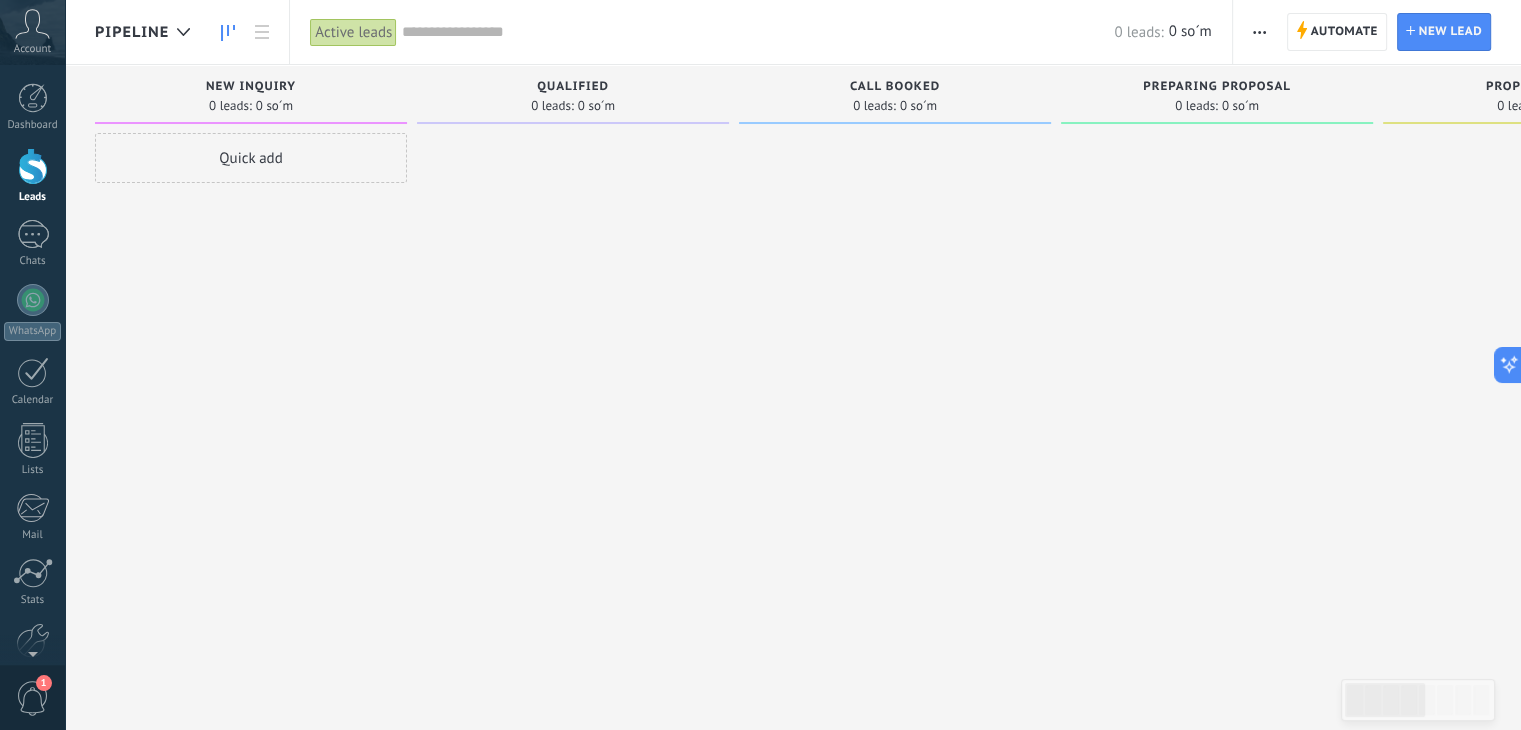 click on "Active leads" at bounding box center [353, 32] 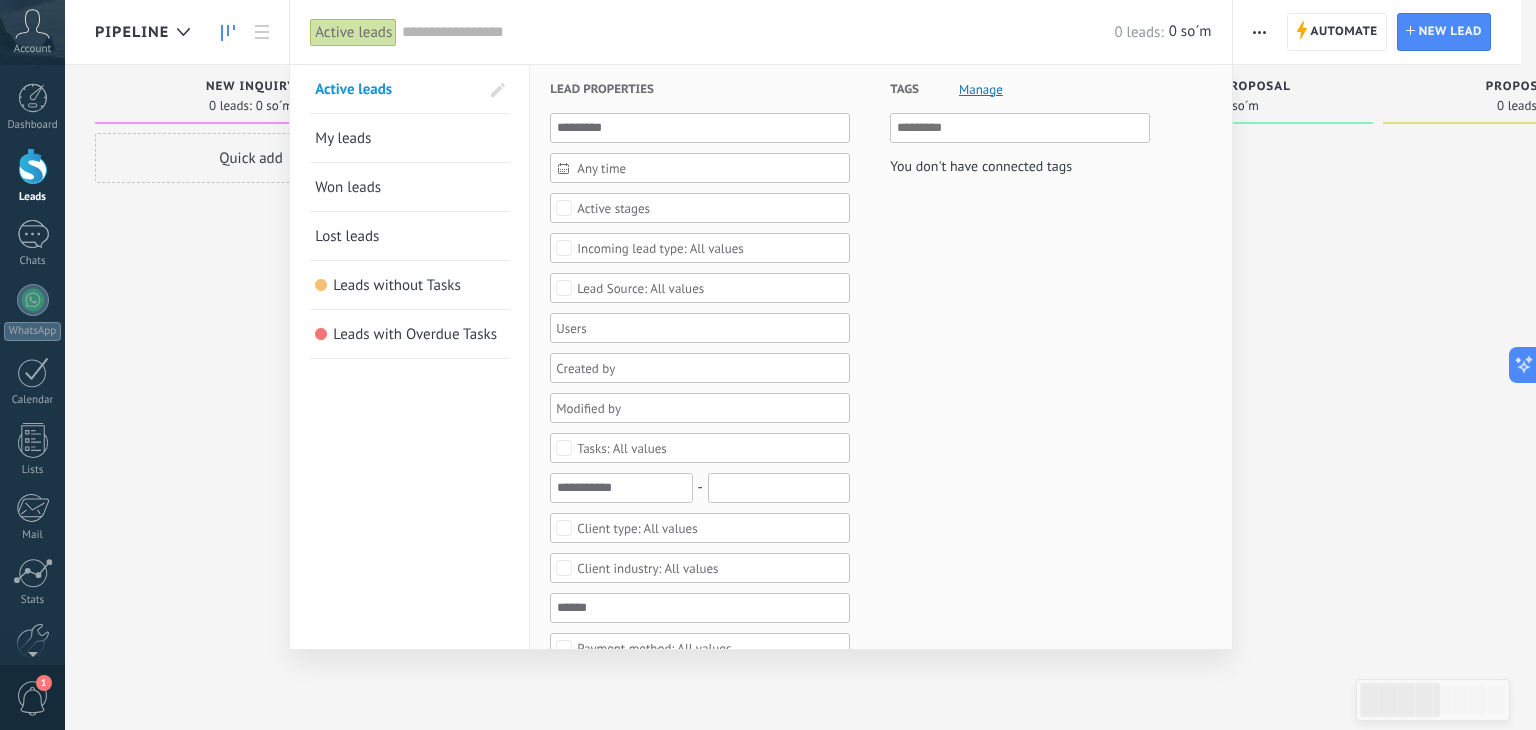 click at bounding box center [498, 90] 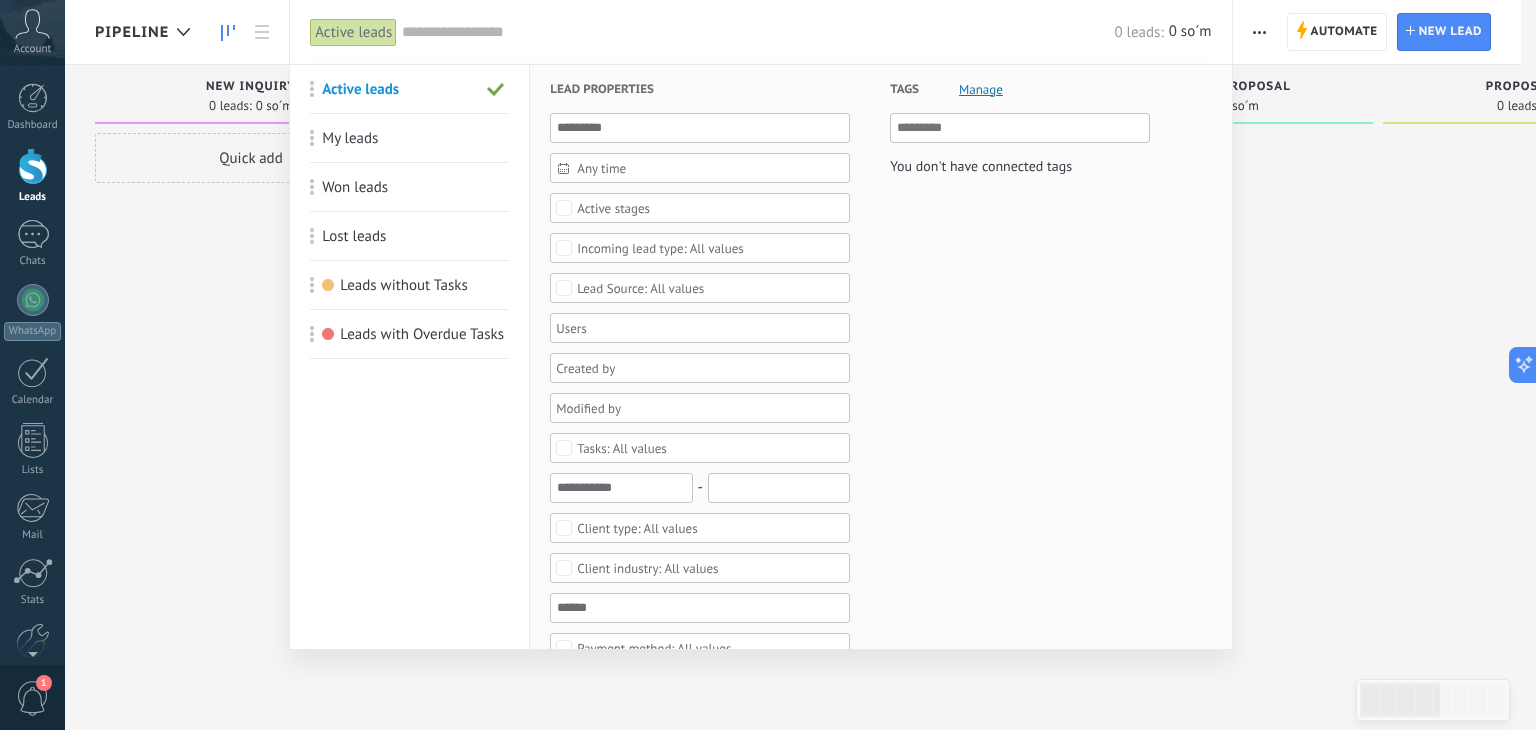 click at bounding box center [496, 90] 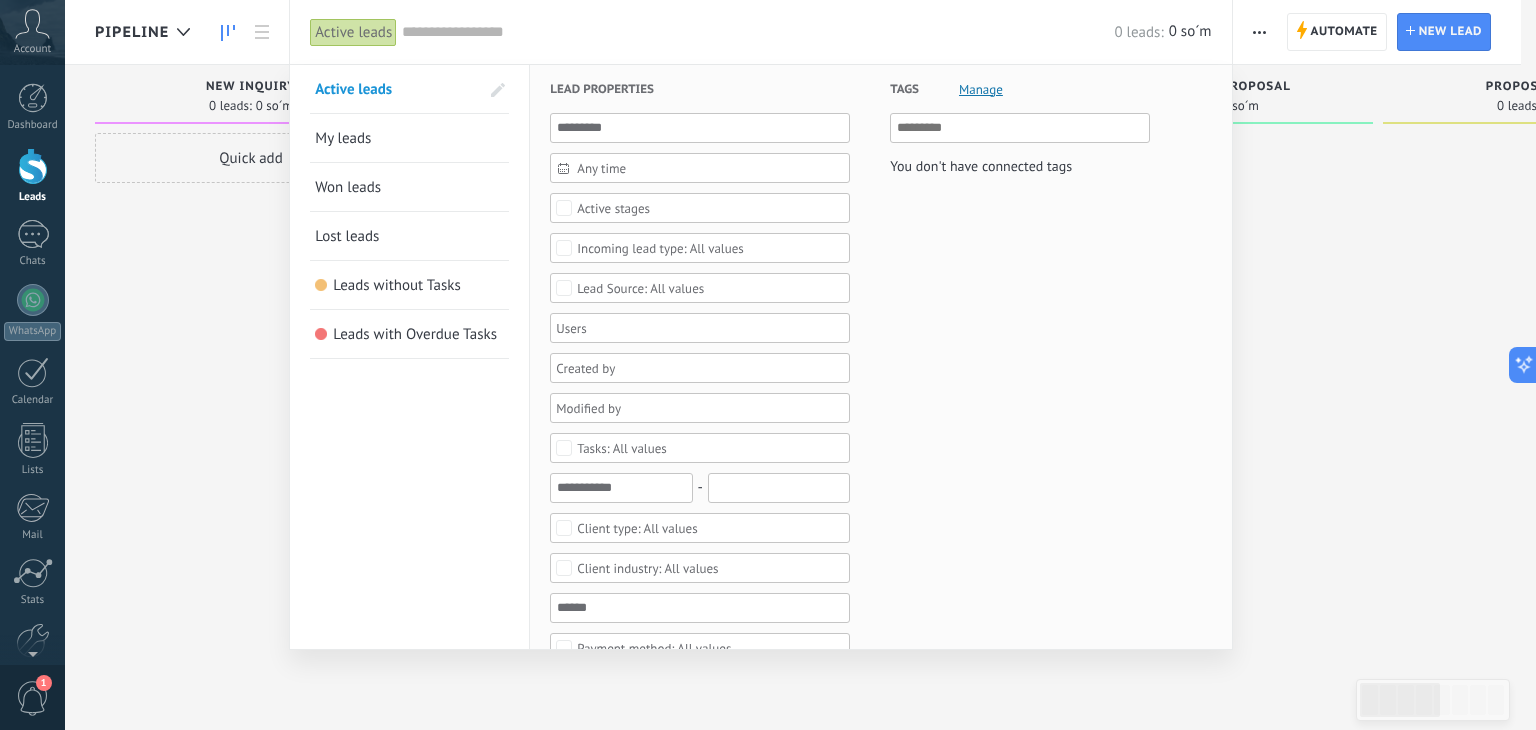 click at bounding box center [768, 365] 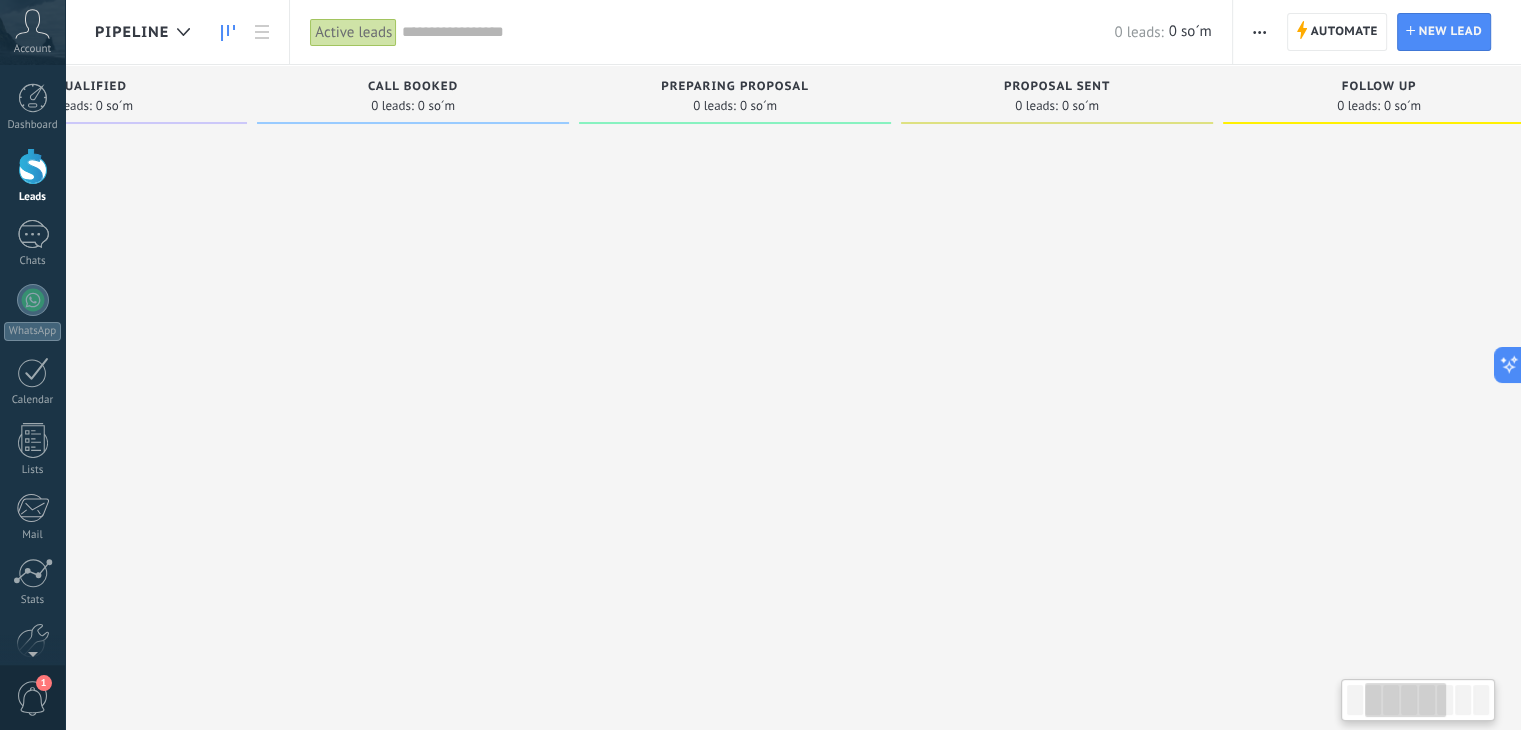 scroll, scrollTop: 0, scrollLeft: 512, axis: horizontal 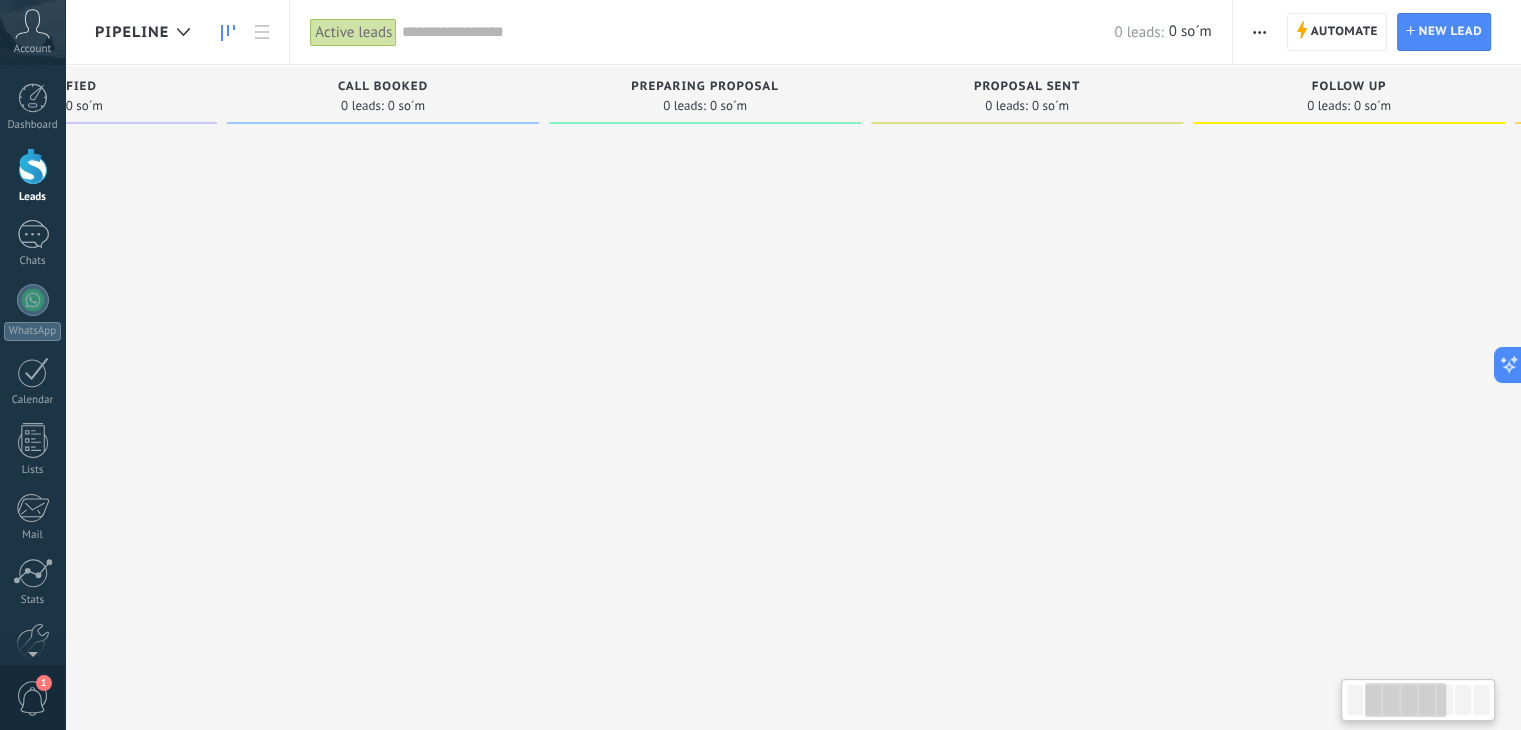 drag, startPoint x: 1173, startPoint y: 207, endPoint x: 669, endPoint y: 361, distance: 527.00287 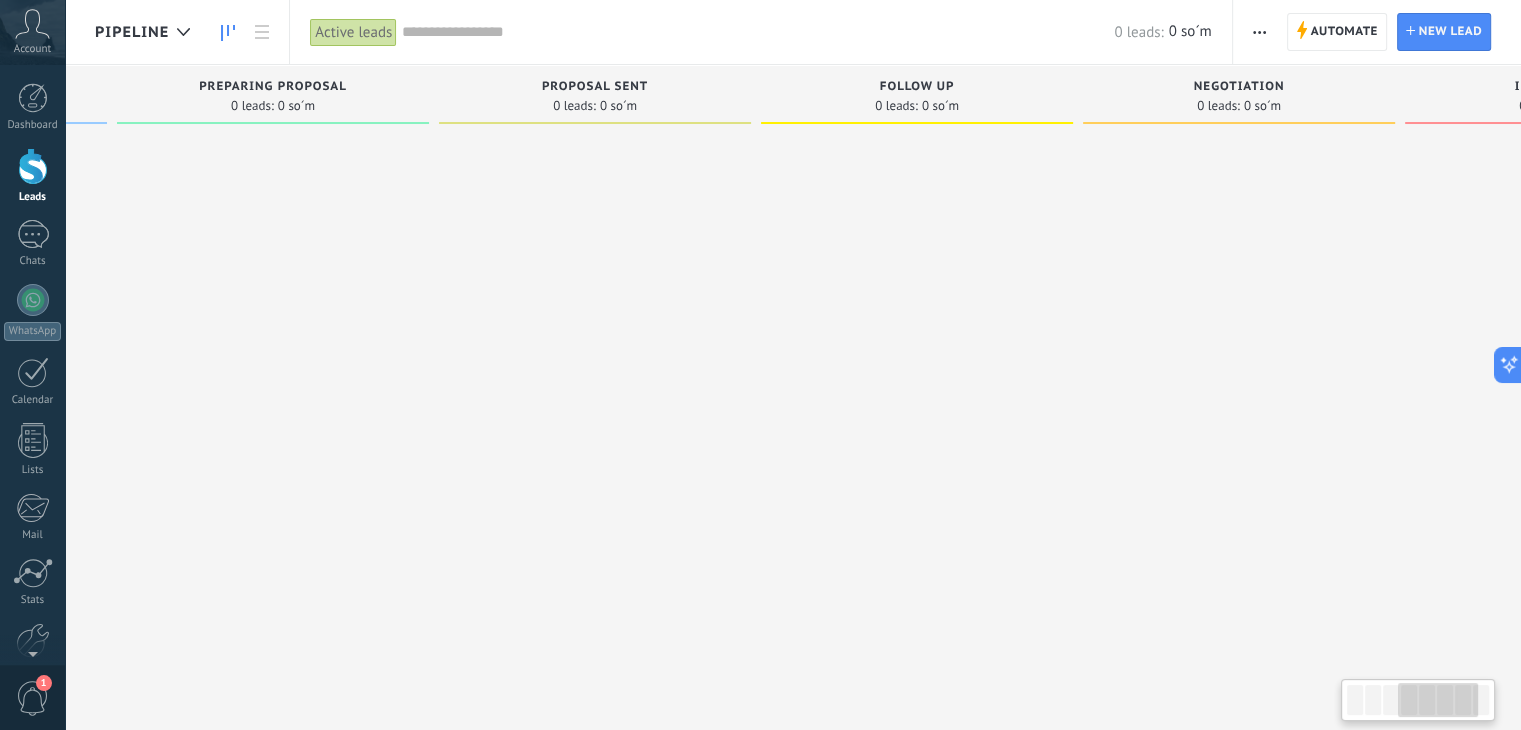 drag, startPoint x: 669, startPoint y: 361, endPoint x: 696, endPoint y: 295, distance: 71.30919 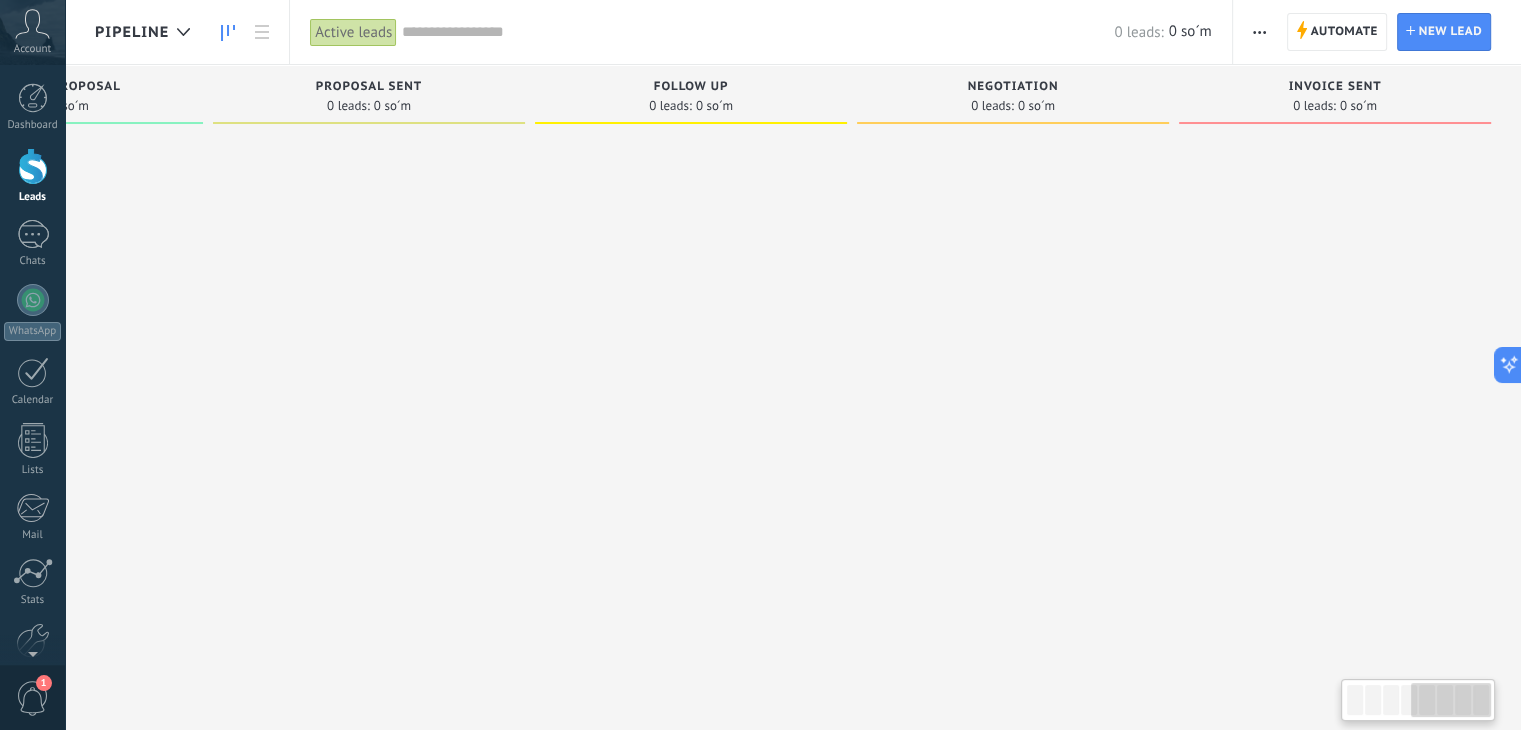 drag, startPoint x: 696, startPoint y: 295, endPoint x: 189, endPoint y: 277, distance: 507.31943 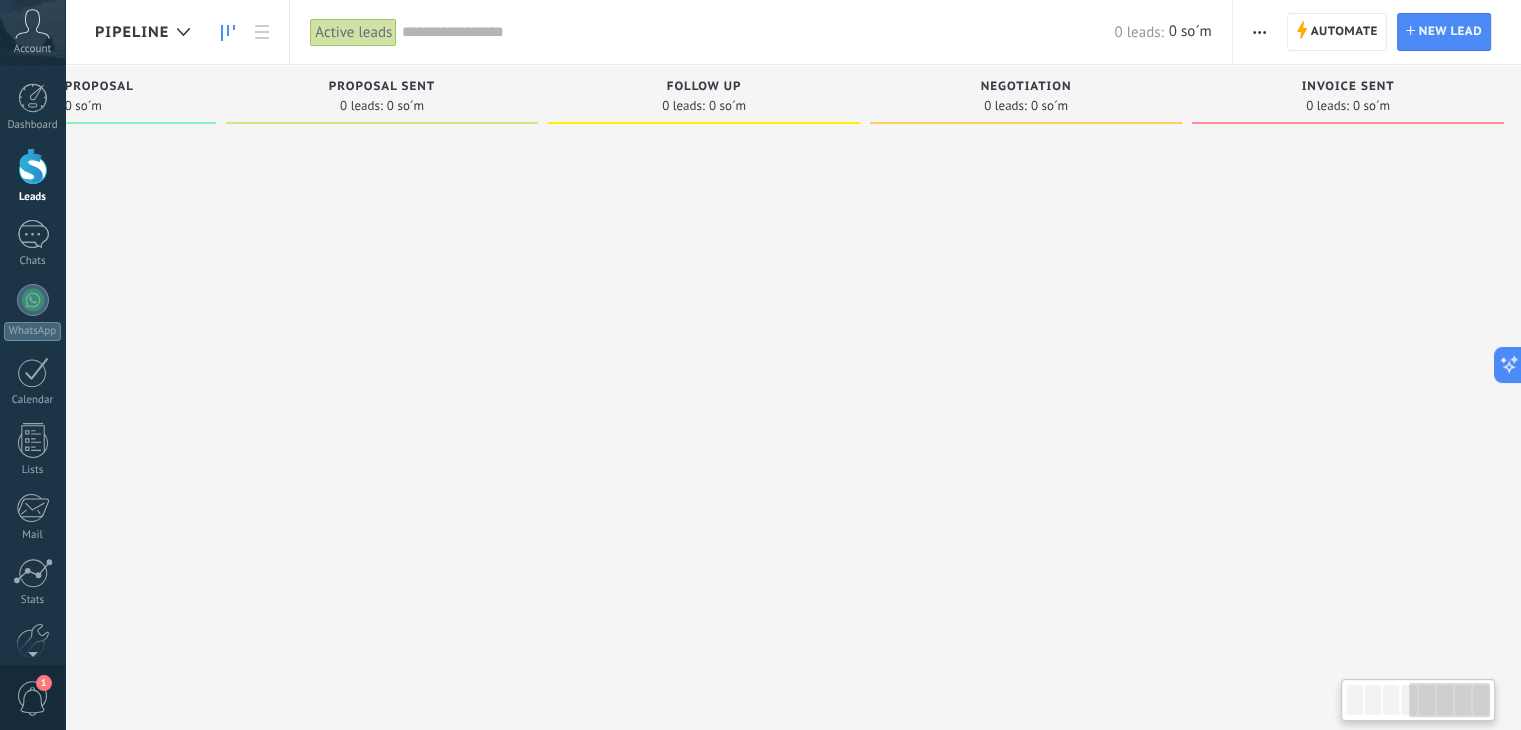 scroll, scrollTop: 0, scrollLeft: 1170, axis: horizontal 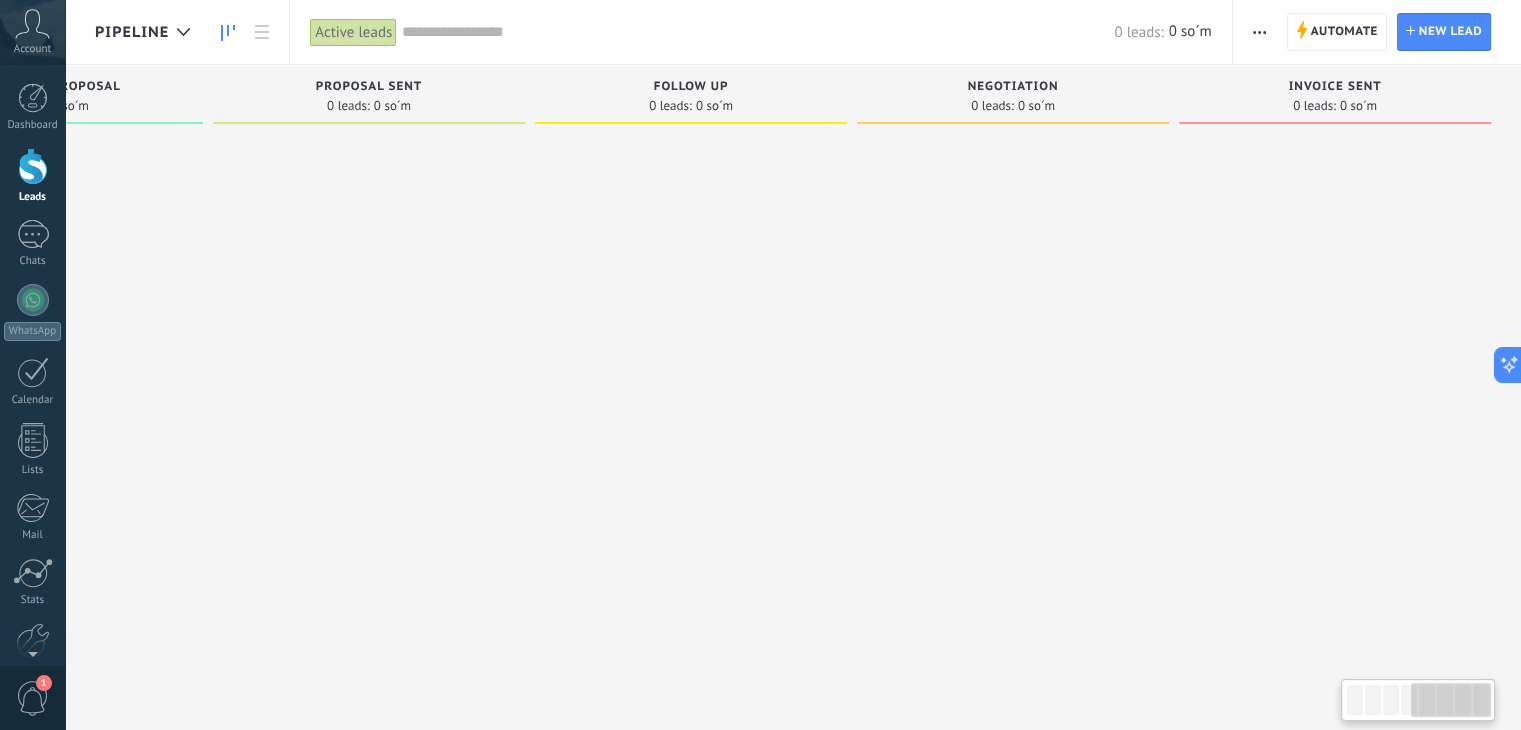 drag, startPoint x: 189, startPoint y: 277, endPoint x: 192, endPoint y: 267, distance: 10.440307 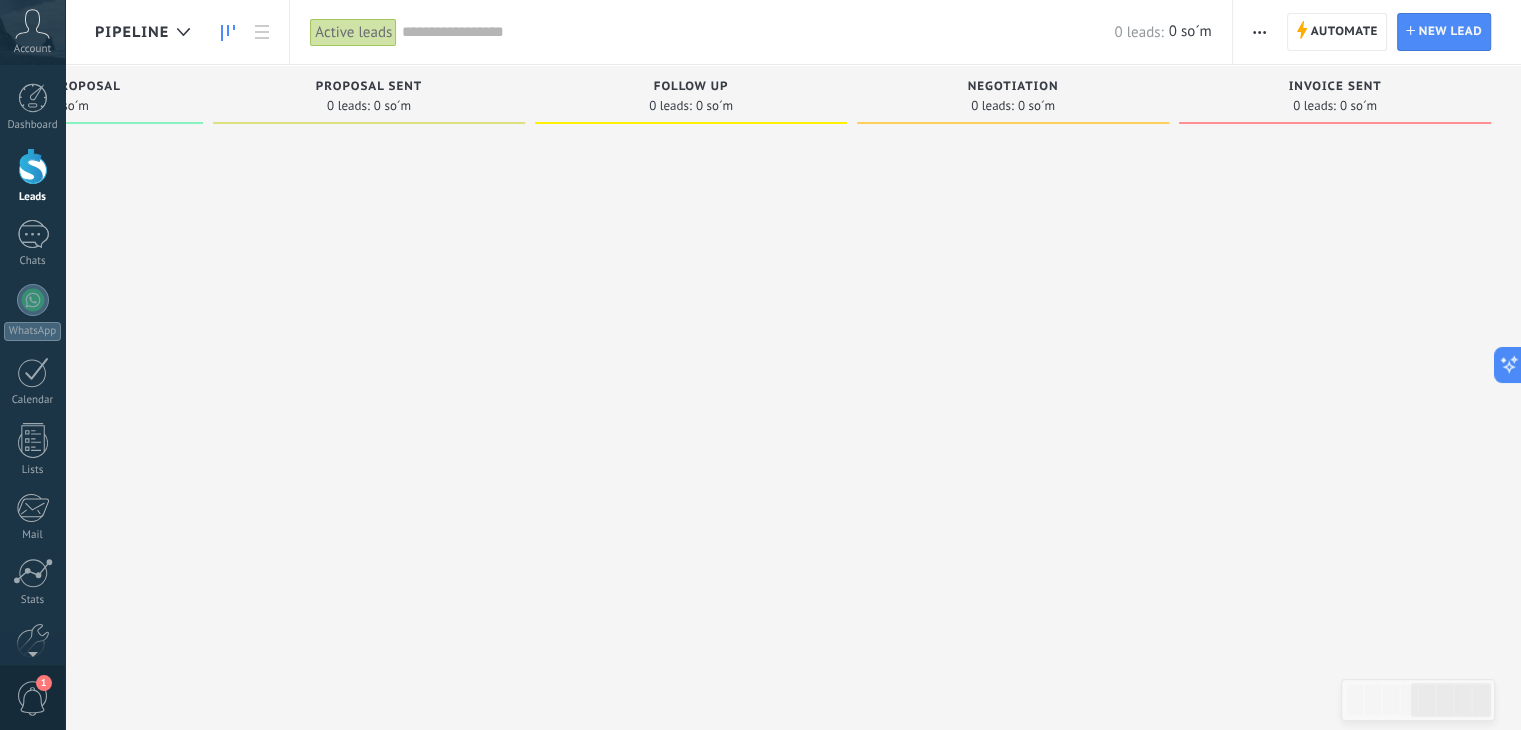 click at bounding box center [1335, 367] 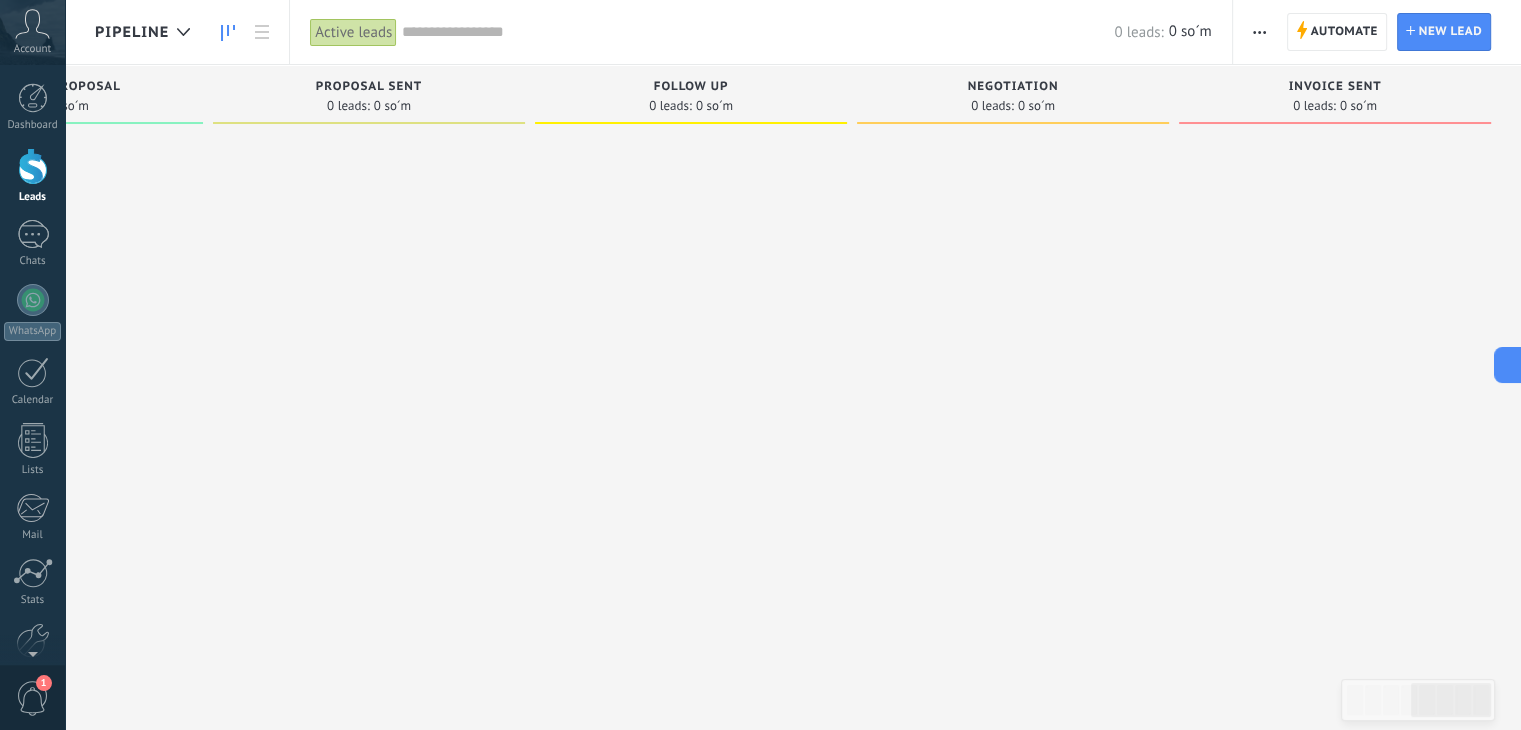 click 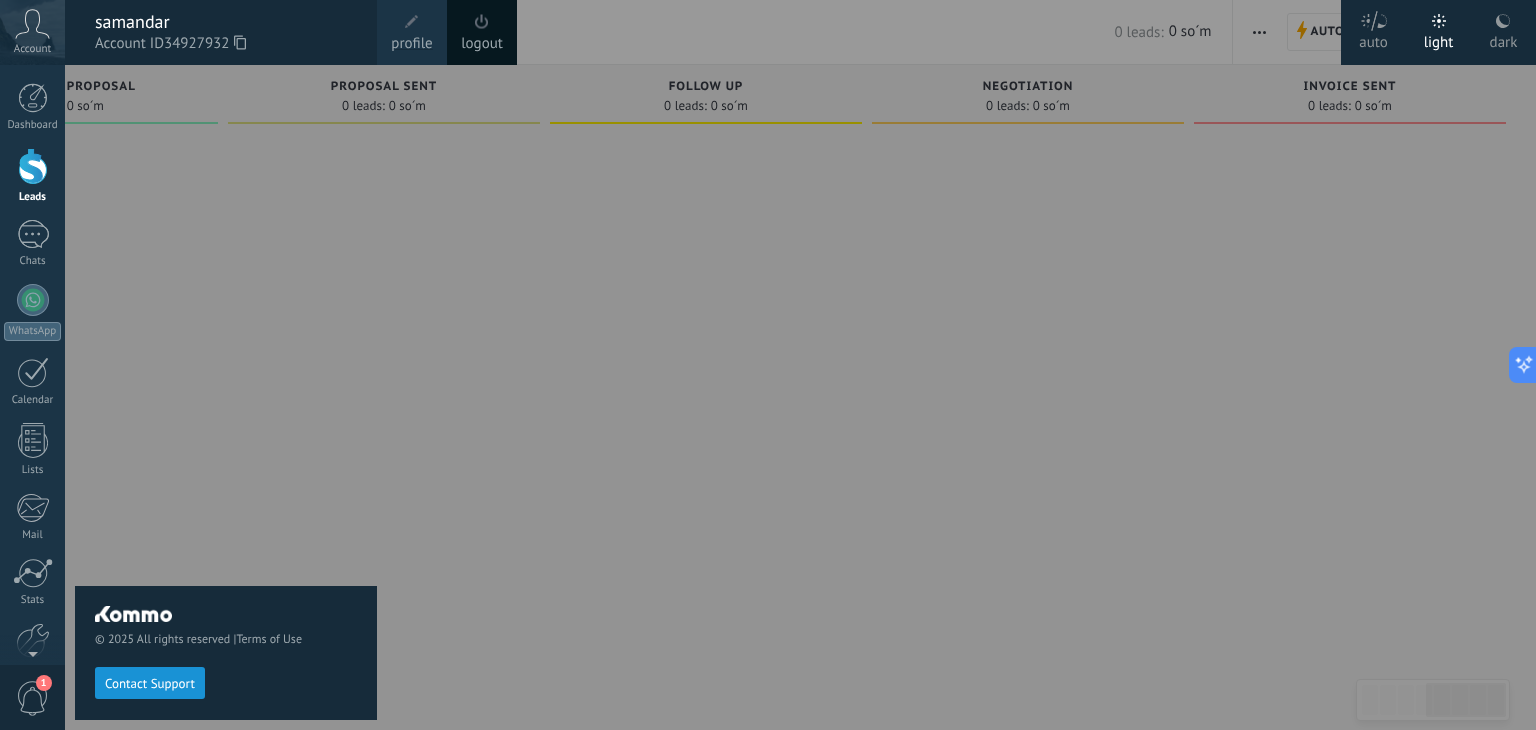click on "Account ID
34927932" at bounding box center [226, 44] 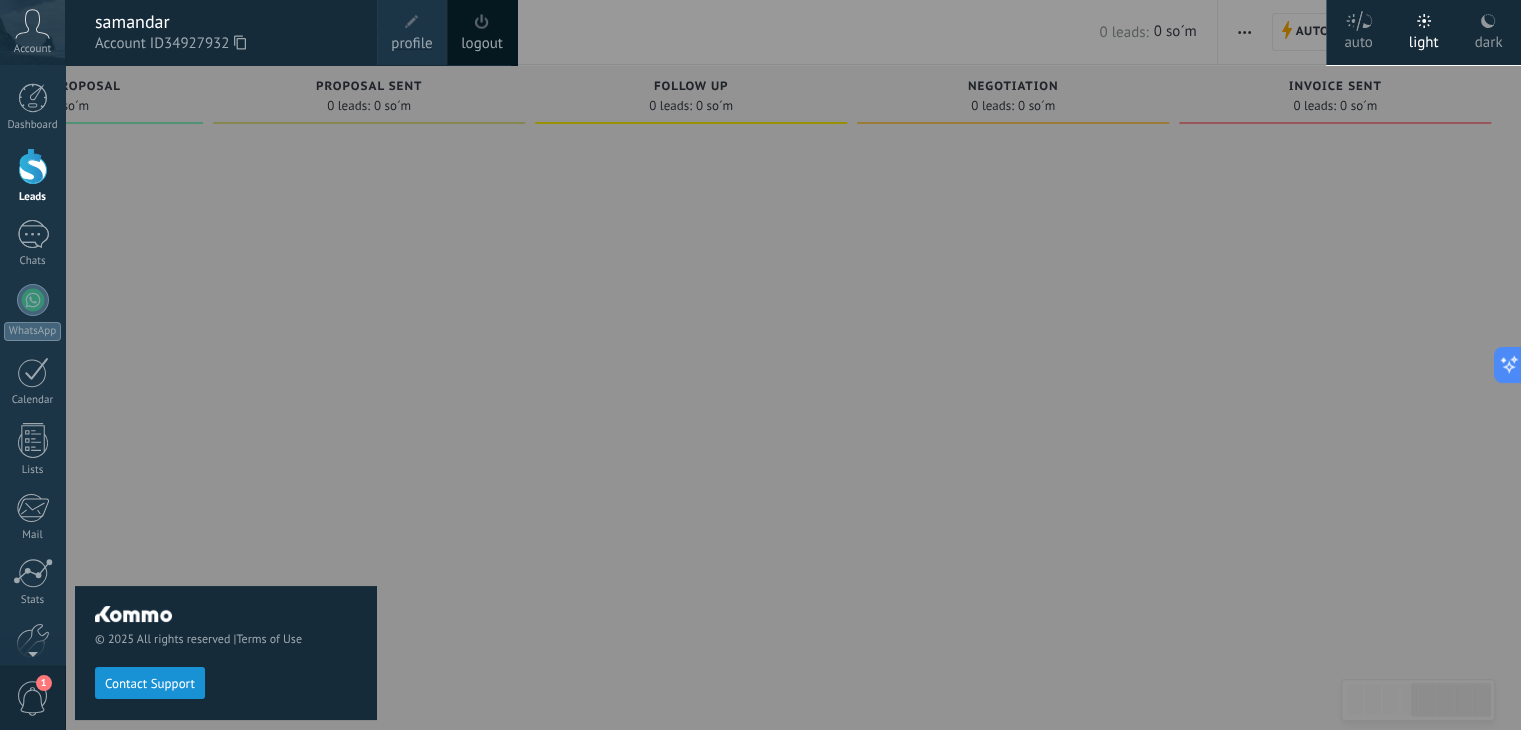 scroll, scrollTop: 0, scrollLeft: 1155, axis: horizontal 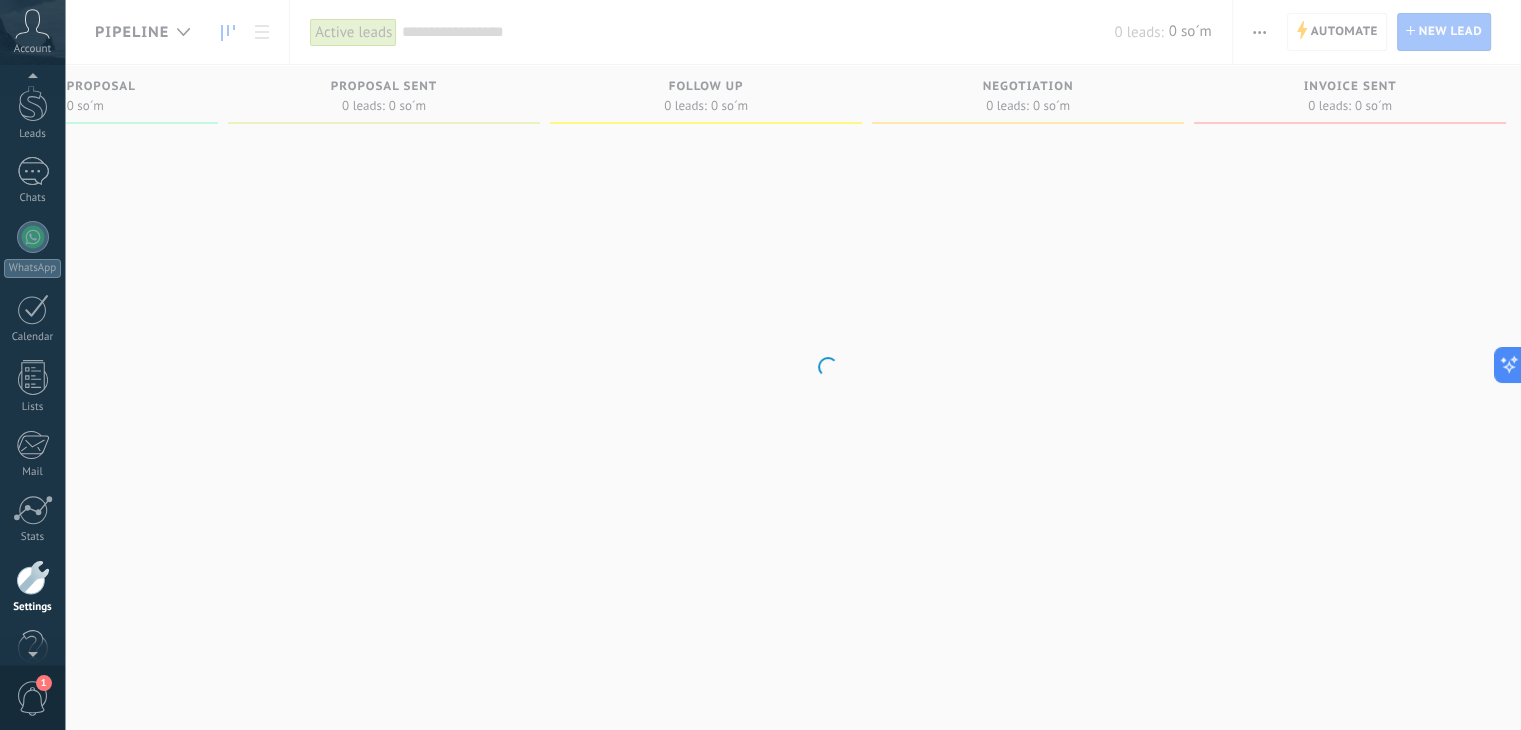 click on "Account" at bounding box center (32, 49) 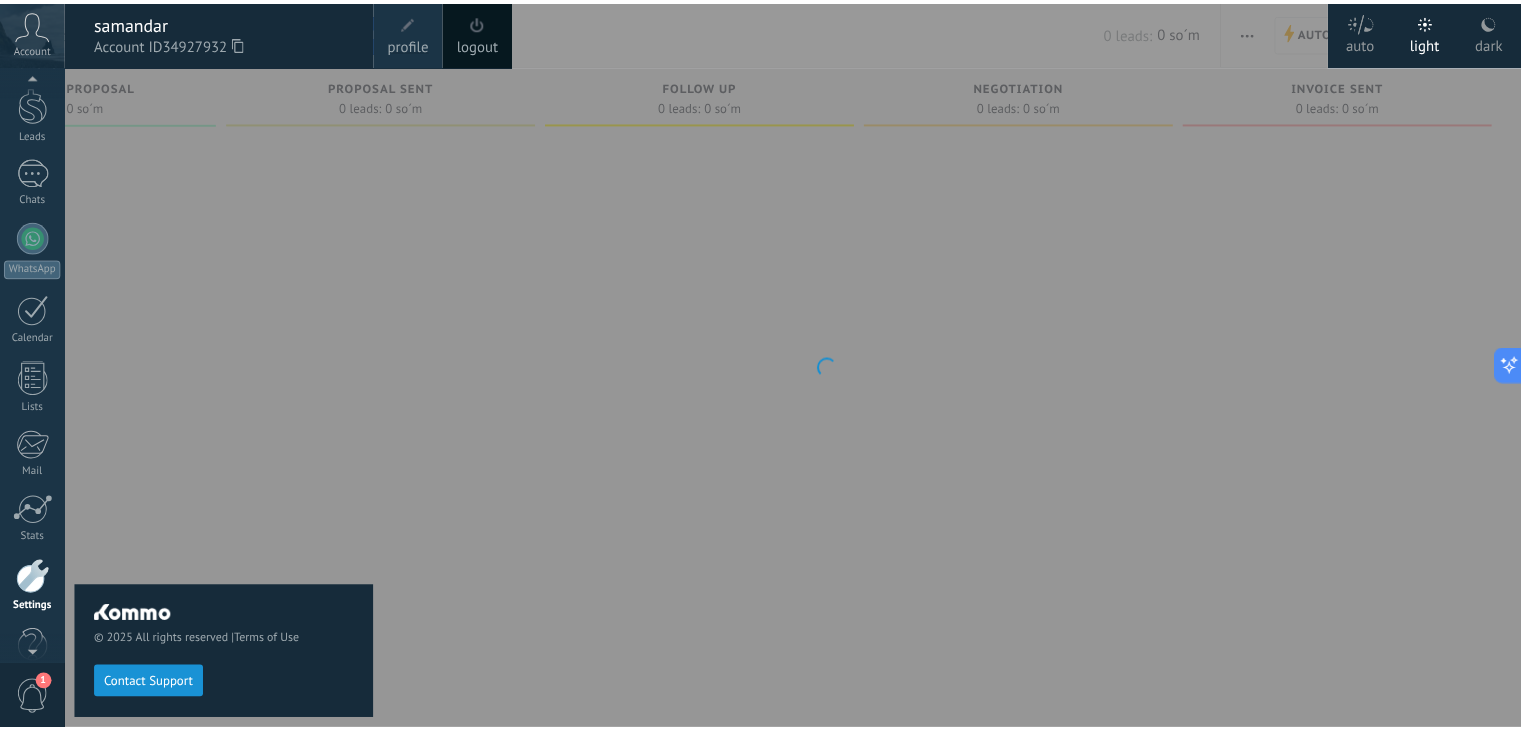 scroll, scrollTop: 28, scrollLeft: 0, axis: vertical 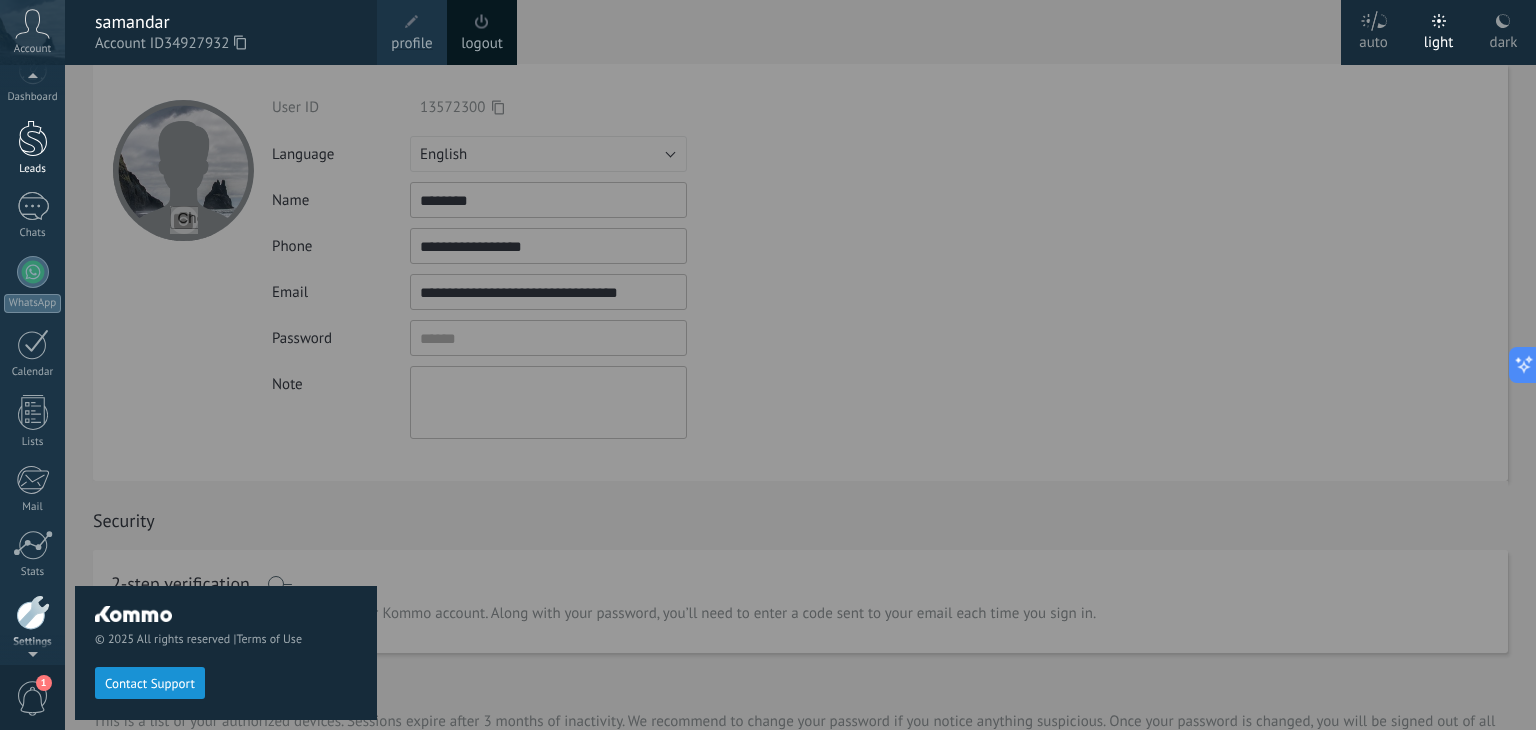 click at bounding box center (33, 138) 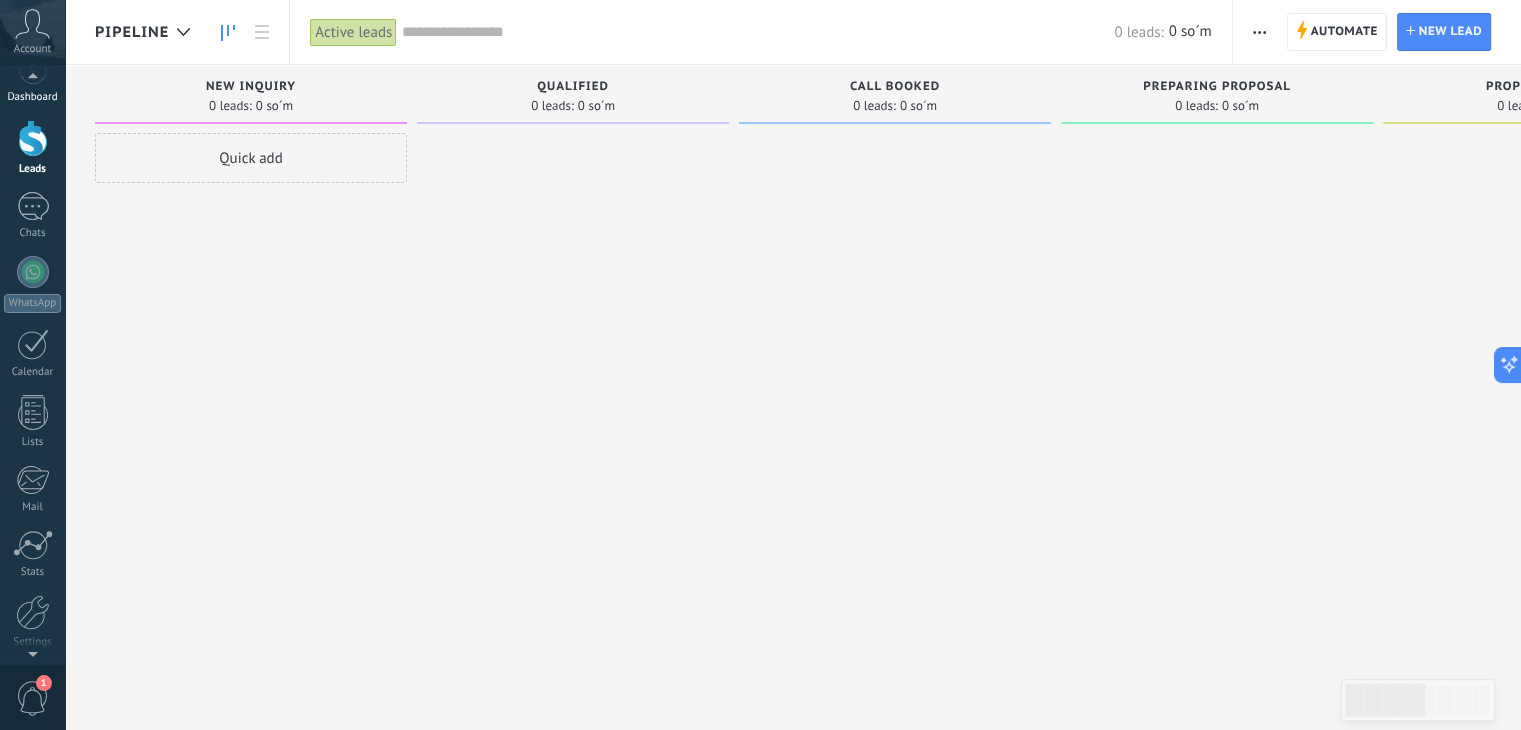 scroll, scrollTop: 0, scrollLeft: 0, axis: both 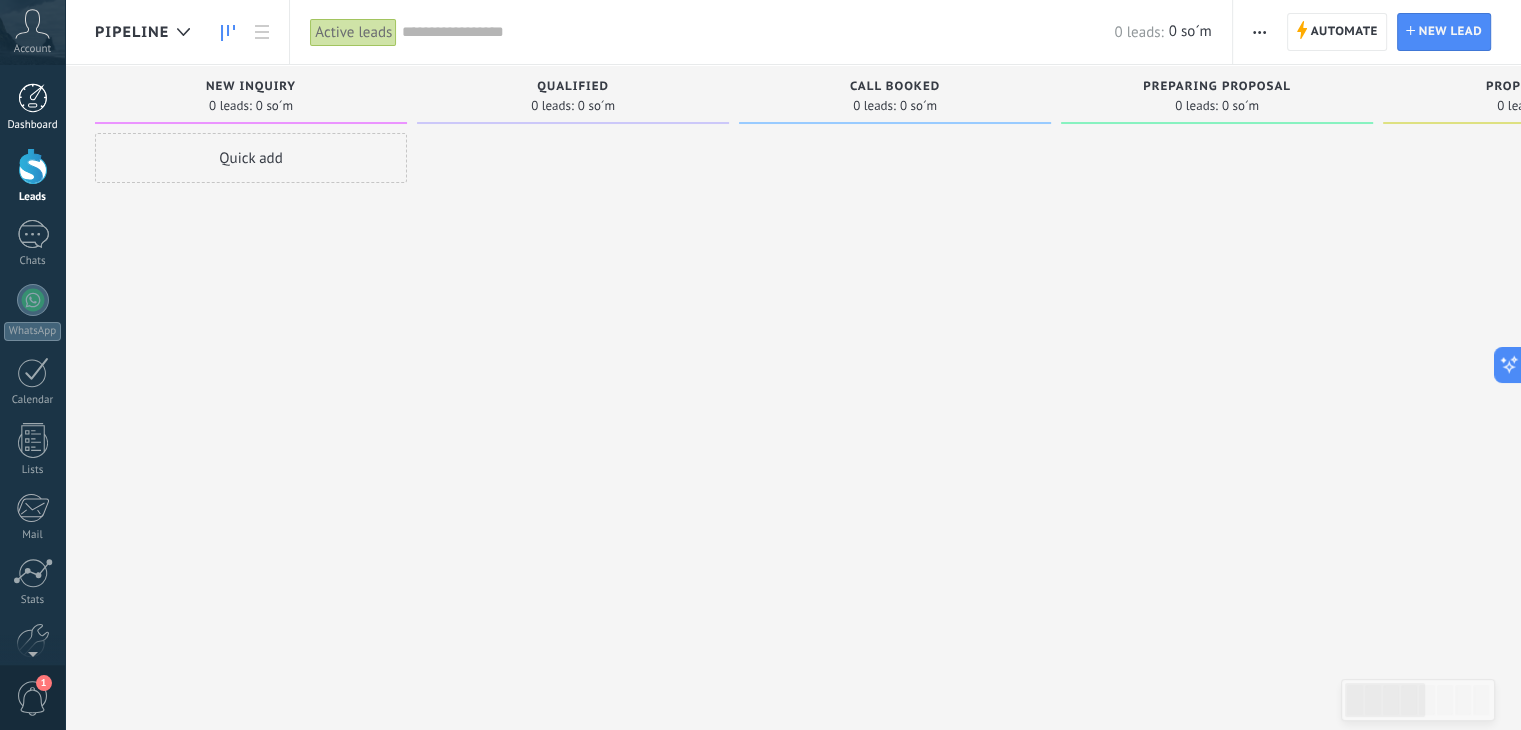 click at bounding box center [33, 98] 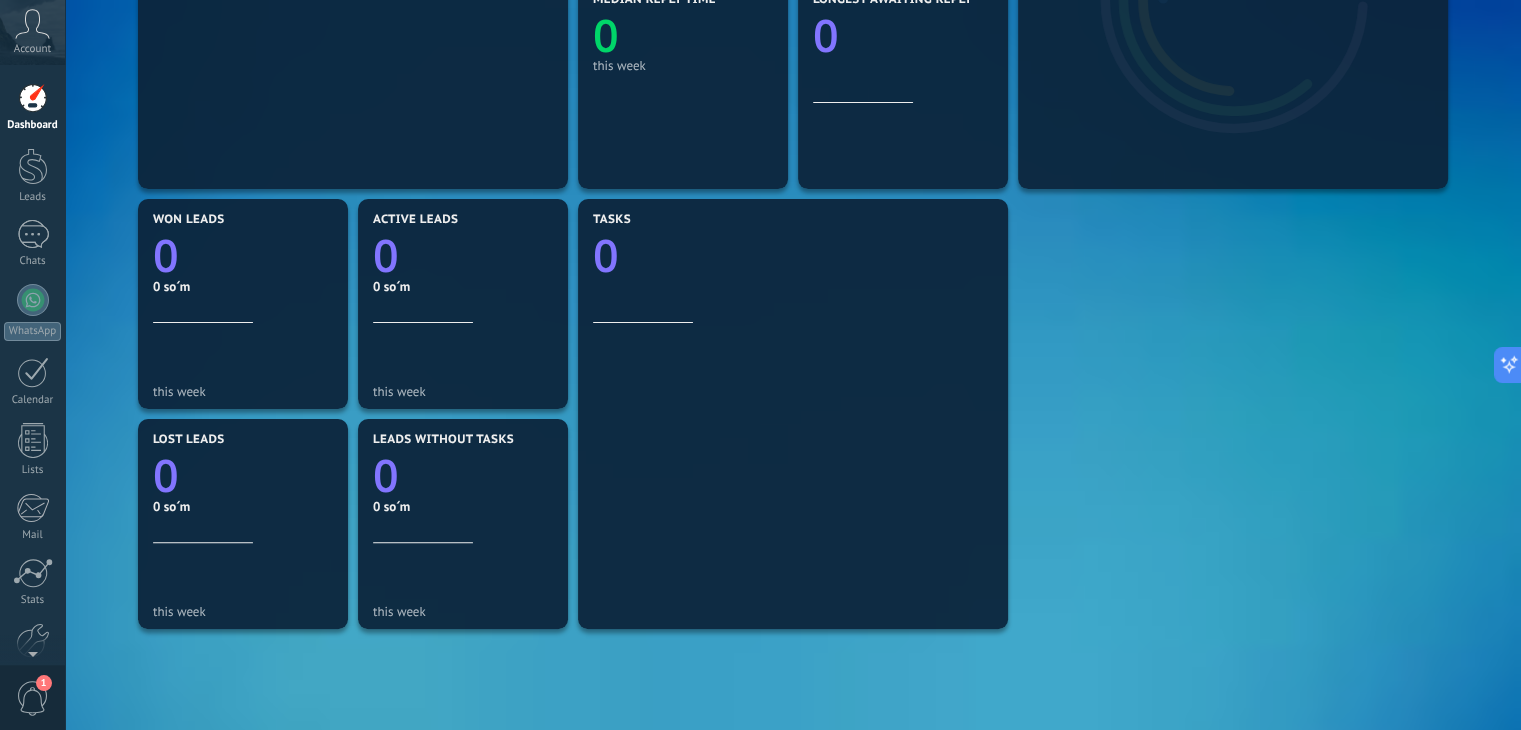 scroll, scrollTop: 685, scrollLeft: 0, axis: vertical 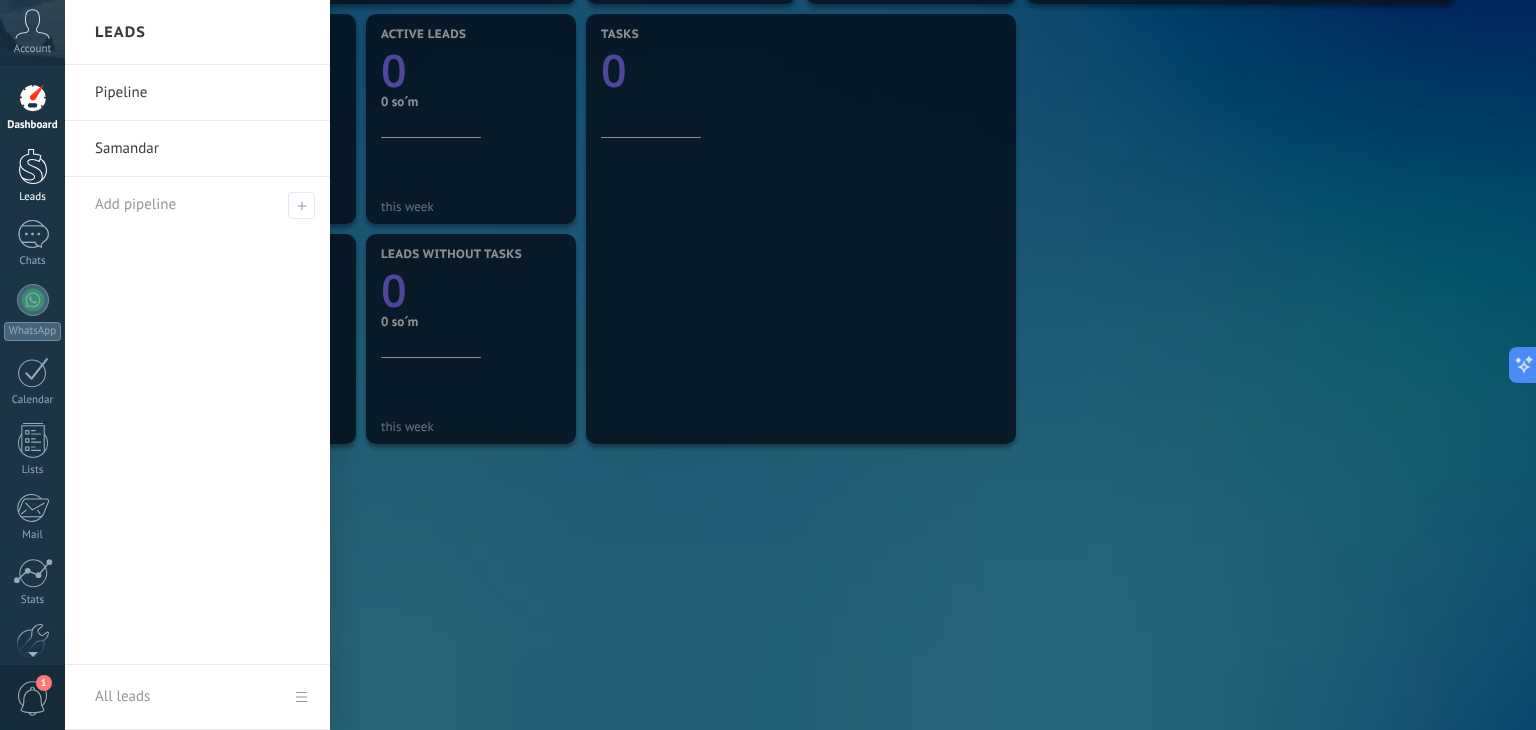click at bounding box center [33, 166] 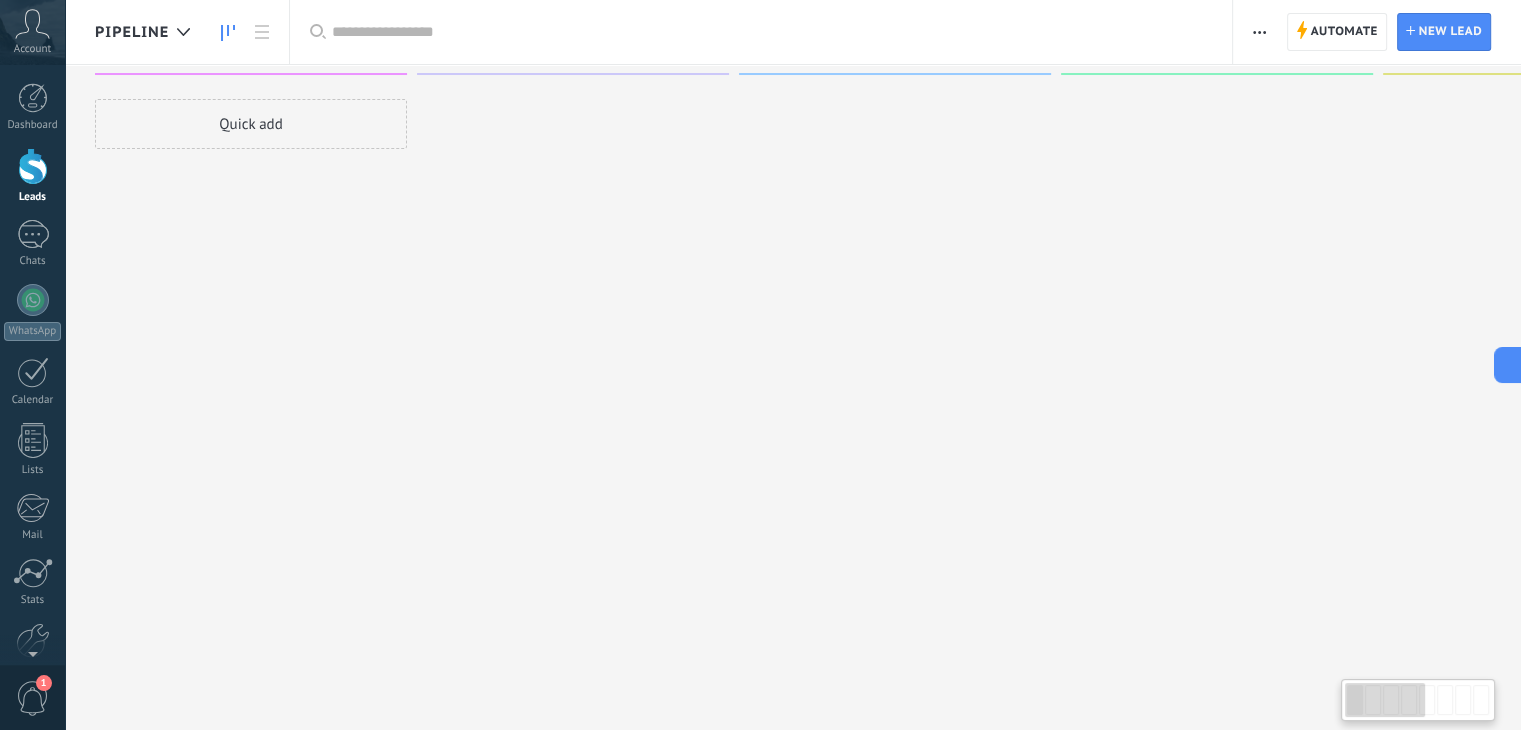 scroll, scrollTop: 0, scrollLeft: 0, axis: both 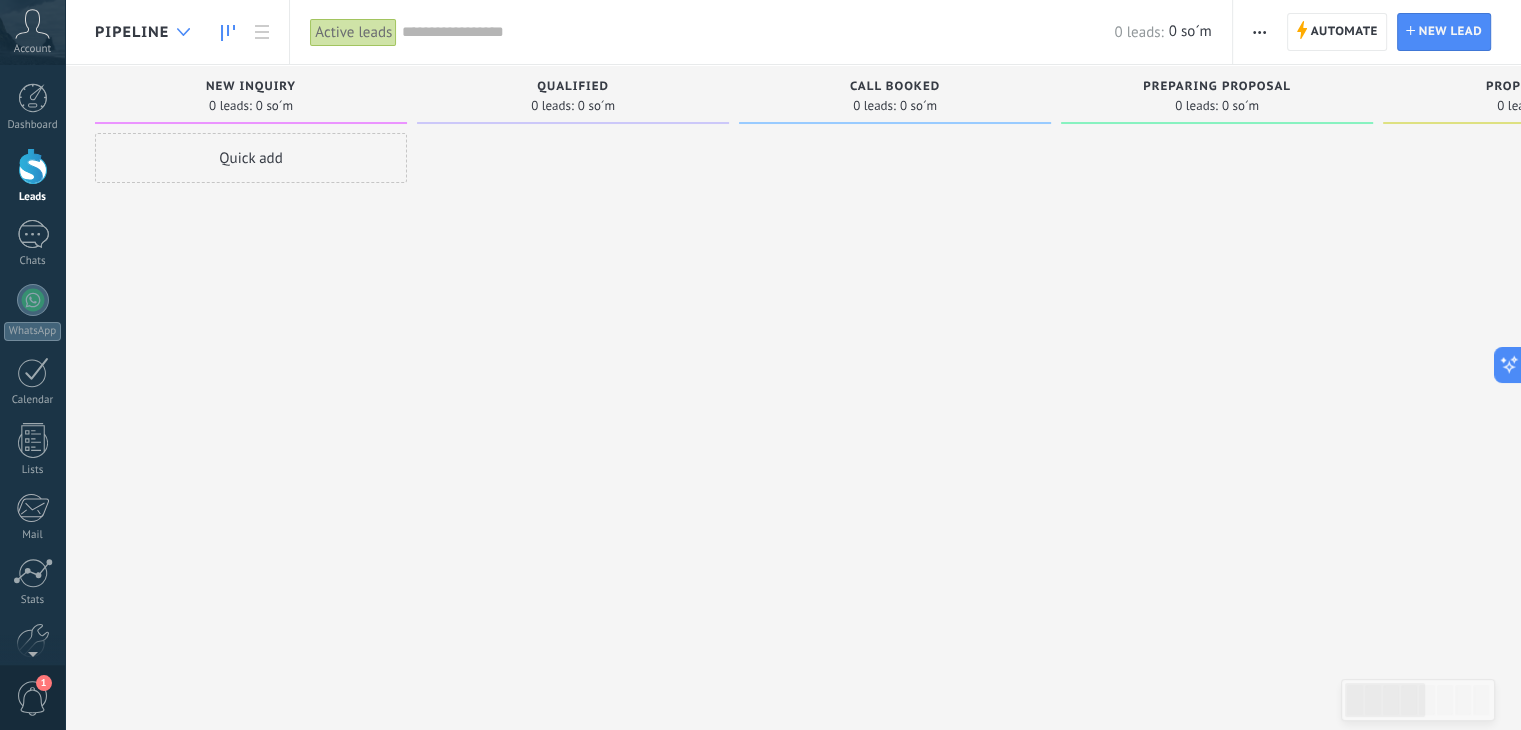 click 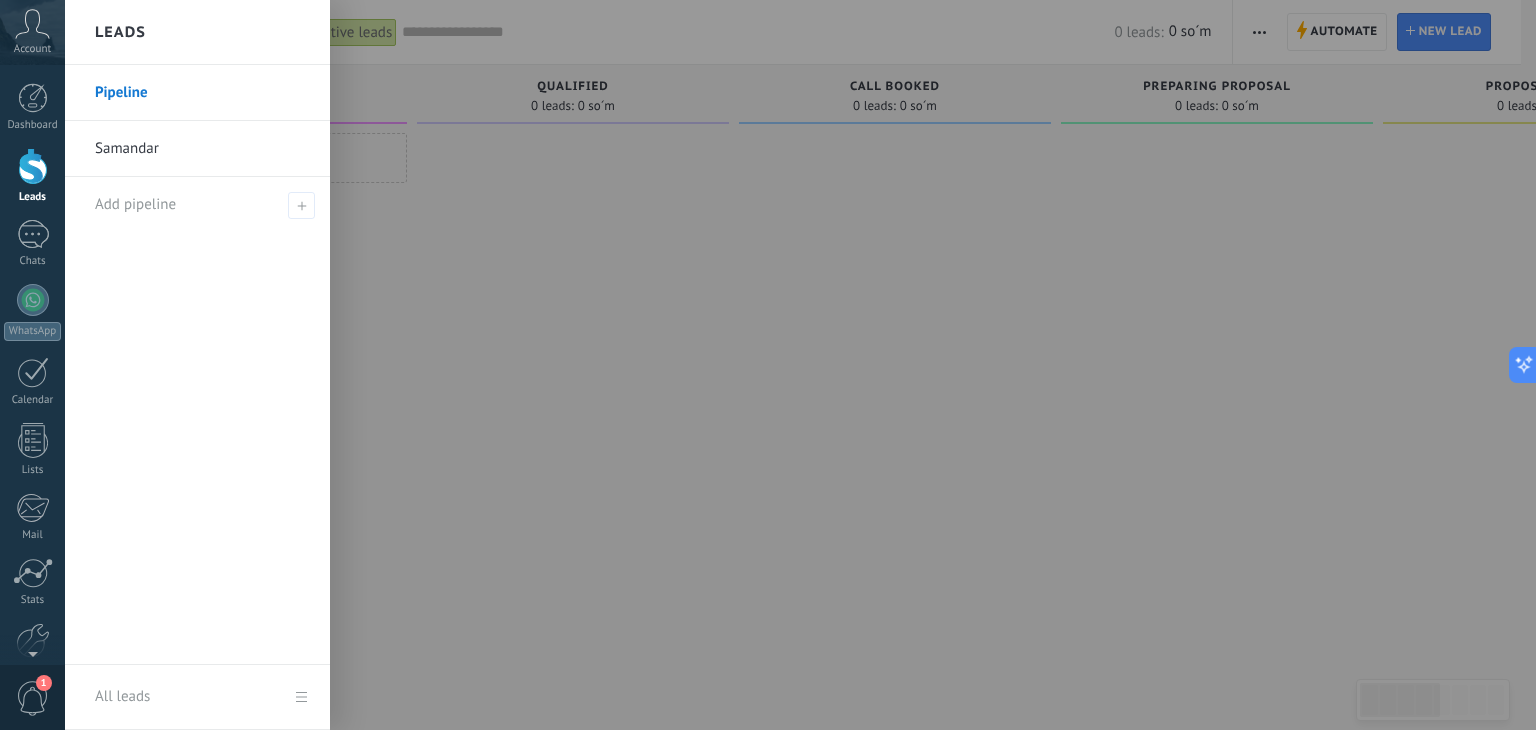 click on "Samandar" at bounding box center (202, 149) 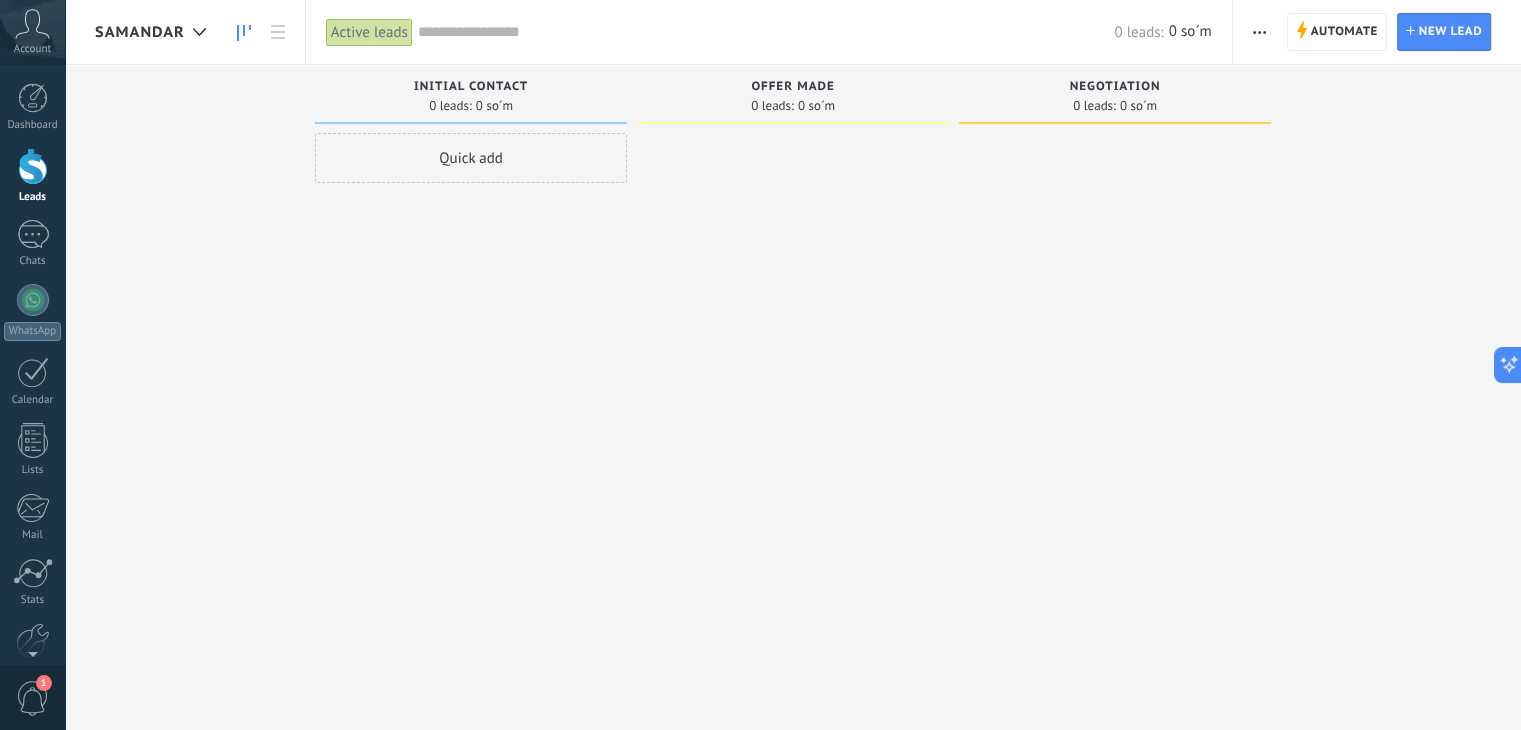 click on "Samandar" at bounding box center [155, 32] 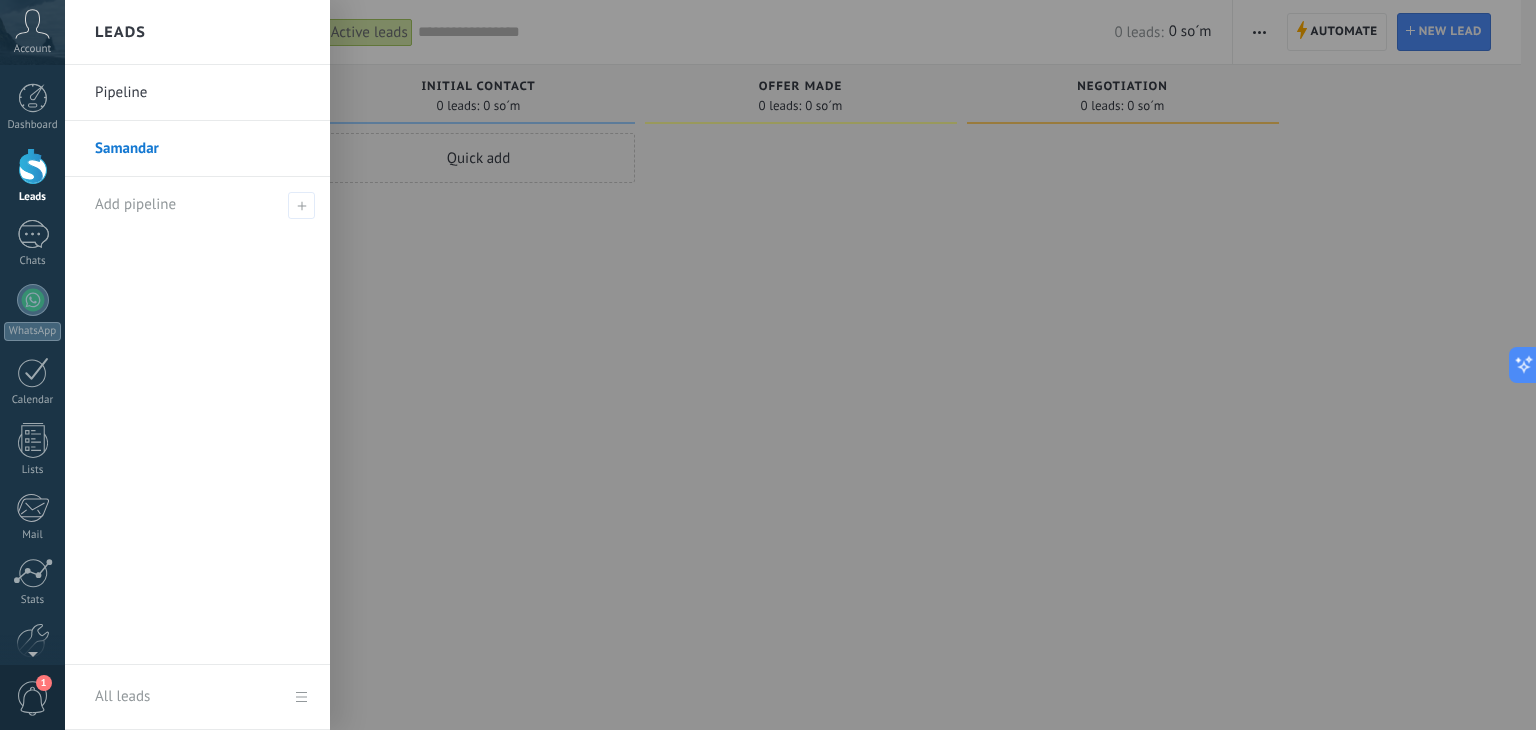 click at bounding box center (833, 365) 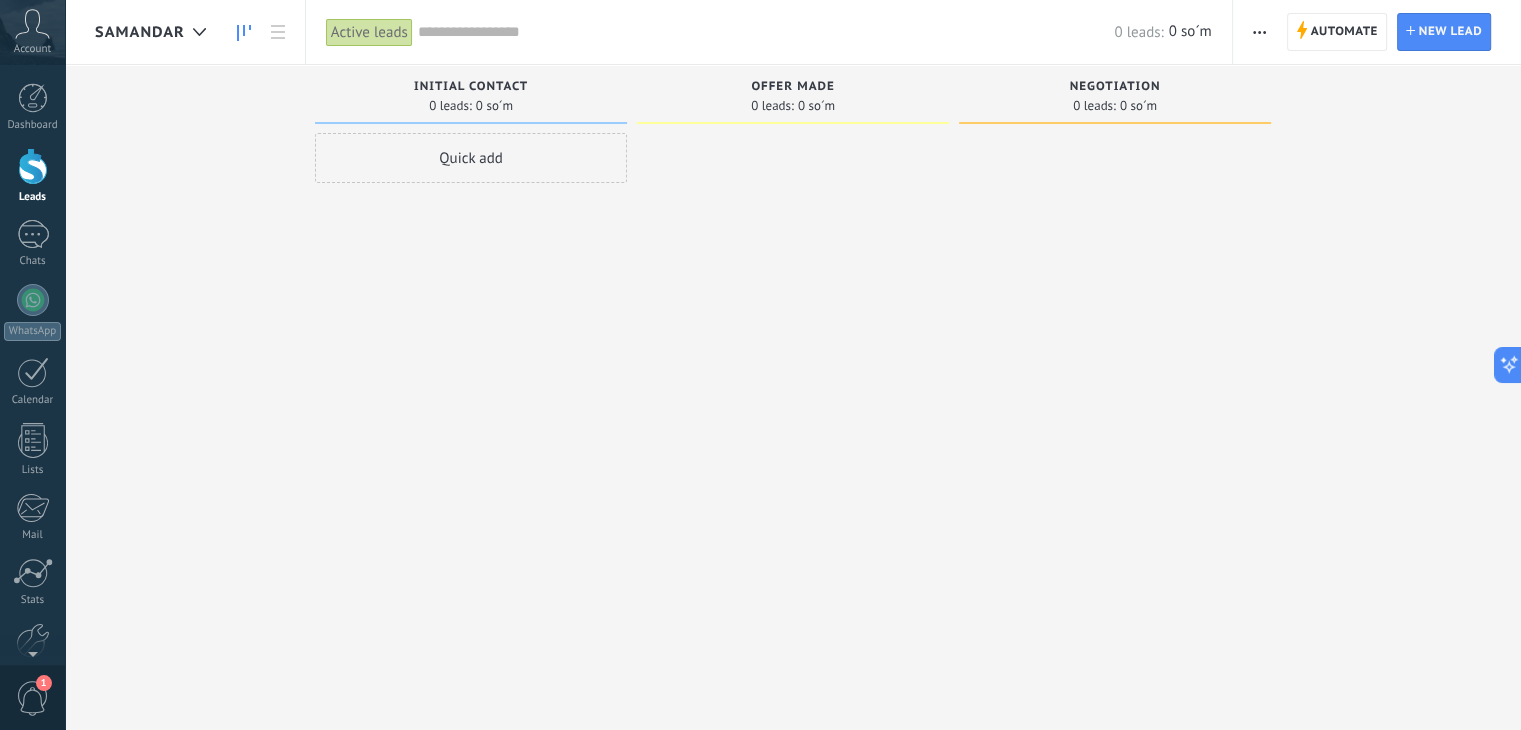 click at bounding box center (1259, 32) 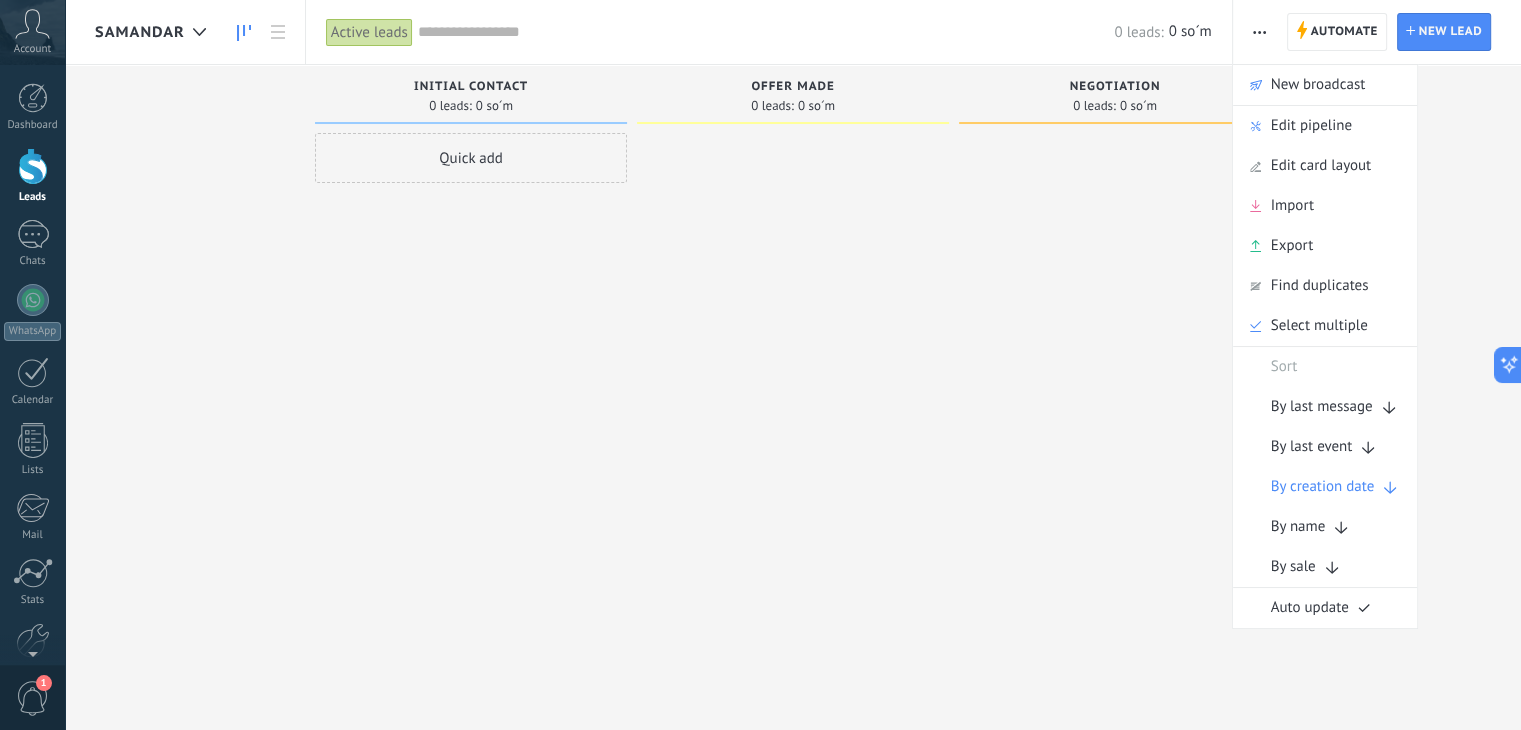 click at bounding box center [1115, 367] 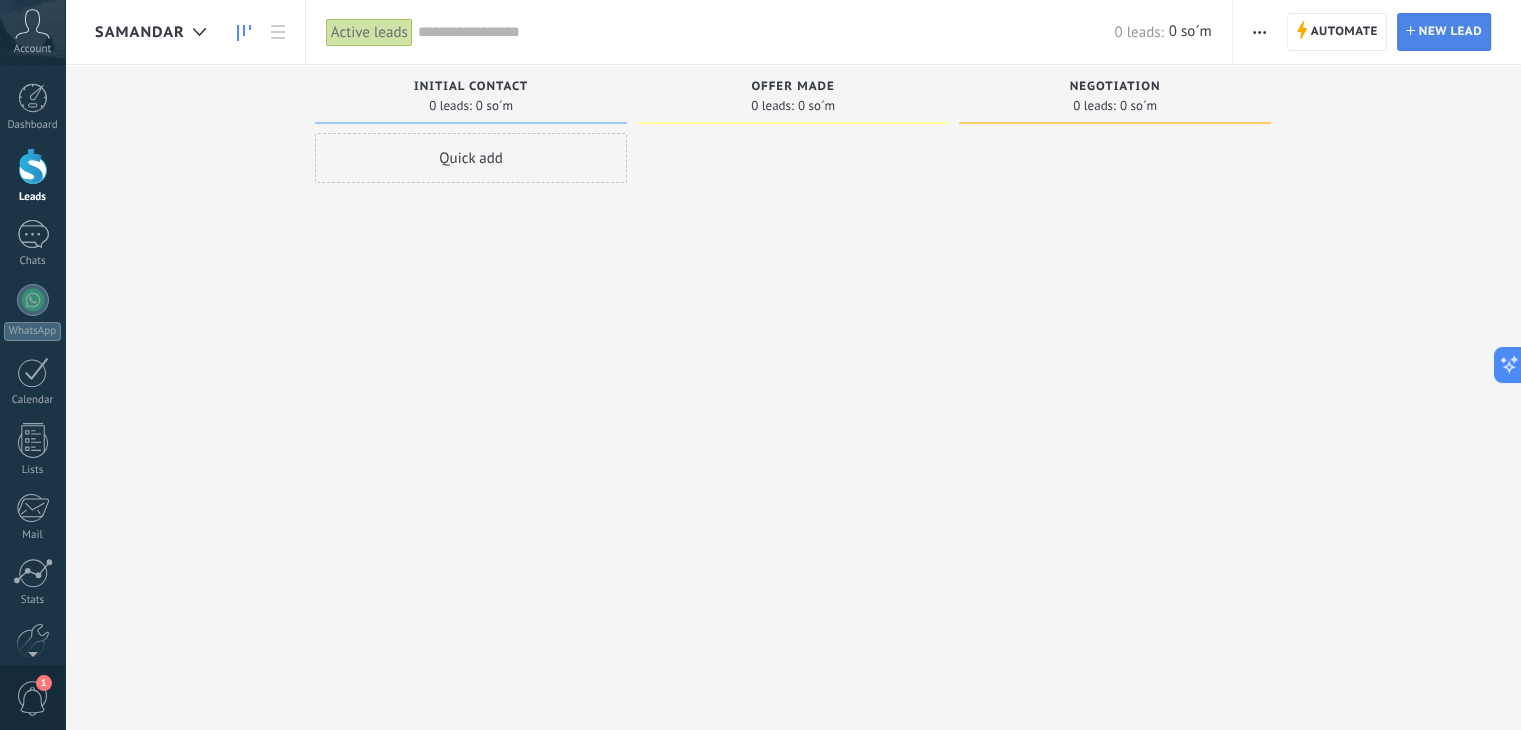 click on "New lead" at bounding box center (1450, 32) 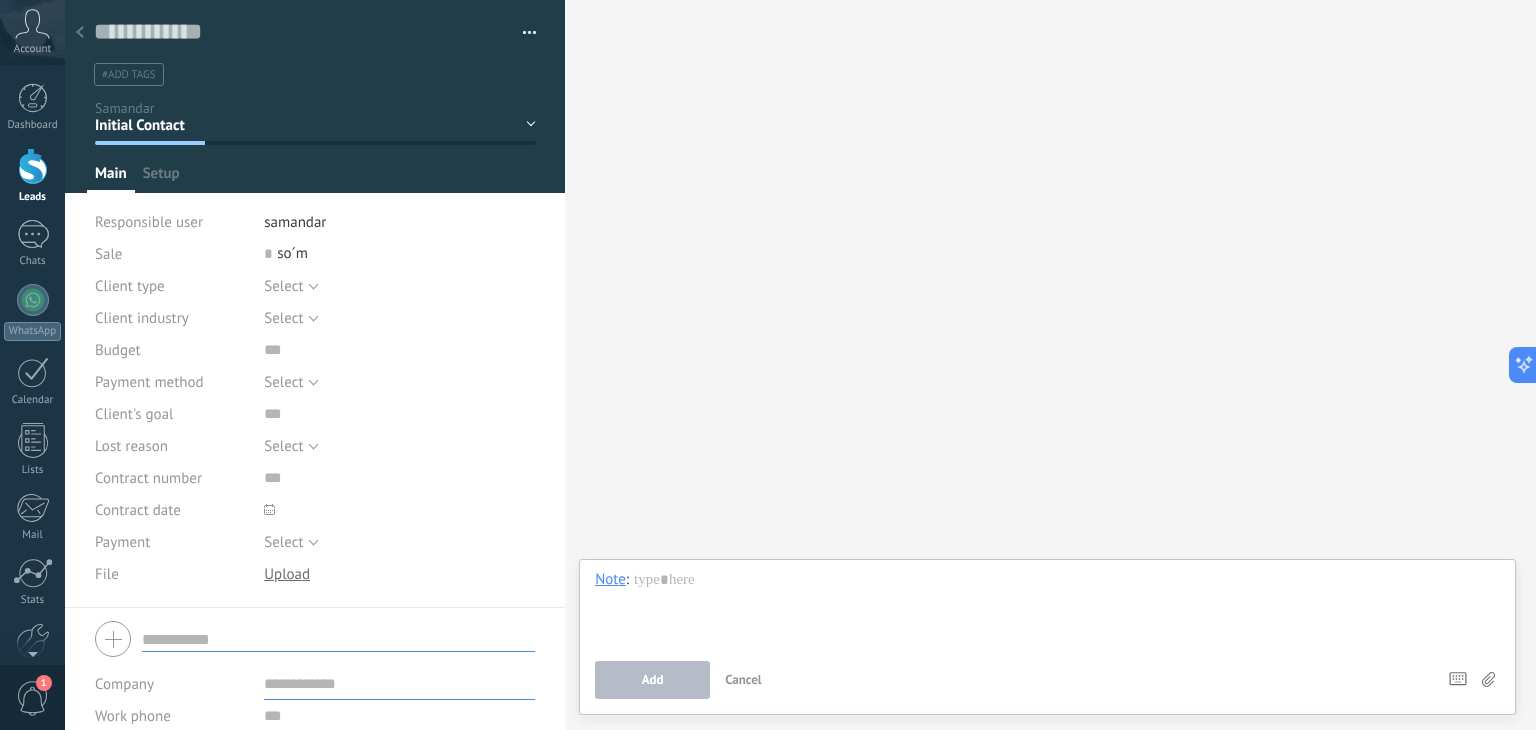 click at bounding box center [80, 33] 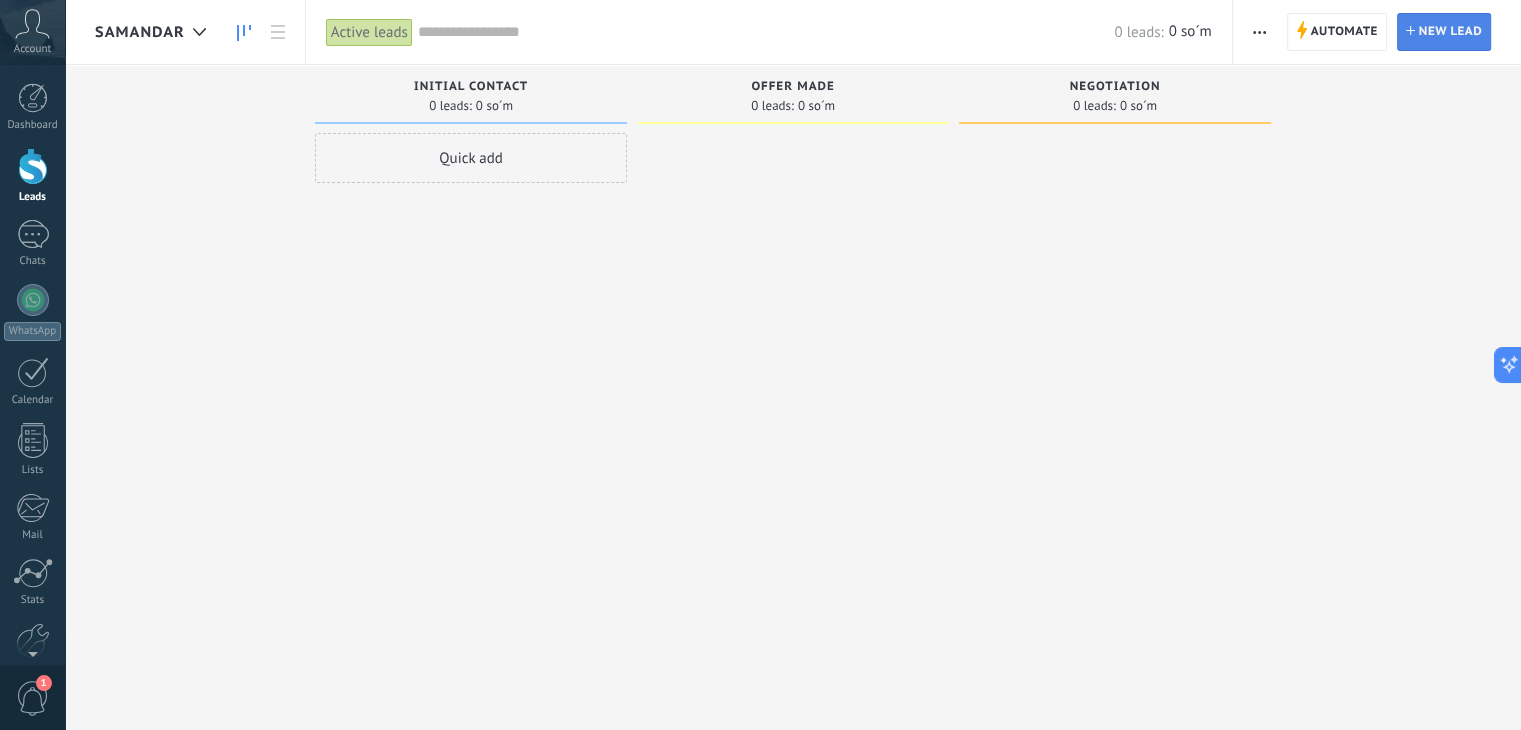 click on "New lead" at bounding box center (1450, 32) 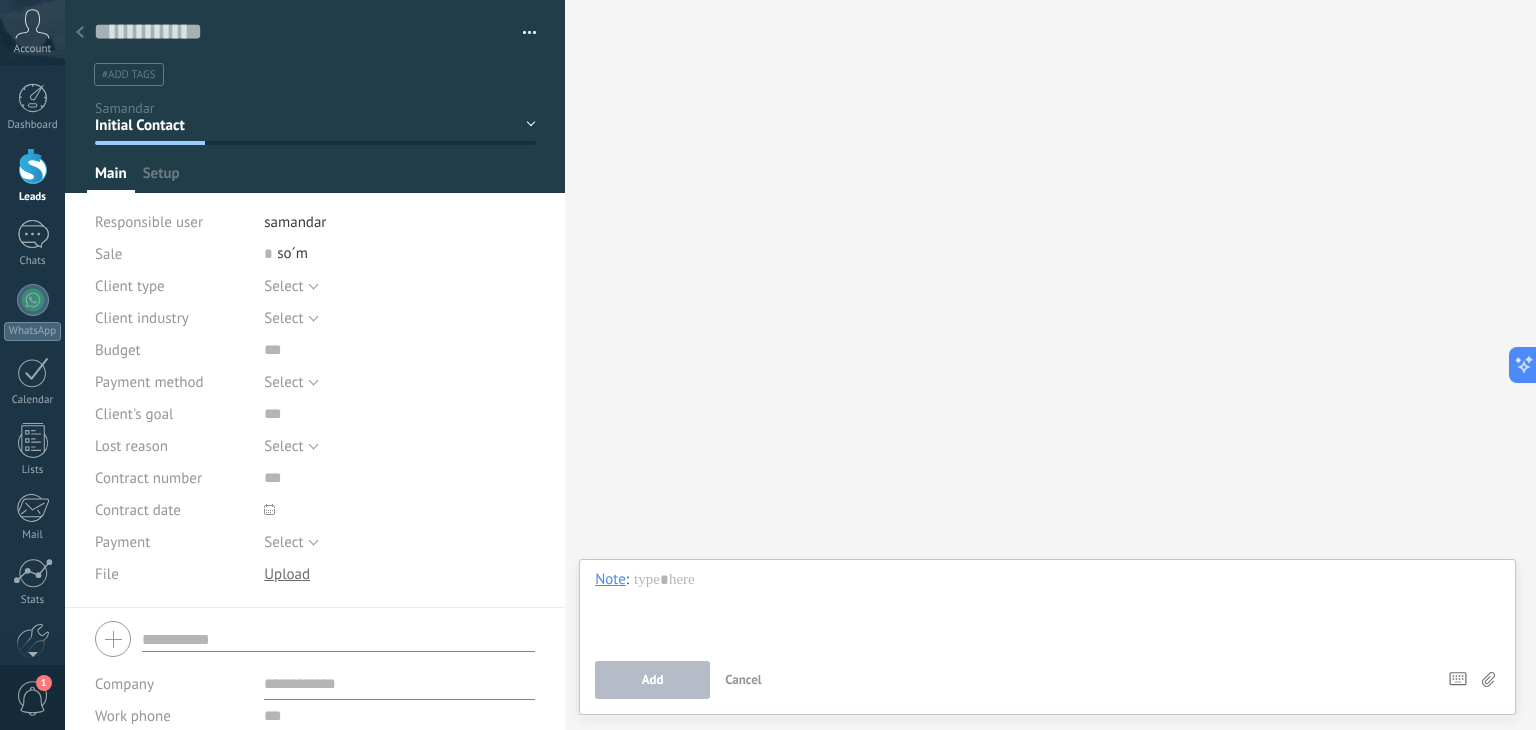 click at bounding box center (315, 639) 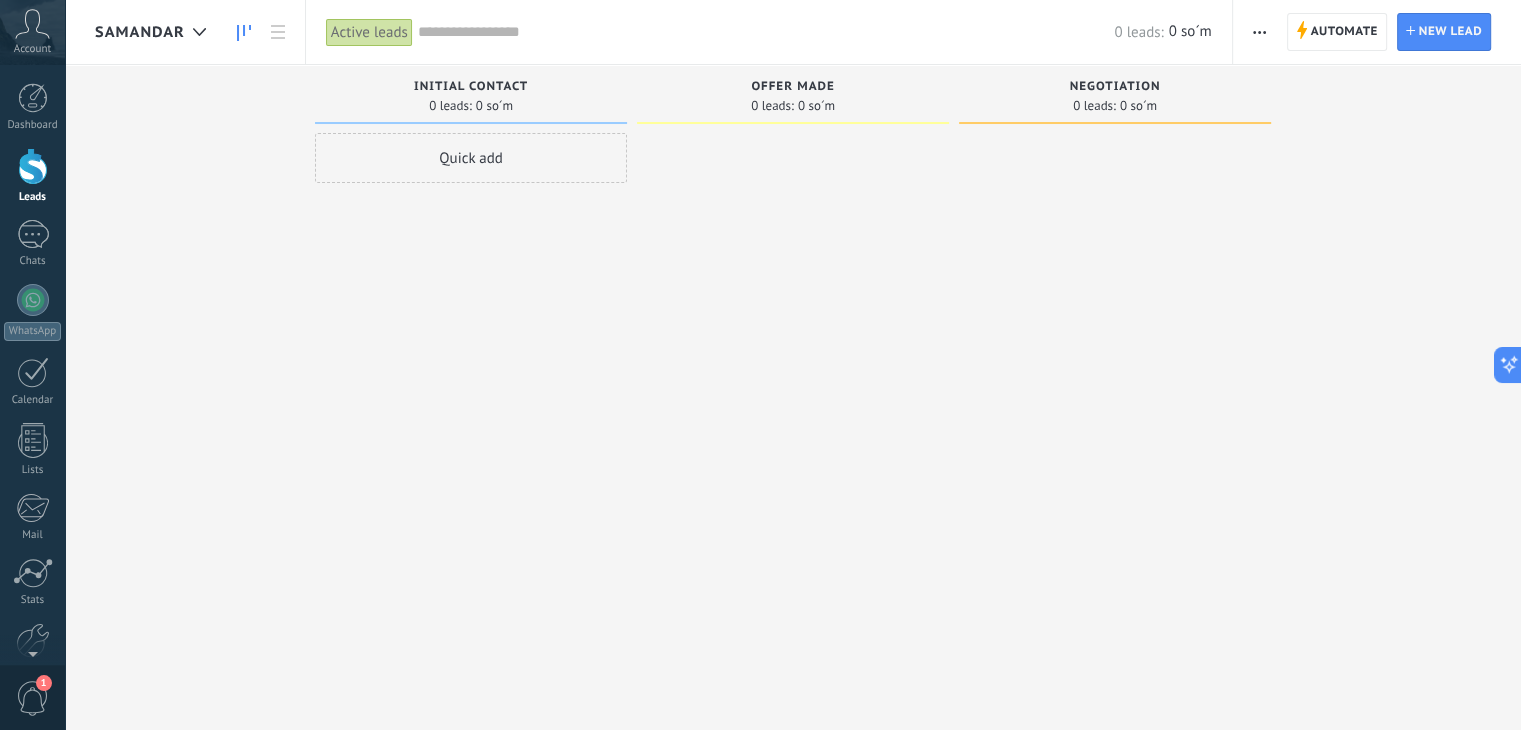 click on "Active leads Apply 0 leads:  0 soʻm Active leads My leads Won leads Lost leads Leads without Tasks Leads with Overdue Tasks Save Lead properties Any time Any time Today Yesterday Last  ** 30  days This week Last week This month Last month This quarter This year   Select none Incoming leads Initial Contact Offer made Negotiation Closed - won Closed - lost Active stages Select all Insufficient budget Product does not fit need Not satisfied with conditions Bought from competitor Undefined reason Reason for close-lost leads Select all Phone Email Form Chat All values Select all Due today Due tomorrow Due this week Due this month Due this quarter No Tasks Overdue All values - Select all Not filled Individual Legal entity All values Select all Not filled Retail & ecomm Health & wellness Tourism Content creator Real estate Digital & IT services Education Legal & consulting Finance & insurance Food Services Transportation Manufacturing Automotive Telecommunications Government Nonprofit organizations All values Cash" at bounding box center [769, 32] 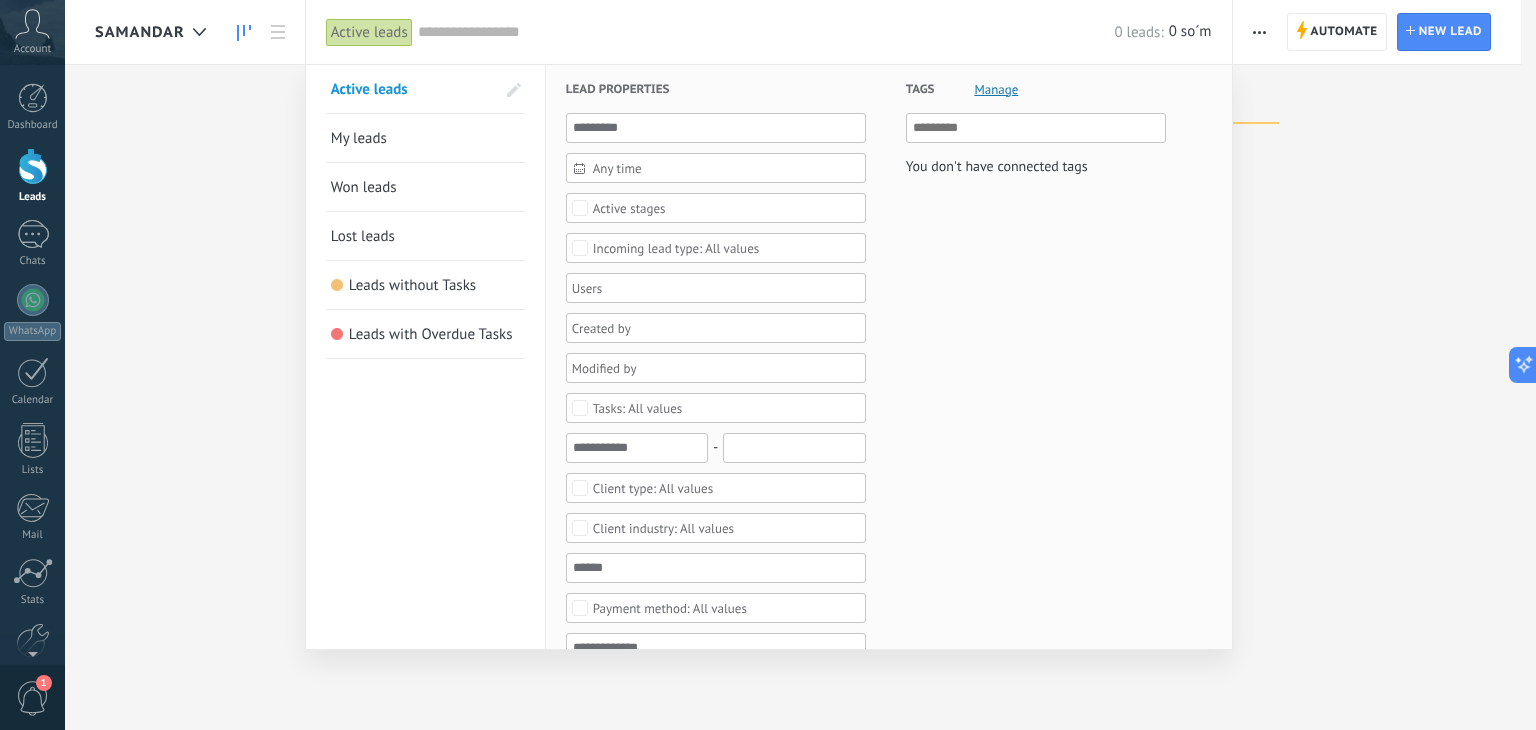 click at bounding box center [768, 365] 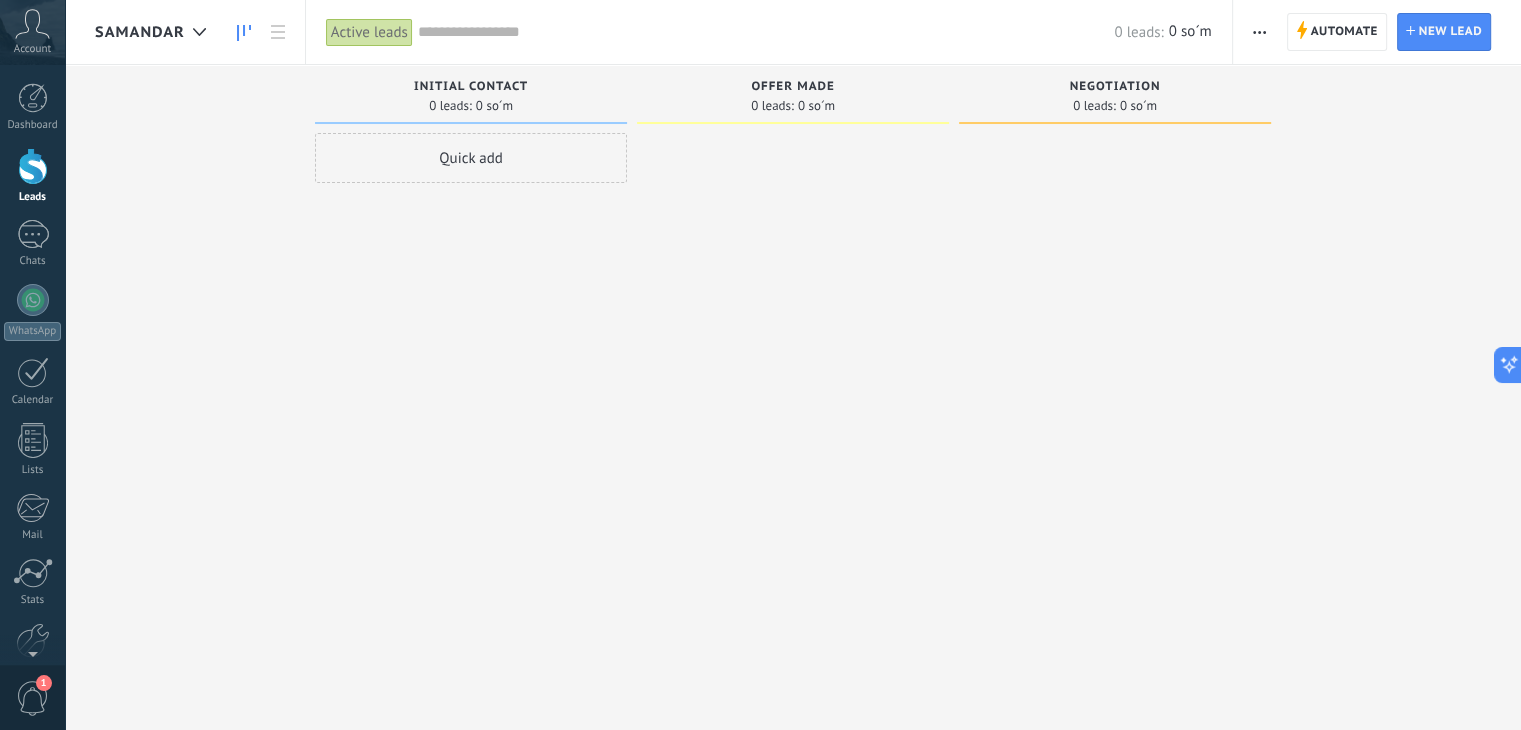 click 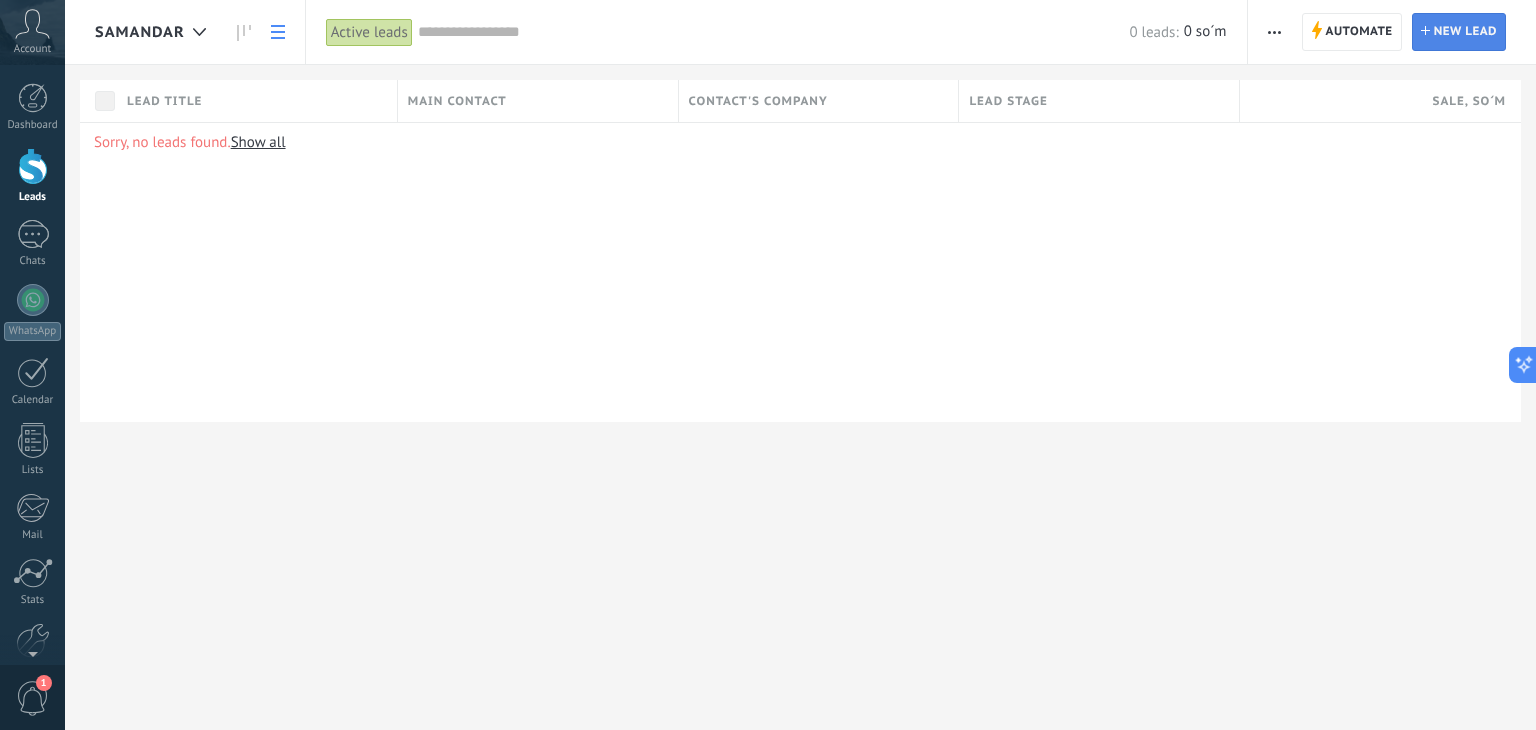 click on "New lead" at bounding box center [1465, 32] 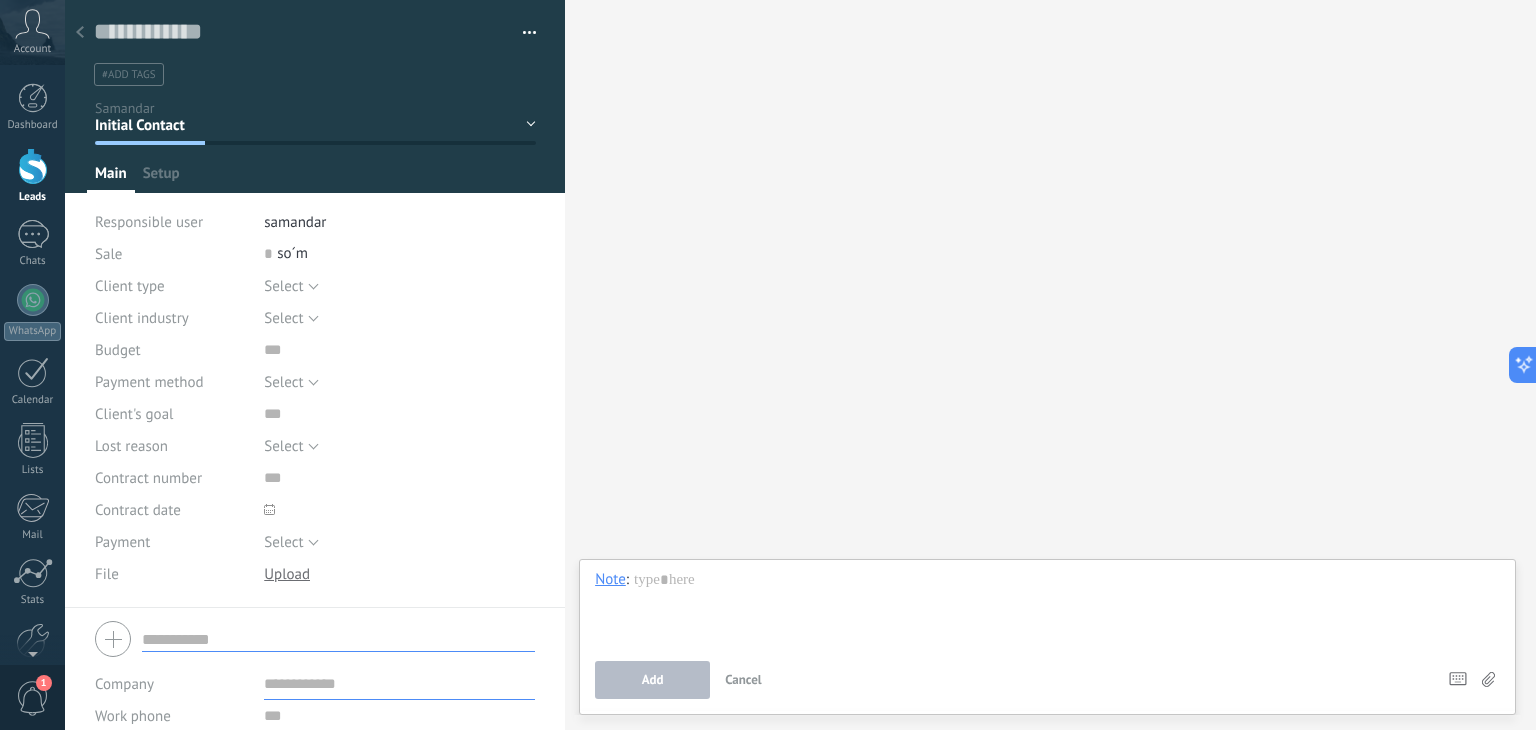 click at bounding box center [80, 33] 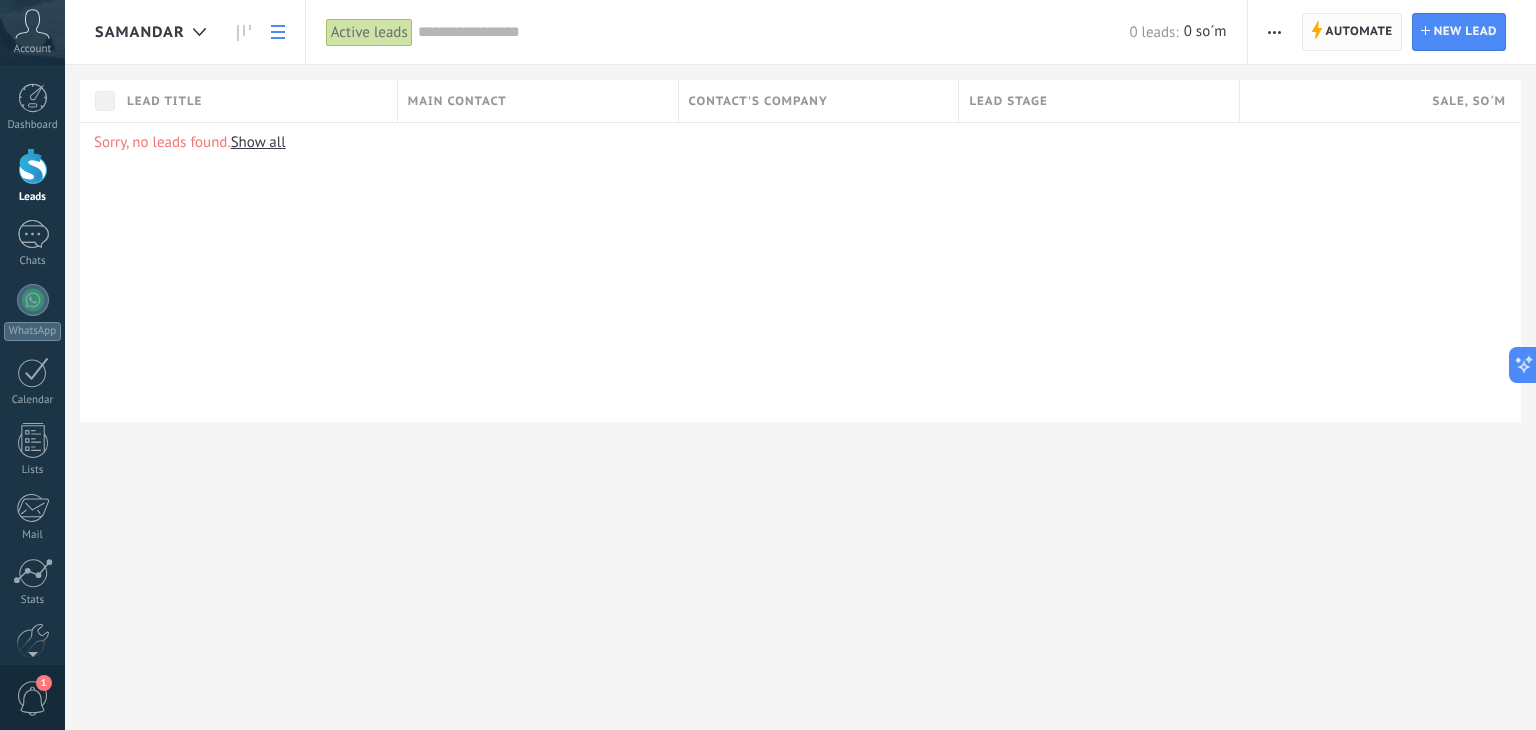 click on "Automate" at bounding box center (1359, 32) 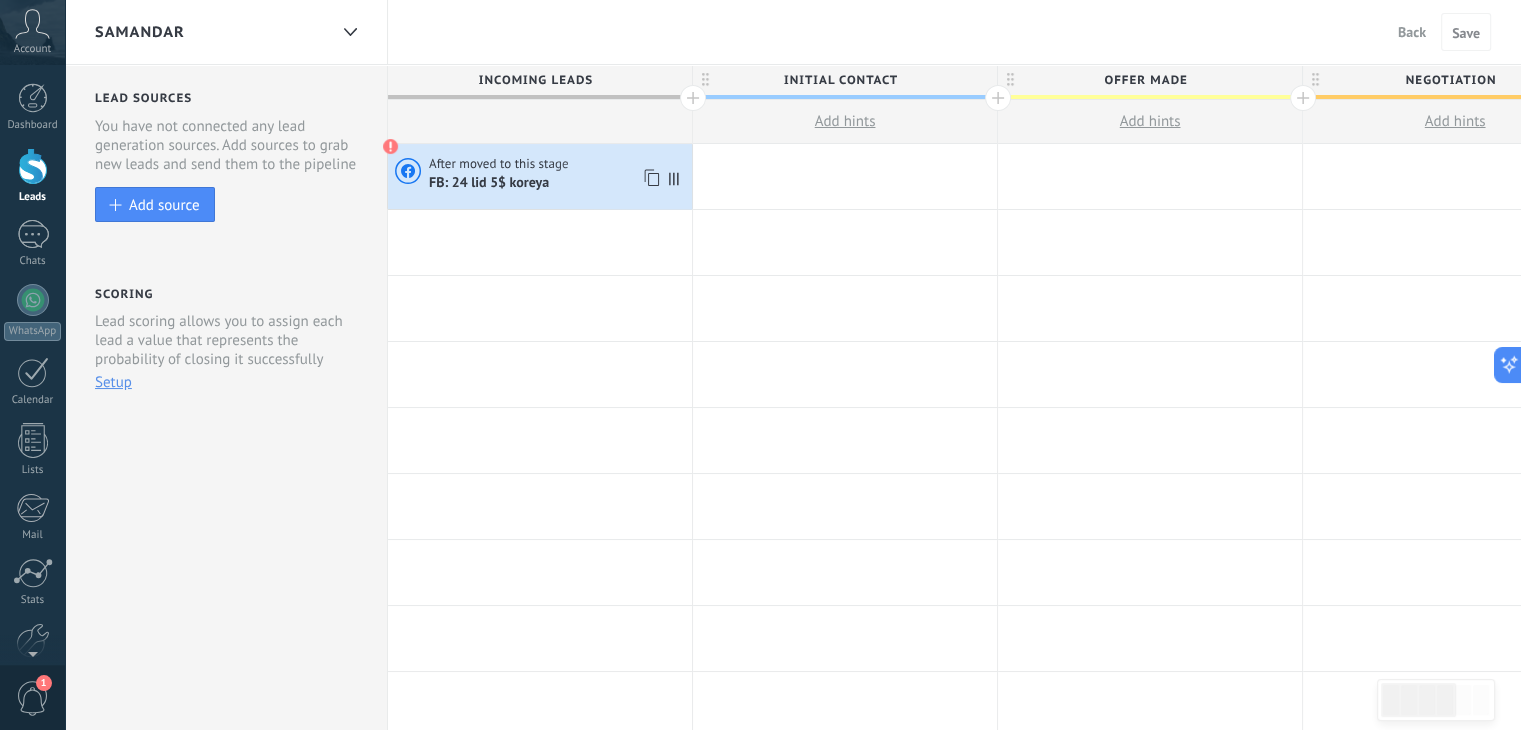click on "After moved to this stage" at bounding box center (500, 164) 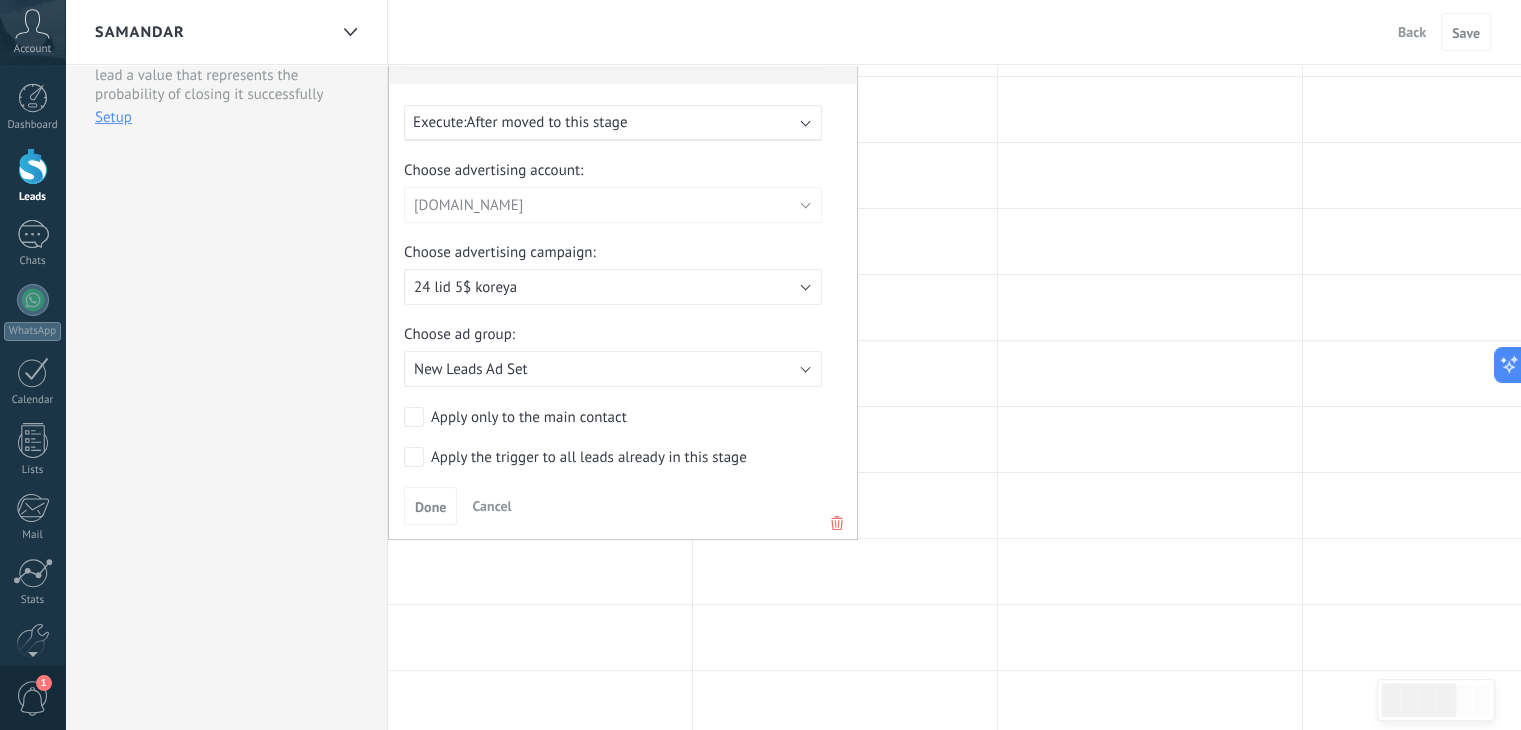 scroll, scrollTop: 300, scrollLeft: 0, axis: vertical 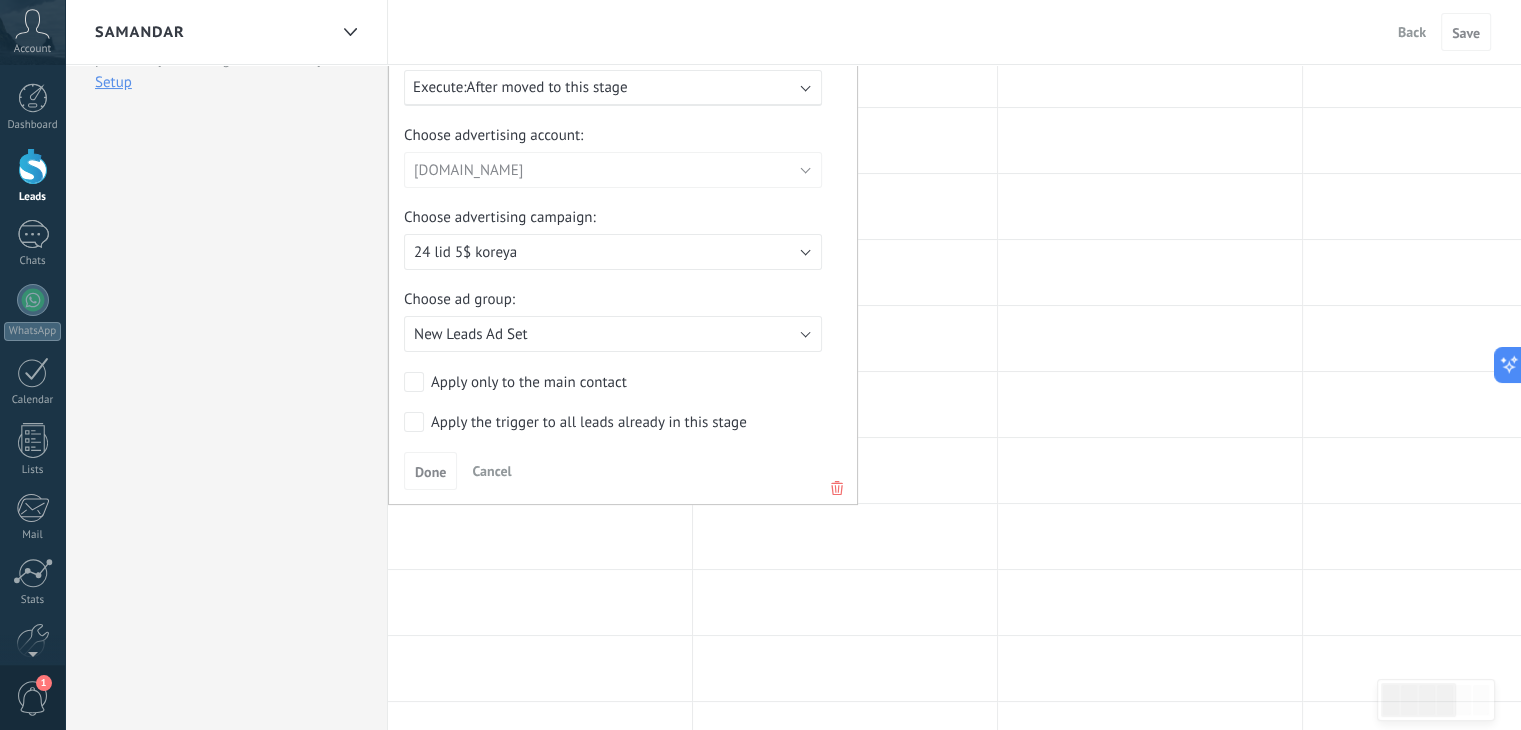 click on "Choose advertising account: Mohichexra Edu [DOMAIN_NAME] [DOMAIN_NAME] Choose advertising campaign: 24 lid 5$ koreya Koreya  24 iyun 5$ trafik - [GEOGRAPHIC_DATA] 24 iyul 5$ trafik - 24 lid 5$ koreya Choose ad group: New Leads Ad Set New Leads Ad Set Apply only to the main contact" at bounding box center (623, 259) 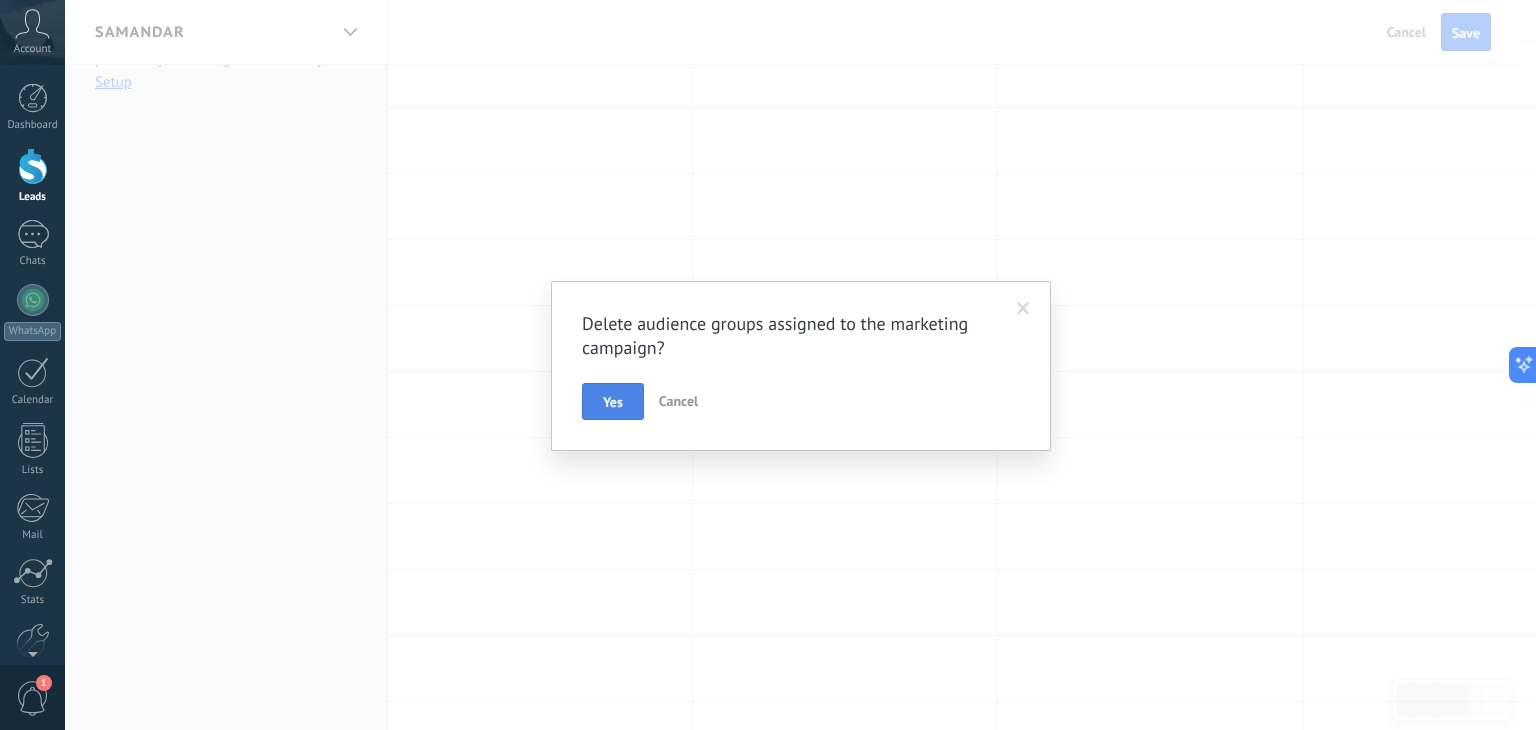 click on "Yes" at bounding box center [613, 402] 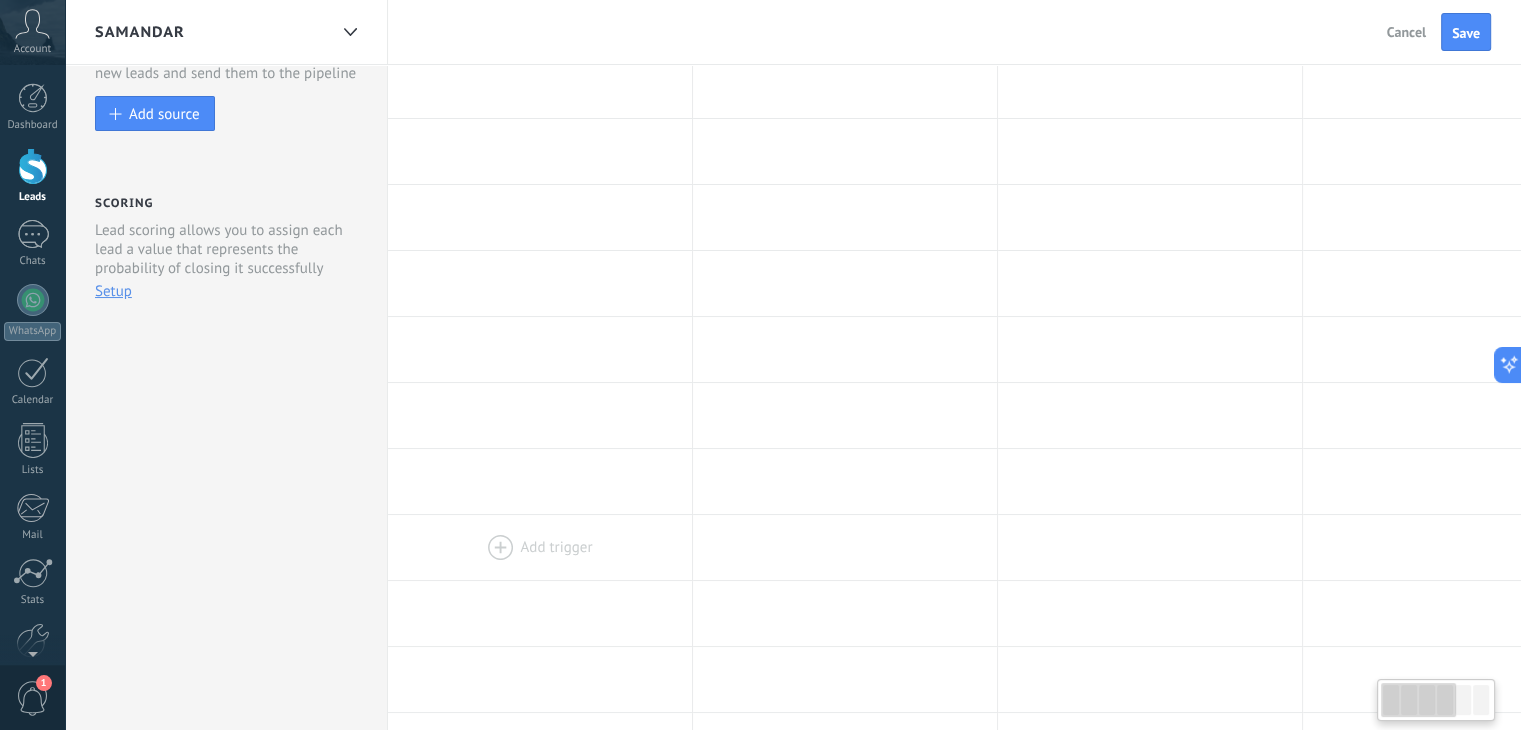 scroll, scrollTop: 0, scrollLeft: 0, axis: both 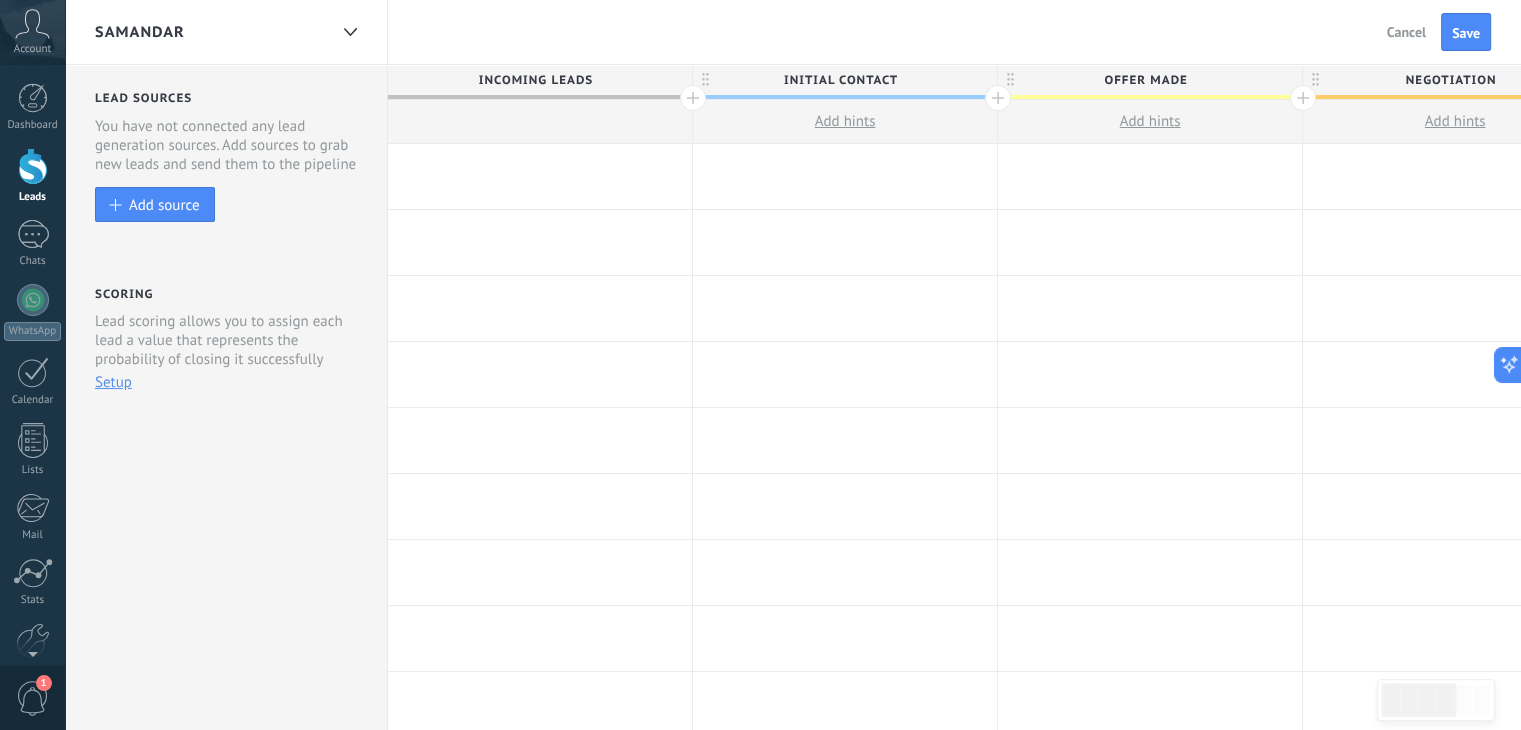 click at bounding box center (693, 98) 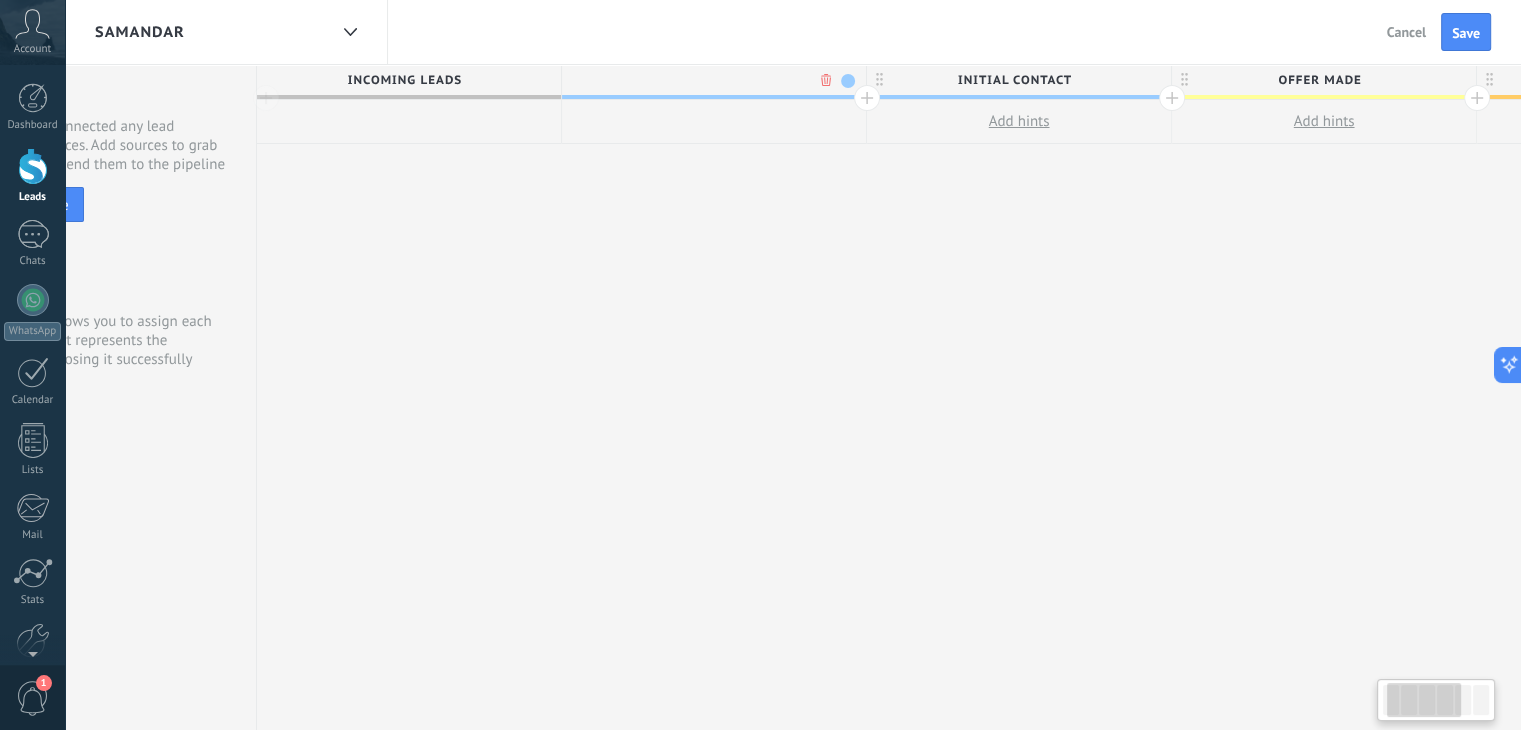 scroll, scrollTop: 0, scrollLeft: 148, axis: horizontal 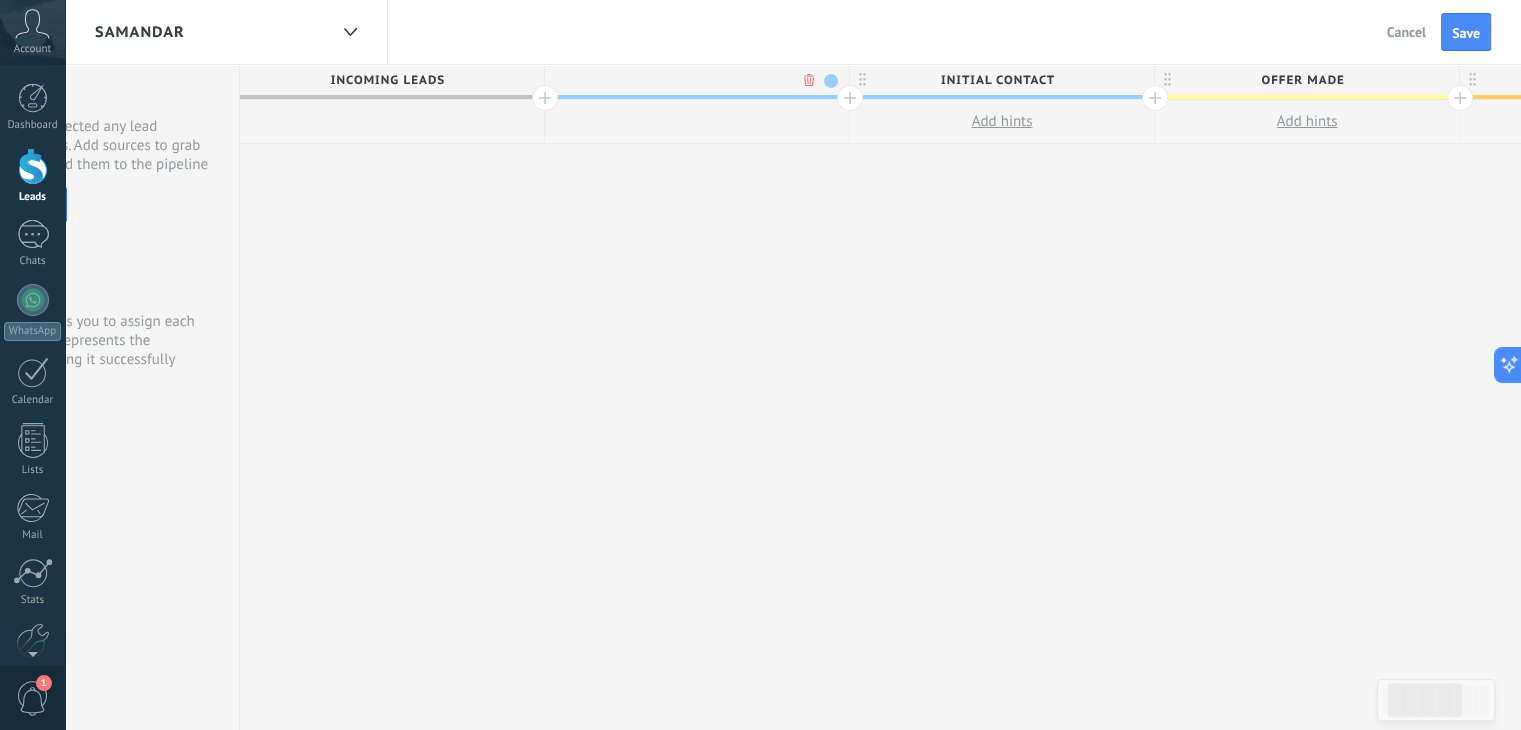 click on ".abccls-1,.abccls-2{fill-rule:evenodd}.abccls-2{fill:#fff} .abfcls-1{fill:none}.abfcls-2{fill:#fff} .abncls-1{isolation:isolate}.abncls-2{opacity:.06}.abncls-2,.abncls-3,.abncls-6{mix-blend-mode:multiply}.abncls-3{opacity:.15}.abncls-4,.abncls-8{fill:#fff}.abncls-5{fill:url(#abnlinear-gradient)}.abncls-6{opacity:.04}.abncls-7{fill:url(#abnlinear-gradient-2)}.abncls-8{fill-rule:evenodd} .abqst0{fill:#ffa200} .abwcls-1{fill:#252525} .cls-1{isolation:isolate} .acicls-1{fill:none} .aclcls-1{fill:#232323} .acnst0{display:none} .addcls-1,.addcls-2{fill:none;stroke-miterlimit:10}.addcls-1{stroke:#dfe0e5}.addcls-2{stroke:#a1a7ab} .adecls-1,.adecls-2{fill:none;stroke-miterlimit:10}.adecls-1{stroke:#dfe0e5}.adecls-2{stroke:#a1a7ab} .adqcls-1{fill:#8591a5;fill-rule:evenodd} .aeccls-1{fill:#5c9f37} .aeecls-1{fill:#f86161} .aejcls-1{fill:#8591a5;fill-rule:evenodd} .aekcls-1{fill-rule:evenodd} .aelcls-1{fill-rule:evenodd;fill:currentColor} .aemcls-1{fill-rule:evenodd;fill:currentColor} .aencls-2{fill:#f86161;opacity:.3}" at bounding box center [760, 365] 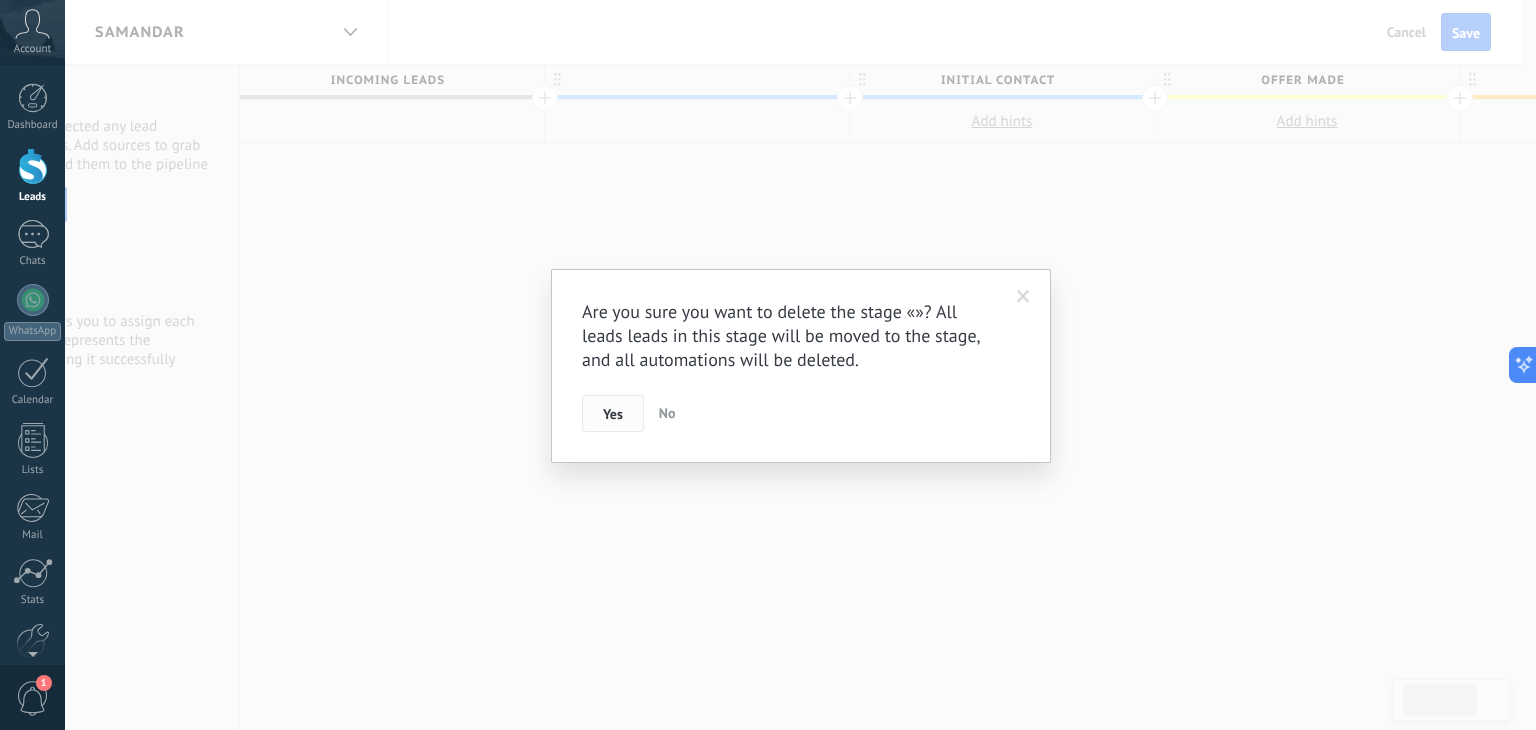 click on "Yes" at bounding box center [613, 414] 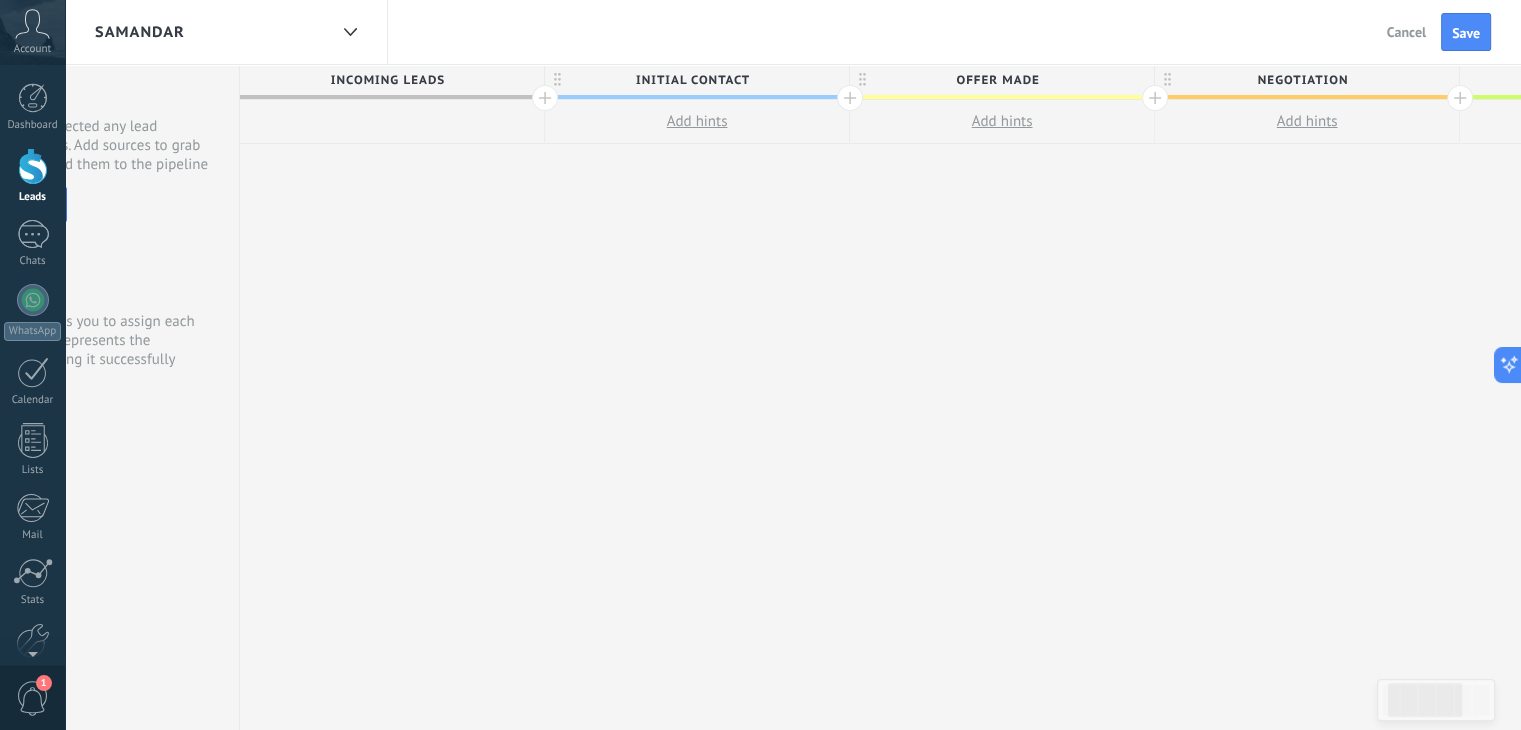 click on "Samandar" at bounding box center [211, 32] 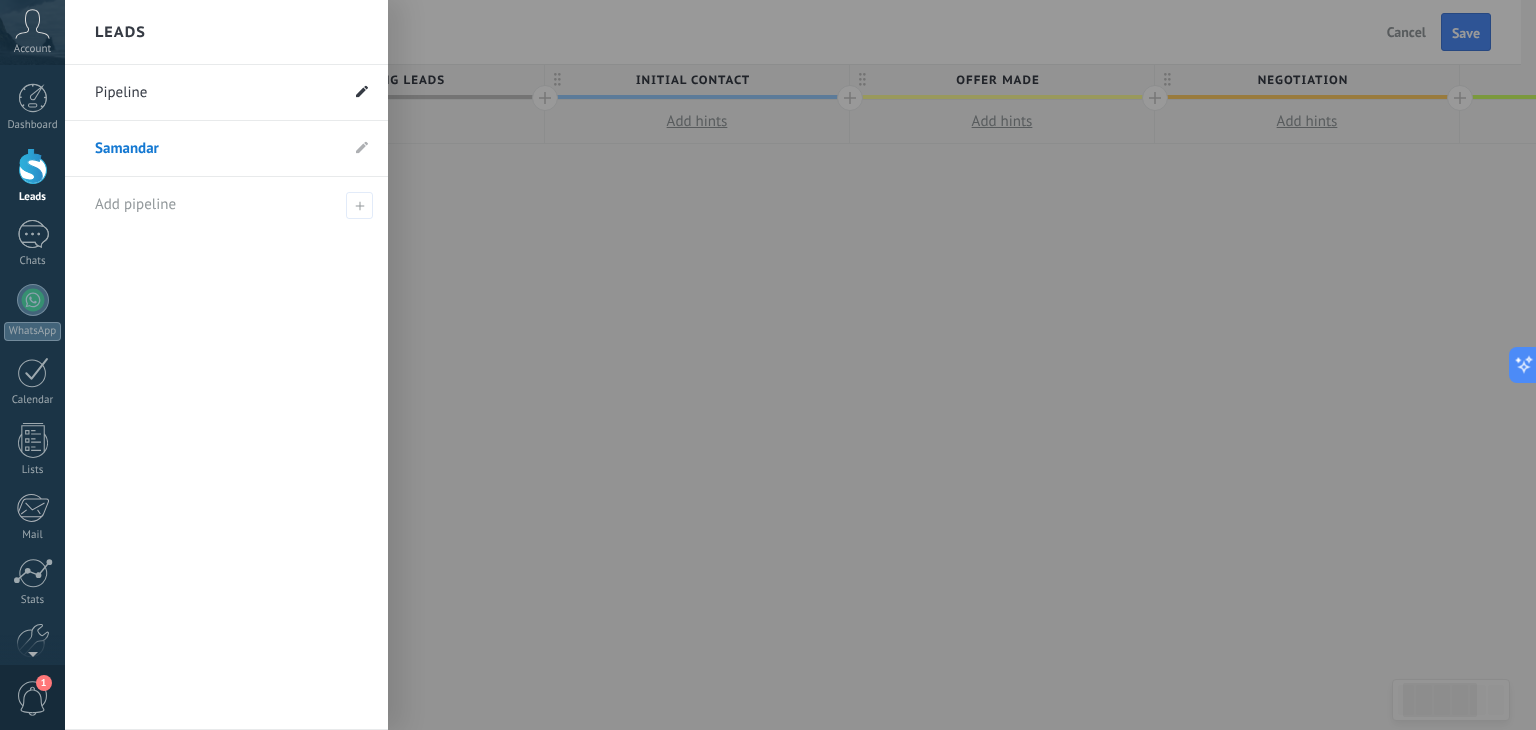 click 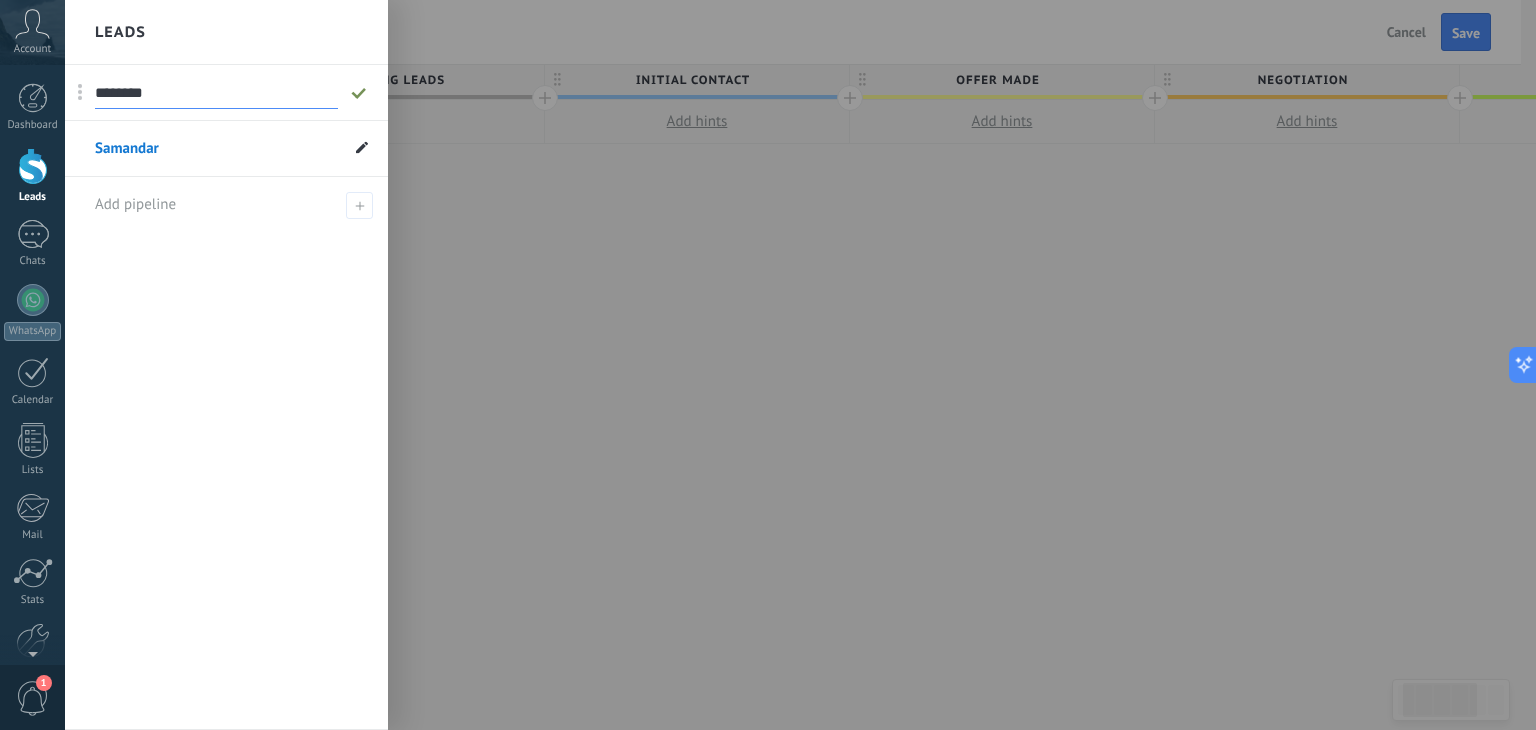 click at bounding box center (362, 148) 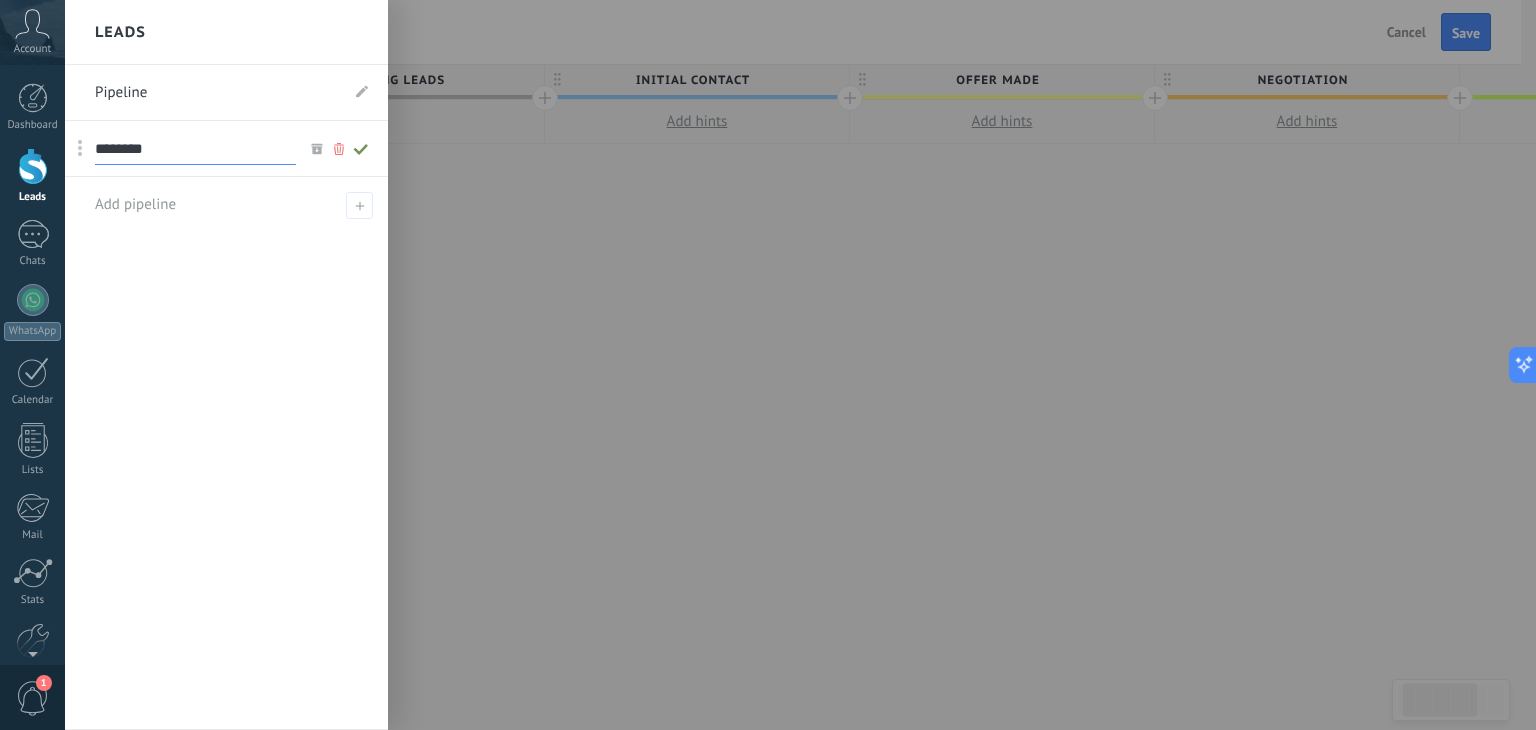 click 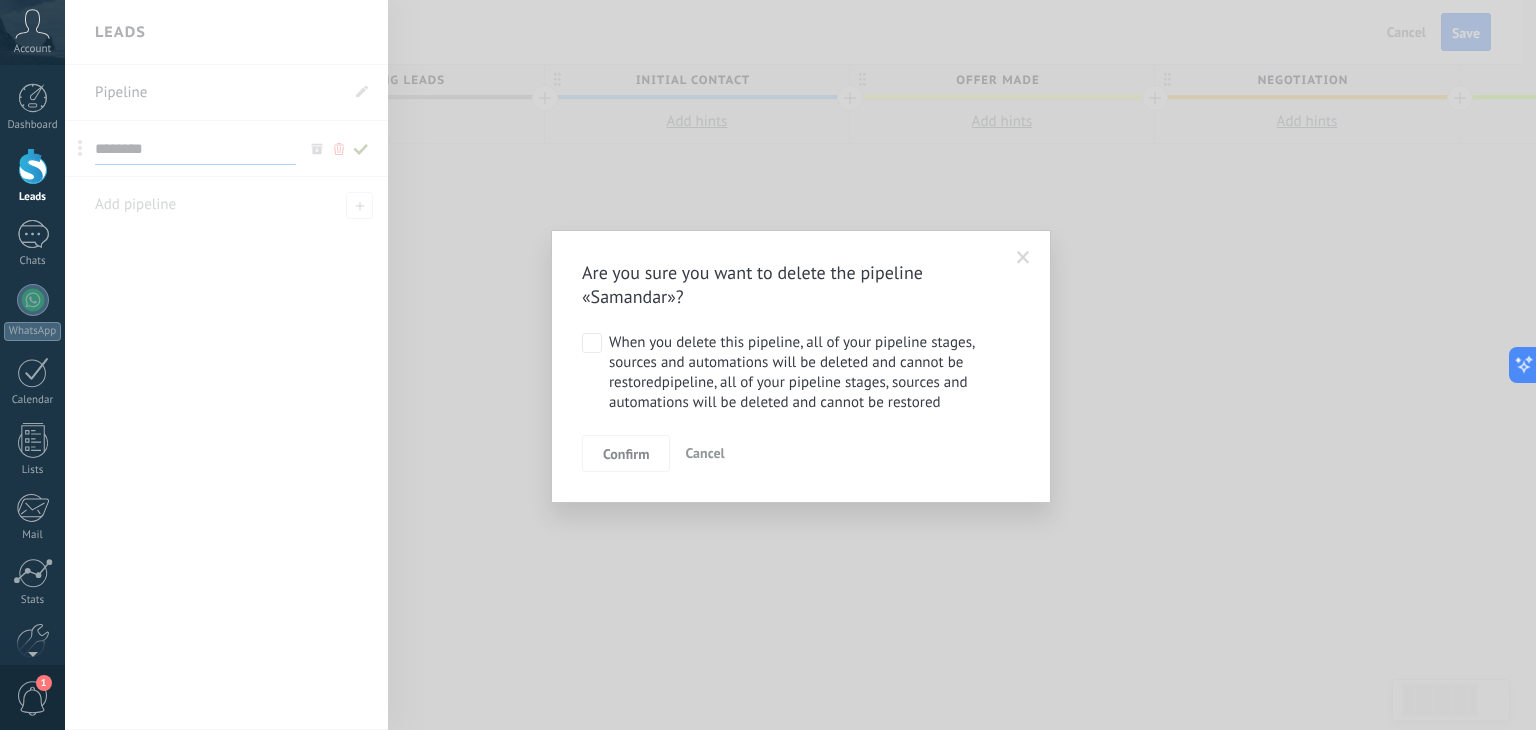 click on ".abccls-1,.abccls-2{fill-rule:evenodd}.abccls-2{fill:#fff} .abfcls-1{fill:none}.abfcls-2{fill:#fff} .abncls-1{isolation:isolate}.abncls-2{opacity:.06}.abncls-2,.abncls-3,.abncls-6{mix-blend-mode:multiply}.abncls-3{opacity:.15}.abncls-4,.abncls-8{fill:#fff}.abncls-5{fill:url(#abnlinear-gradient)}.abncls-6{opacity:.04}.abncls-7{fill:url(#abnlinear-gradient-2)}.abncls-8{fill-rule:evenodd} .abqst0{fill:#ffa200} .abwcls-1{fill:#252525} .cls-1{isolation:isolate} .acicls-1{fill:none} .aclcls-1{fill:#232323} .acnst0{display:none} .addcls-1,.addcls-2{fill:none;stroke-miterlimit:10}.addcls-1{stroke:#dfe0e5}.addcls-2{stroke:#a1a7ab} .adecls-1,.adecls-2{fill:none;stroke-miterlimit:10}.adecls-1{stroke:#dfe0e5}.adecls-2{stroke:#a1a7ab} .adqcls-1{fill:#8591a5;fill-rule:evenodd} .aeccls-1{fill:#5c9f37} .aeecls-1{fill:#f86161} .aejcls-1{fill:#8591a5;fill-rule:evenodd} .aekcls-1{fill-rule:evenodd} .aelcls-1{fill-rule:evenodd;fill:currentColor} .aemcls-1{fill-rule:evenodd;fill:currentColor} .aencls-2{fill:#f86161;opacity:.3}" at bounding box center (768, 365) 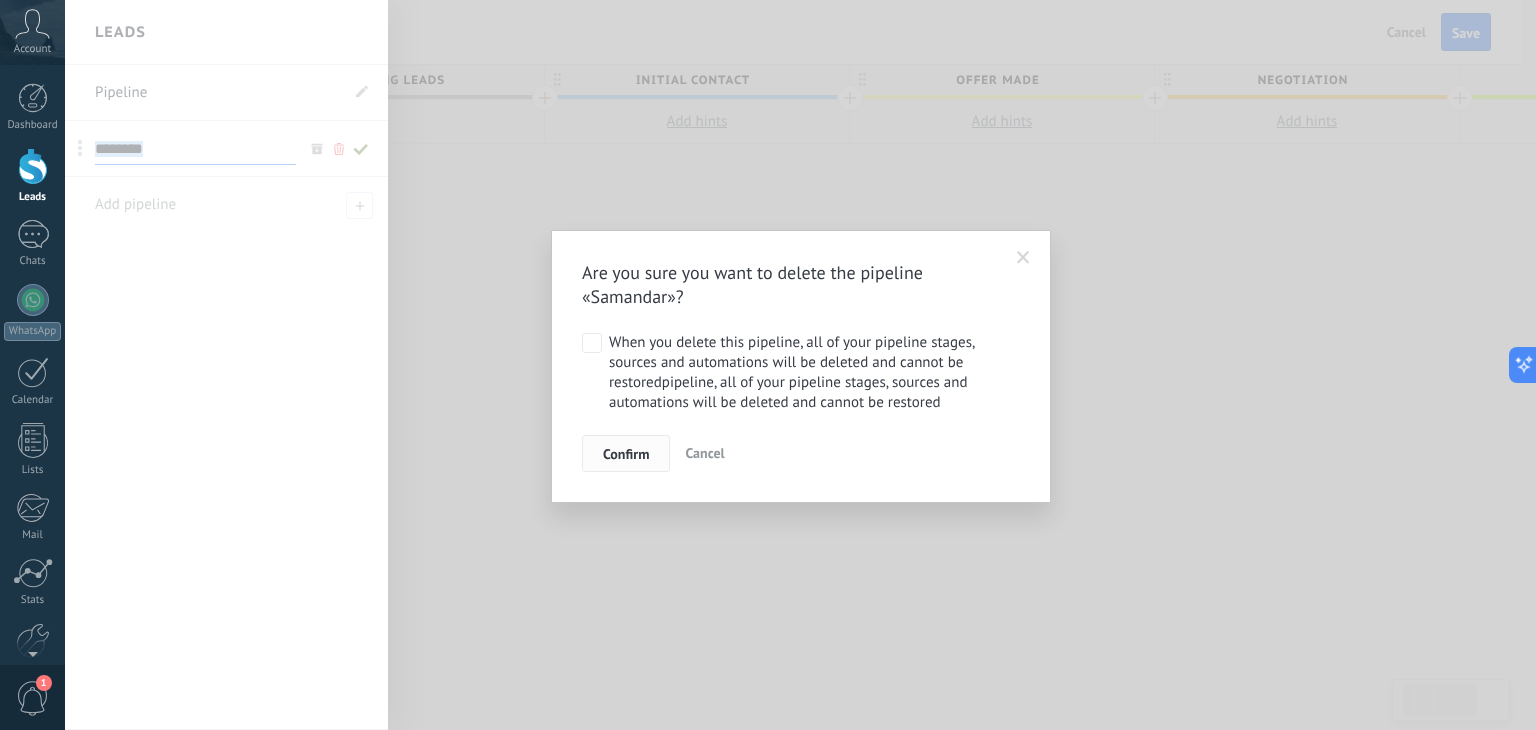 click on "Confirm" at bounding box center (626, 454) 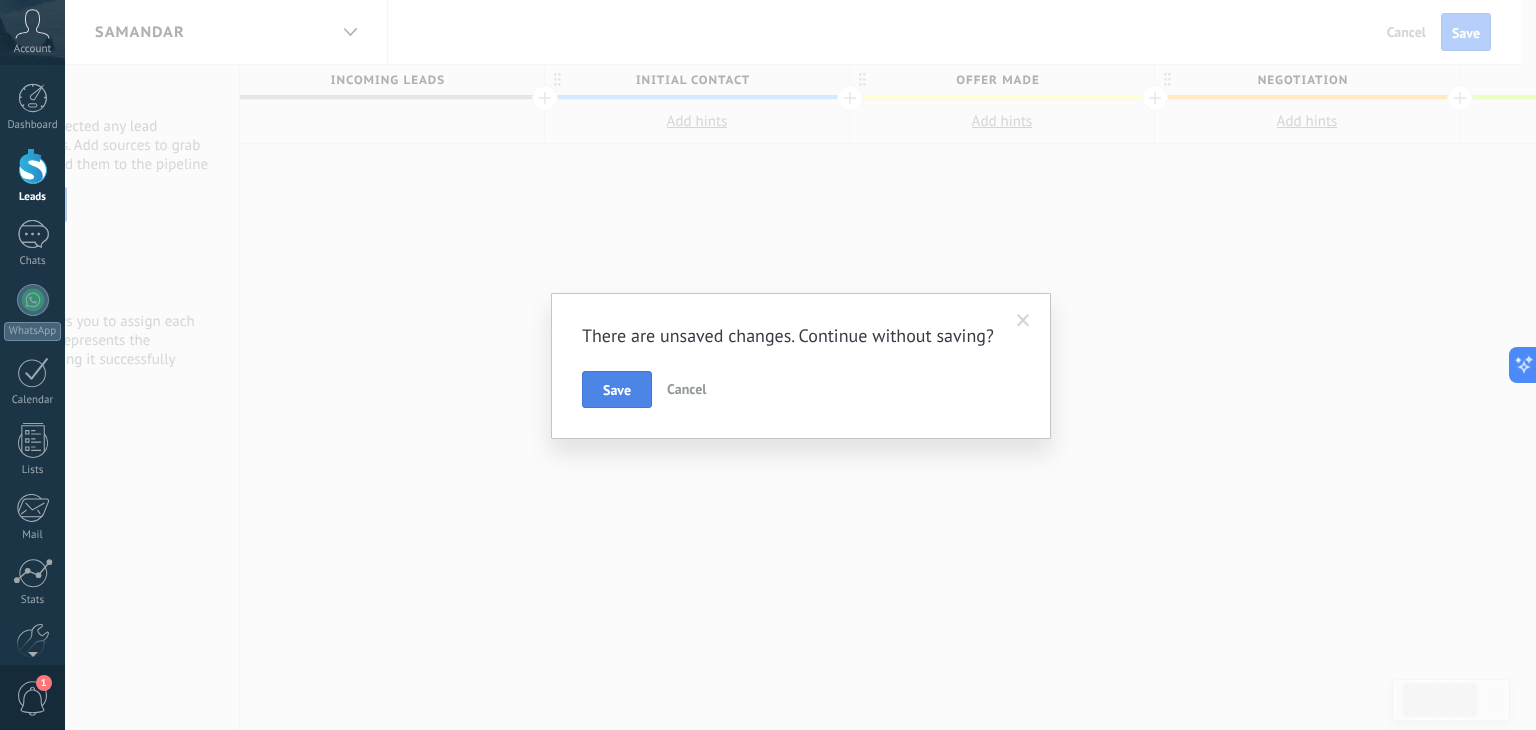 click on "Save" at bounding box center [617, 390] 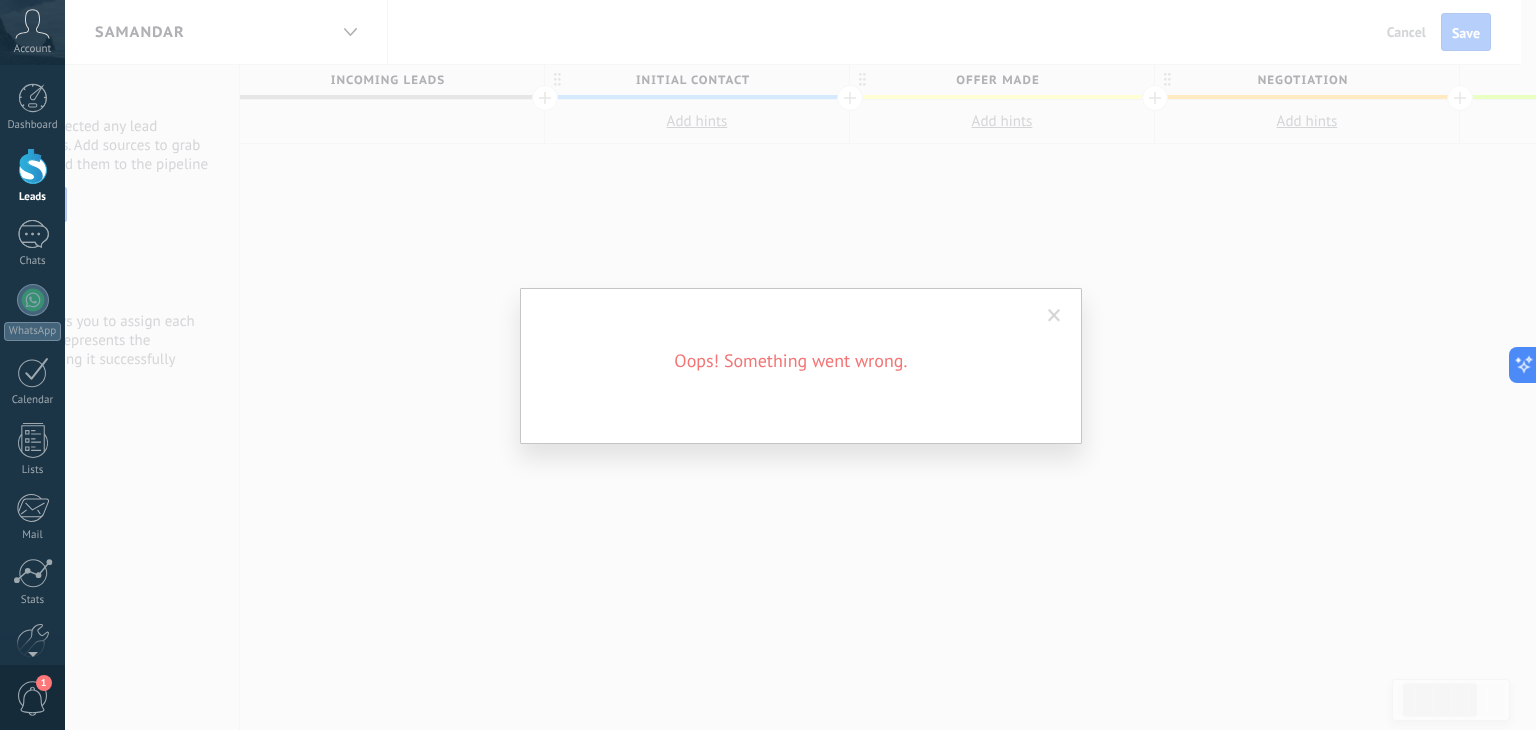 click on "Oops! Something went wrong." at bounding box center [800, 365] 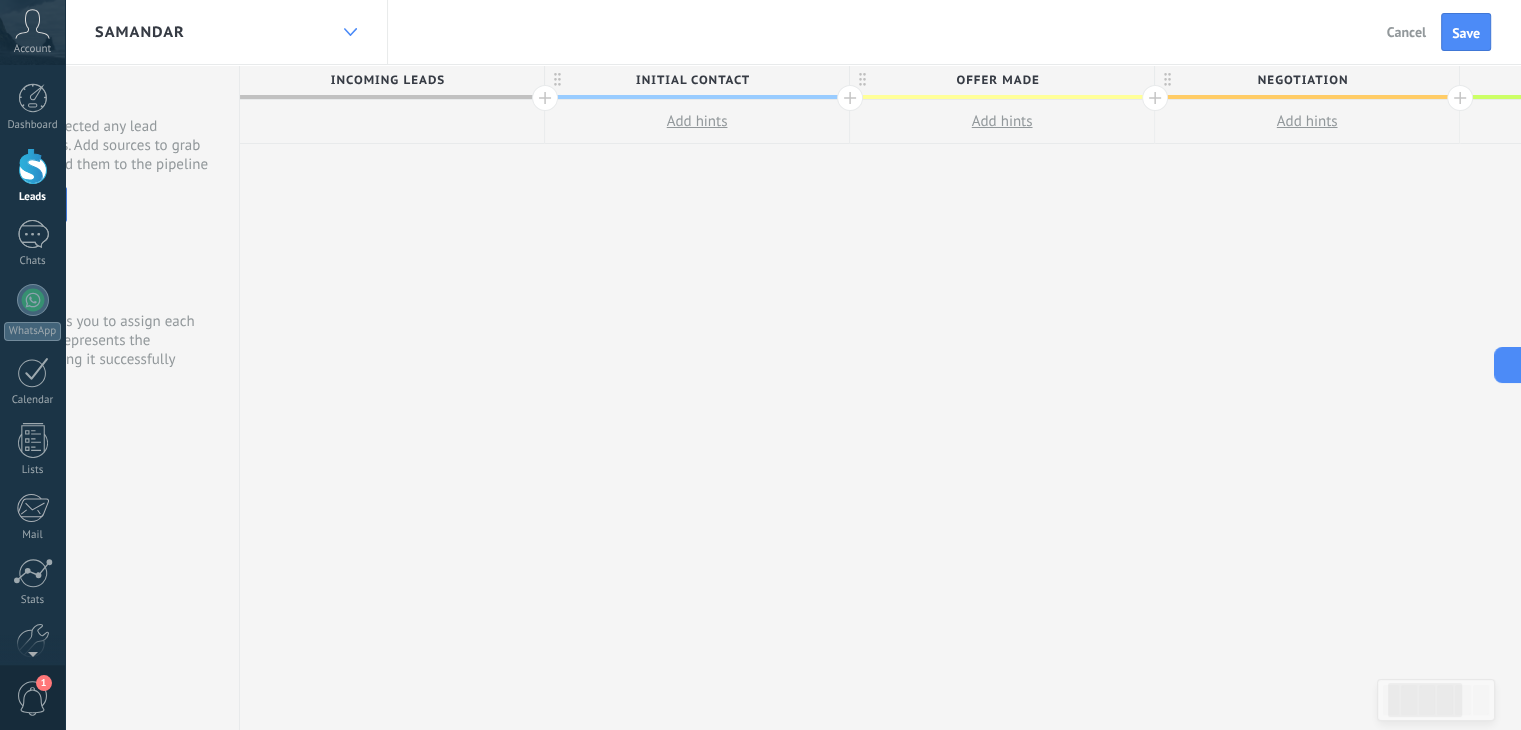 click at bounding box center (350, 32) 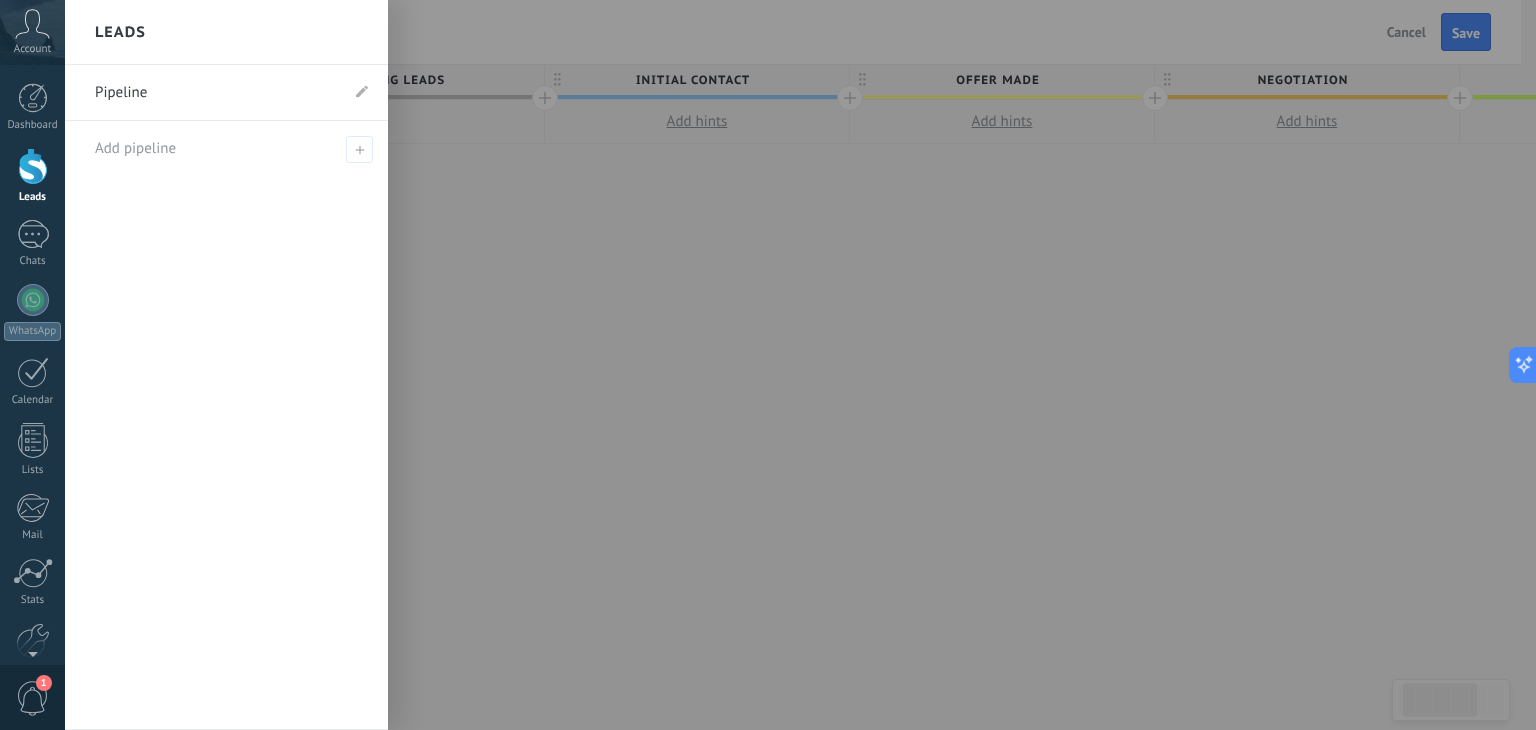 click on "Pipeline" at bounding box center [226, 93] 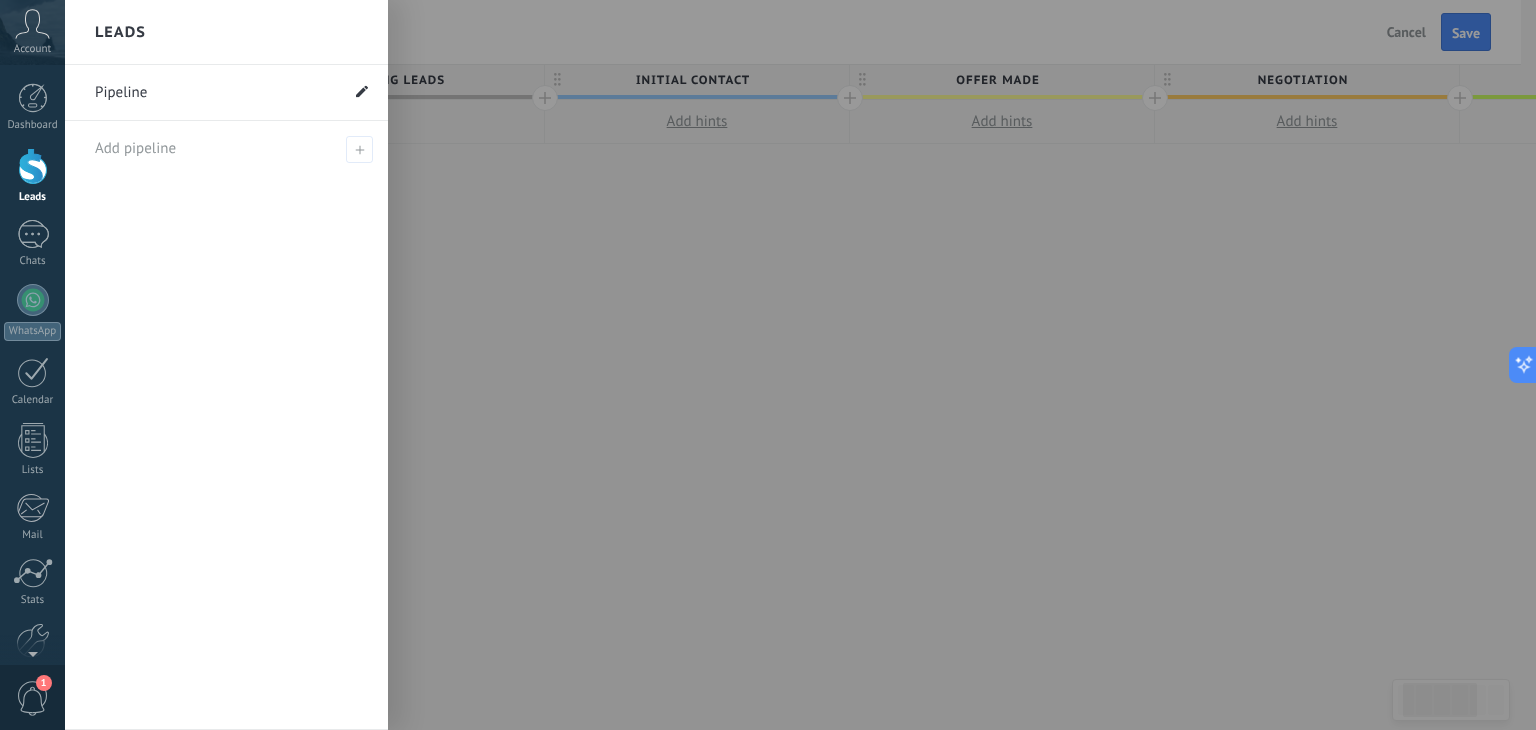 click at bounding box center [362, 92] 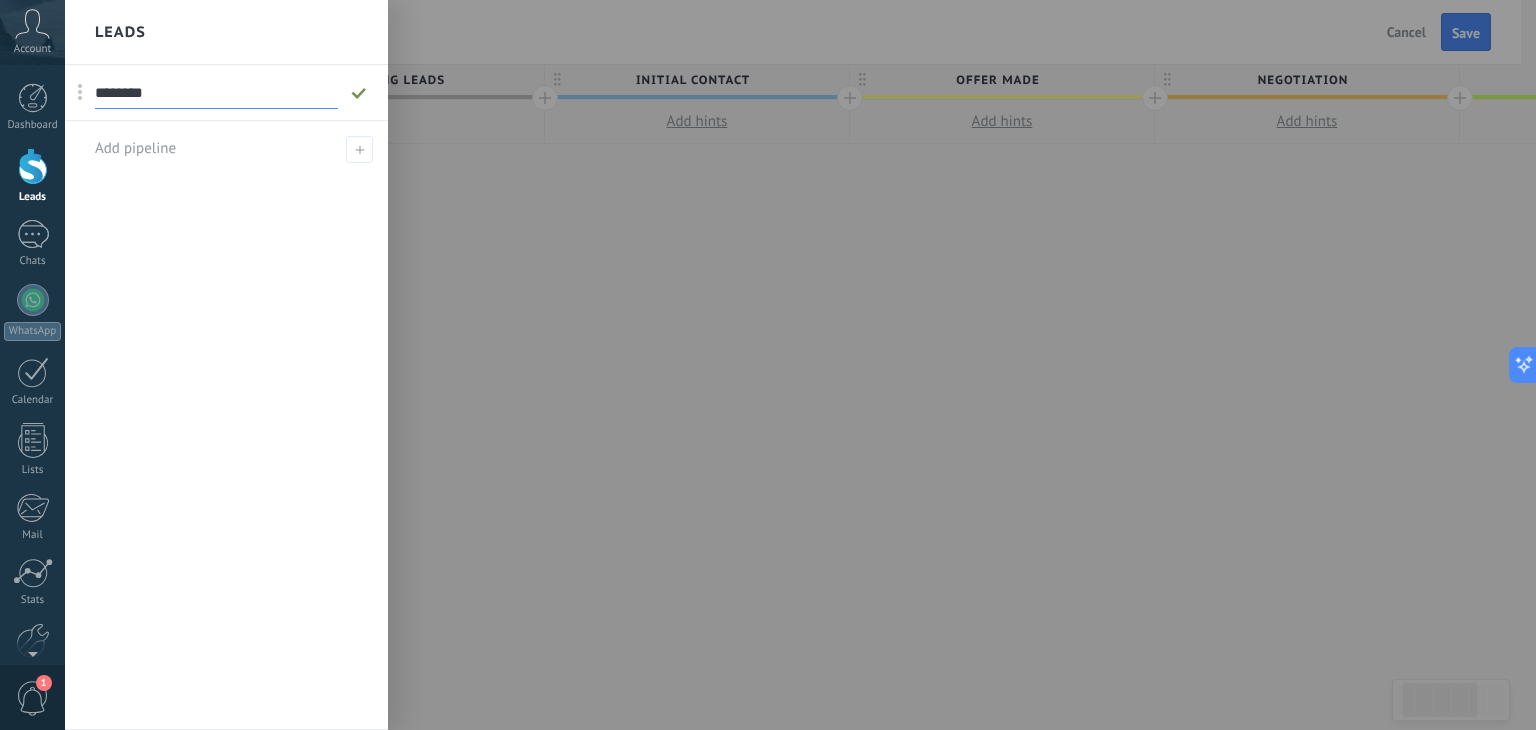 click at bounding box center [833, 365] 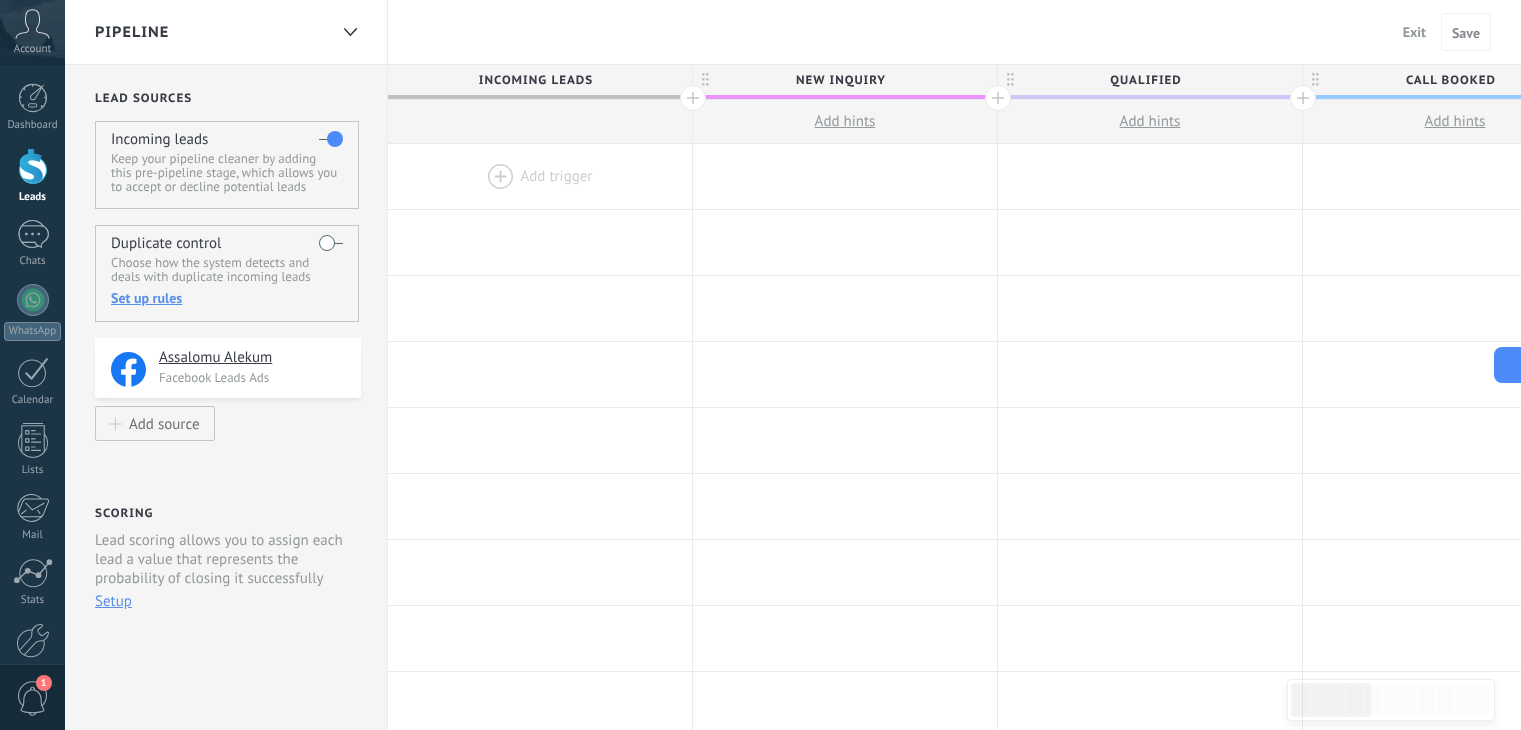 scroll, scrollTop: 0, scrollLeft: 0, axis: both 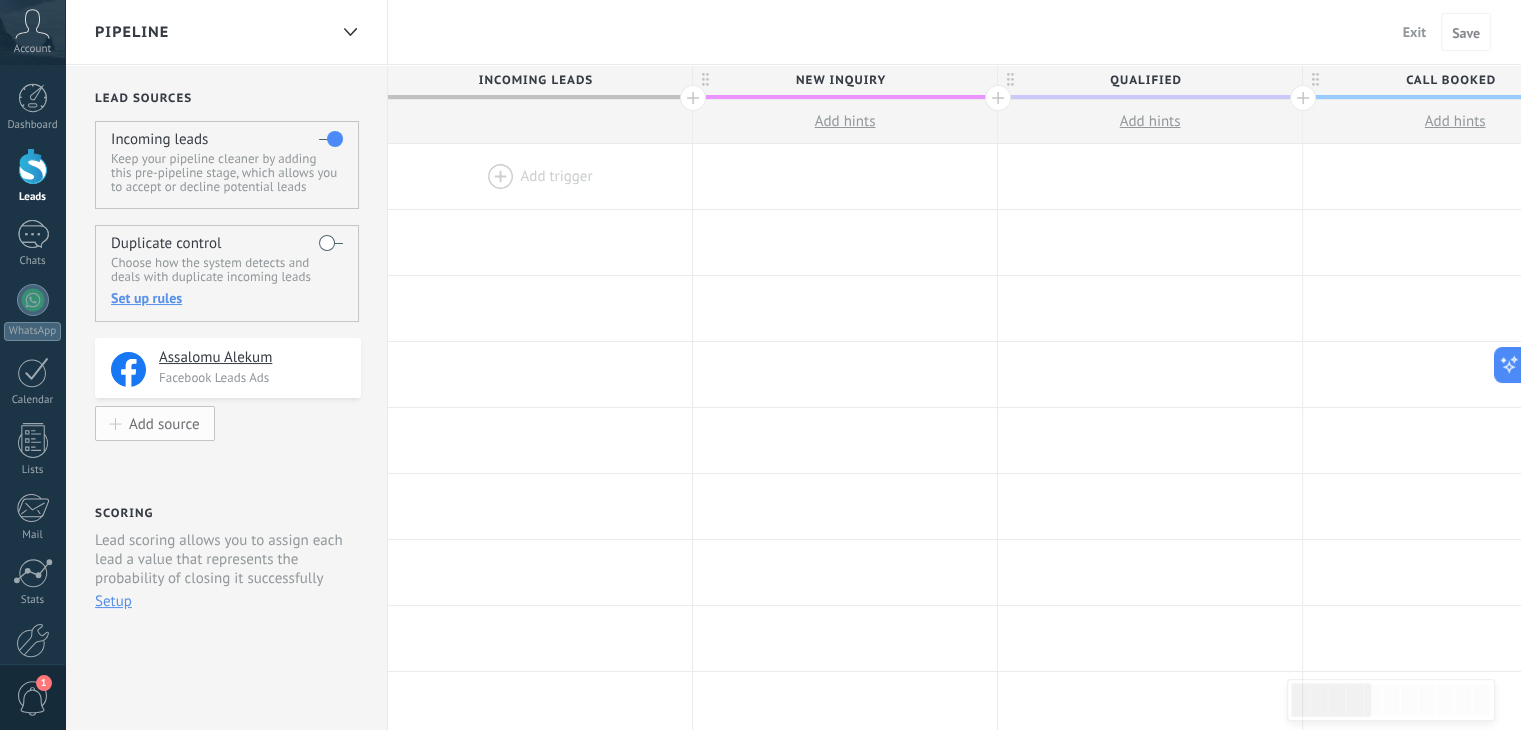 click on "Add source" at bounding box center (164, 423) 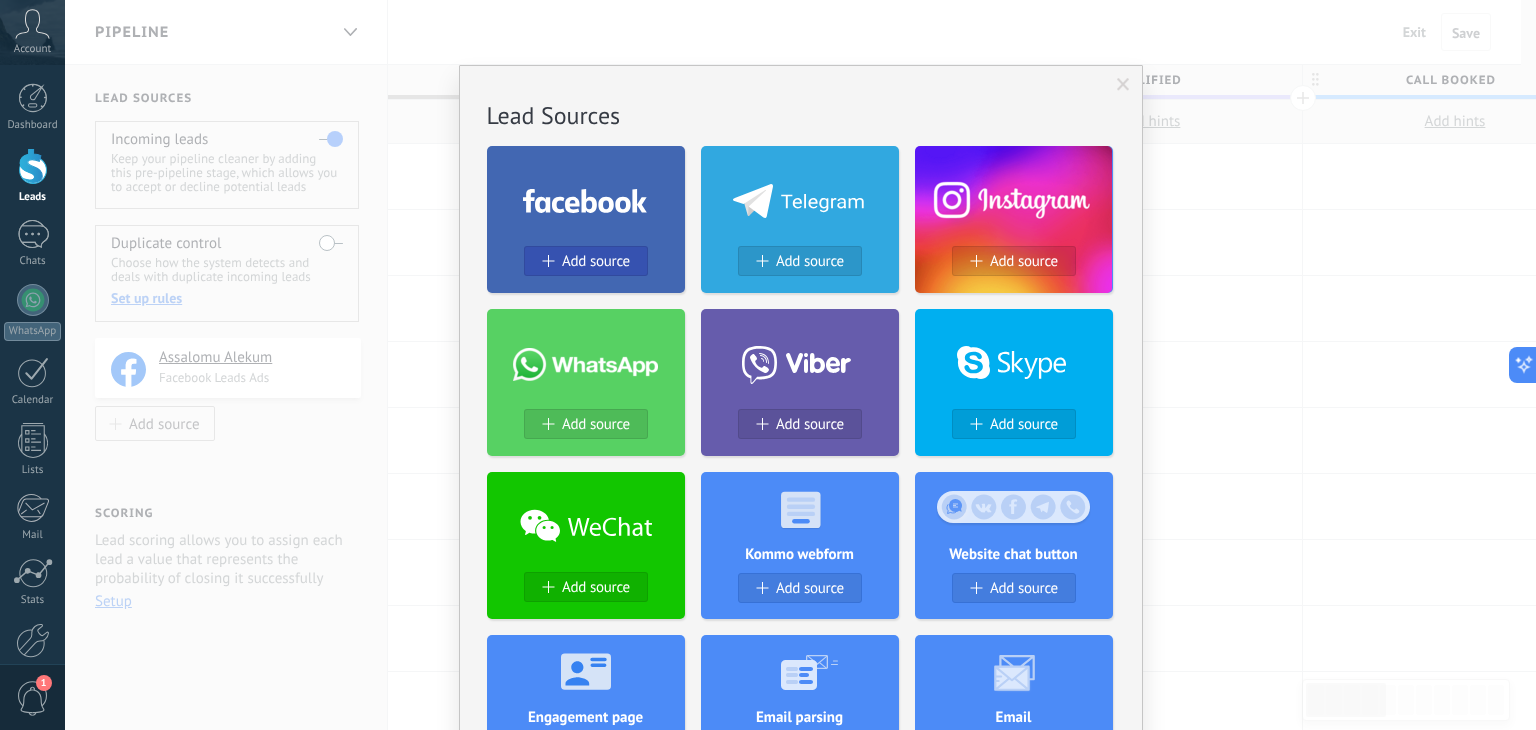 click on "Add source" at bounding box center (586, 261) 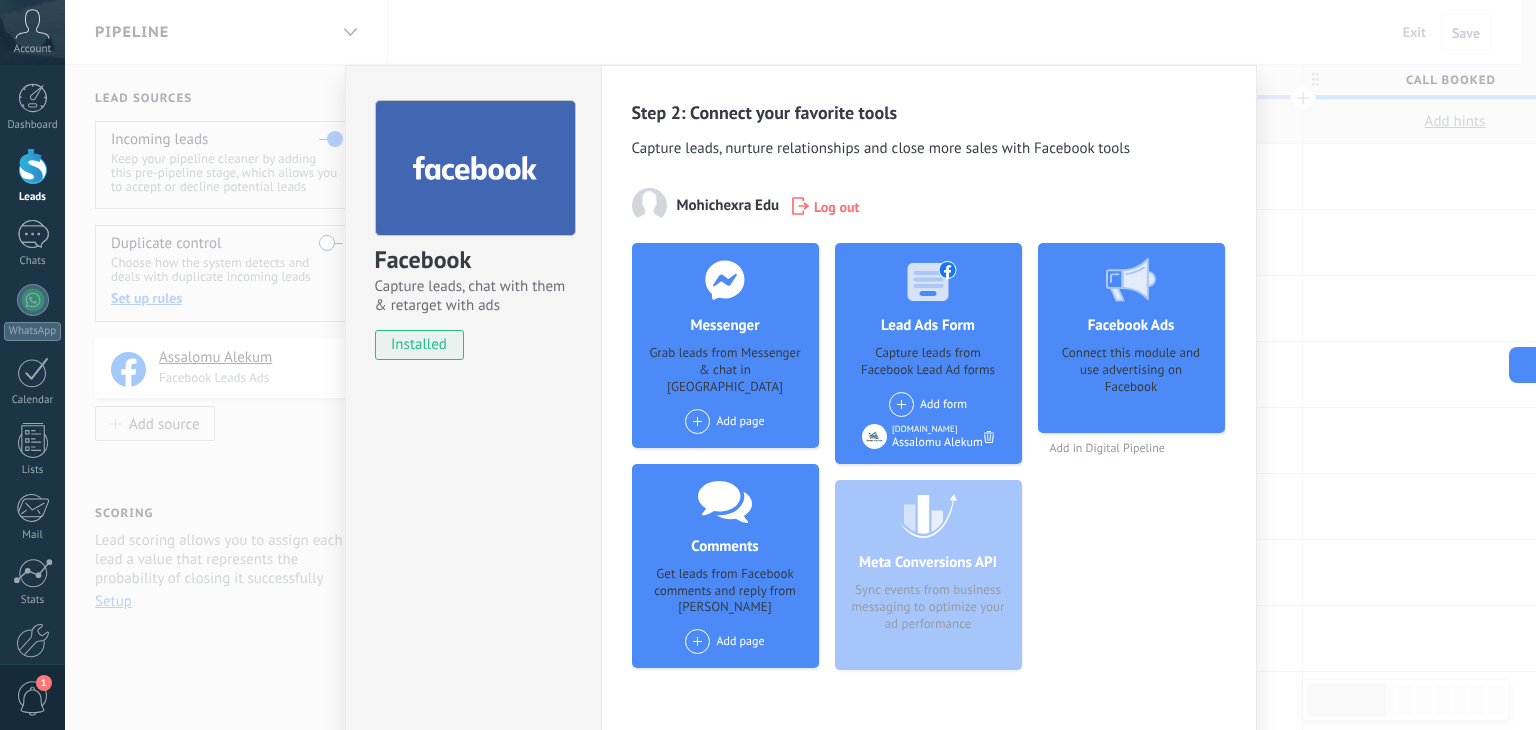 click on "Add form" at bounding box center [928, 404] 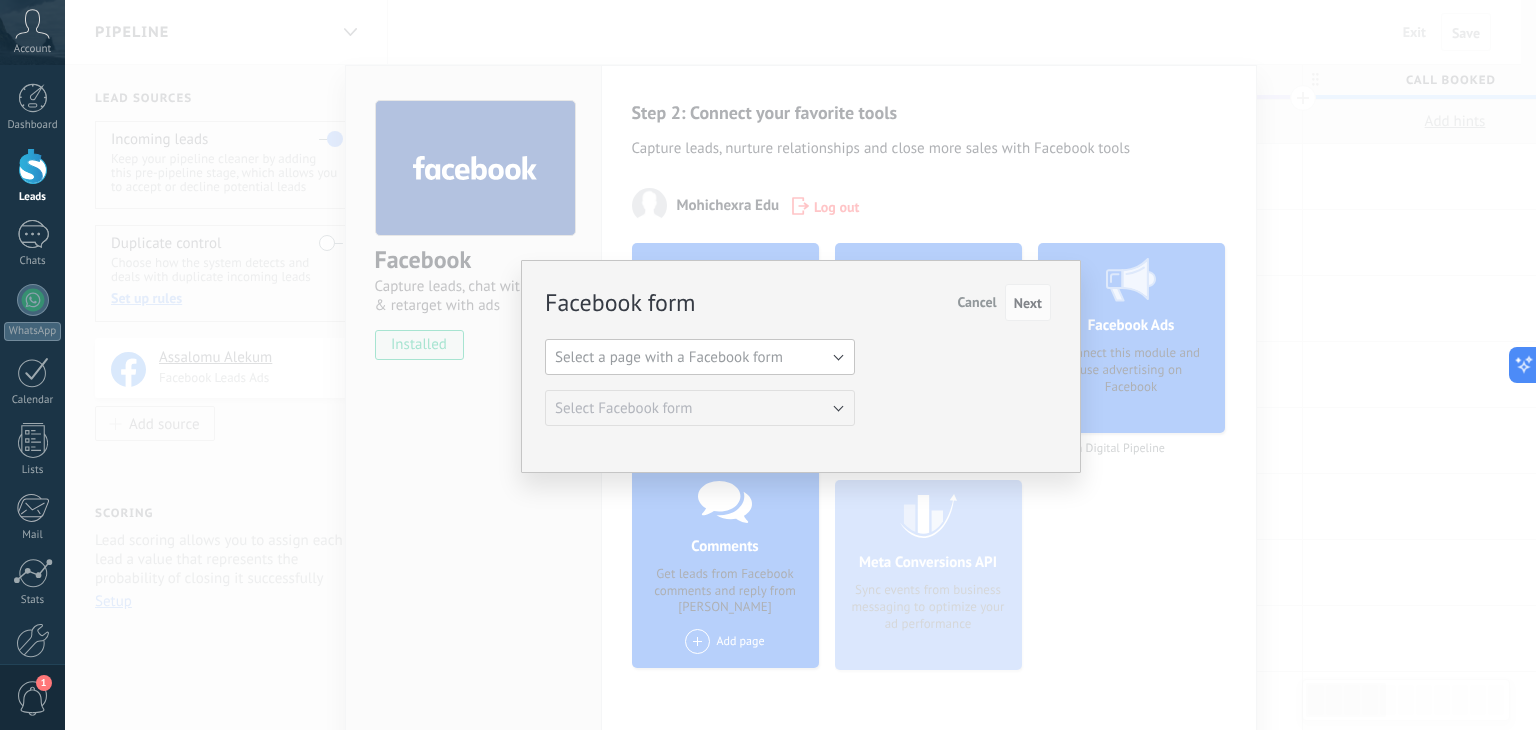 click on "Select a page with a Facebook form" at bounding box center (700, 357) 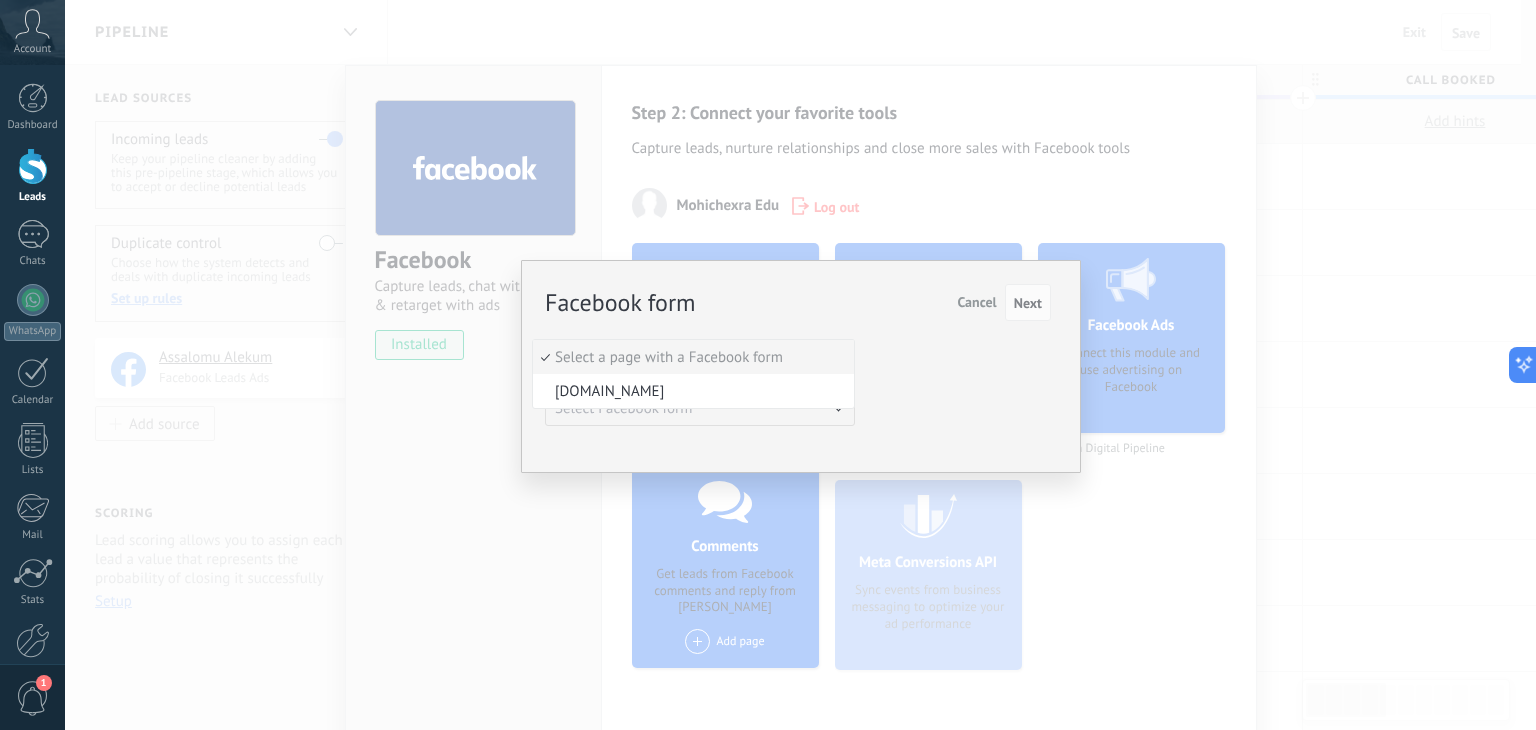 click on "Facebook form Next Cancel Select a page with a Facebook form Studymaster.uz Select a page with a Facebook form Select Facebook form Select Facebook form" at bounding box center [798, 356] 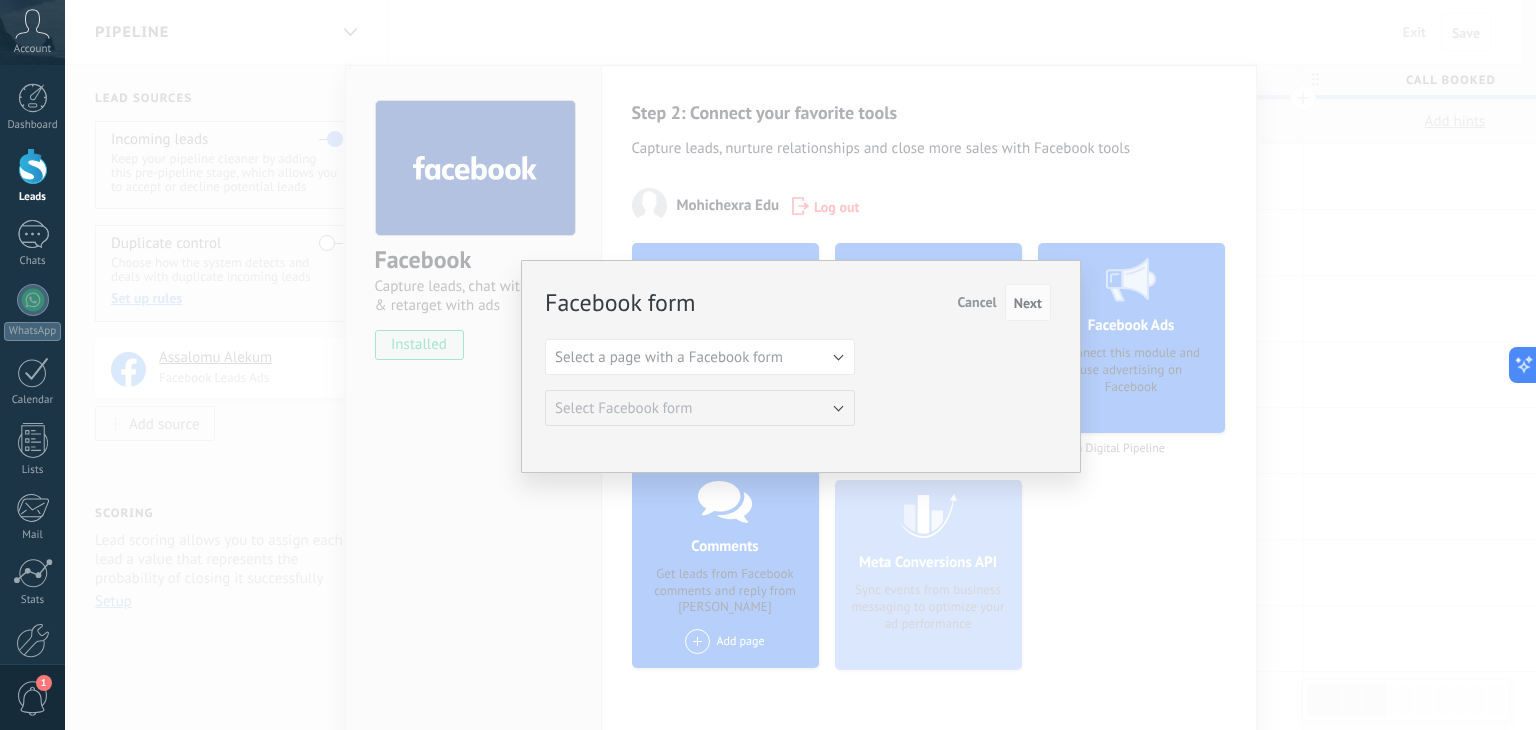 click on "Cancel" at bounding box center (976, 302) 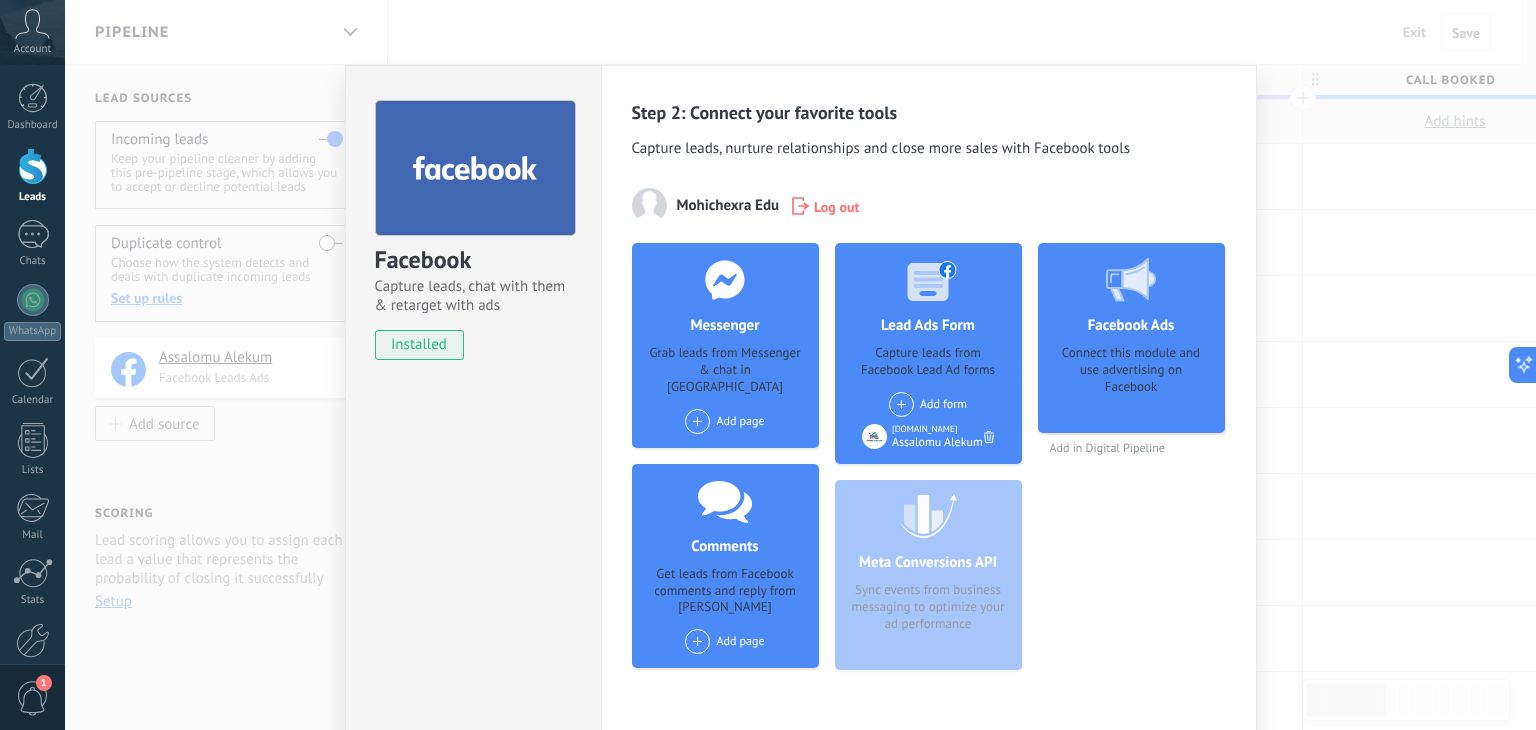 click on "Assalomu Alekum" at bounding box center [937, 442] 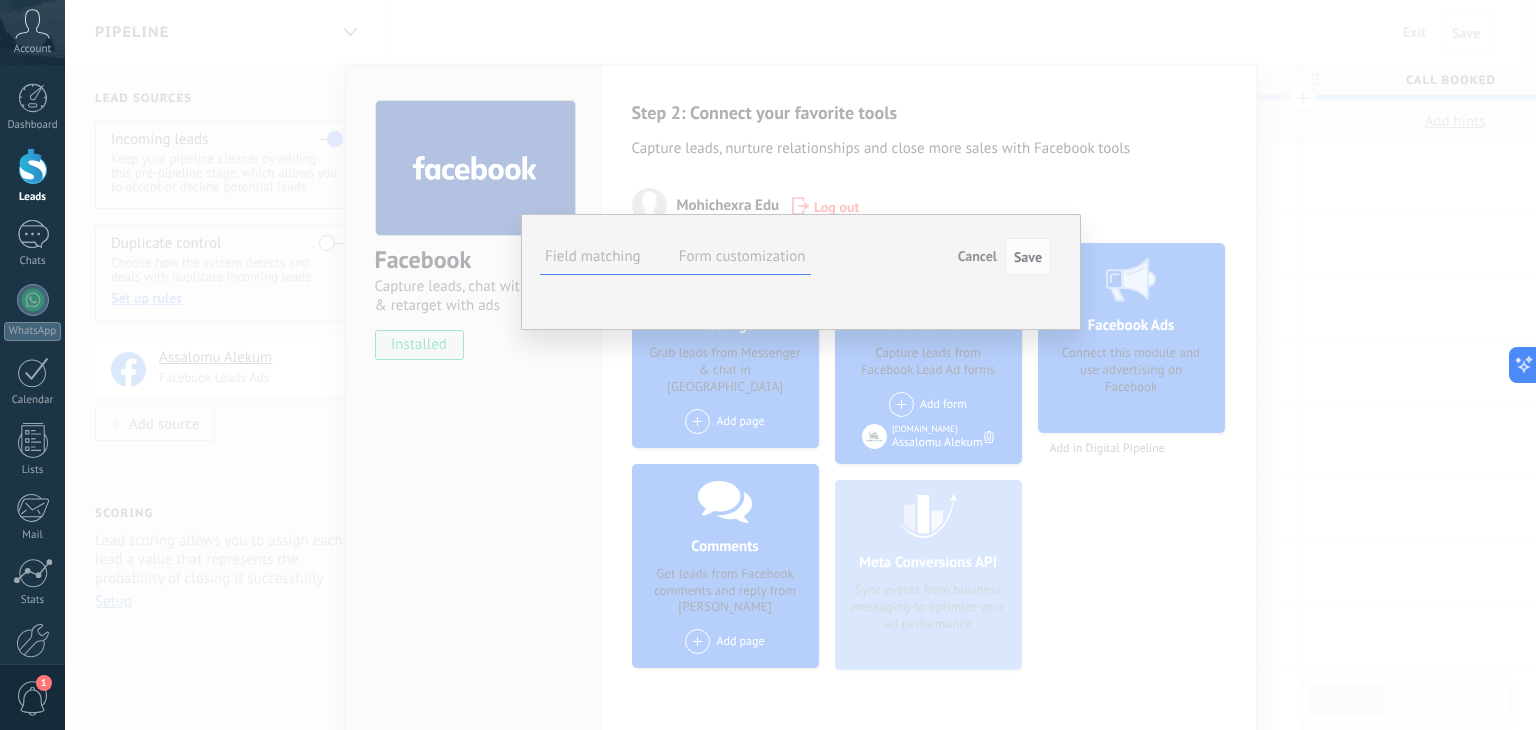 click on "Select field" at bounding box center (0, 0) 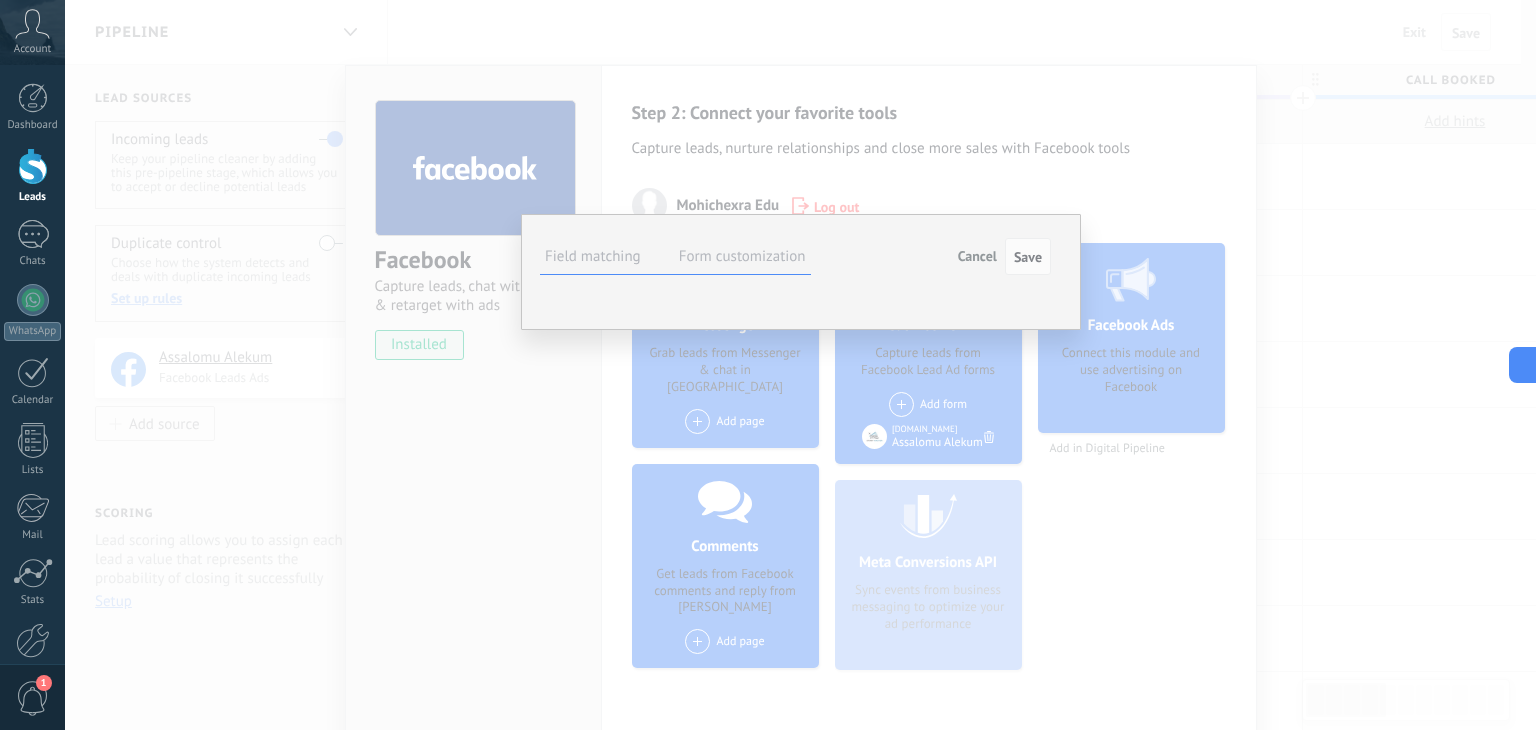 scroll, scrollTop: 68, scrollLeft: 0, axis: vertical 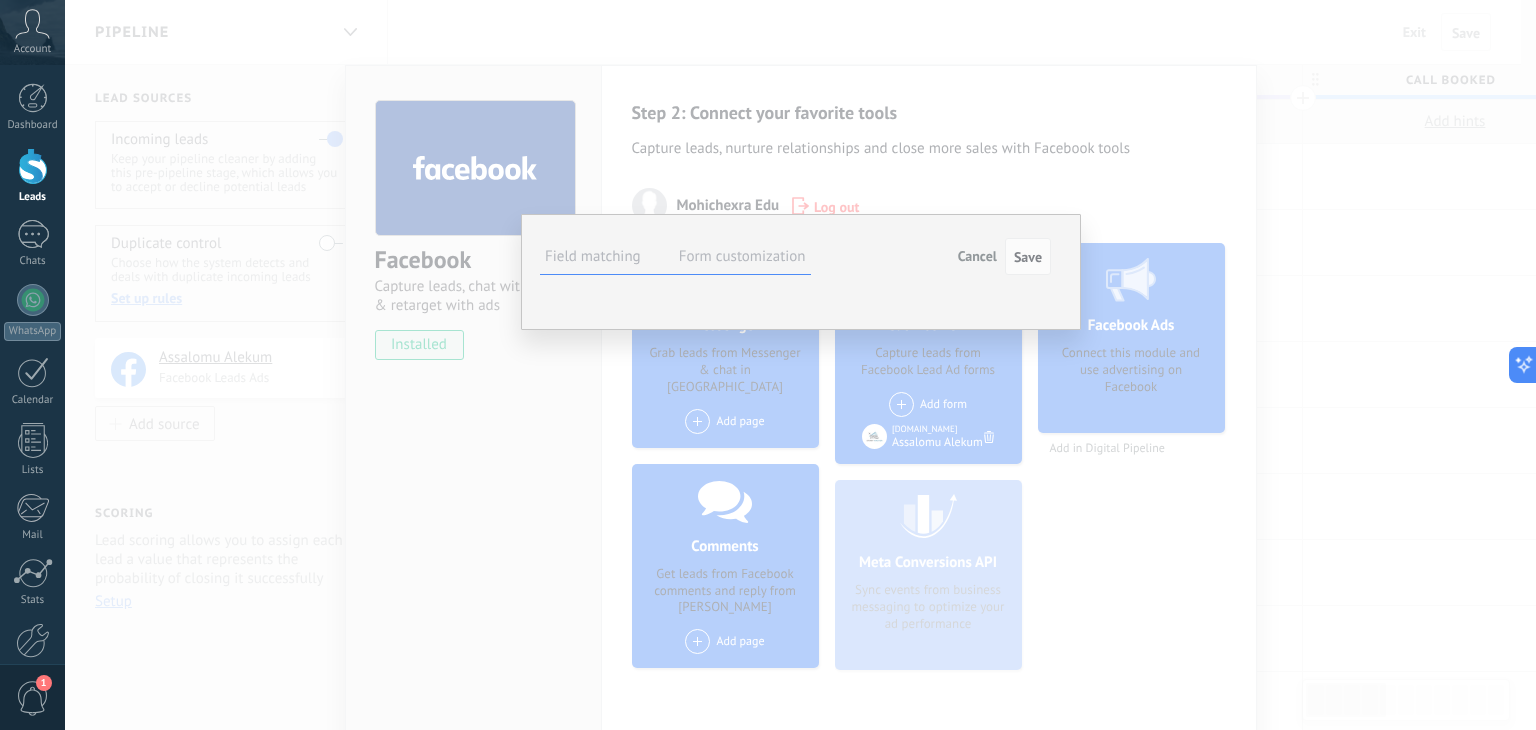 click on "Select field" at bounding box center (0, 0) 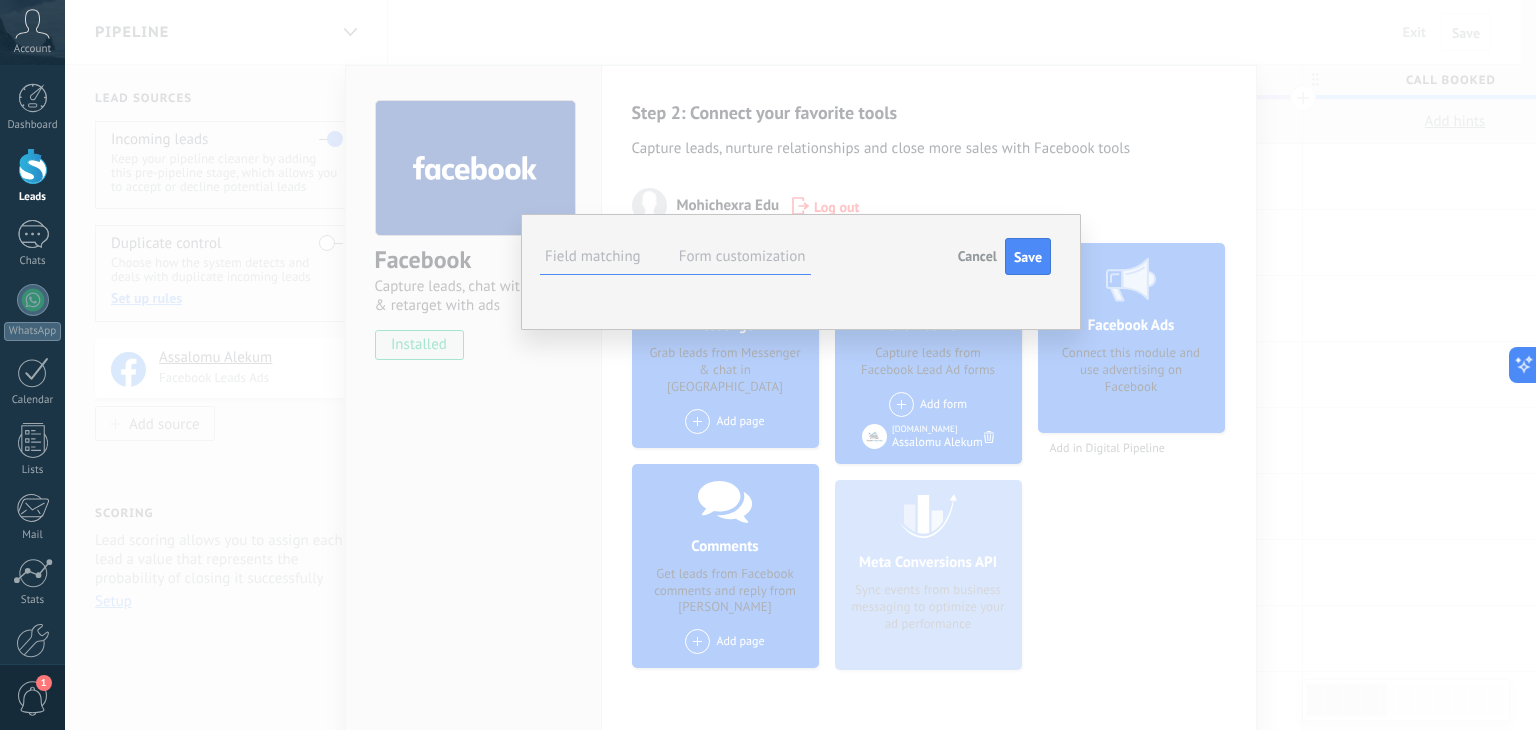 click on "Select field" at bounding box center [0, 0] 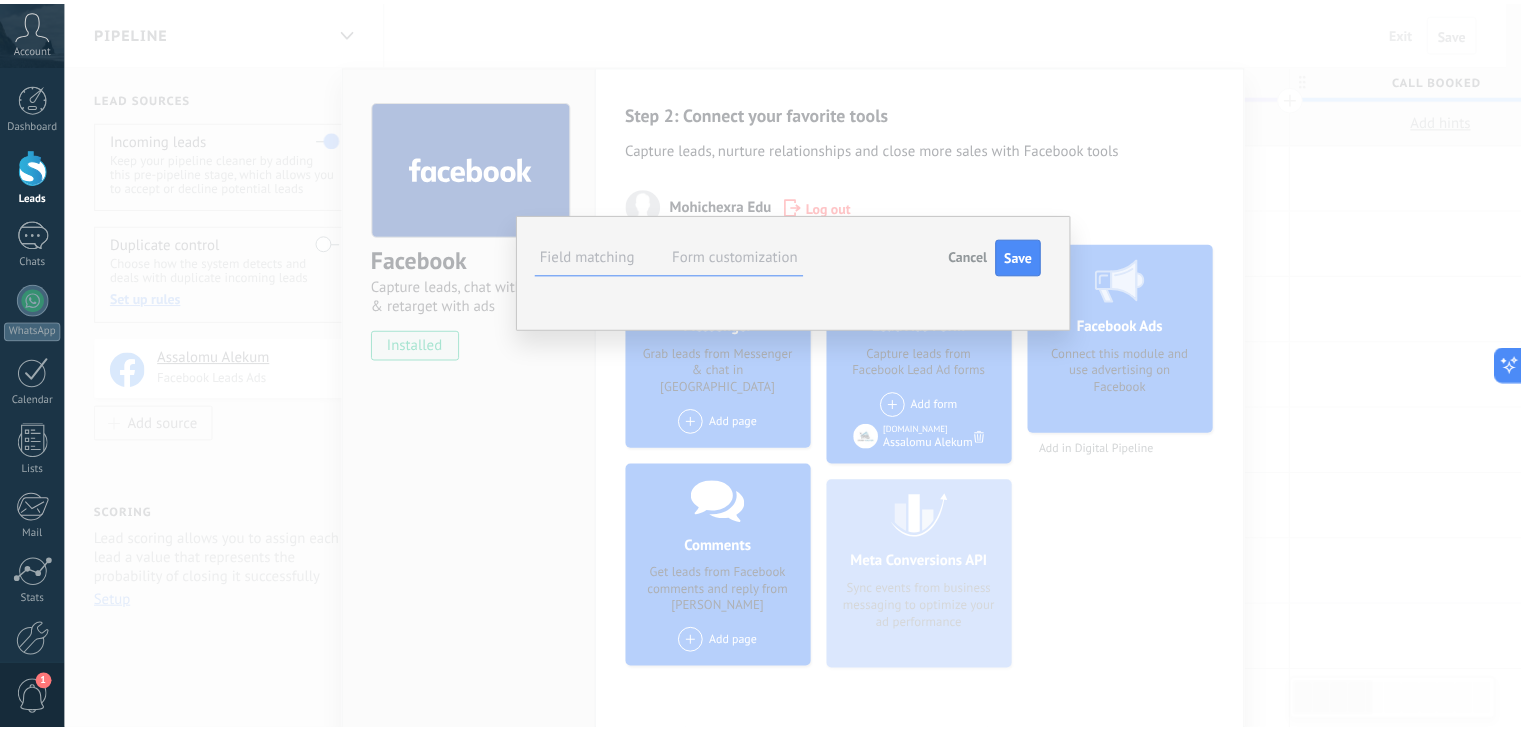 scroll, scrollTop: 199, scrollLeft: 0, axis: vertical 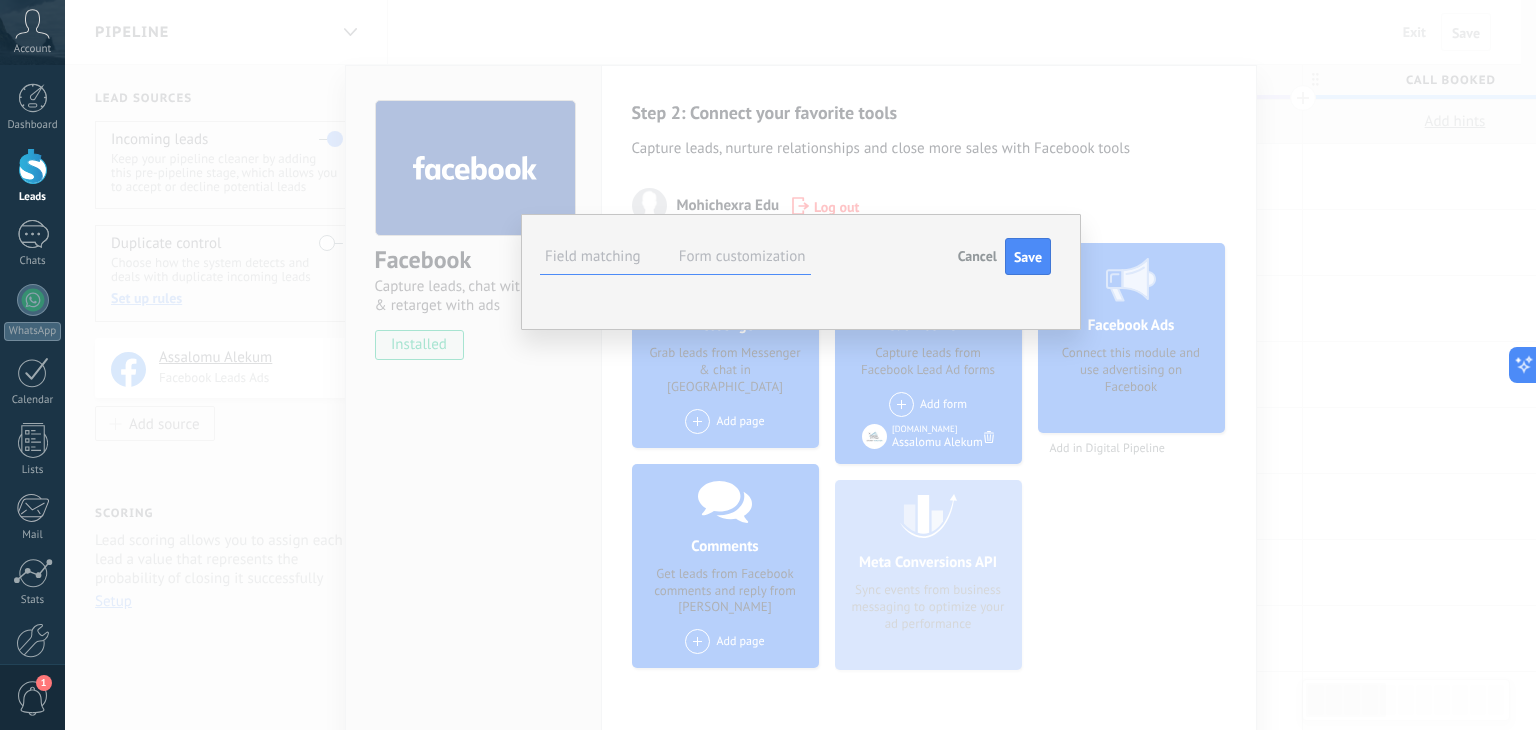 click on "**********" at bounding box center (801, 272) 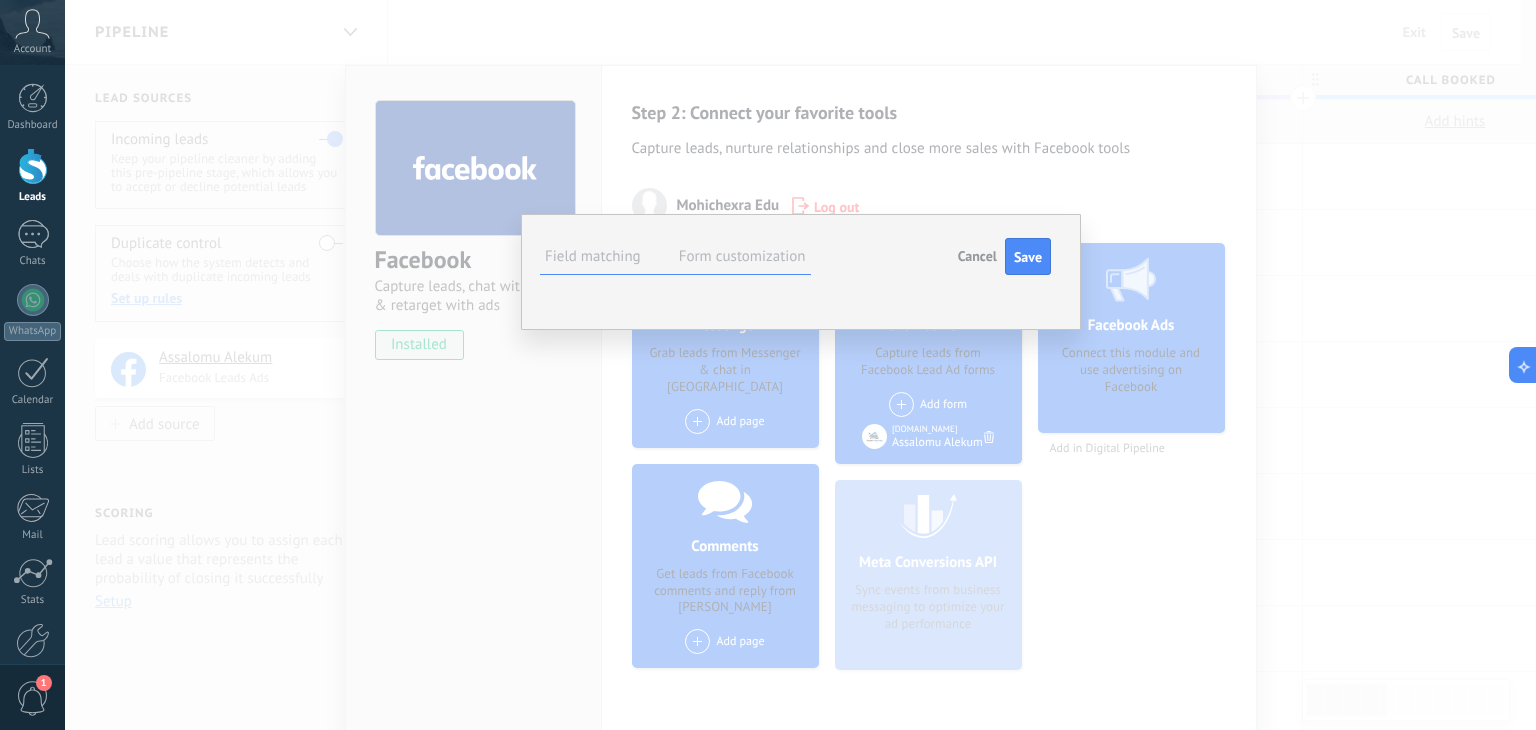 click on "Incoming leads New inquiry Qualified Call booked Preparing proposal Proposal sent Follow up Negotiation Invoice sent [PERSON_NAME] paid – won Project cancelled – lost" at bounding box center (0, 0) 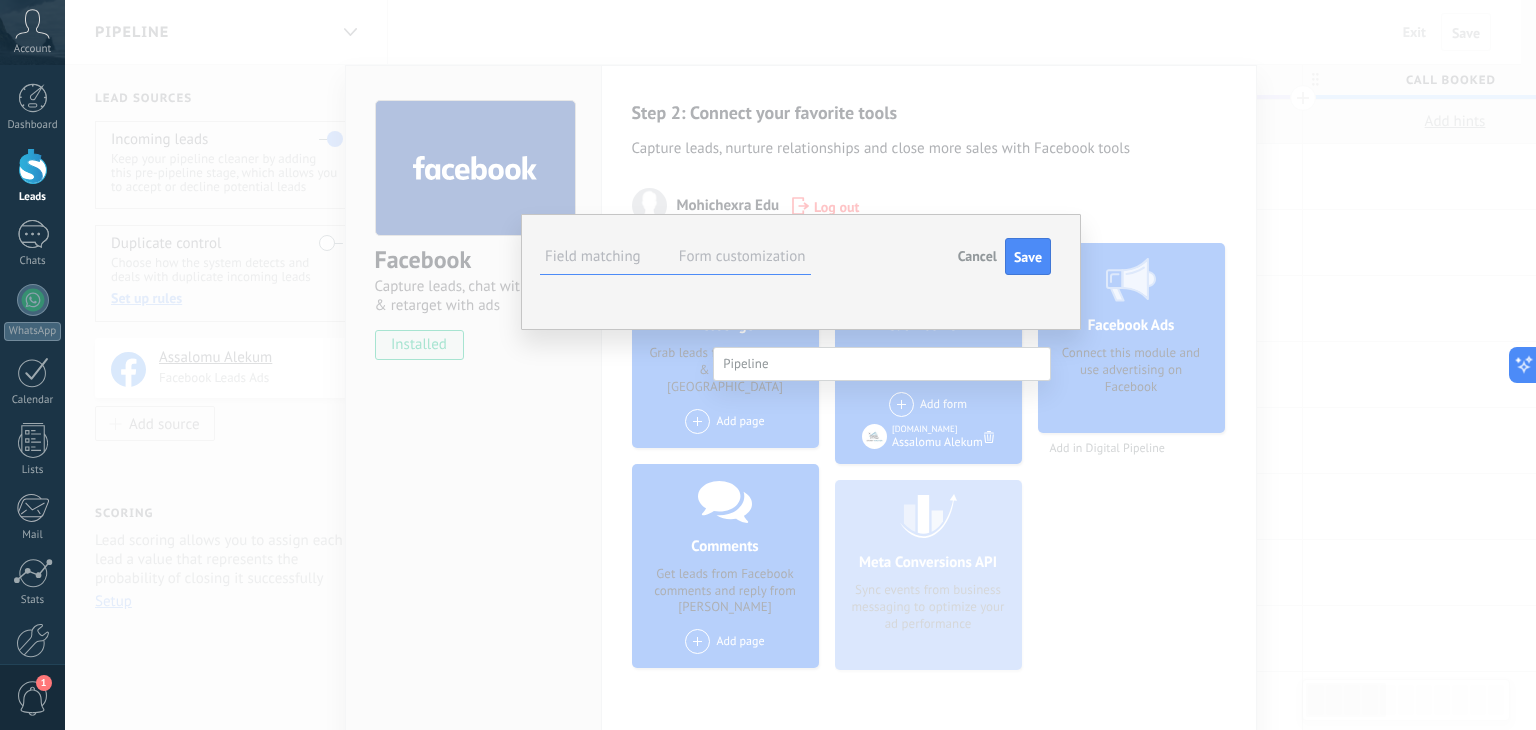 click at bounding box center (882, 364) 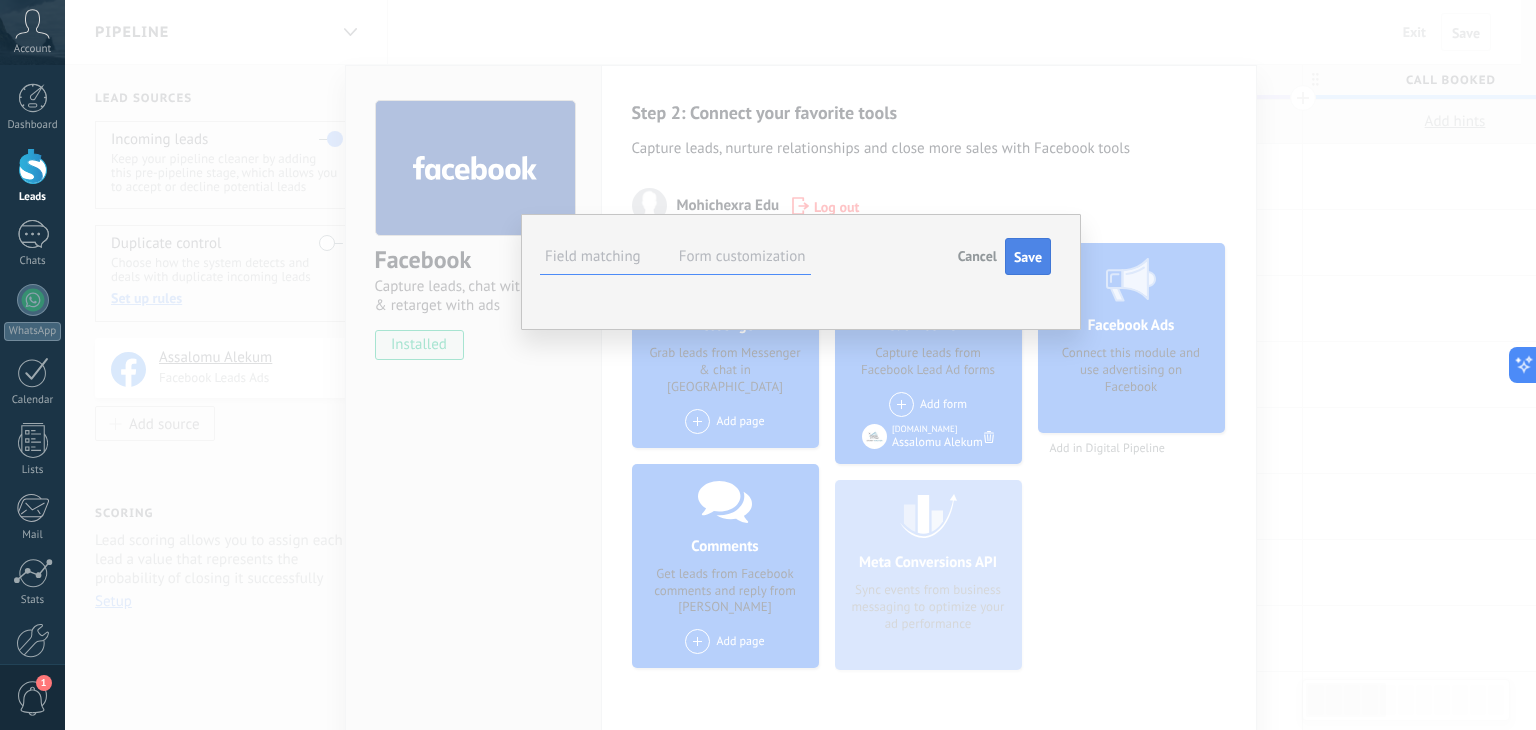 click on "Save" at bounding box center [1028, 257] 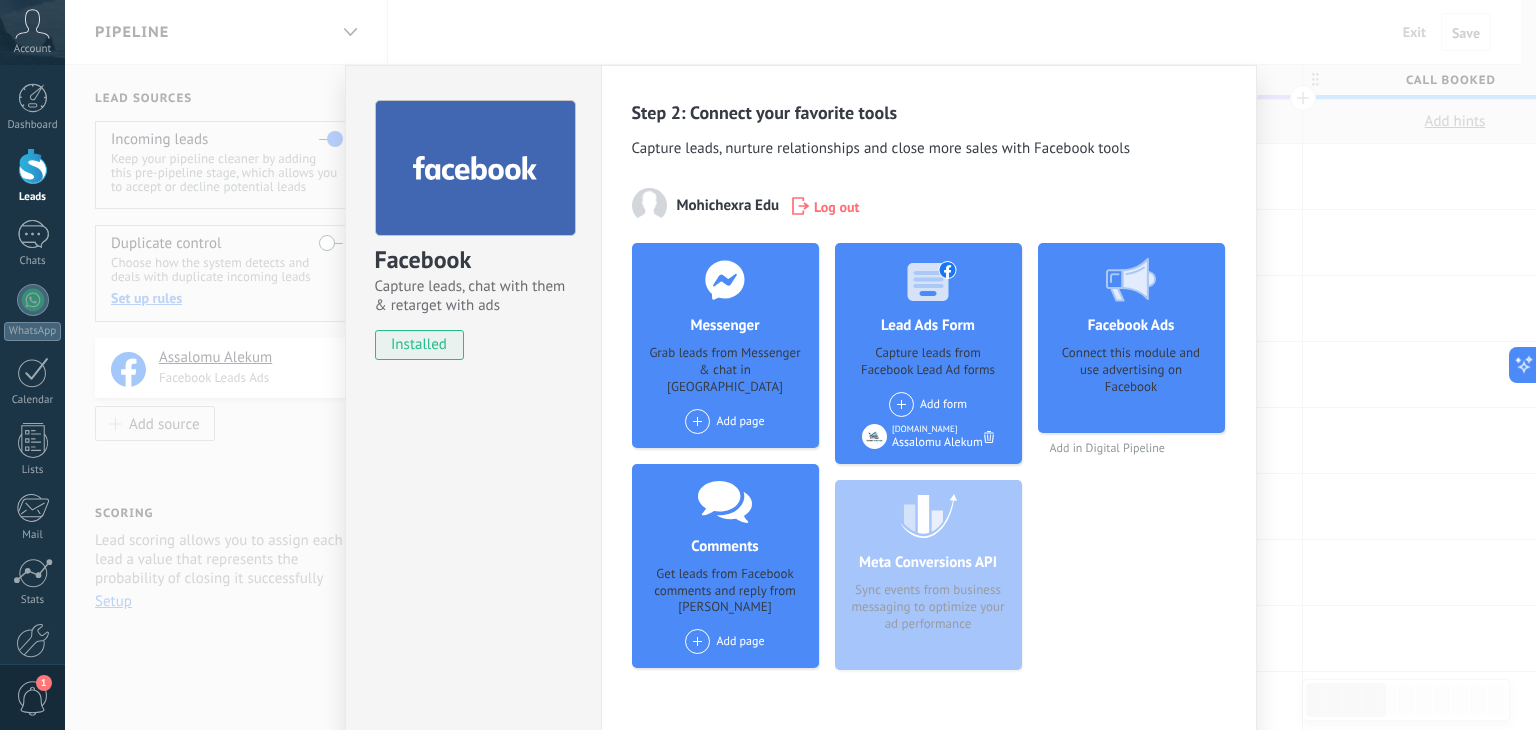click on "Assalomu Alekum" at bounding box center (937, 442) 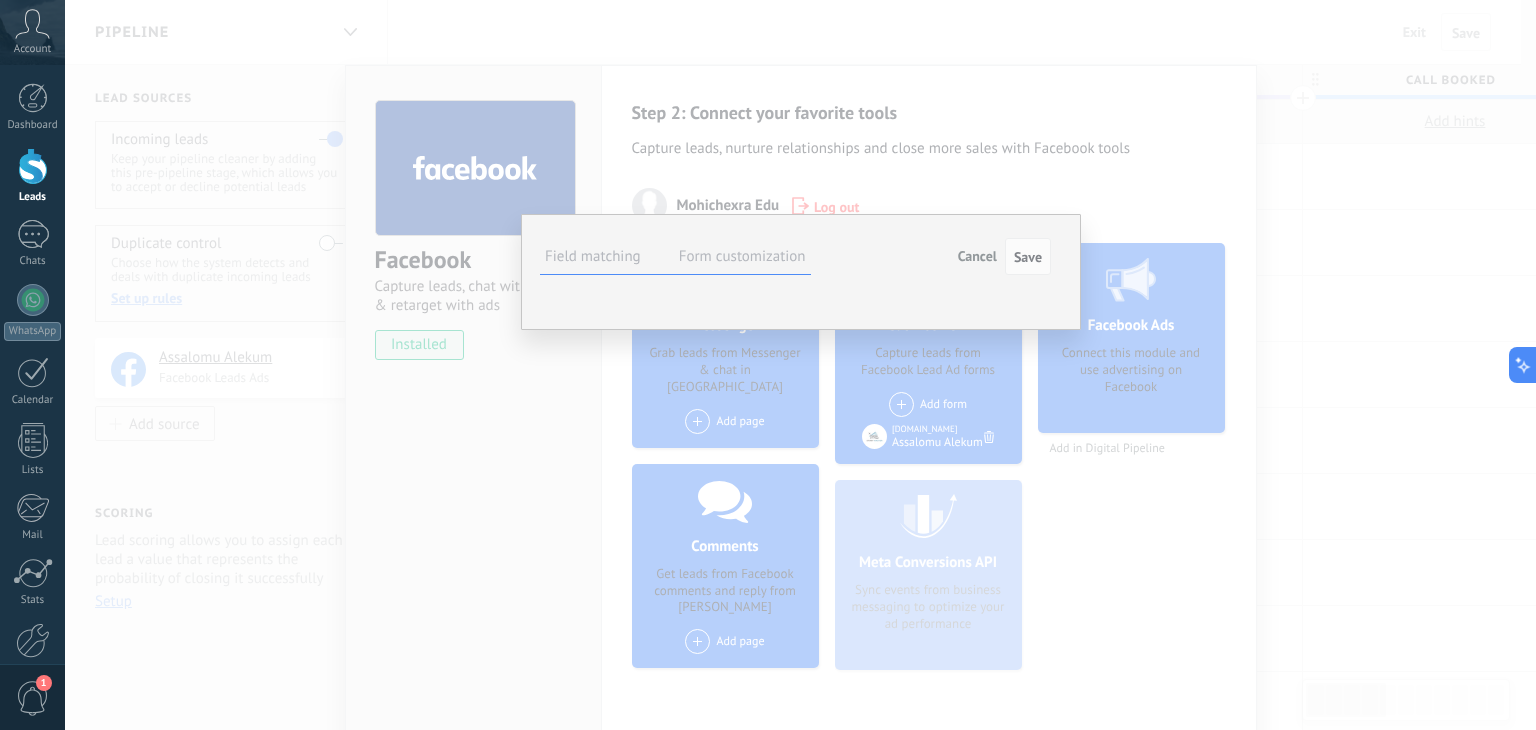 click on "Form customization" at bounding box center [742, 256] 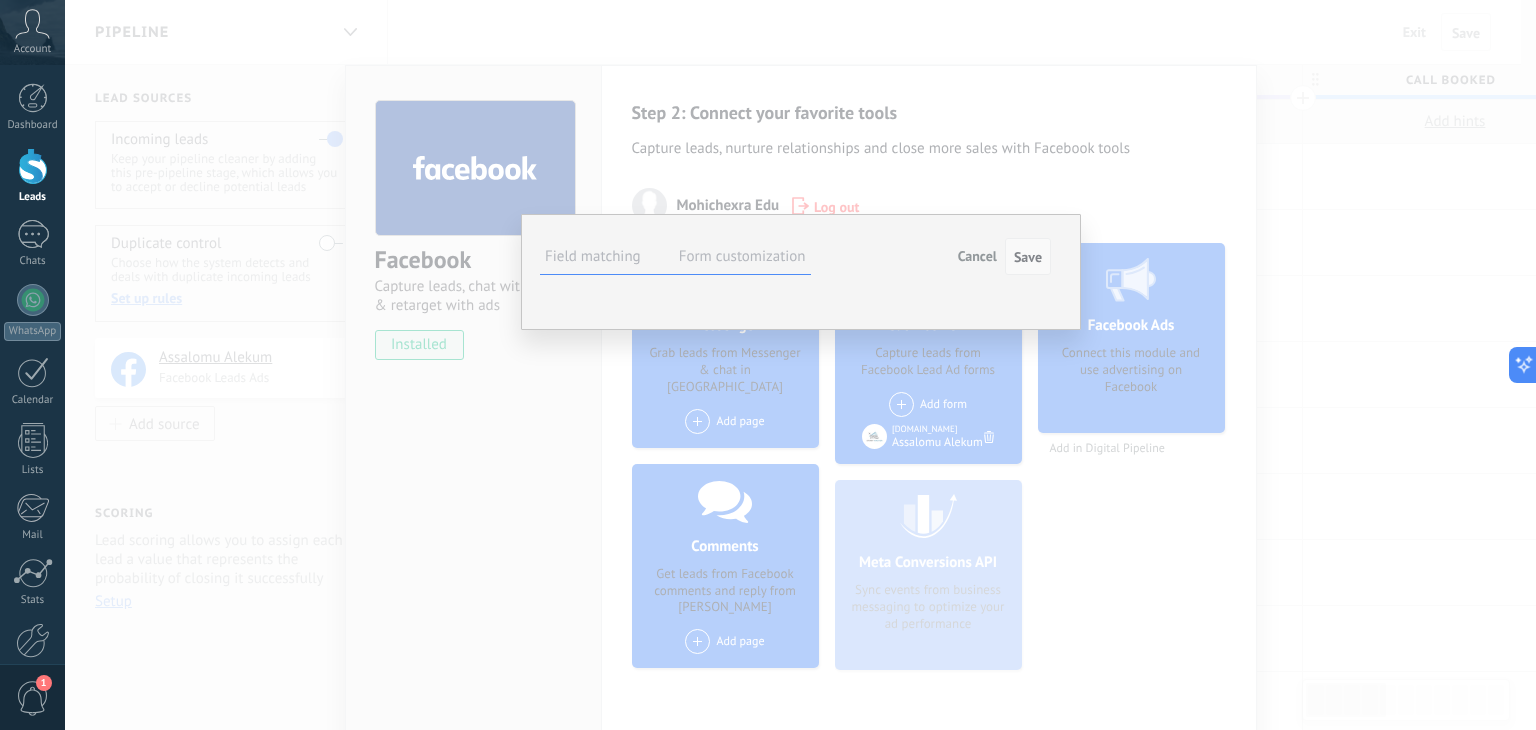 click on "Save" at bounding box center [1028, 257] 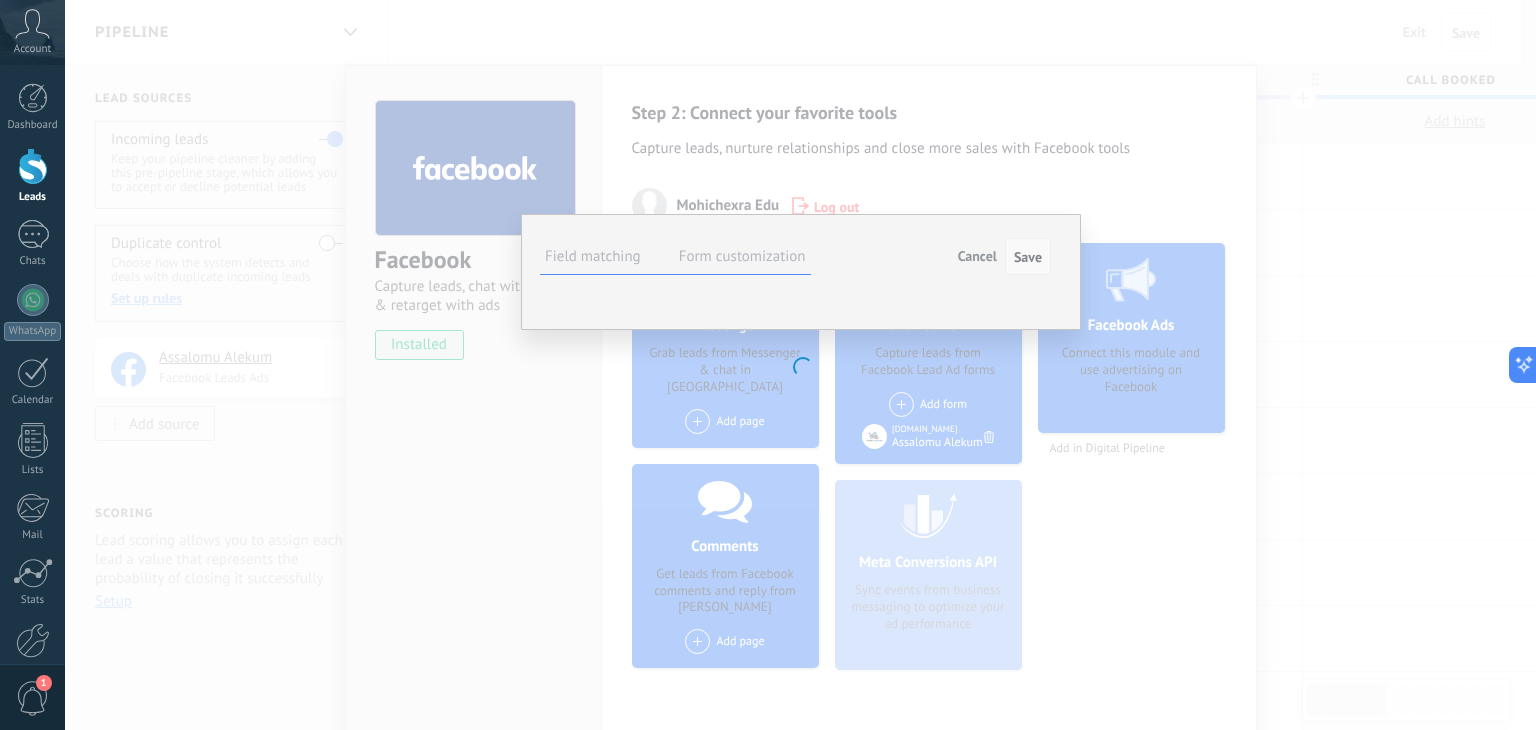 click on "Save" at bounding box center [1028, 257] 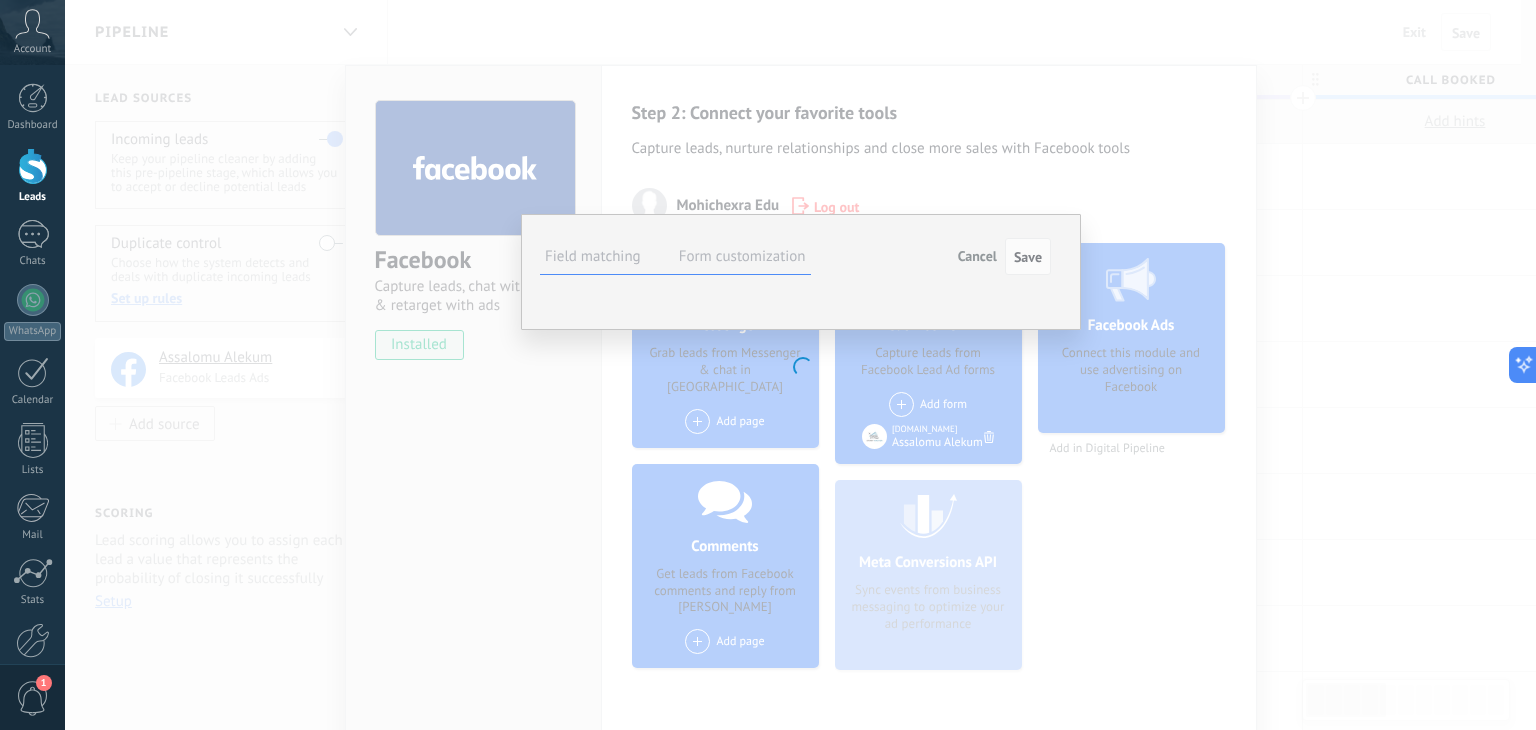 drag, startPoint x: 612, startPoint y: 238, endPoint x: 610, endPoint y: 252, distance: 14.142136 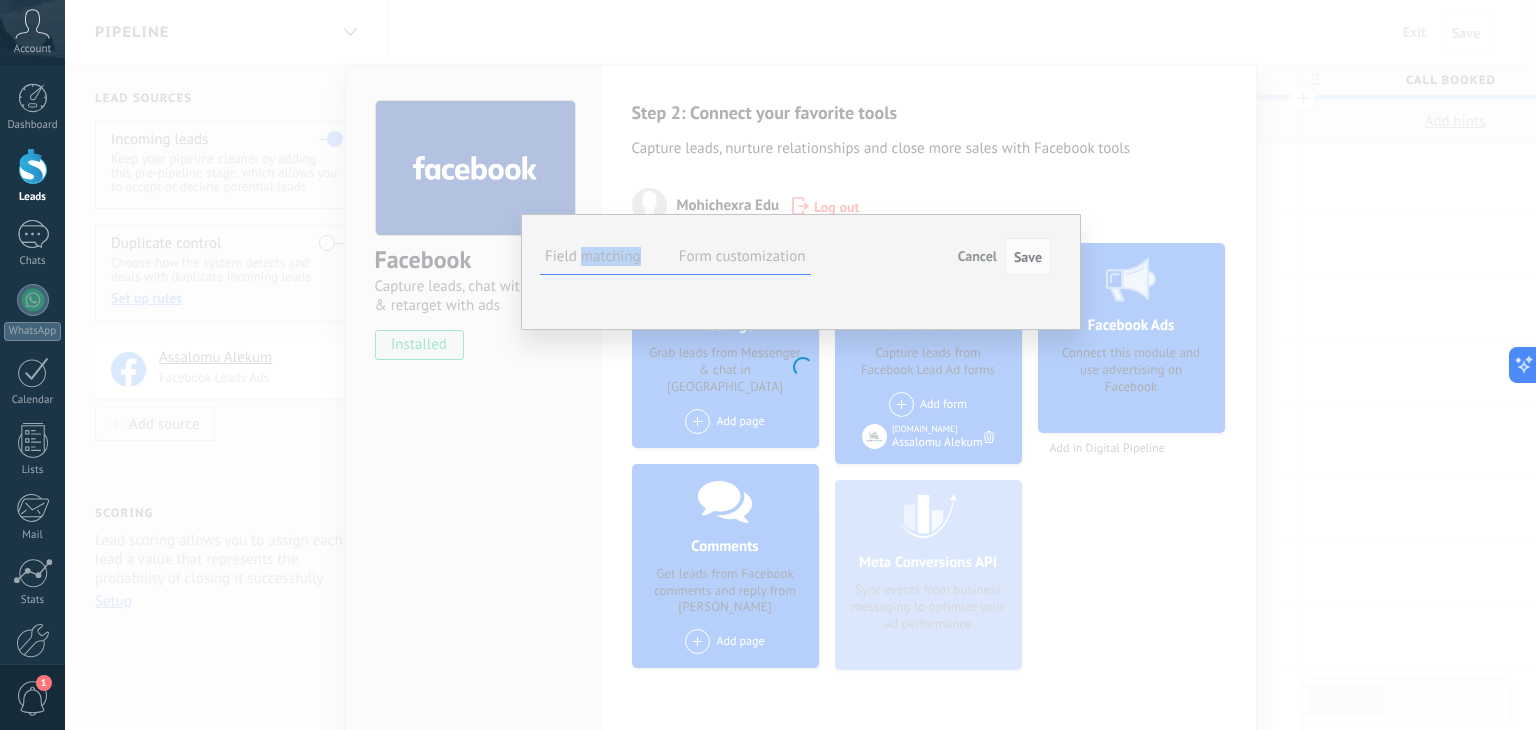 click on "Field matching" at bounding box center (593, 256) 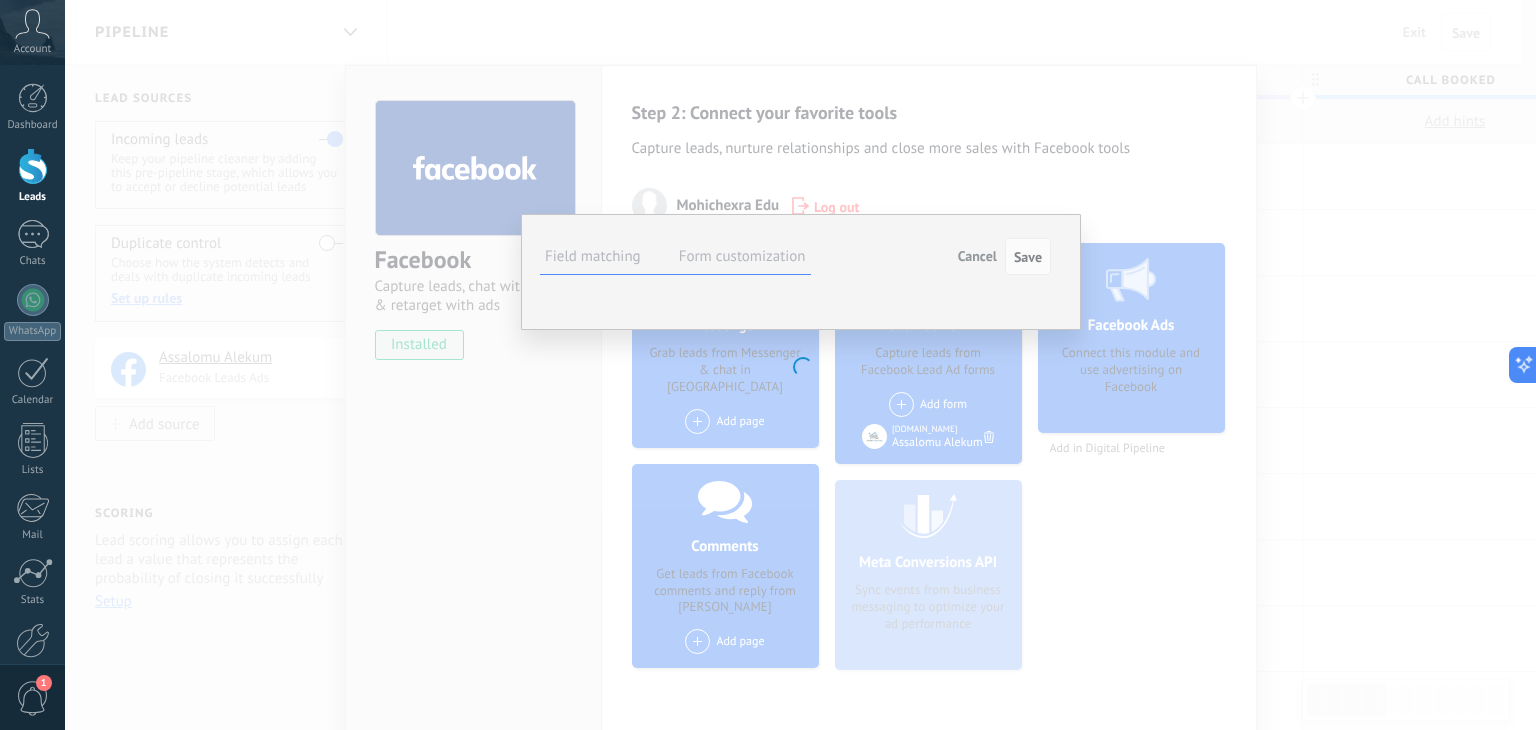 click on "Budget (lead)" at bounding box center [0, 0] 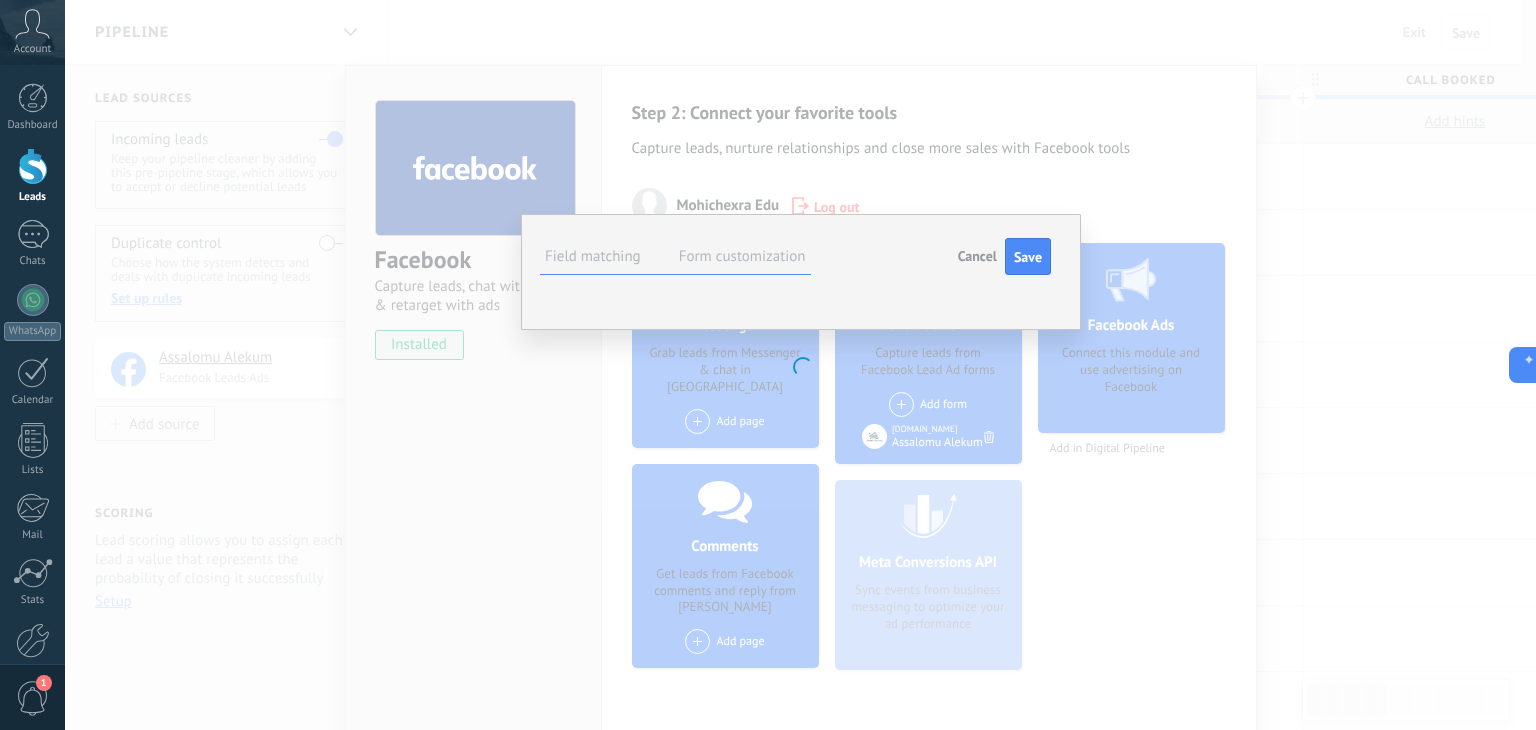 click on "Budget (lead)" at bounding box center (0, 0) 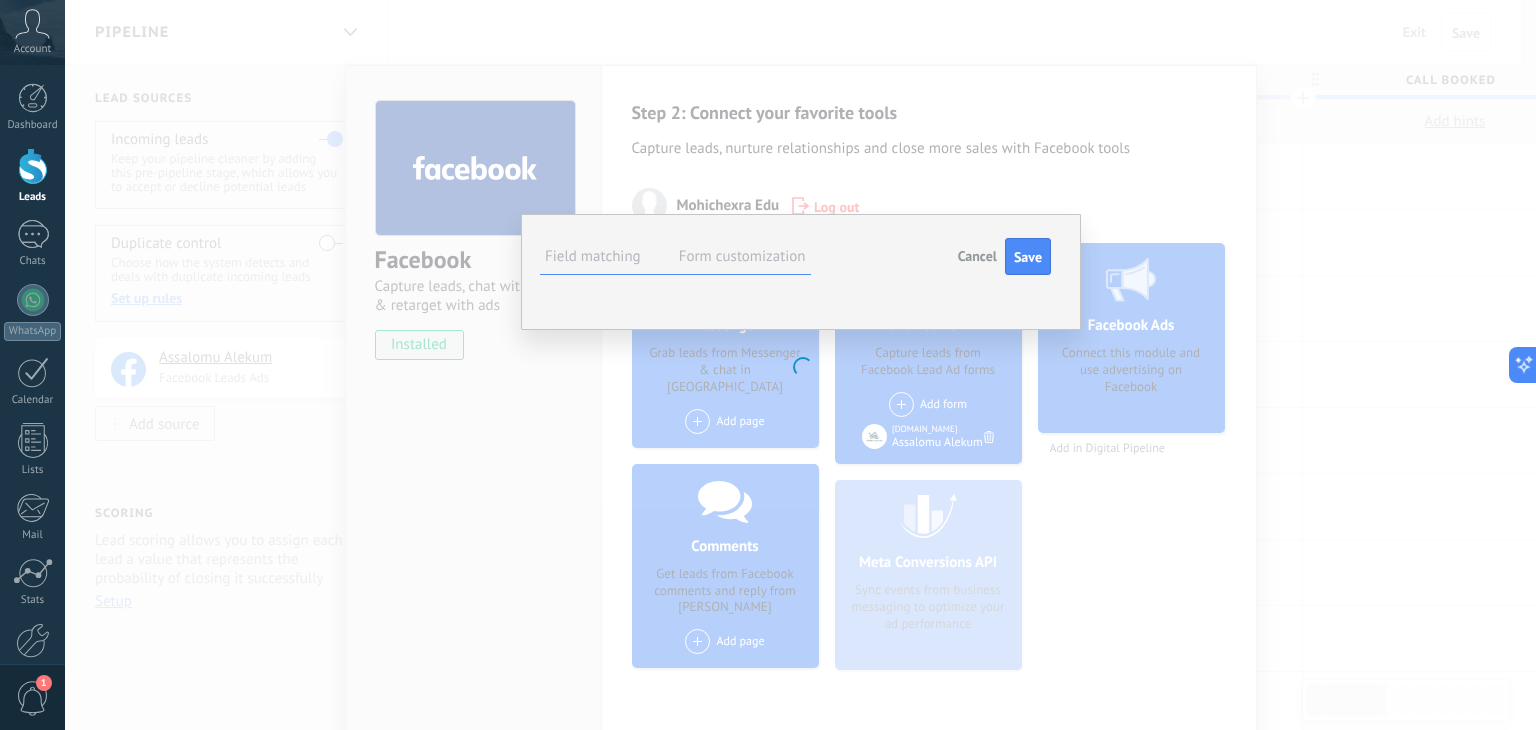 click on "Note (lead)" at bounding box center (0, 0) 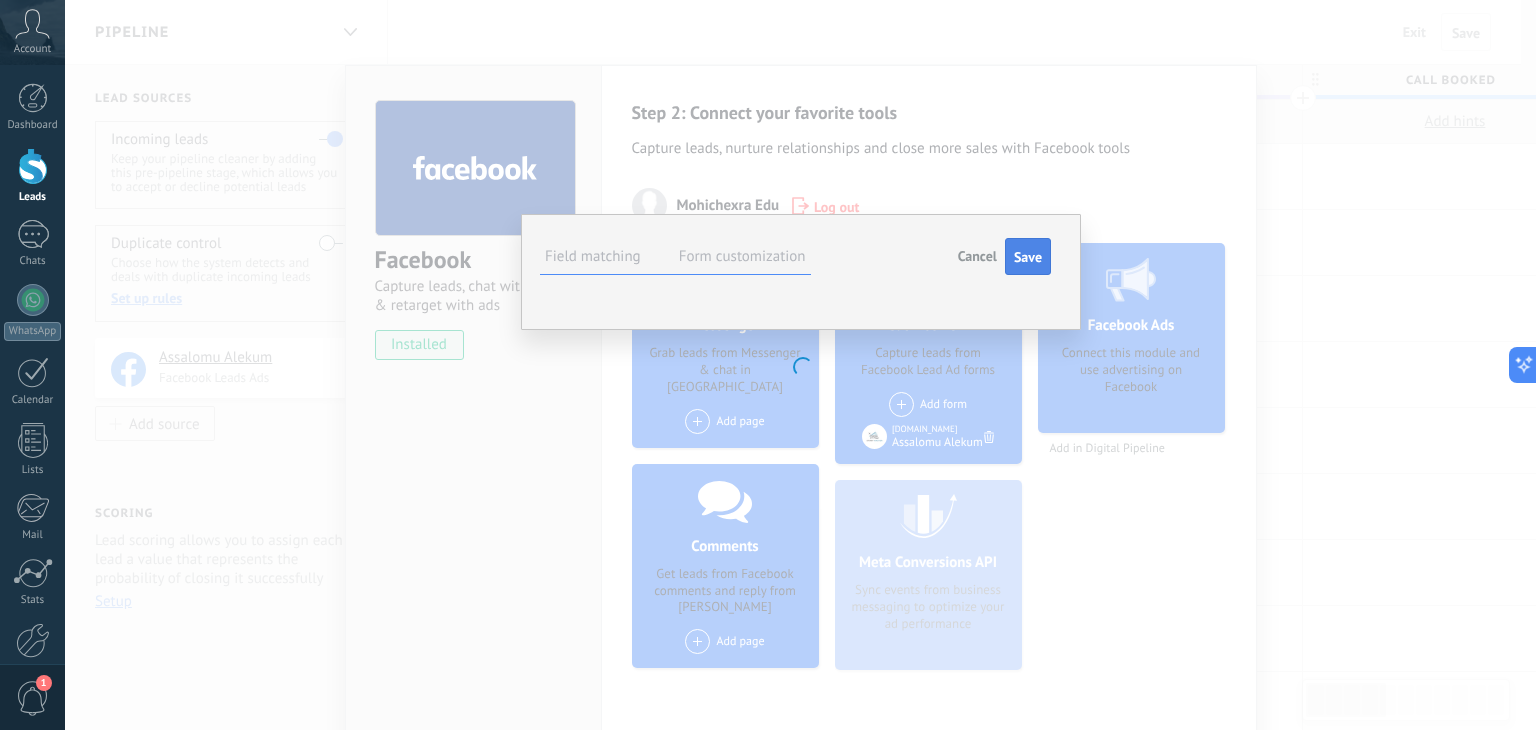 click on "Save" at bounding box center [1028, 257] 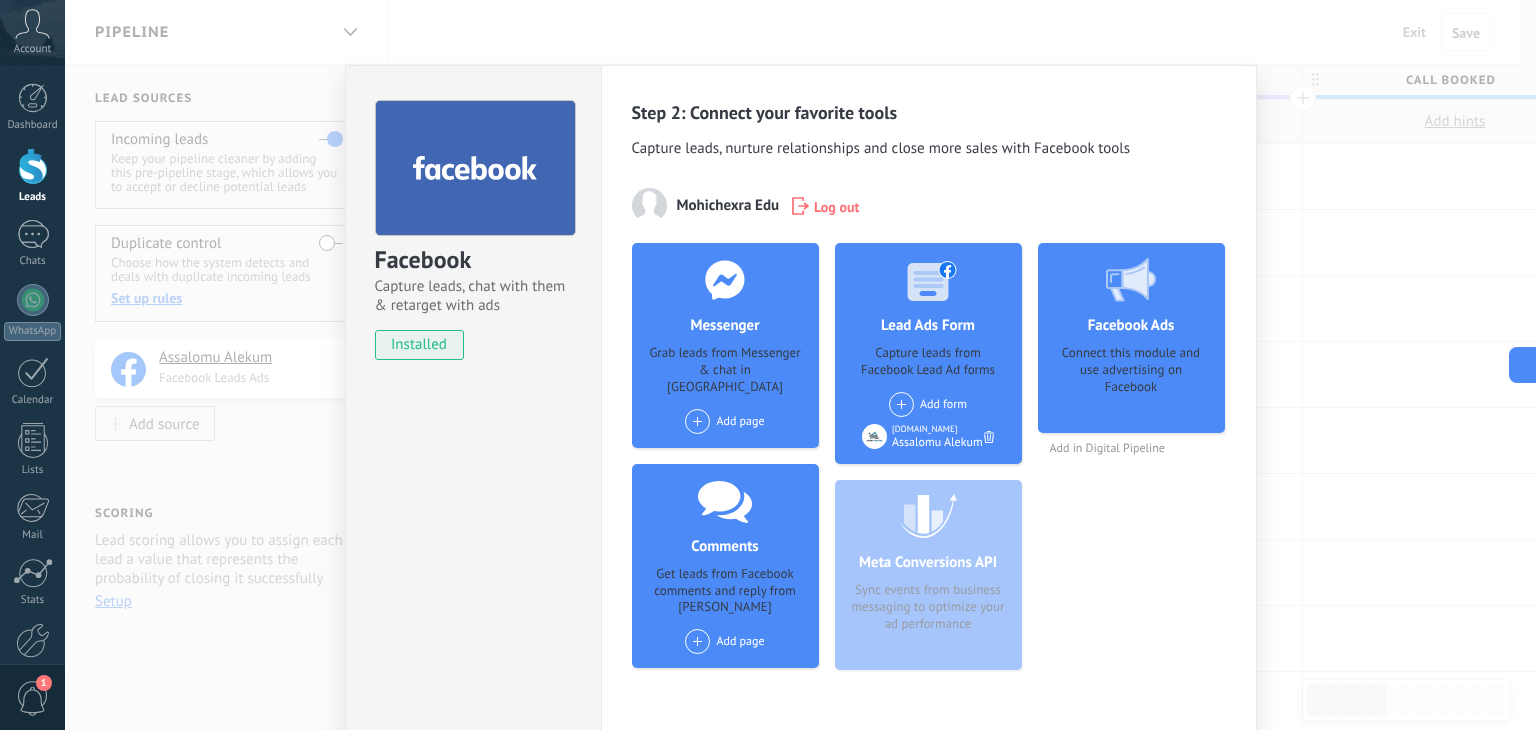 click on "Facebook Capture leads, chat with them & retarget with ads installed Uninstall Step 2: Connect your favorite tools Capture leads, nurture relationships and close more sales with Facebook tools Mohichexra Edu Log out Messenger Grab leads from Messenger & chat in Kommo Add page Comments Get leads from Facebook comments and reply from Kommo Add page Lead Ads Form Capture leads from Facebook Lead Ad forms Add form Studymaster.uz Assalomu Alekum Meta Conversions API Sync events from business messaging to optimize your ad performance Facebook Ads Connect this module and use  advertising on Facebook Add in Digital Pipeline more" at bounding box center (800, 365) 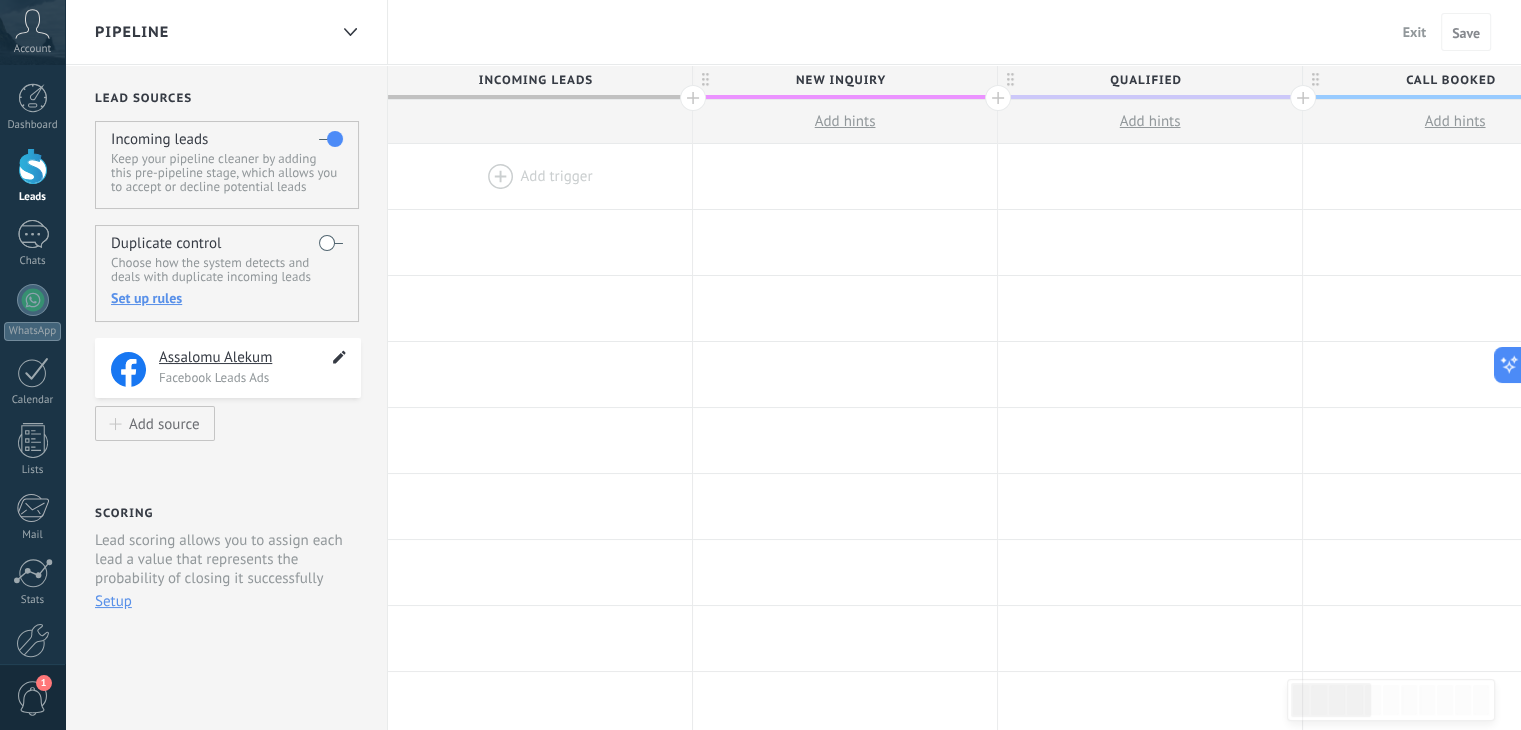 click 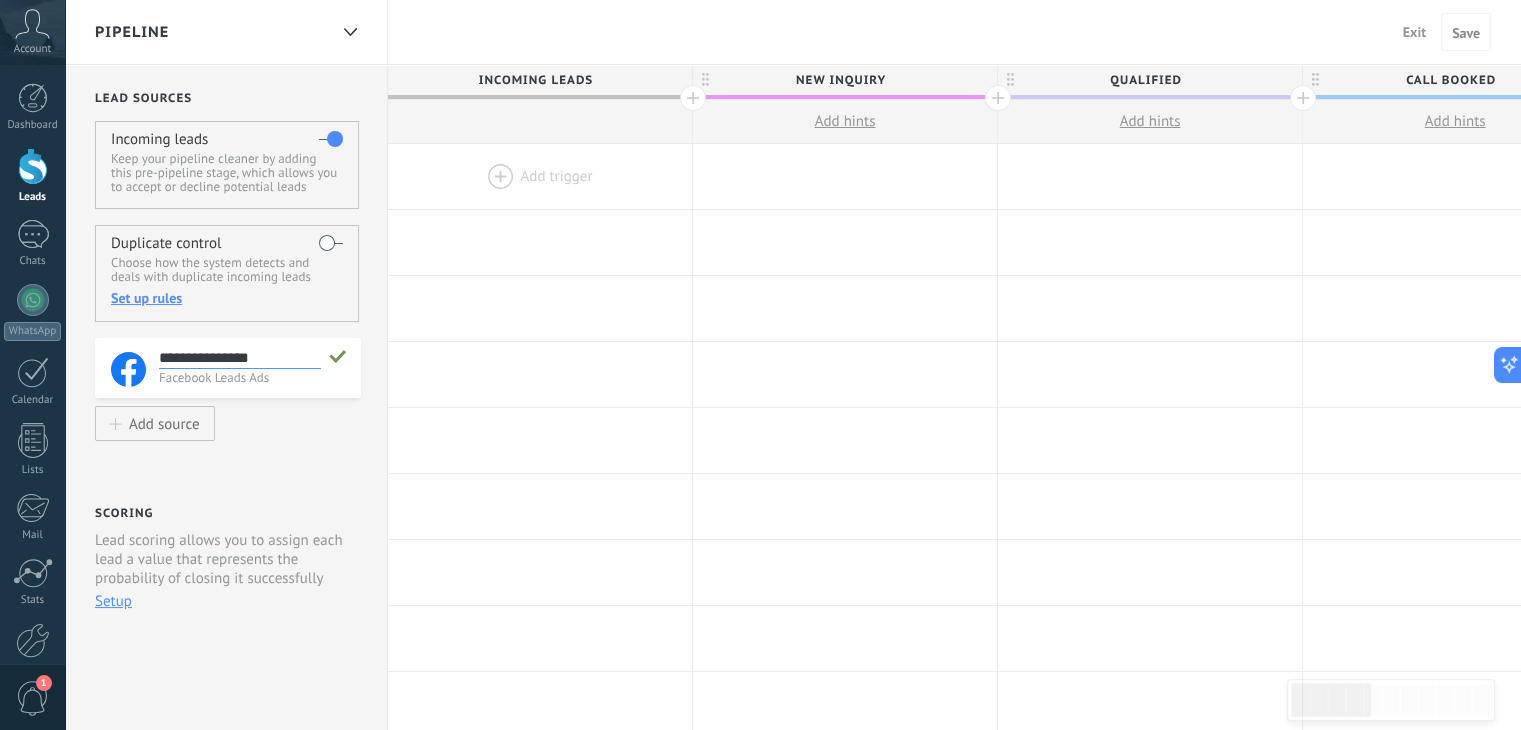 scroll, scrollTop: 19, scrollLeft: 0, axis: vertical 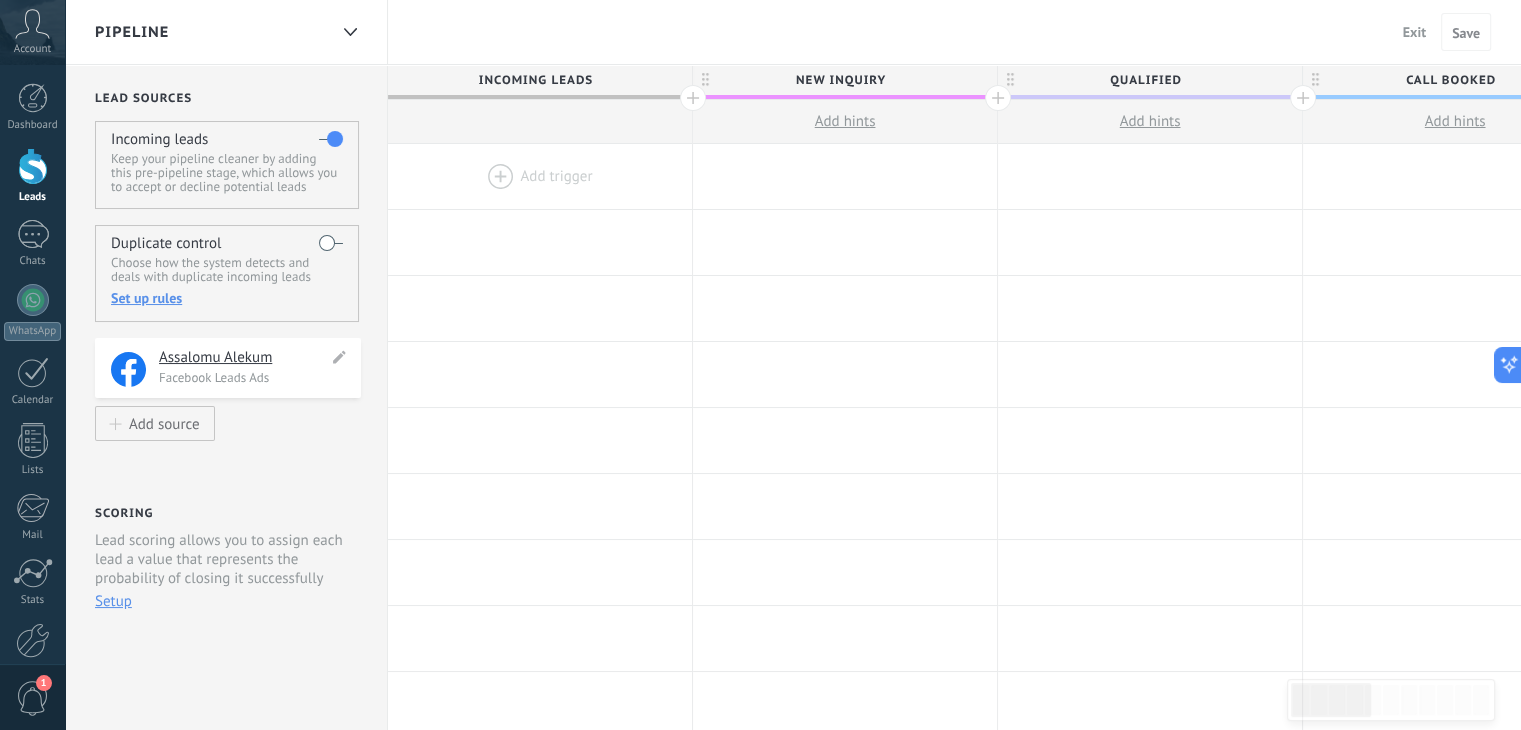 click on "Facebook Leads Ads" at bounding box center [254, 377] 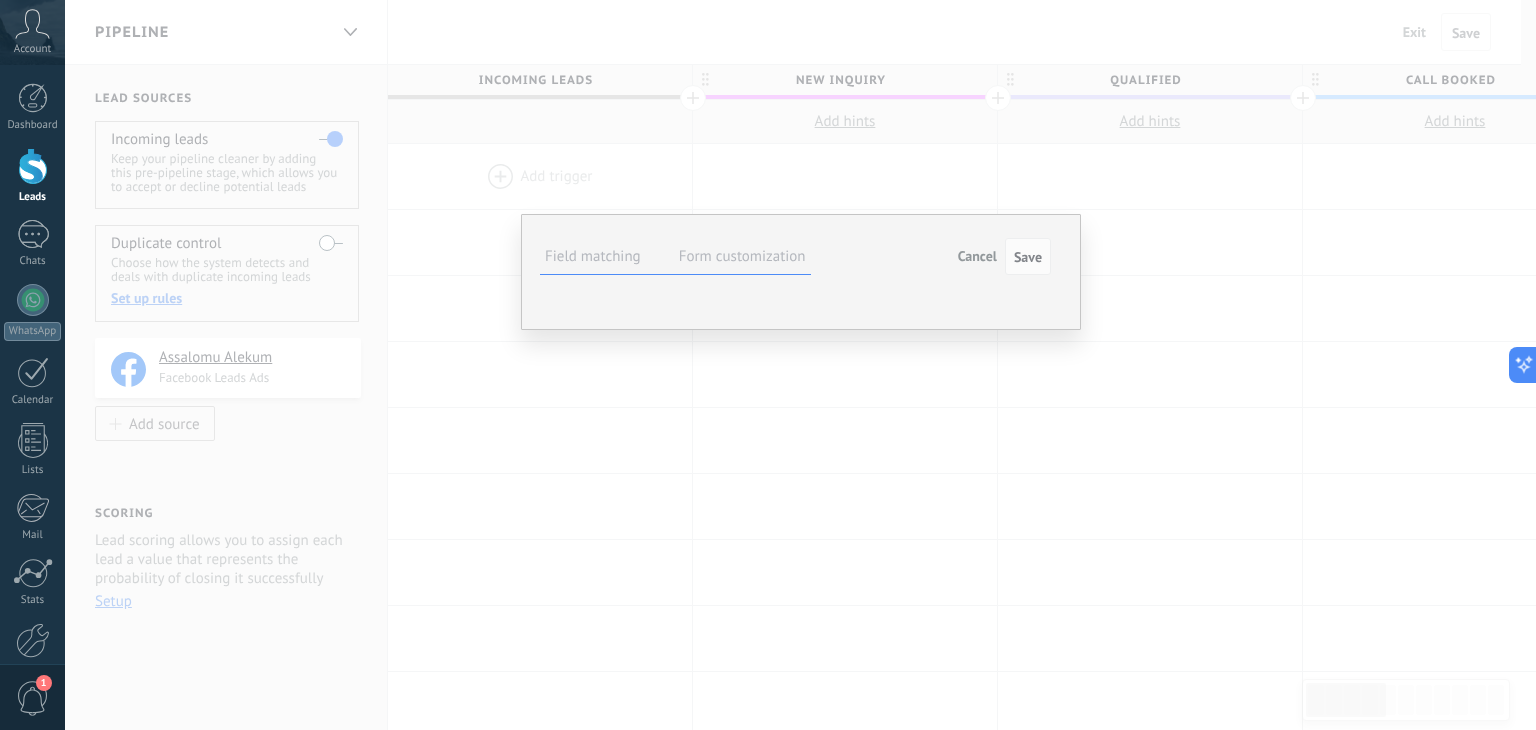 click on "**********" at bounding box center [800, 365] 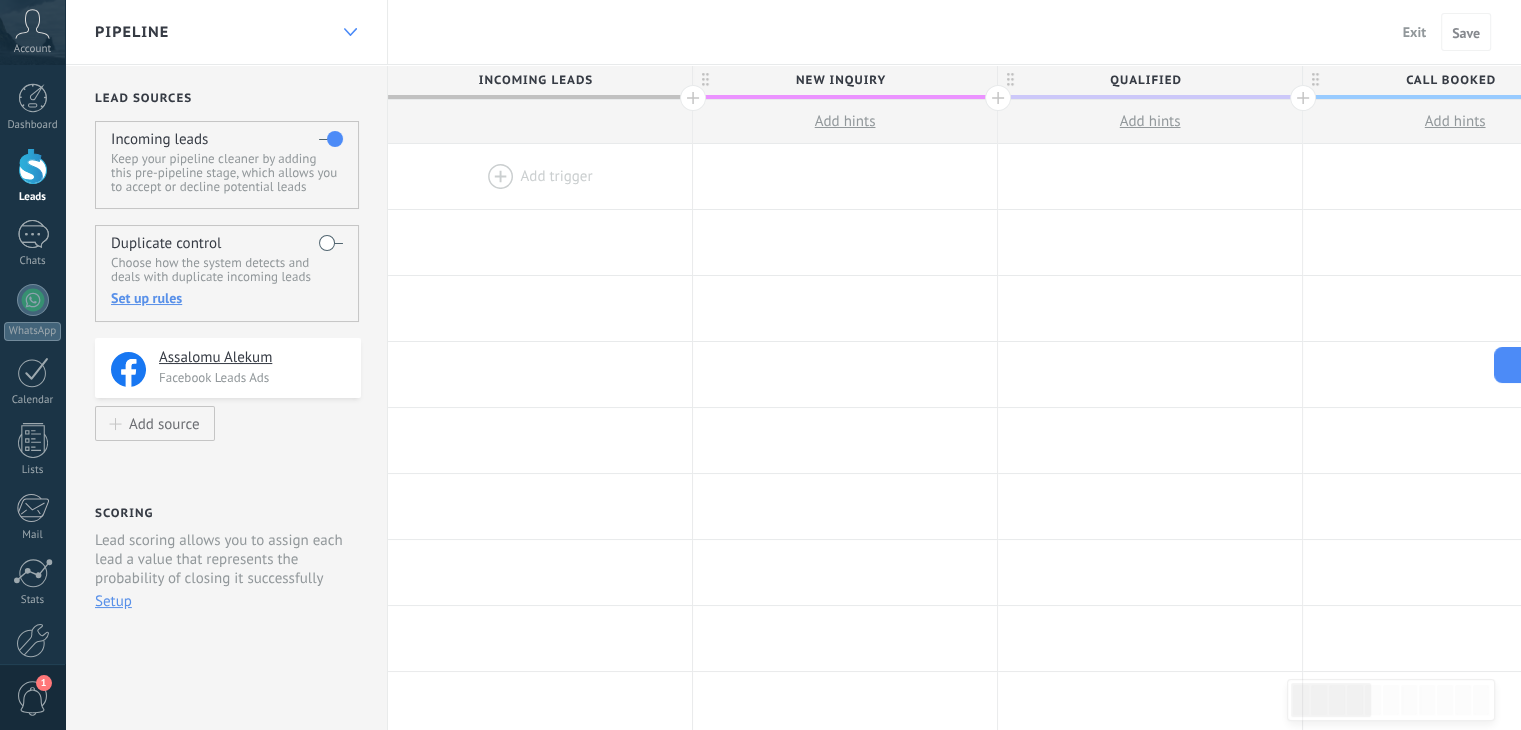 click at bounding box center (350, 32) 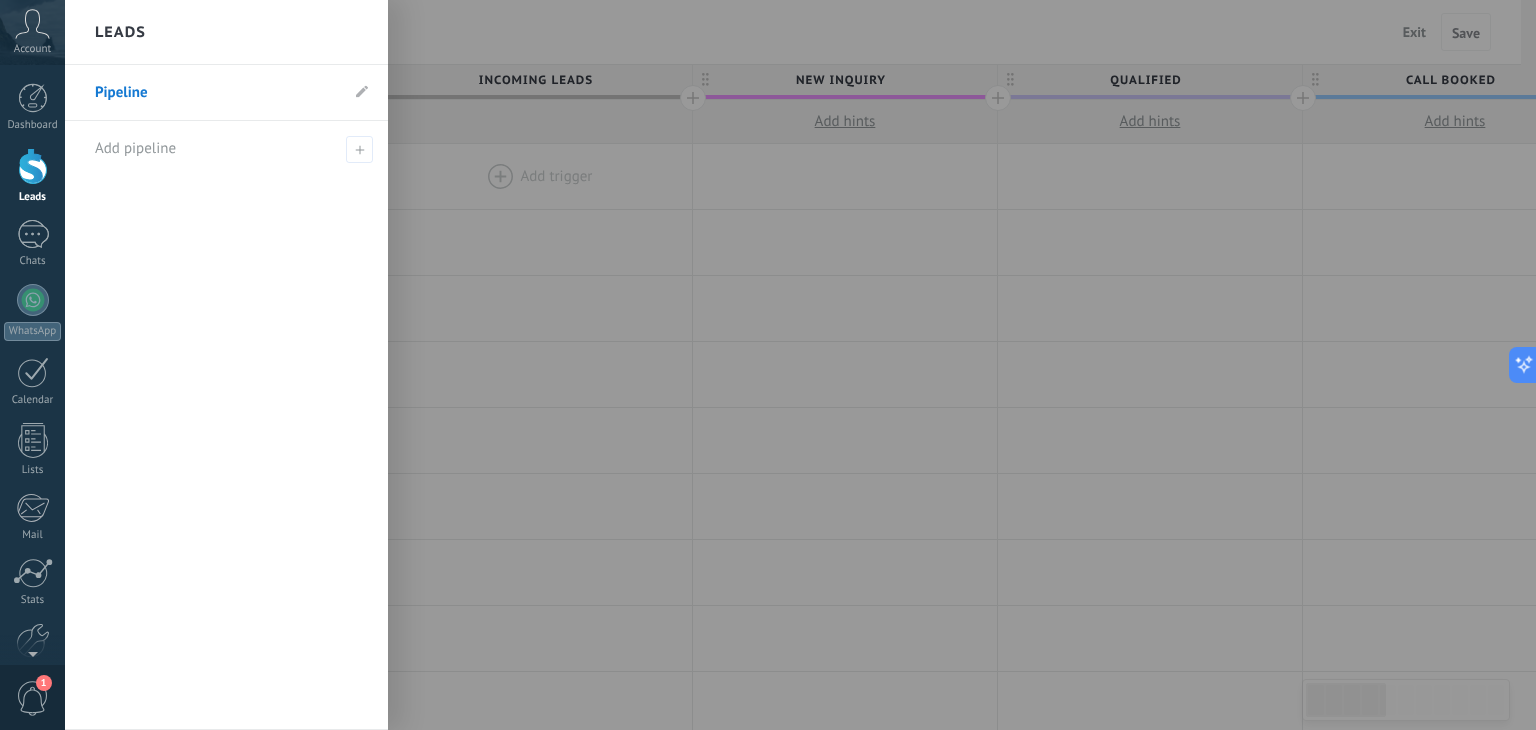 click on "Leads" at bounding box center (226, 32) 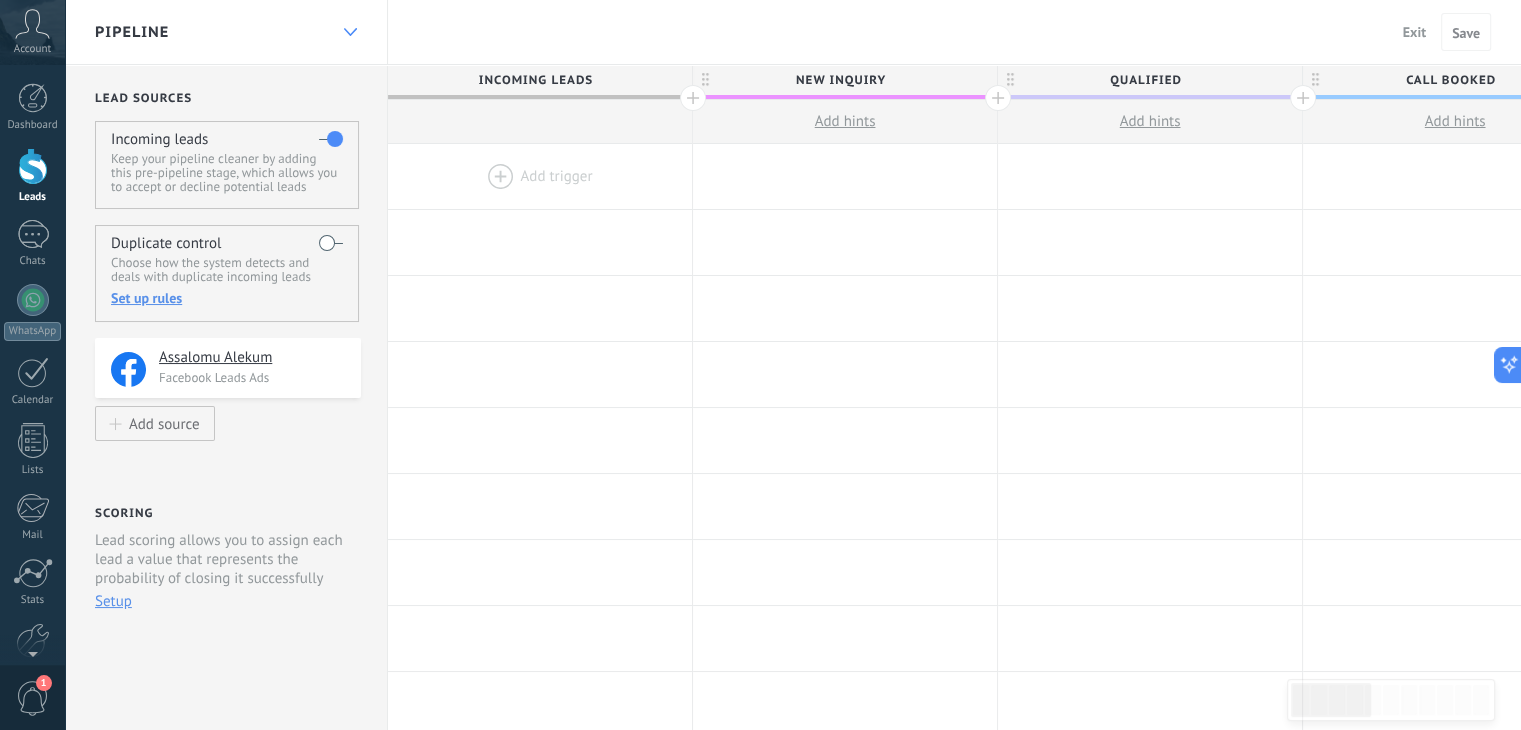 click 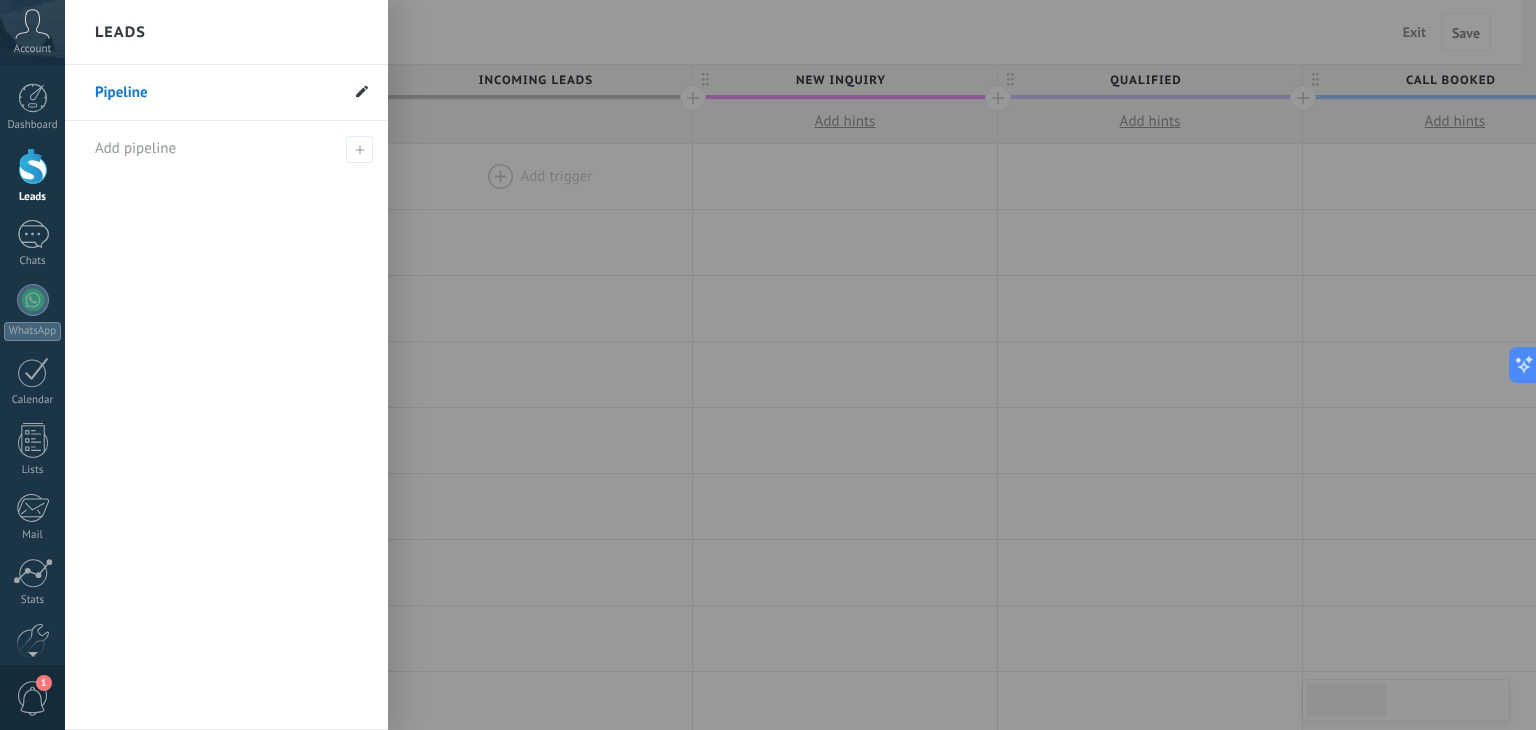 click 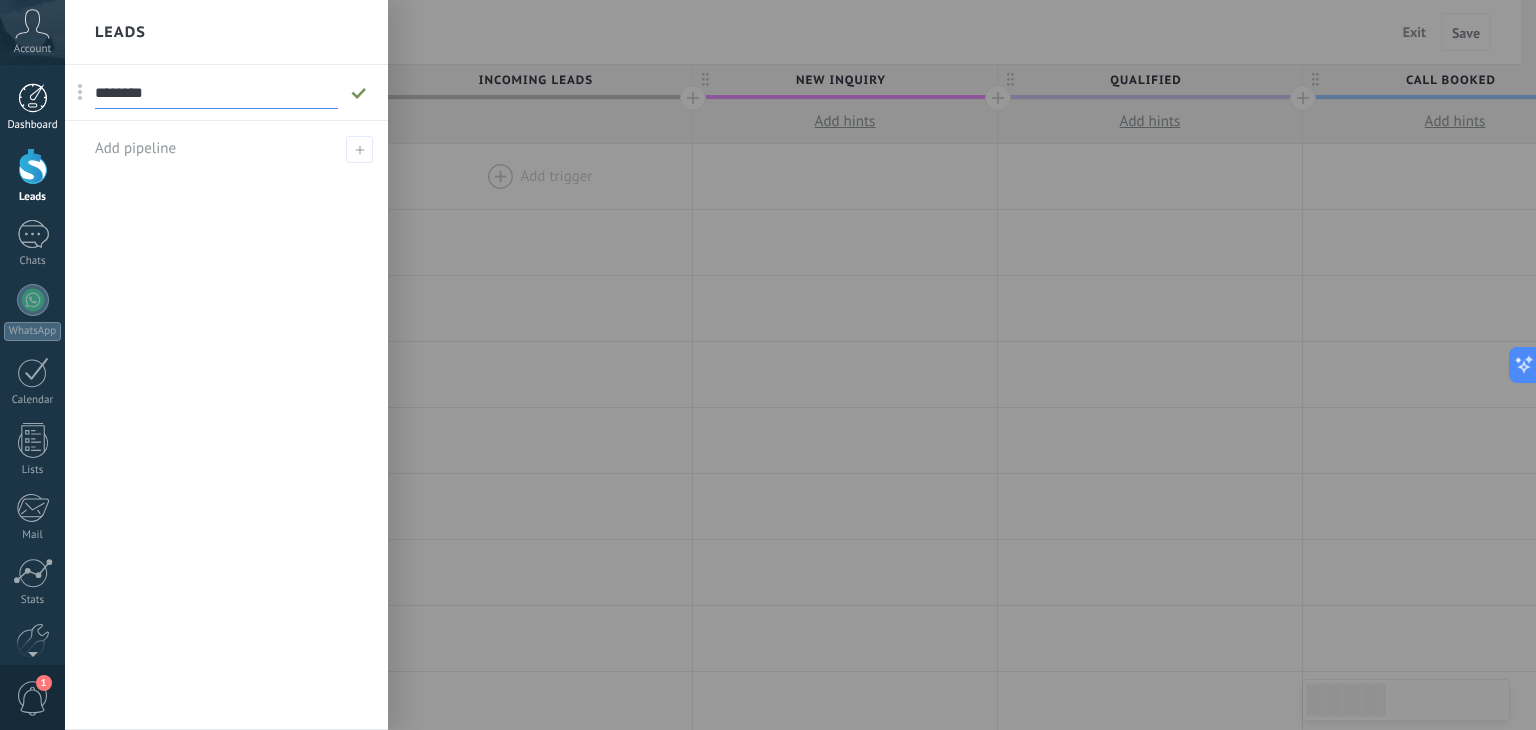 drag, startPoint x: 262, startPoint y: 105, endPoint x: 62, endPoint y: 116, distance: 200.30228 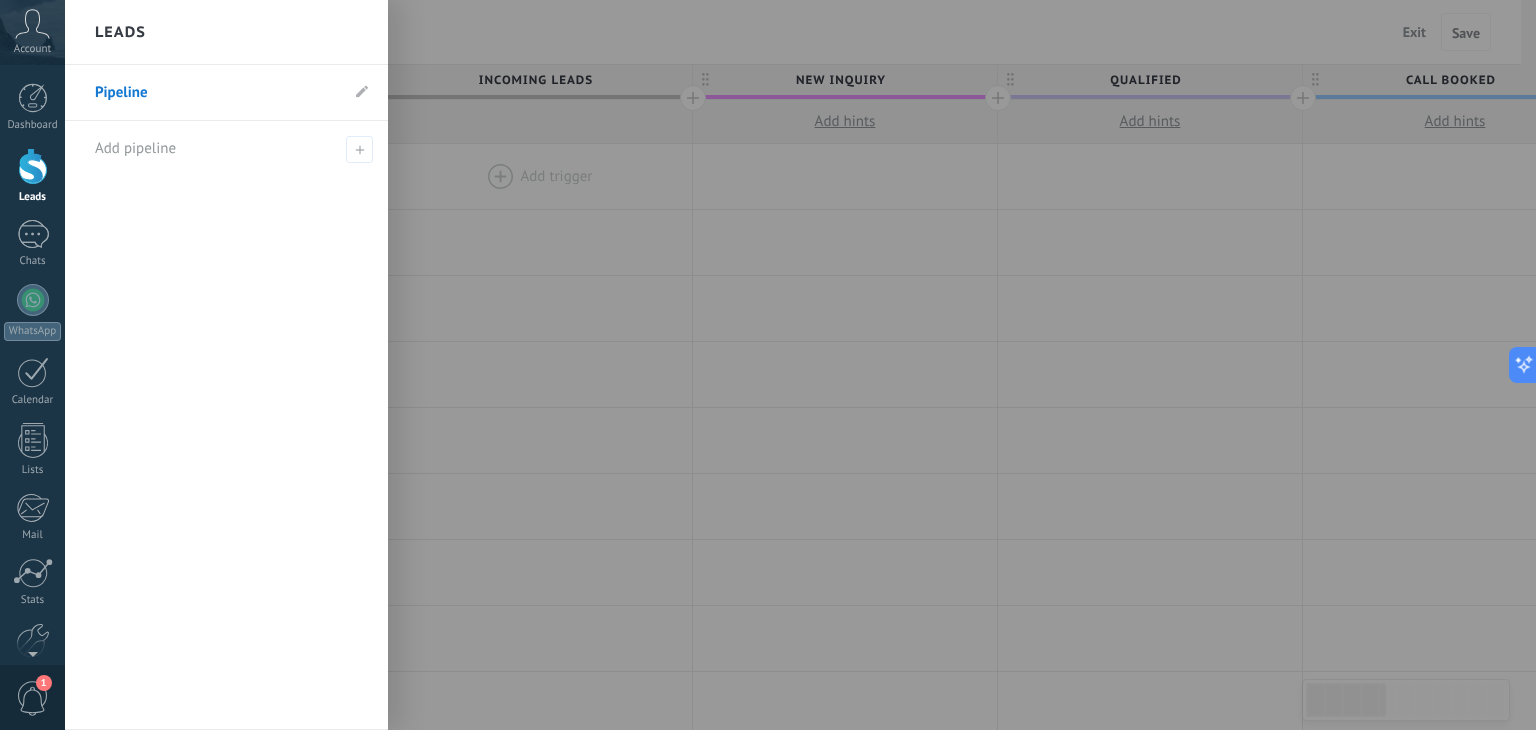 click on "Pipeline" at bounding box center (226, 93) 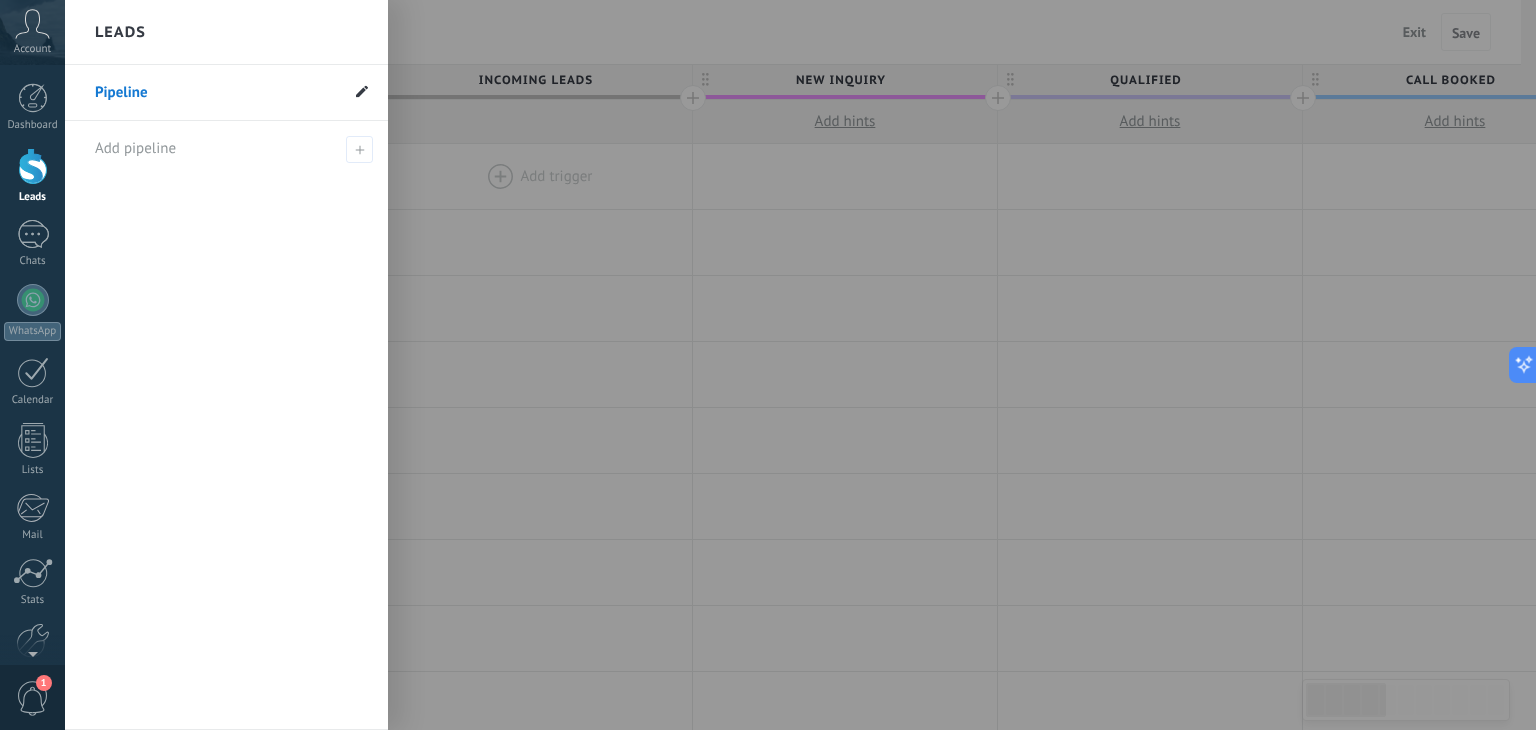click at bounding box center (362, 92) 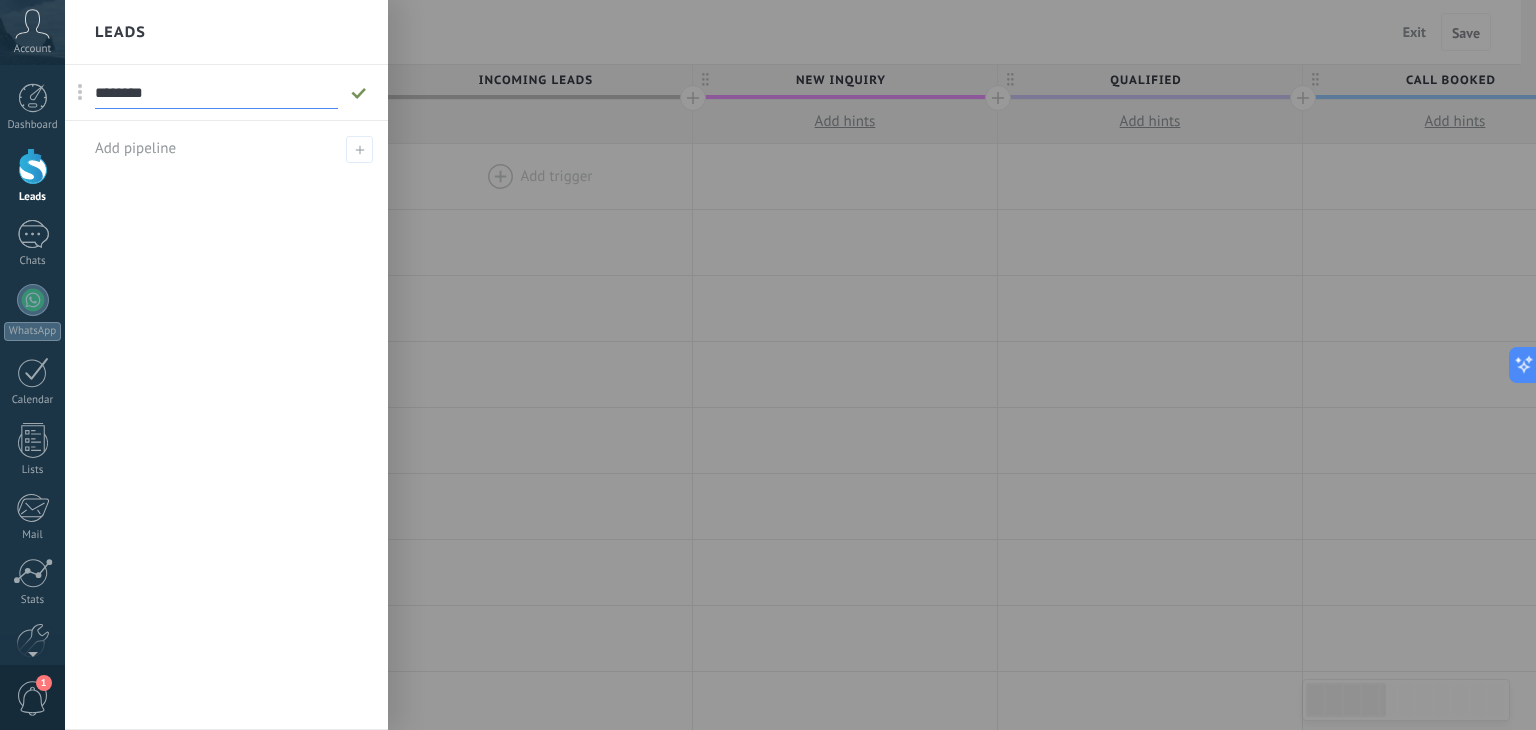 drag, startPoint x: 263, startPoint y: 93, endPoint x: 93, endPoint y: 117, distance: 171.68576 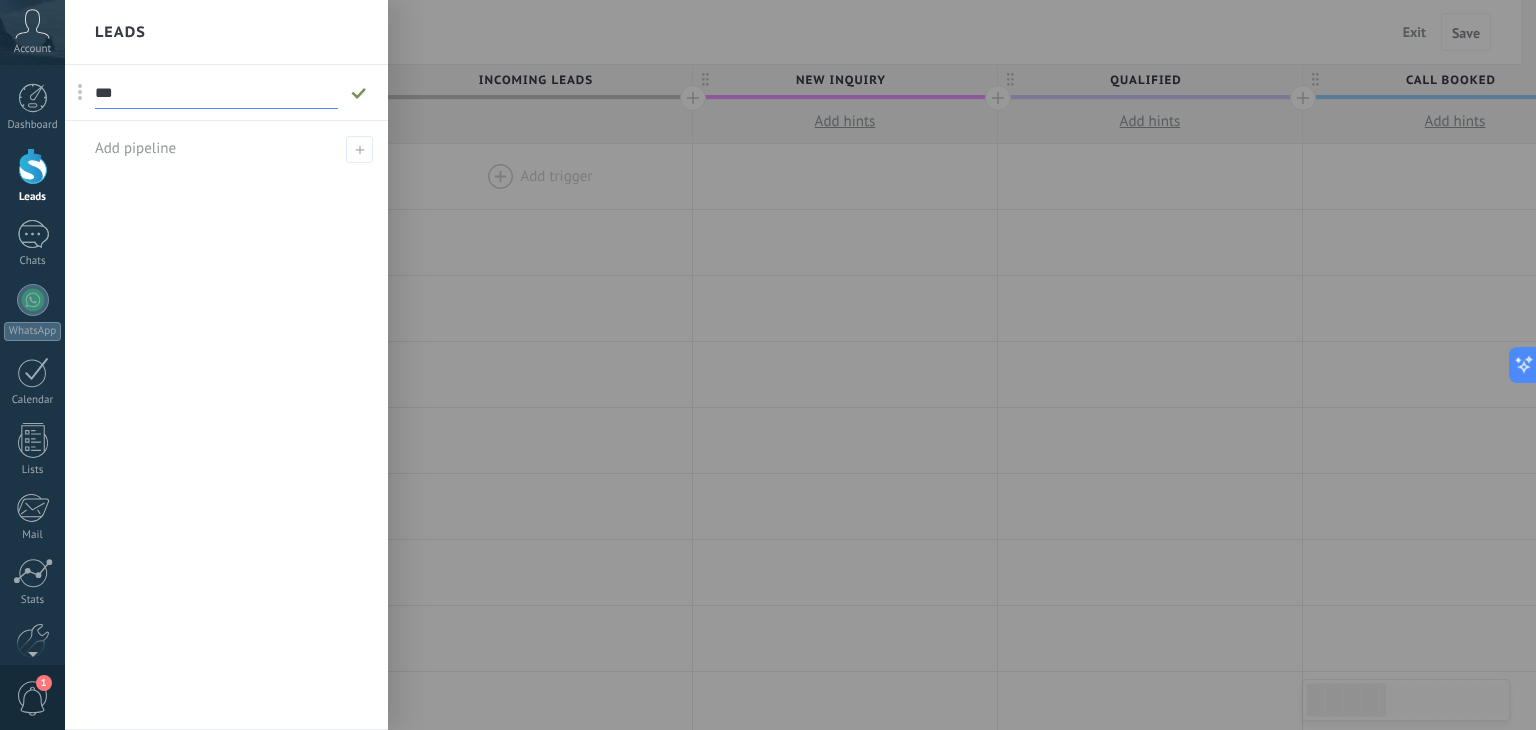 type on "***" 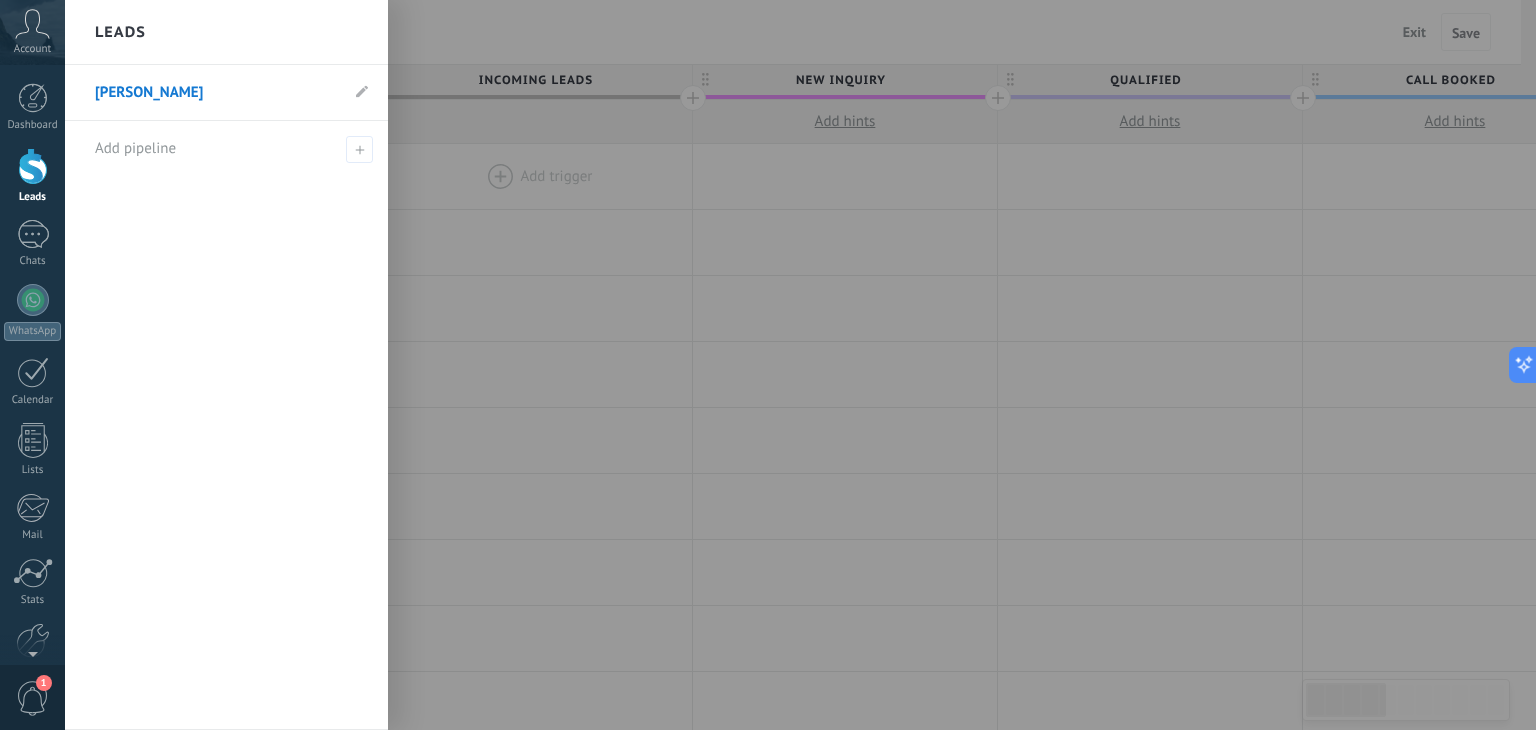click at bounding box center (833, 365) 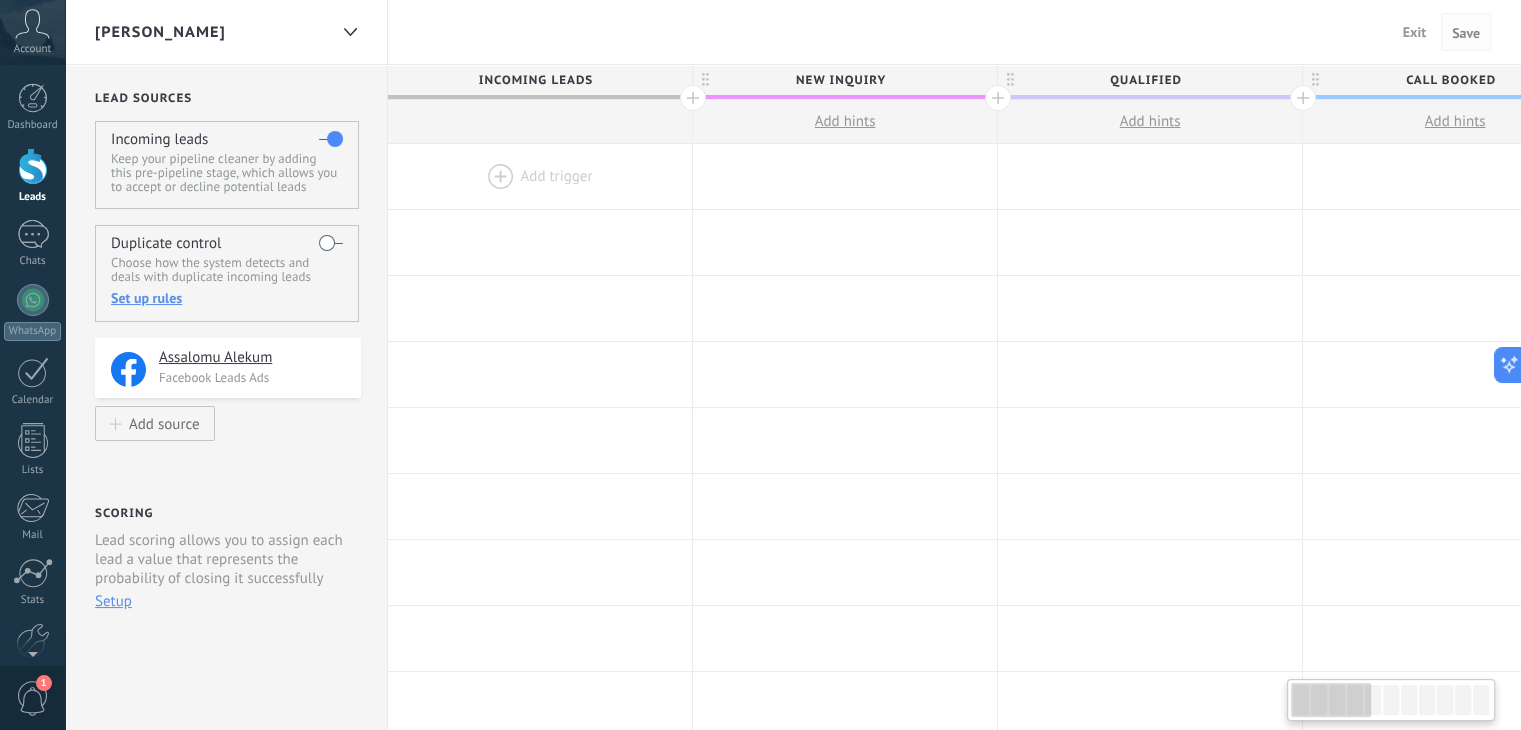 click on "Save" at bounding box center (1466, 32) 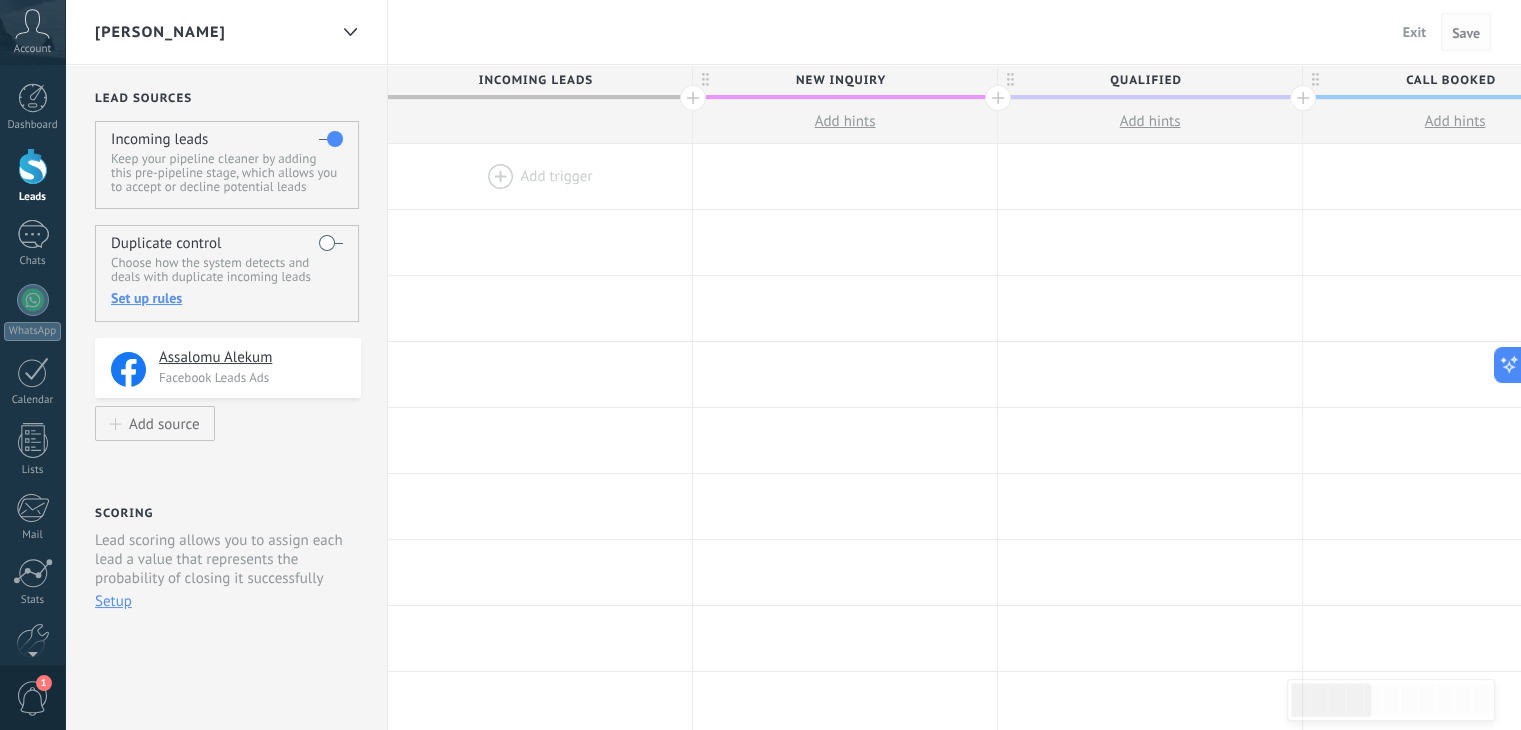 click on "Save" at bounding box center (1466, 33) 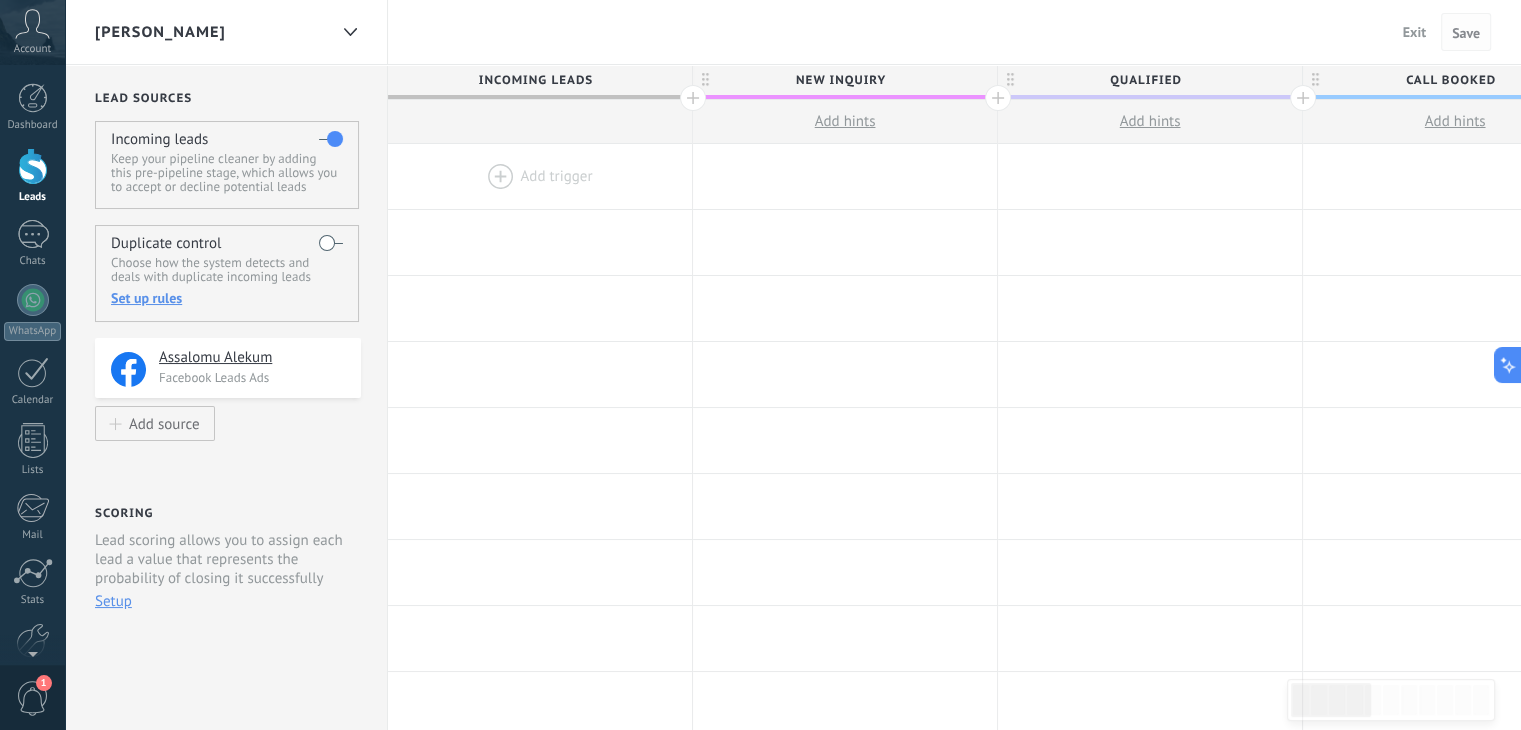 click on "Save" at bounding box center [1466, 33] 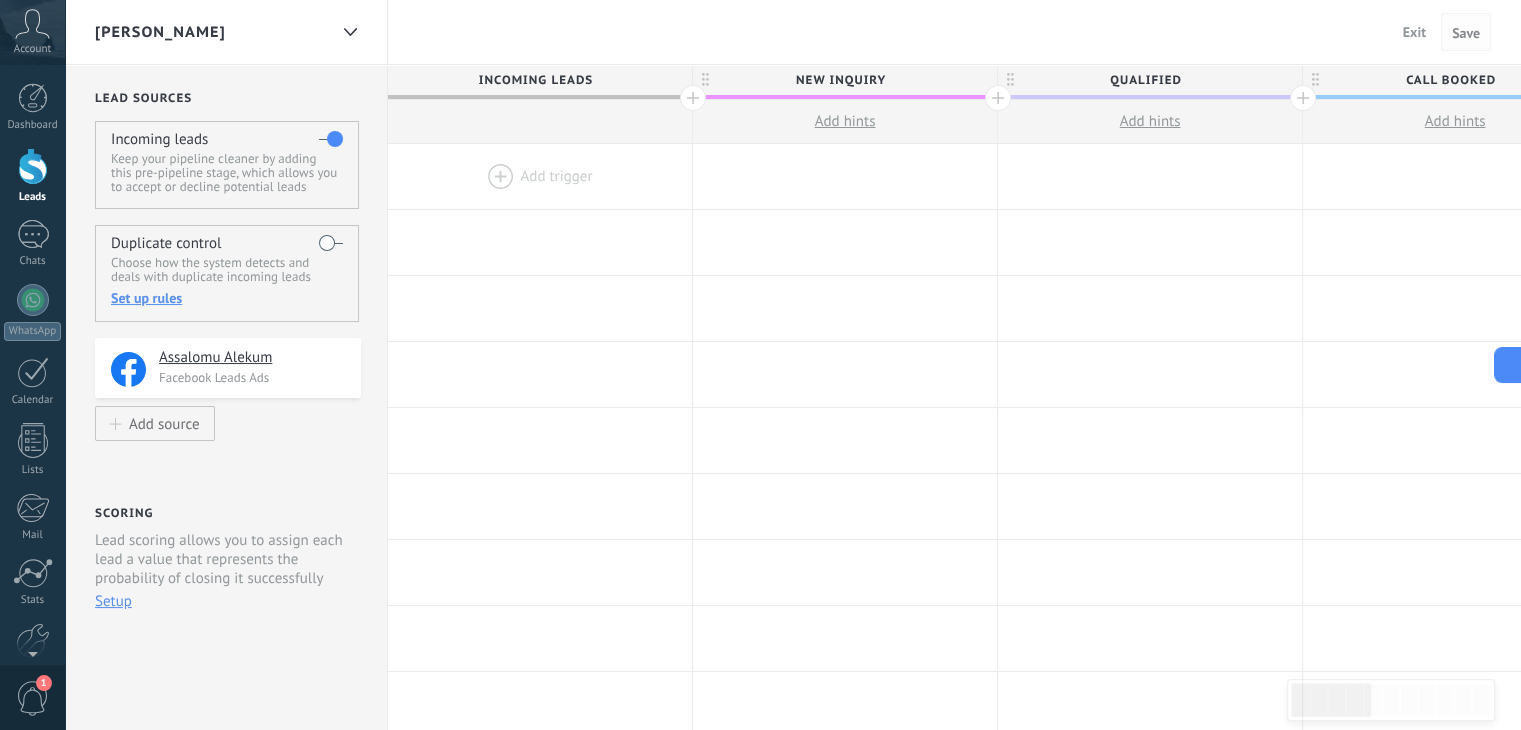 click on "Save" at bounding box center [1466, 33] 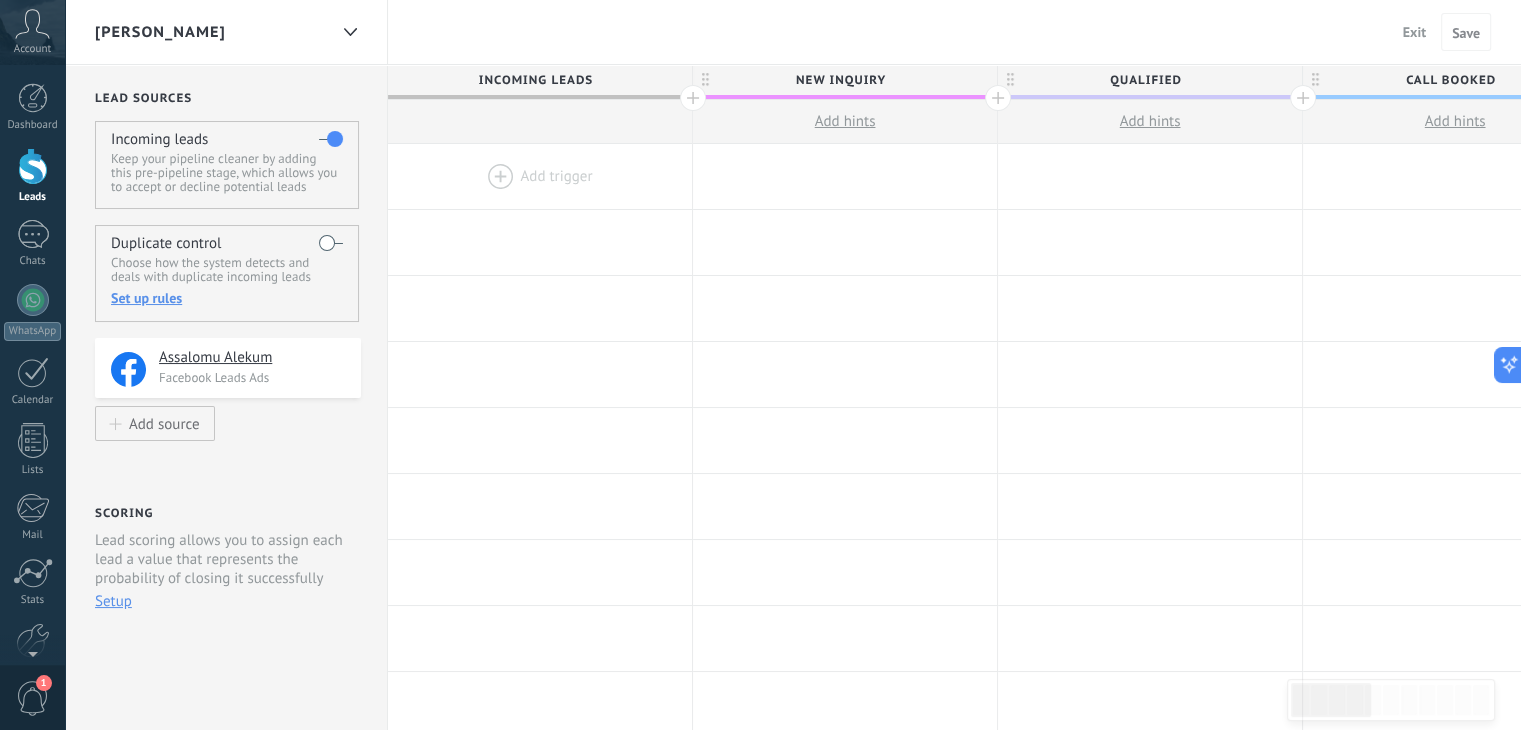 click on "Exit" at bounding box center [1414, 32] 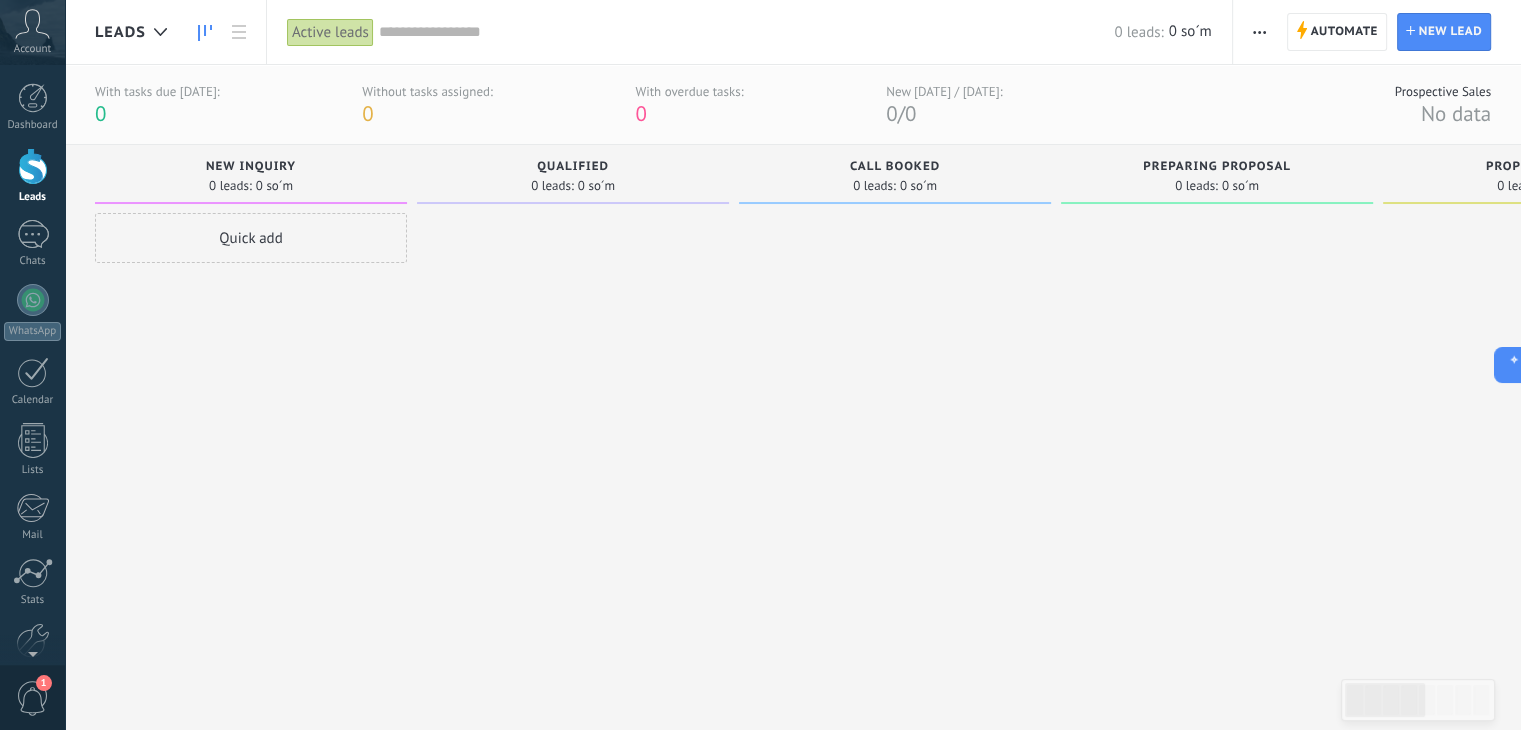 click on "New inquiry" at bounding box center [251, 168] 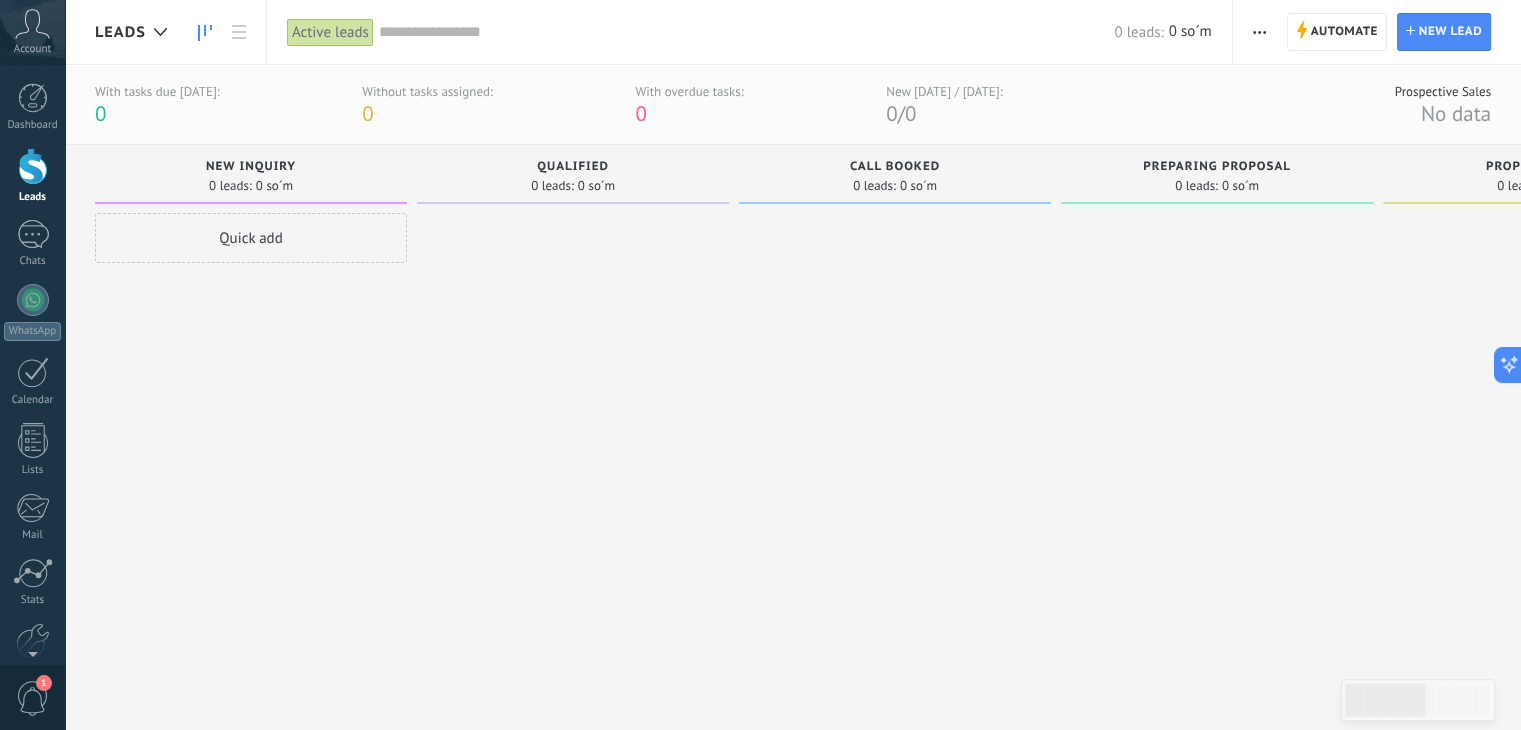 click on "New inquiry" at bounding box center [251, 167] 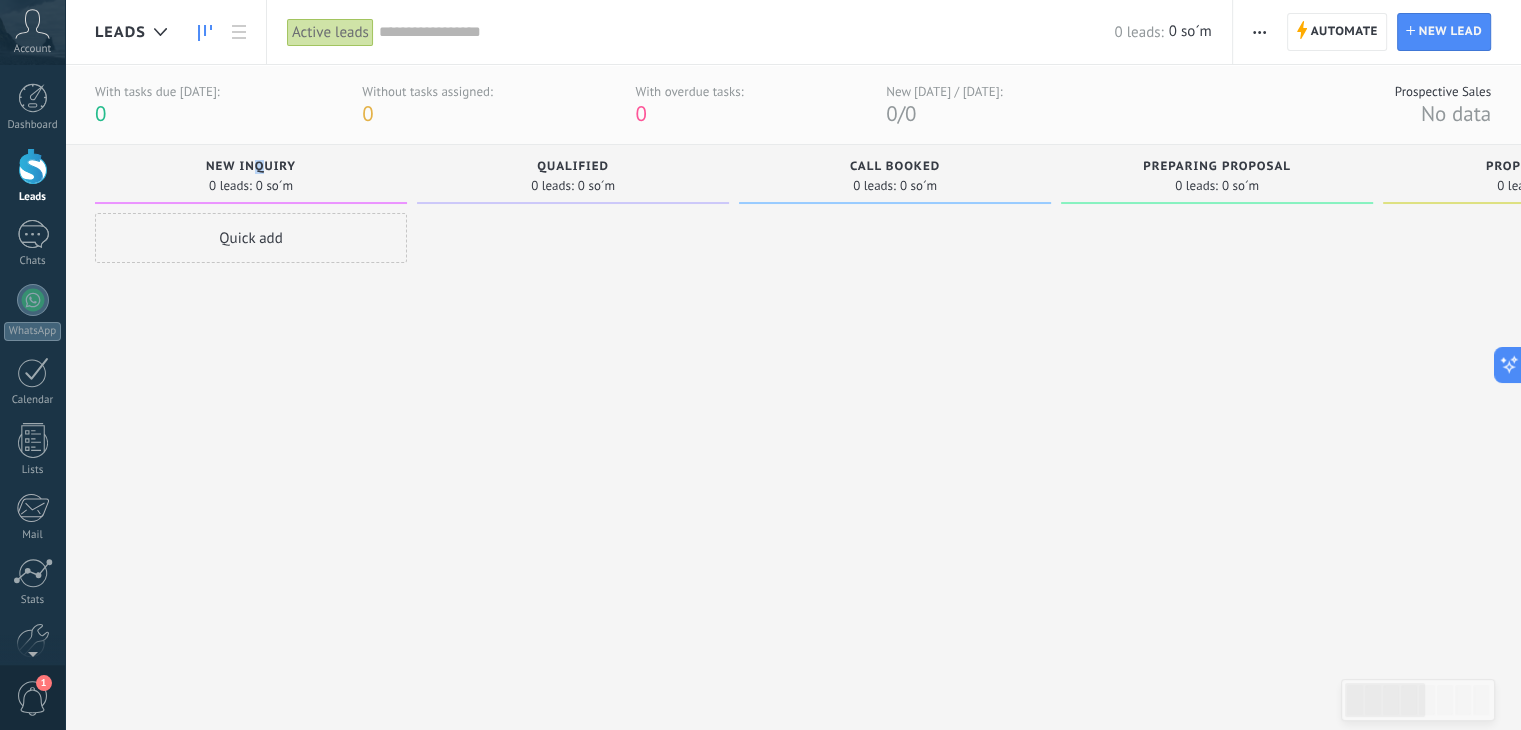 click on "Quick add" at bounding box center (251, 238) 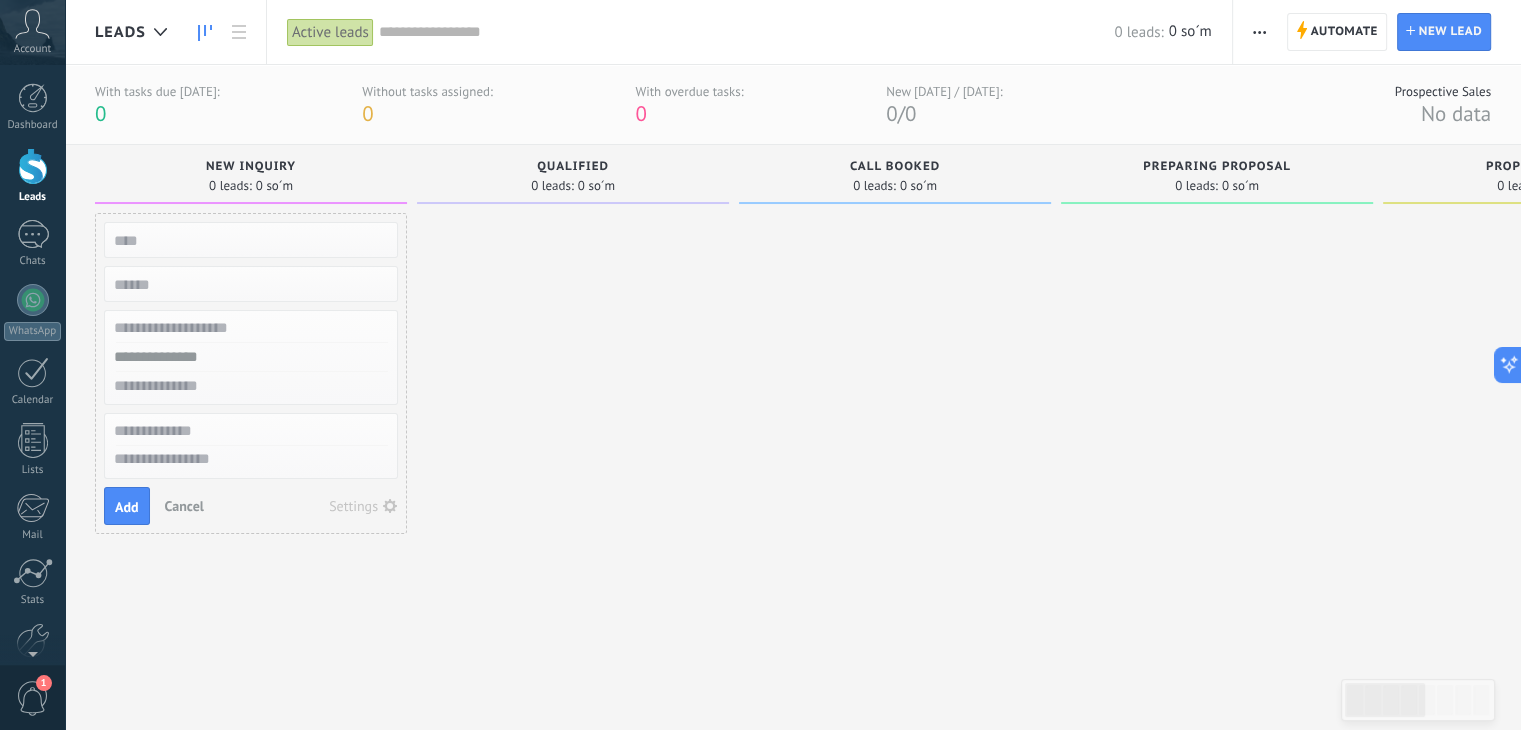 click at bounding box center [249, 328] 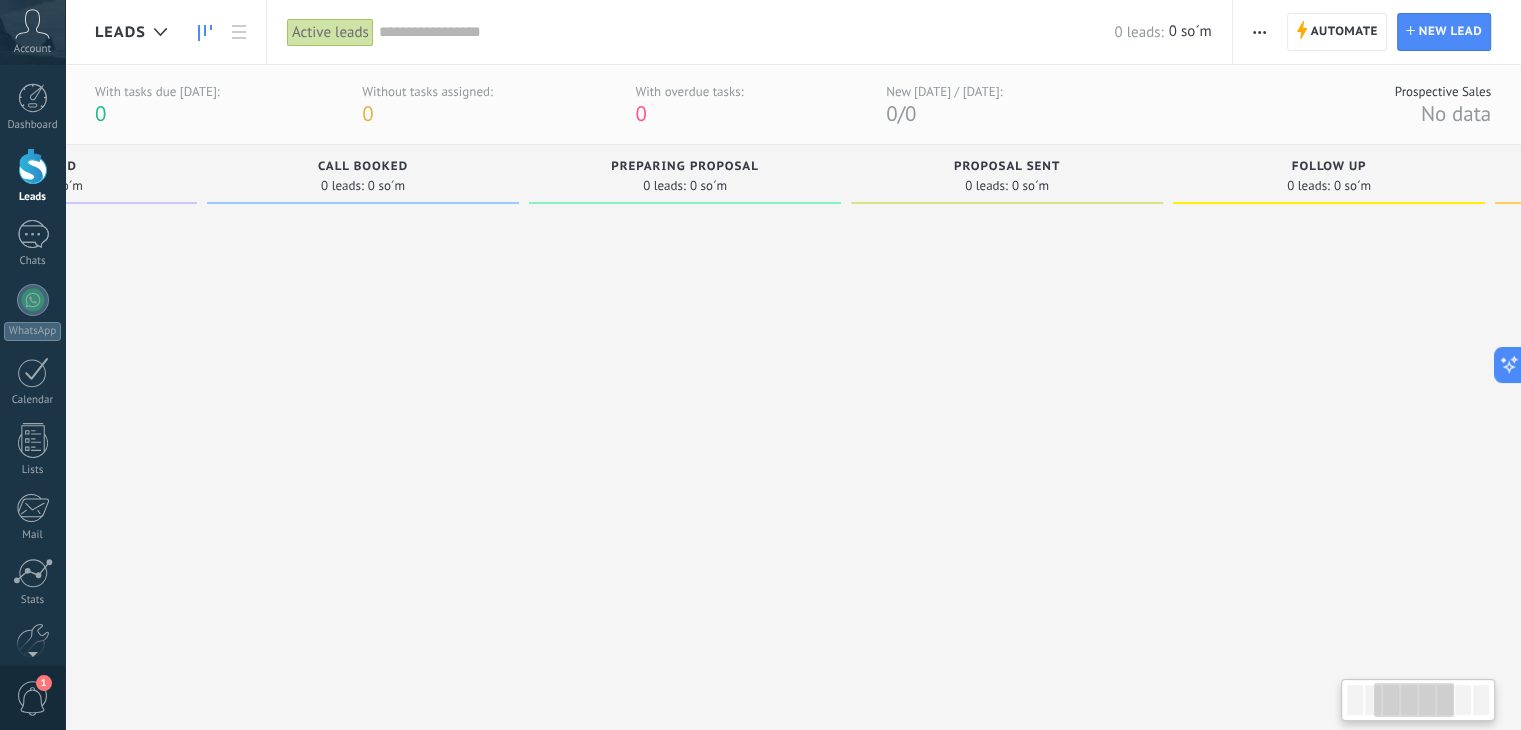 drag, startPoint x: 1293, startPoint y: 539, endPoint x: 837, endPoint y: 539, distance: 456 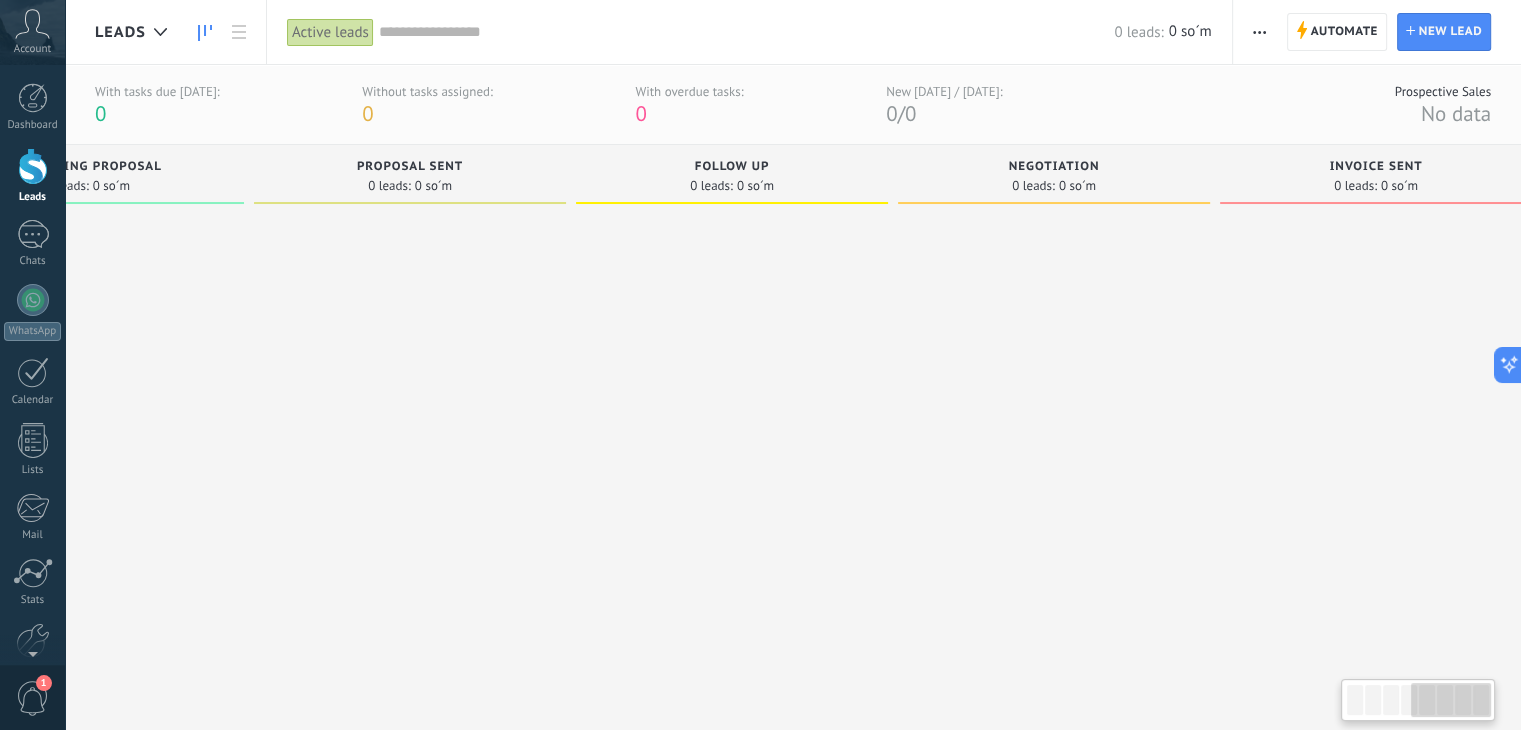 drag, startPoint x: 837, startPoint y: 539, endPoint x: 660, endPoint y: 399, distance: 225.67455 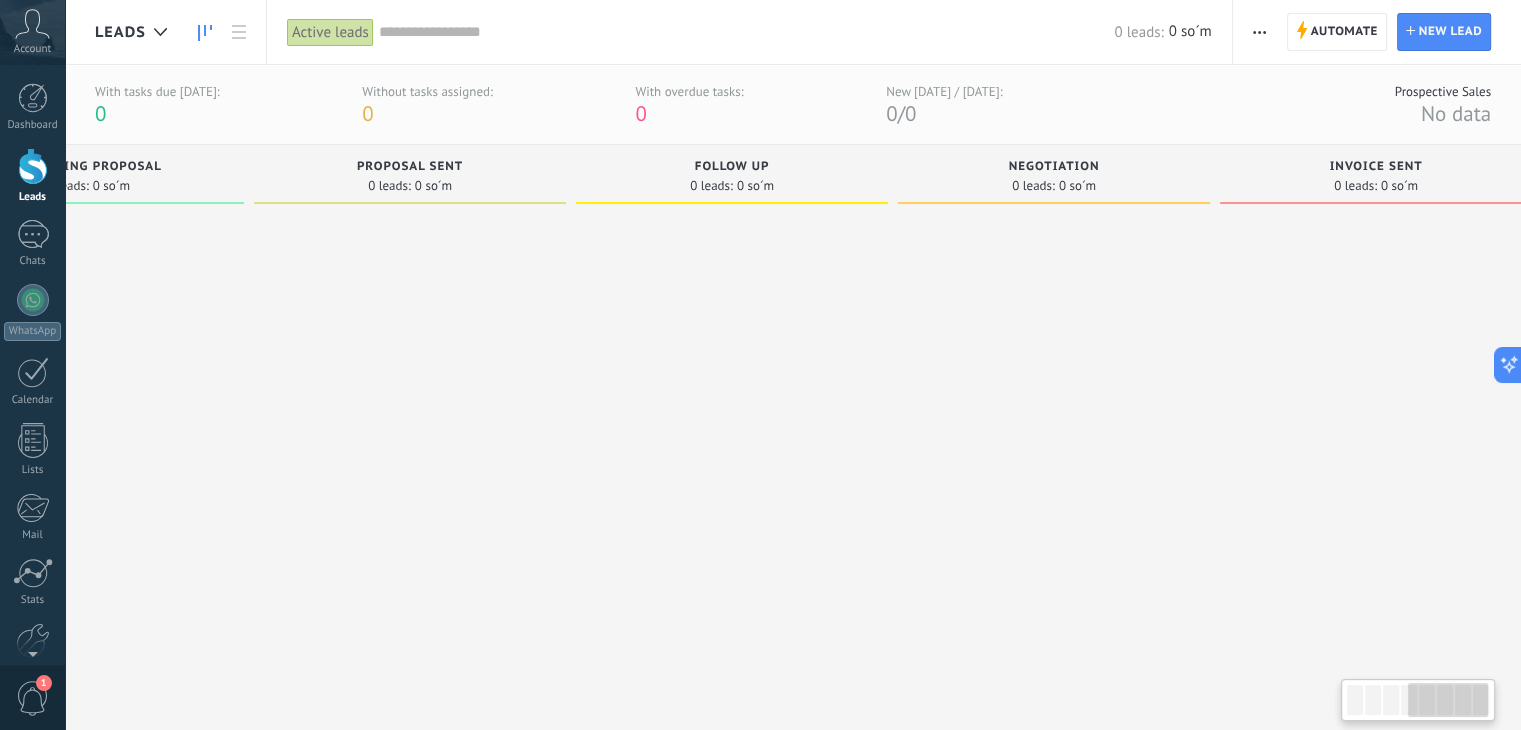 scroll, scrollTop: 0, scrollLeft: 1170, axis: horizontal 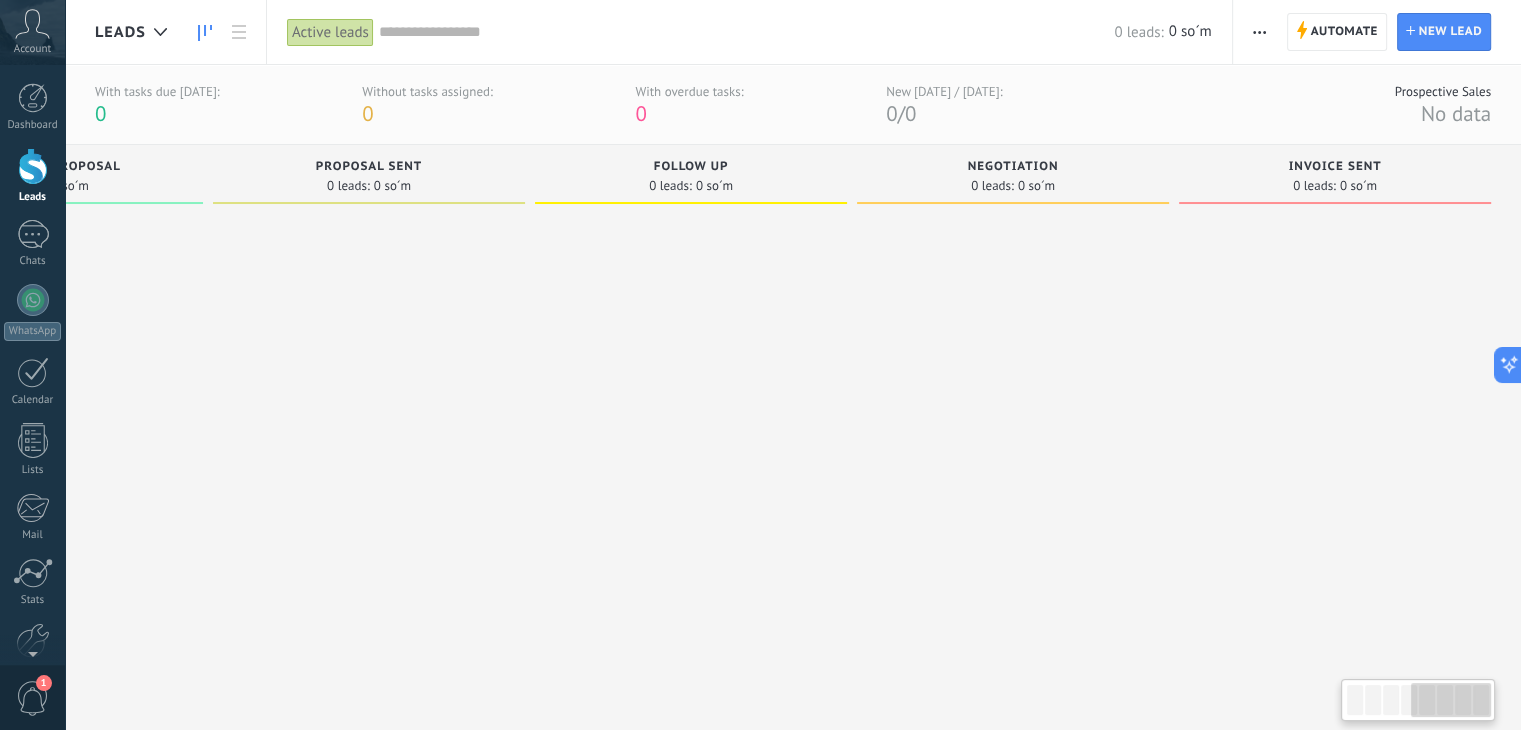 drag, startPoint x: 664, startPoint y: 399, endPoint x: 560, endPoint y: 460, distance: 120.56948 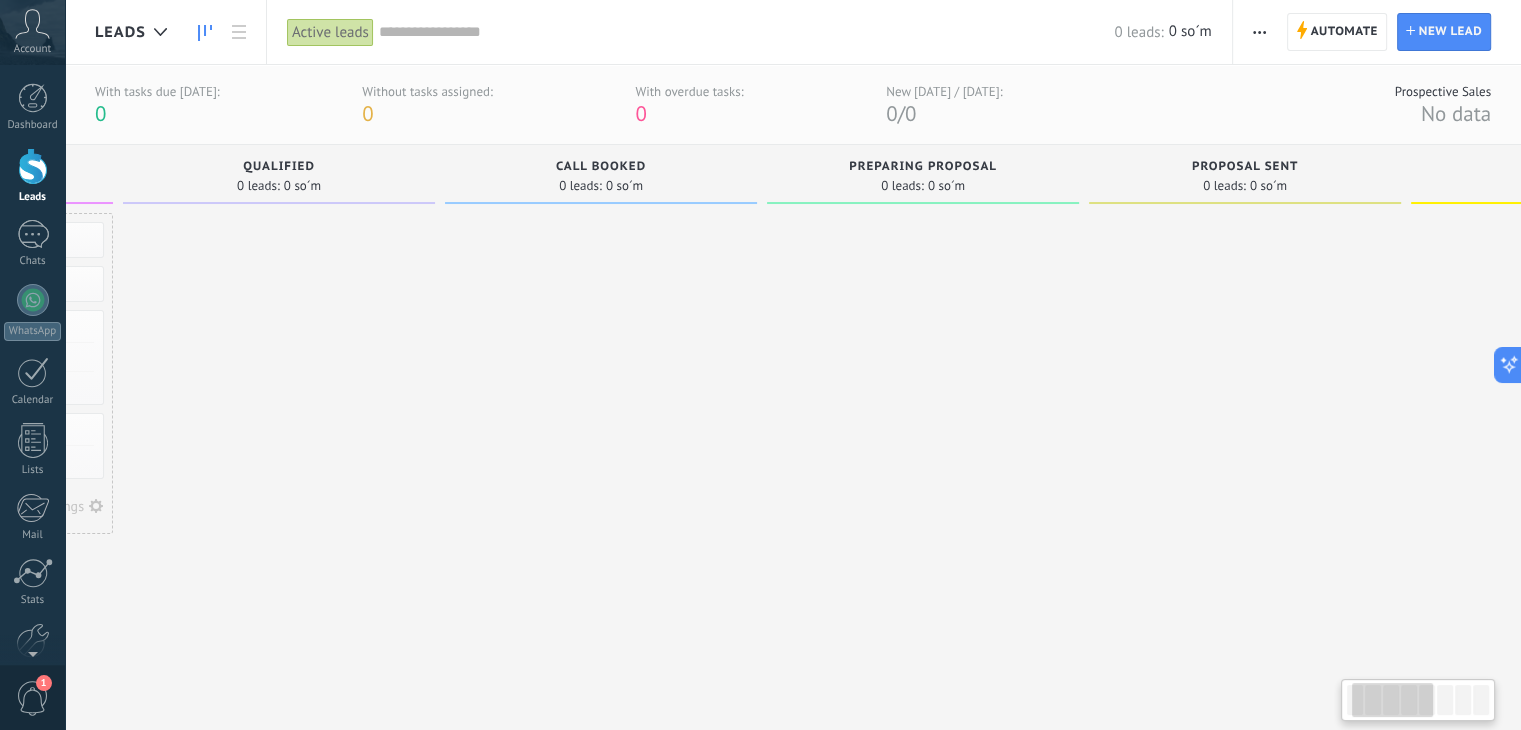 scroll, scrollTop: 0, scrollLeft: 128, axis: horizontal 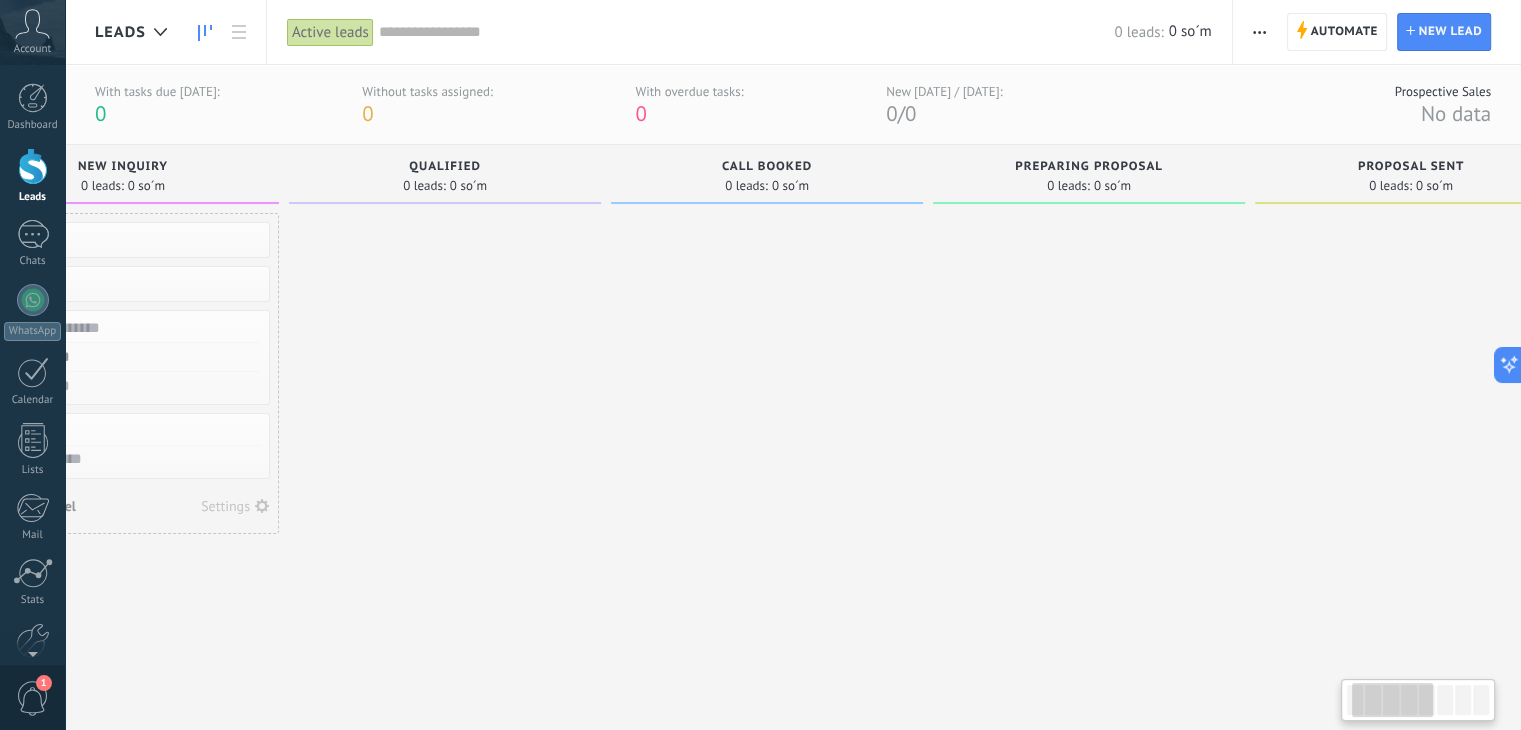 drag, startPoint x: 560, startPoint y: 460, endPoint x: 1423, endPoint y: 390, distance: 865.8343 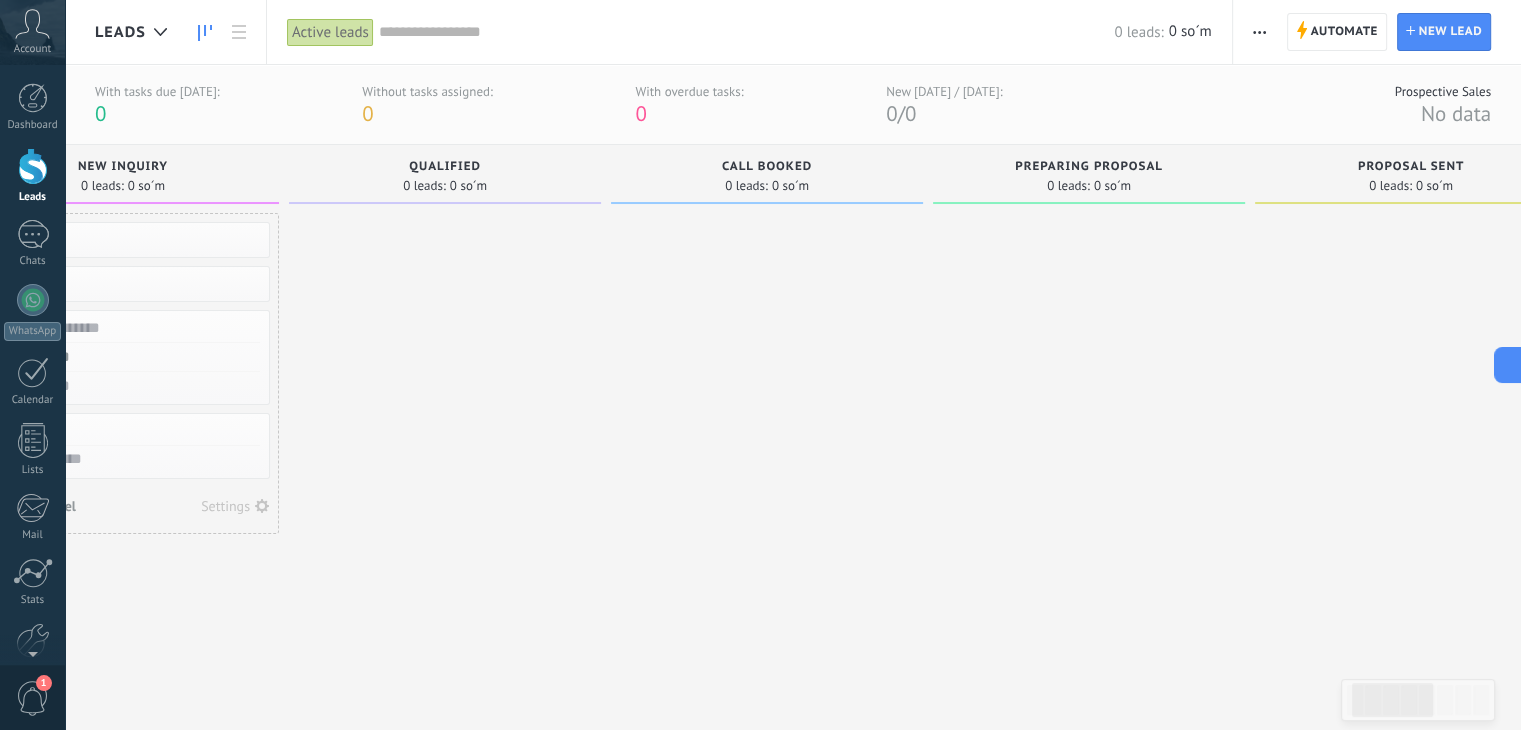 scroll, scrollTop: 0, scrollLeft: 0, axis: both 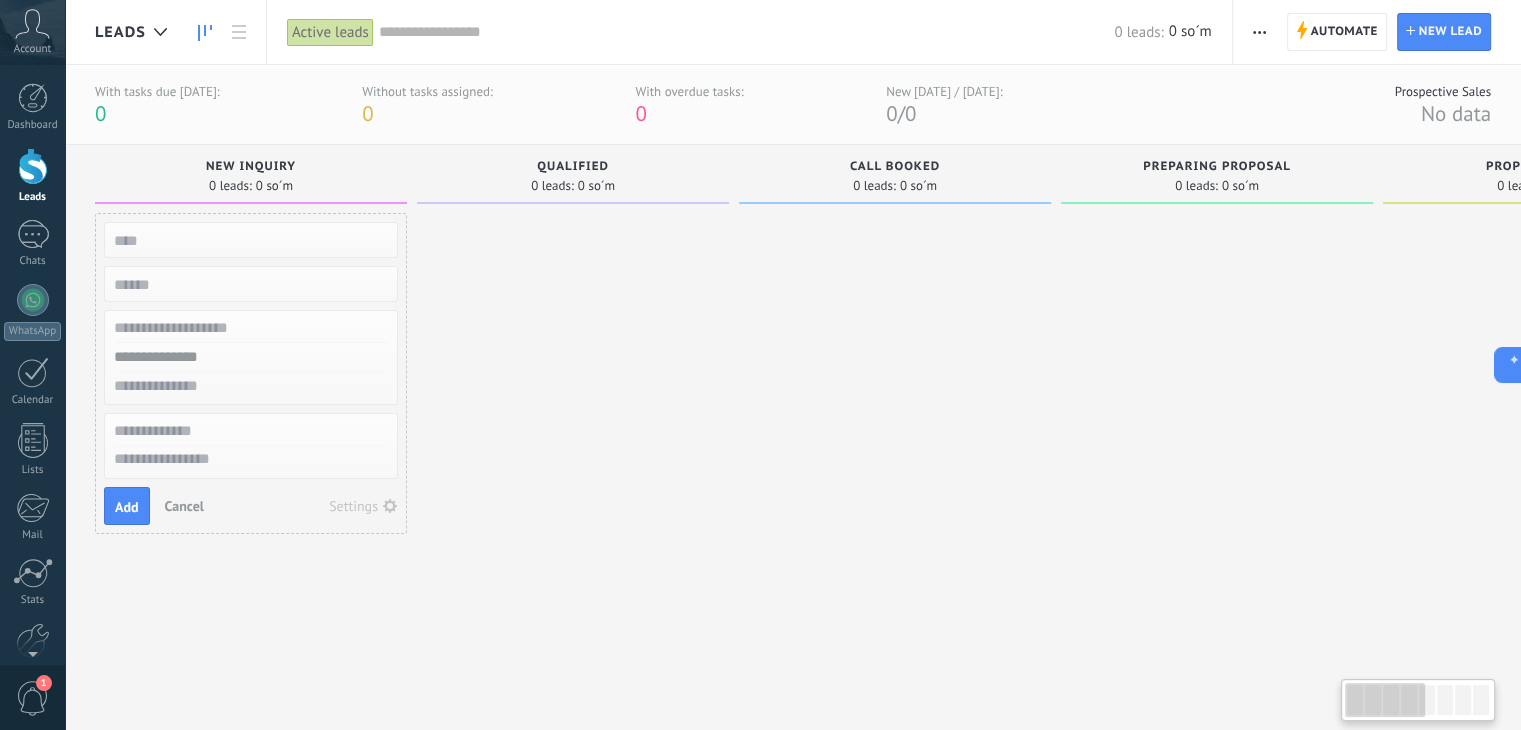 drag, startPoint x: 280, startPoint y: 397, endPoint x: 1038, endPoint y: 518, distance: 767.5969 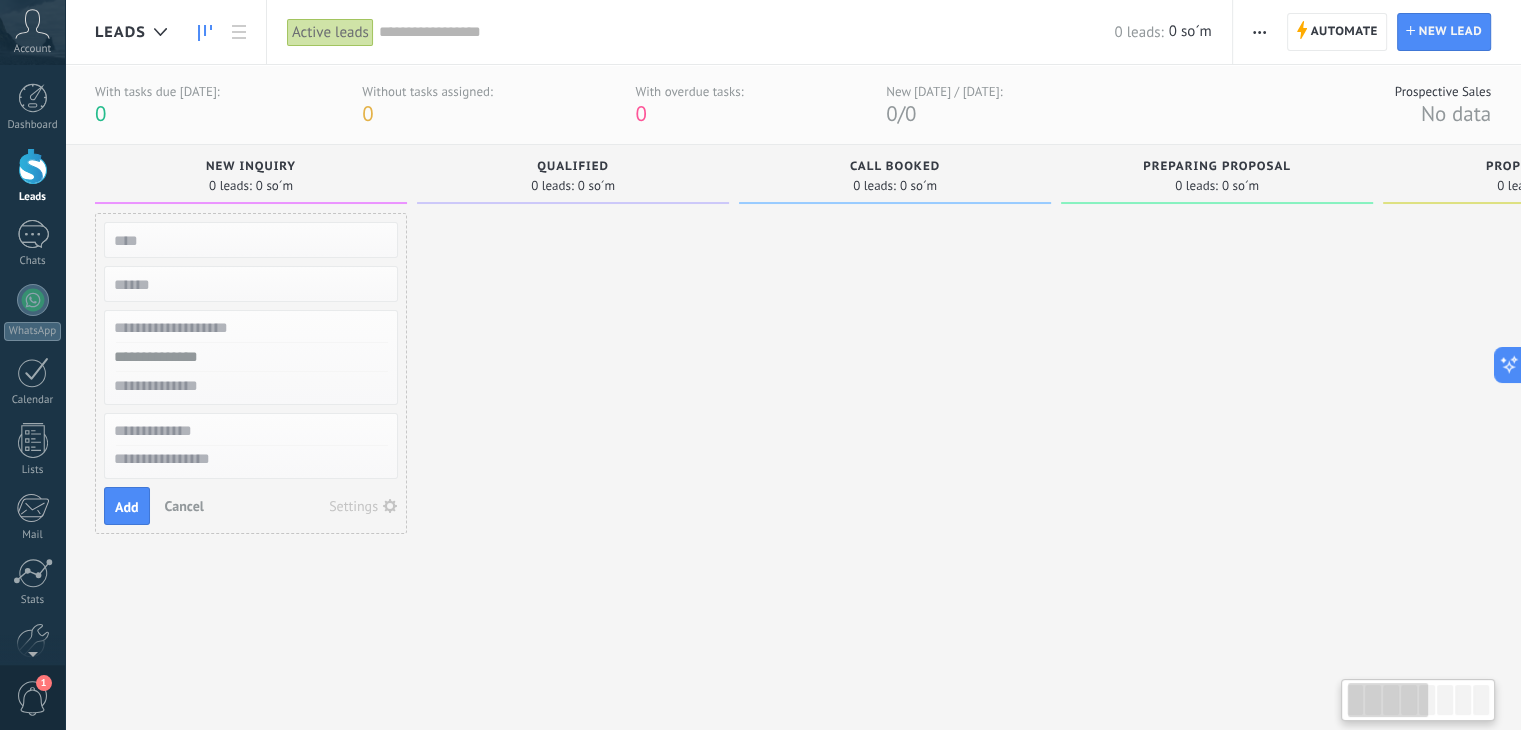 scroll, scrollTop: 0, scrollLeft: 46, axis: horizontal 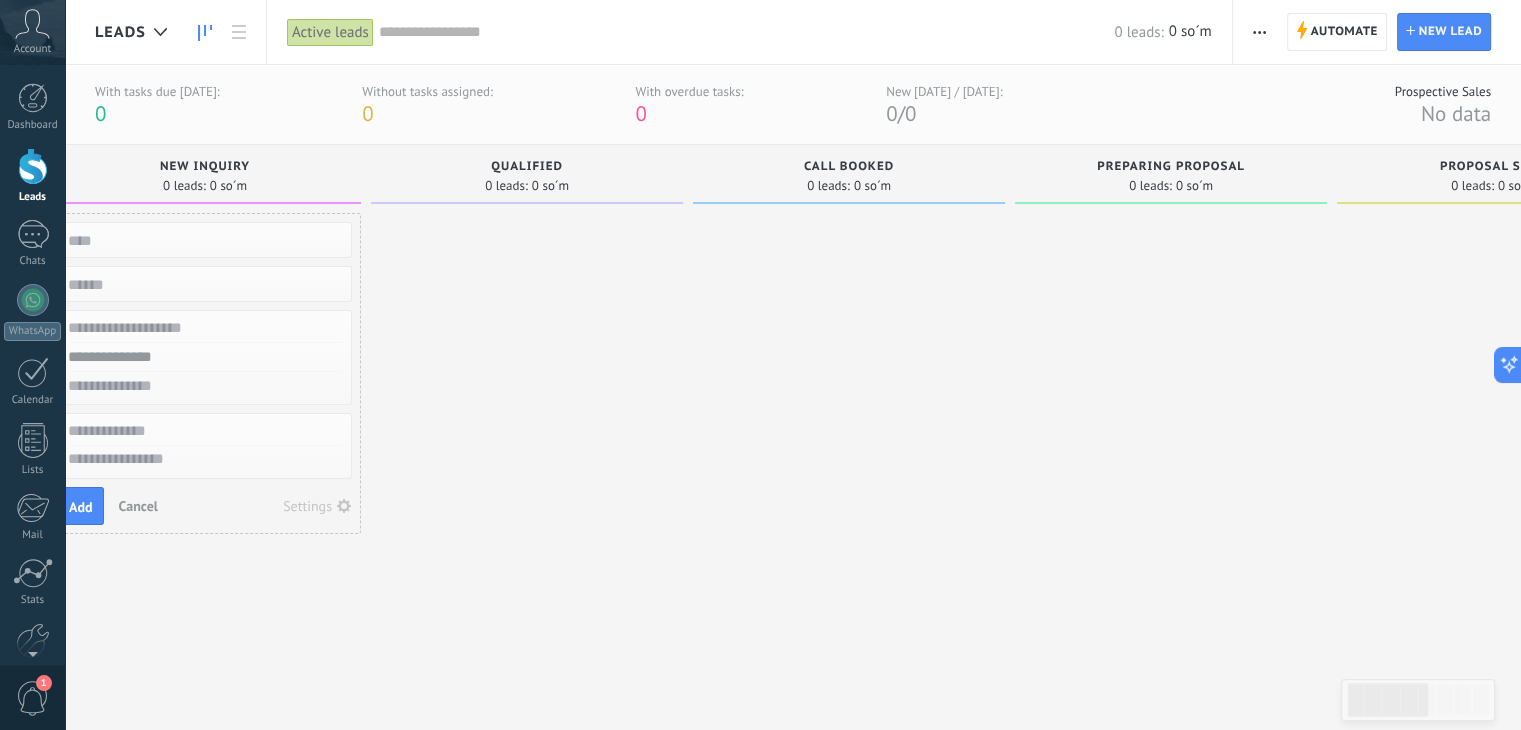 drag, startPoint x: 1038, startPoint y: 518, endPoint x: 537, endPoint y: 364, distance: 524.1345 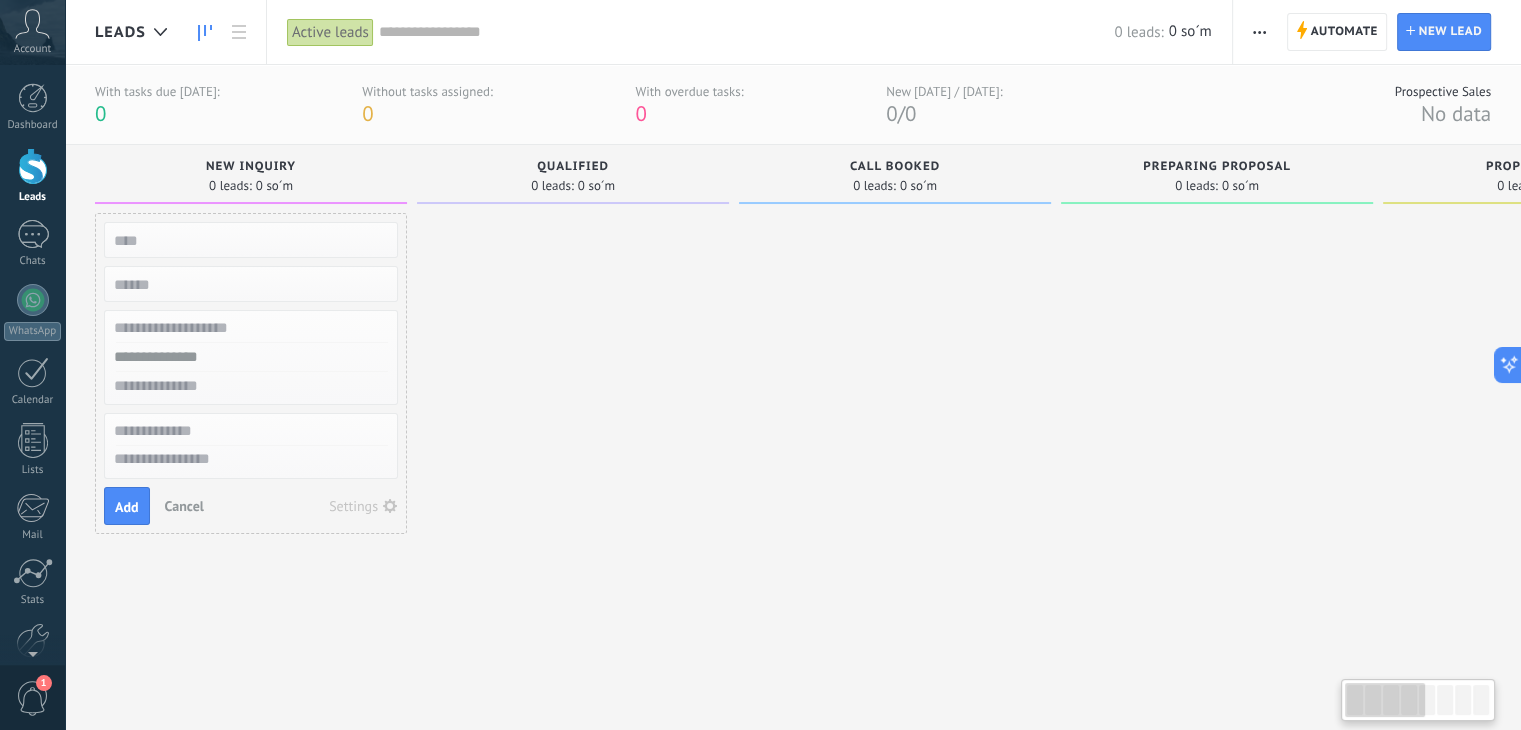 drag, startPoint x: 537, startPoint y: 364, endPoint x: 801, endPoint y: 385, distance: 264.83392 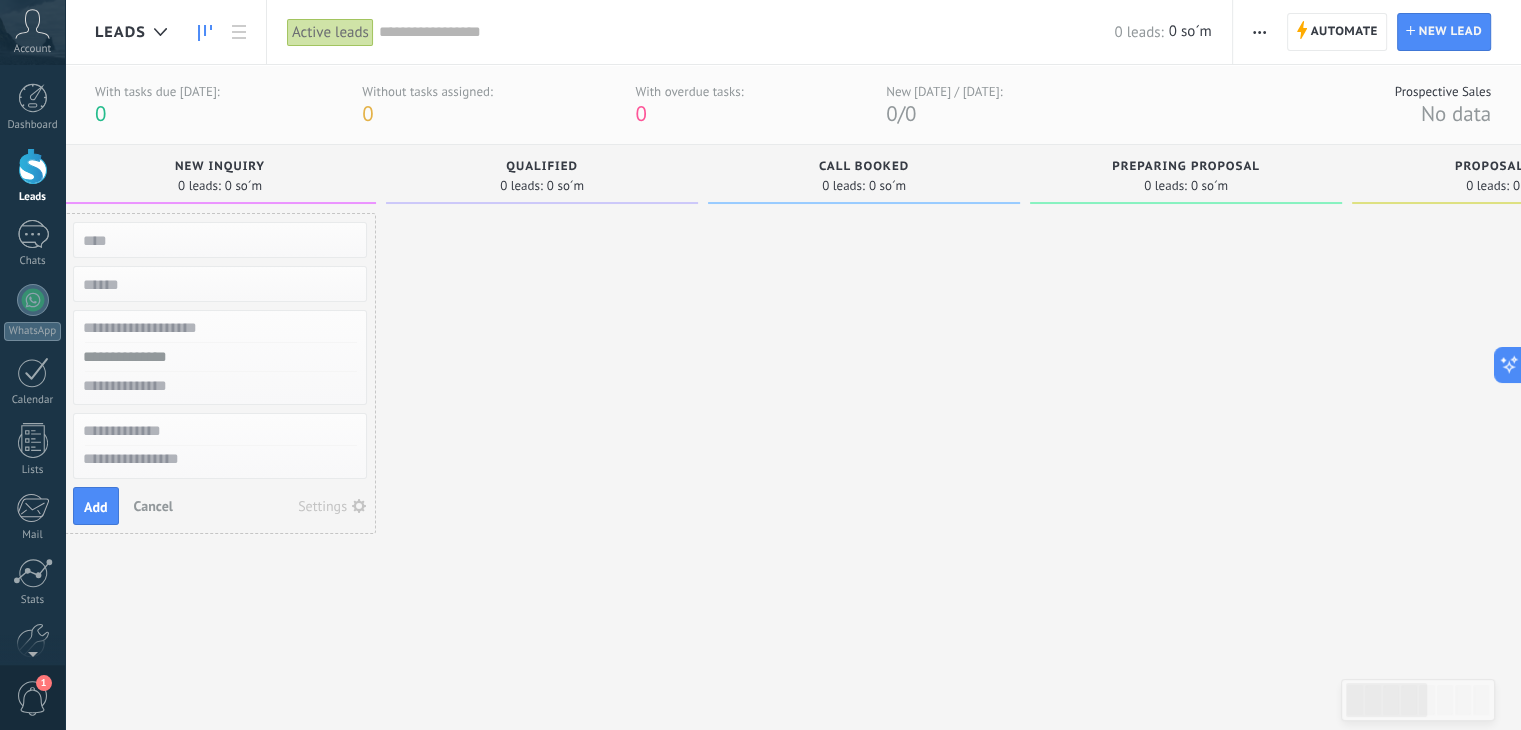 drag, startPoint x: 801, startPoint y: 385, endPoint x: 147, endPoint y: 503, distance: 664.56 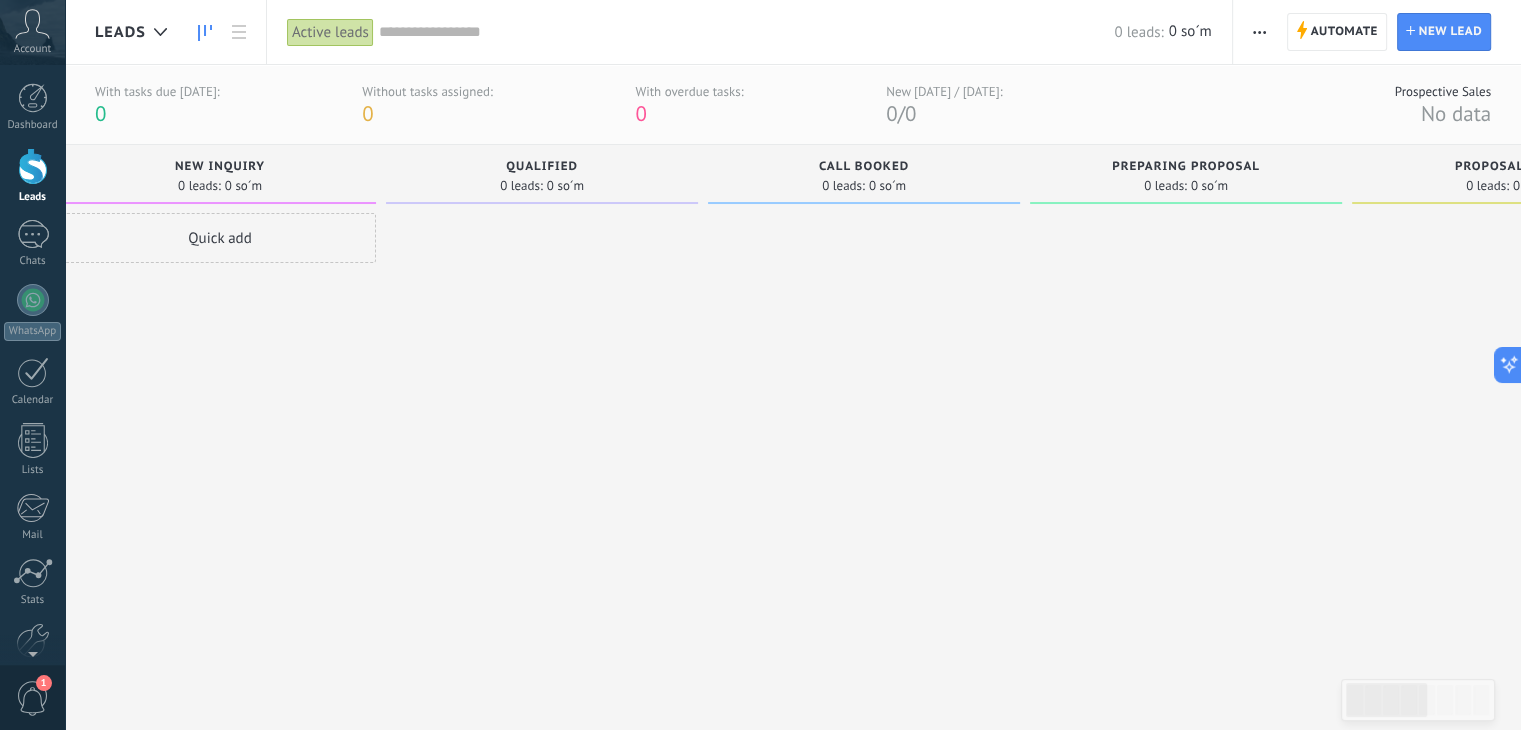 scroll, scrollTop: 0, scrollLeft: 0, axis: both 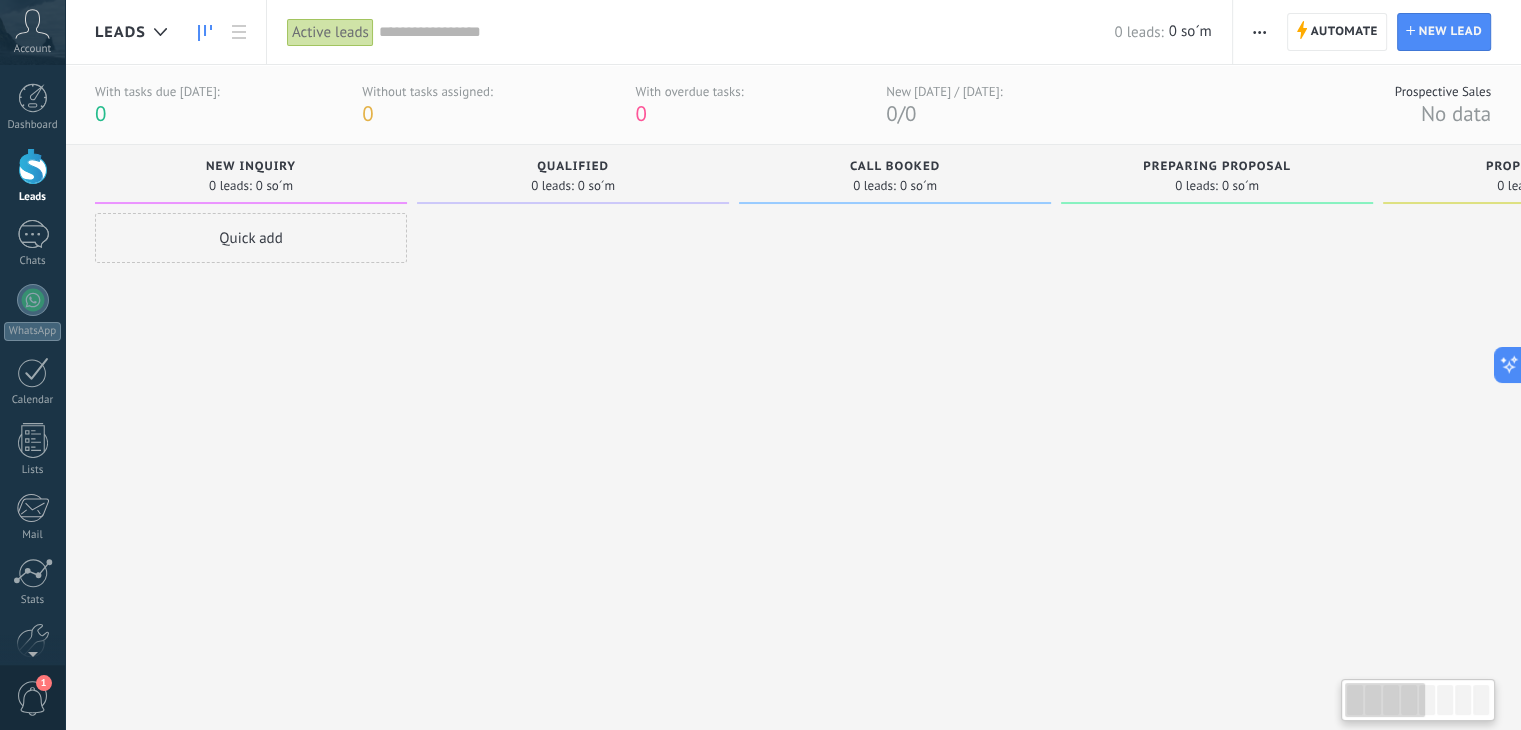 drag, startPoint x: 212, startPoint y: 334, endPoint x: 428, endPoint y: 343, distance: 216.18742 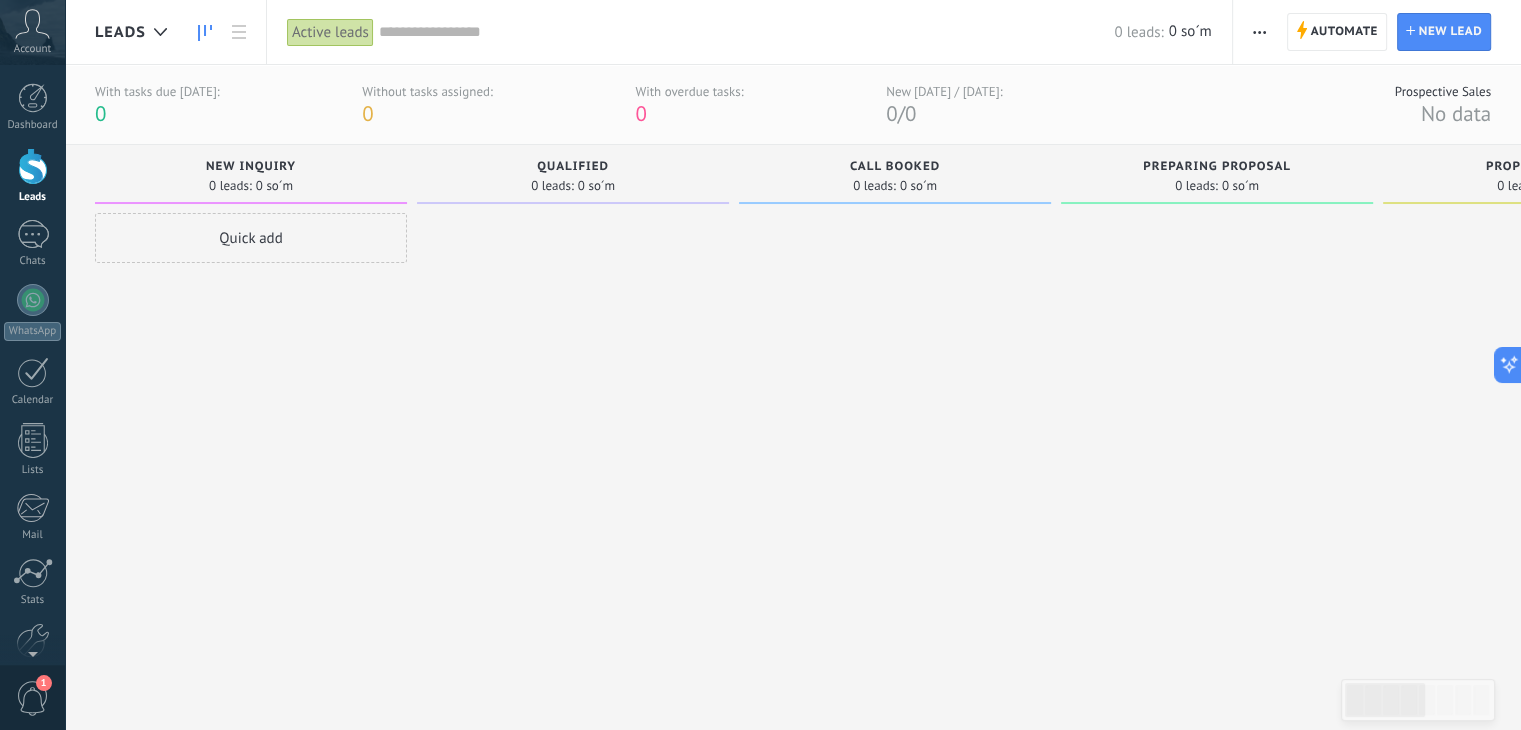 drag, startPoint x: 428, startPoint y: 343, endPoint x: 298, endPoint y: 25, distance: 343.5462 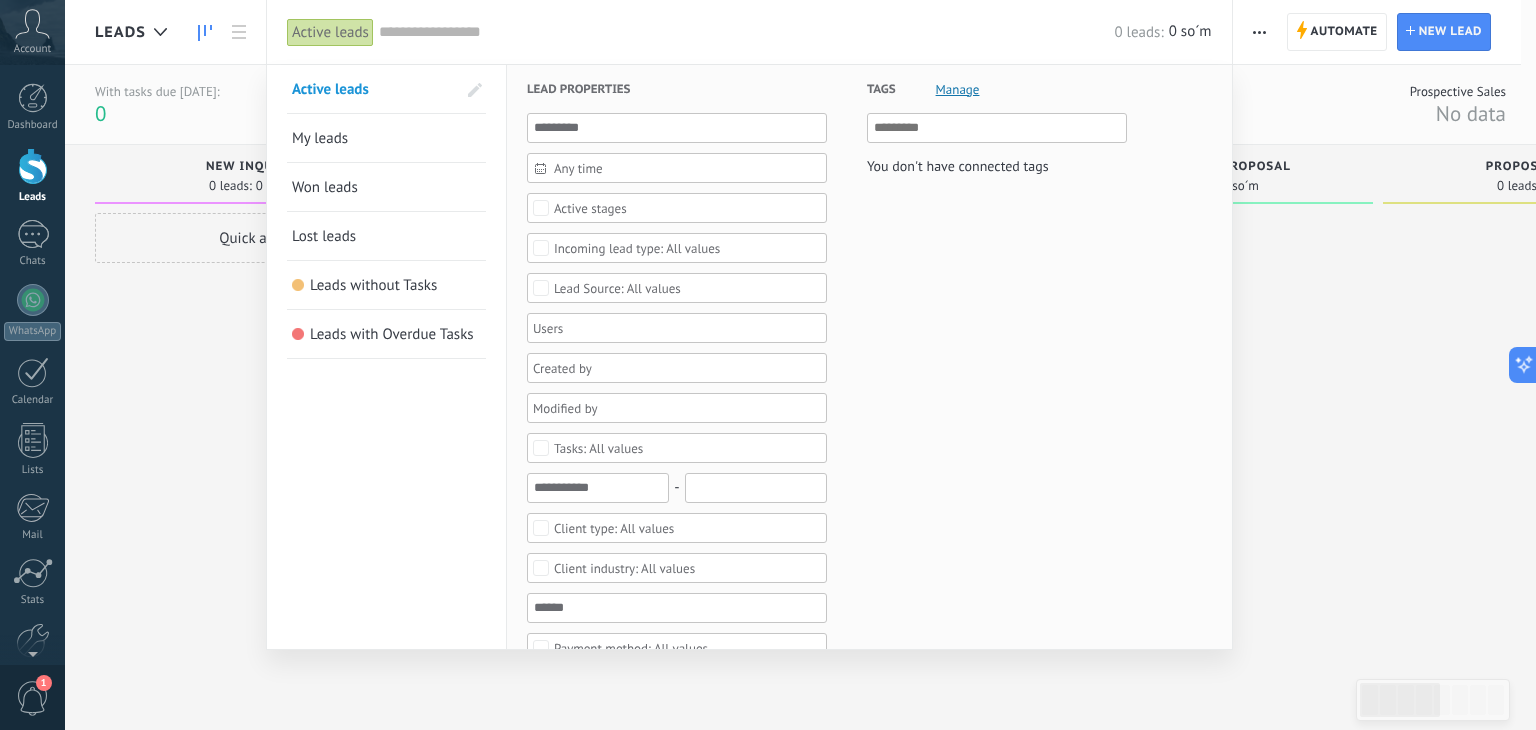 click on "Won leads" at bounding box center [325, 187] 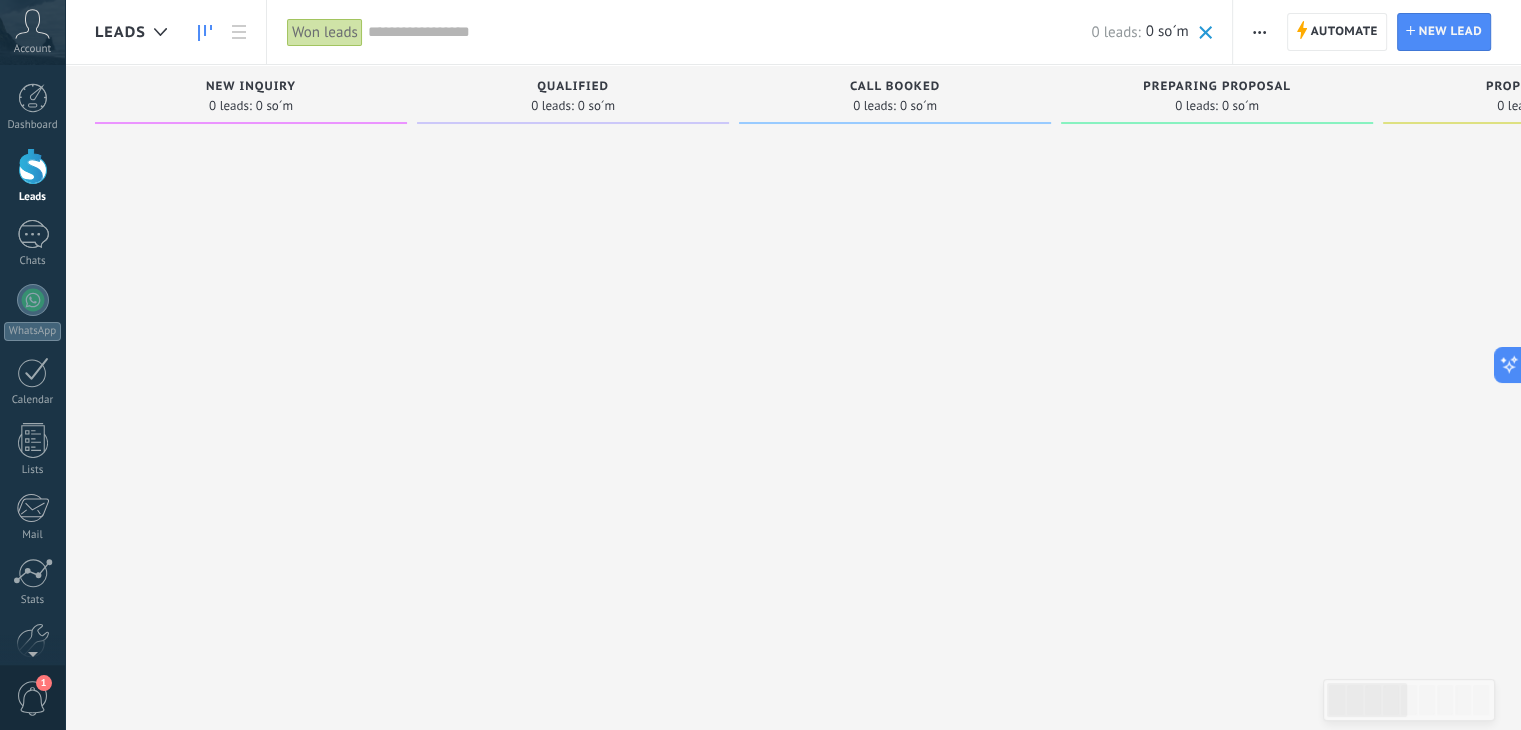 click on "Won leads" at bounding box center (325, 32) 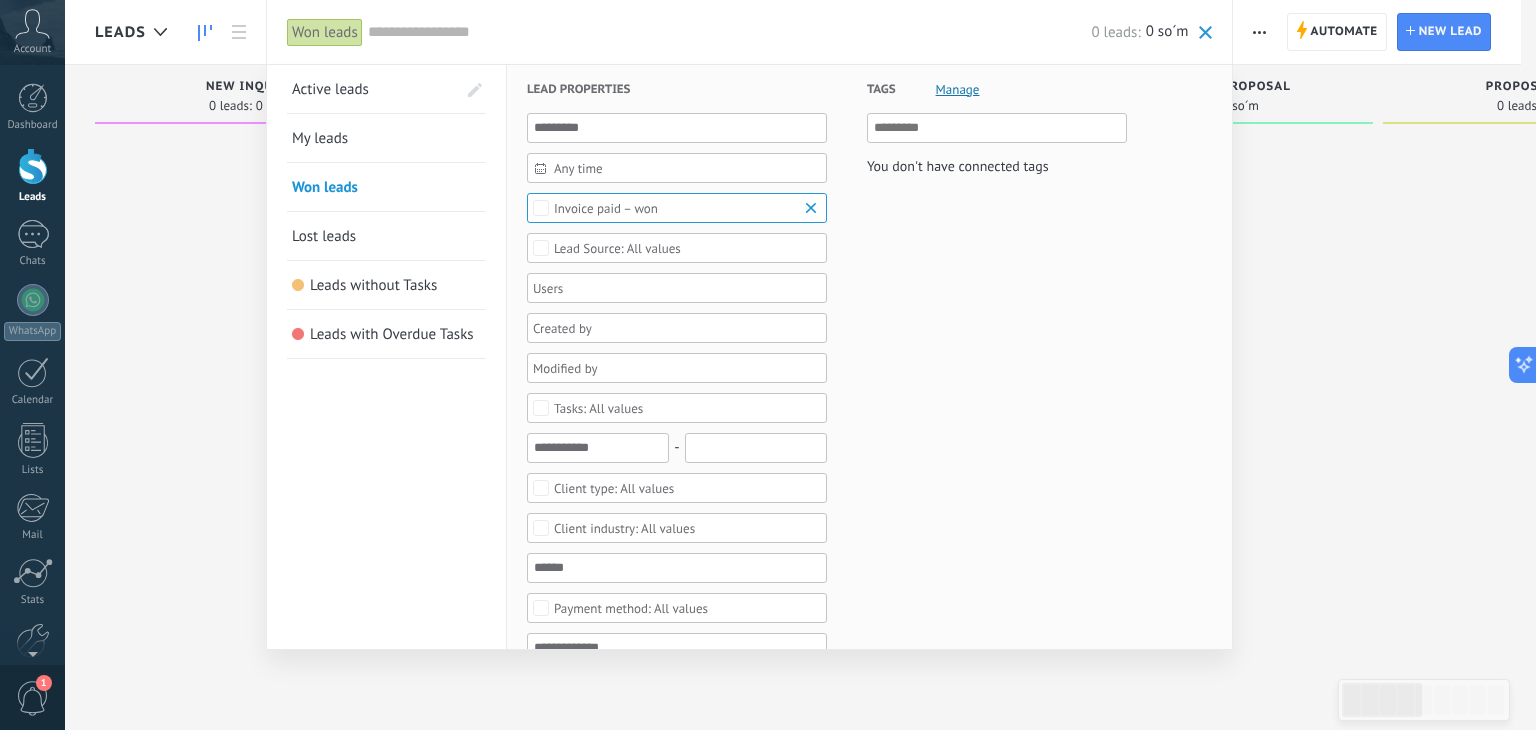click on "My leads" at bounding box center [320, 138] 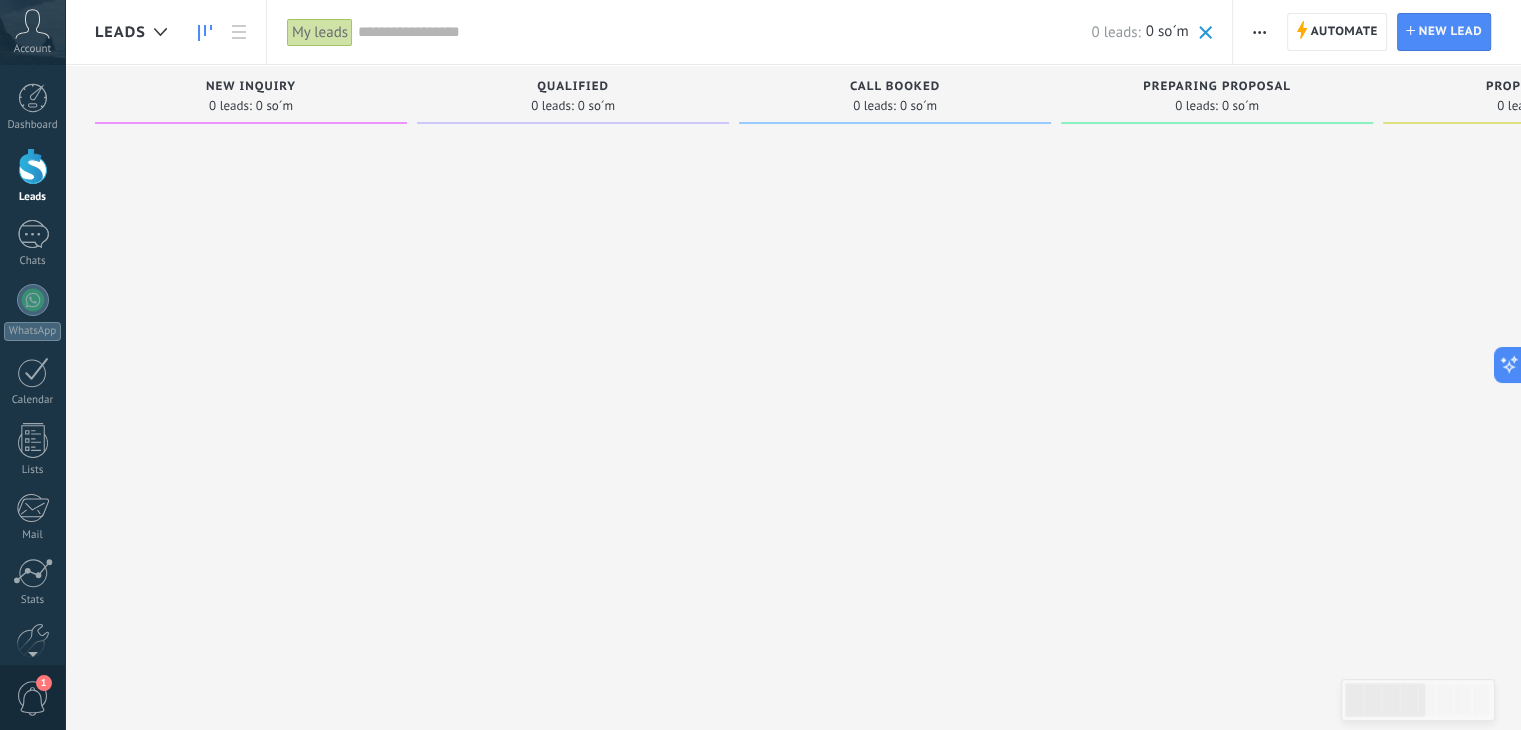 click at bounding box center [1205, 32] 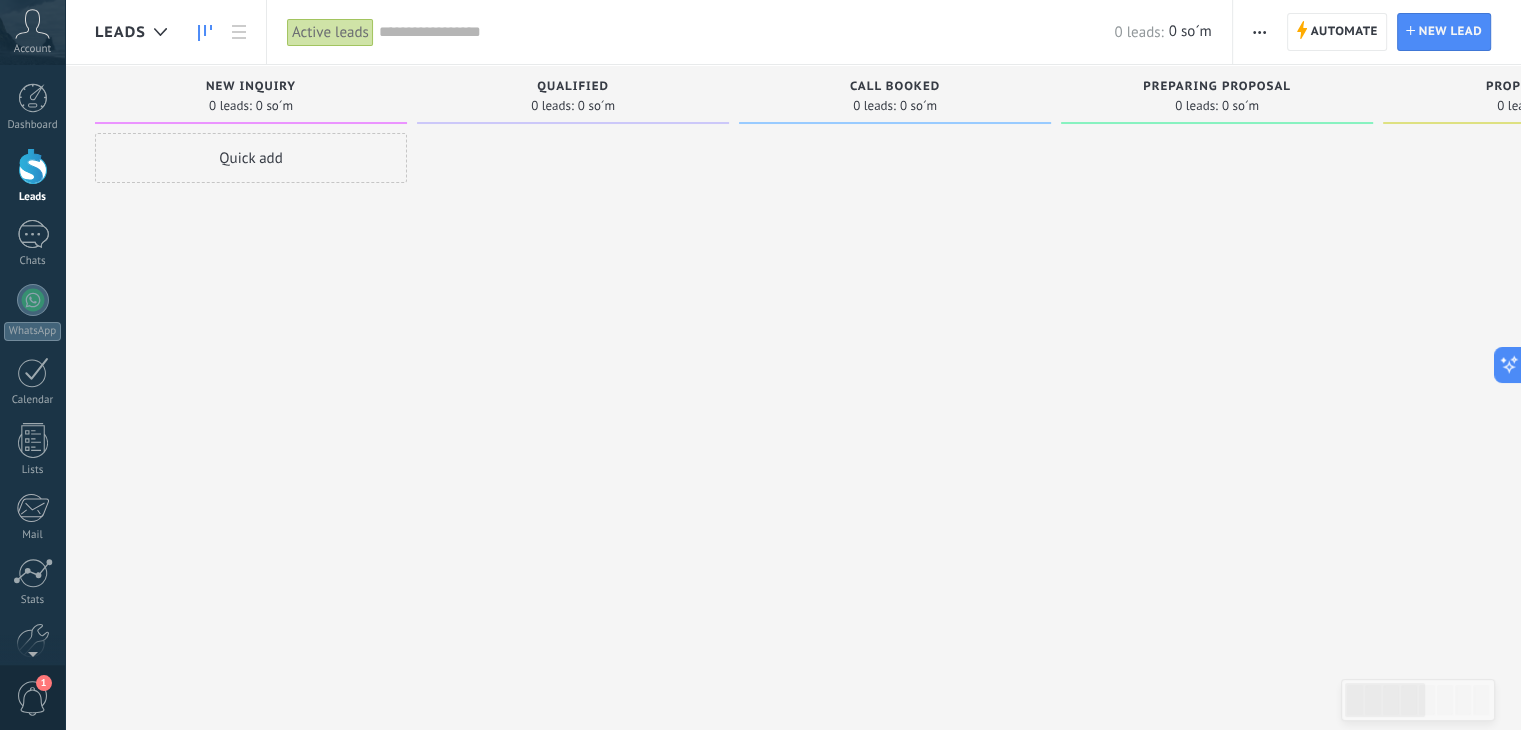 click on "Quick add" at bounding box center [251, 158] 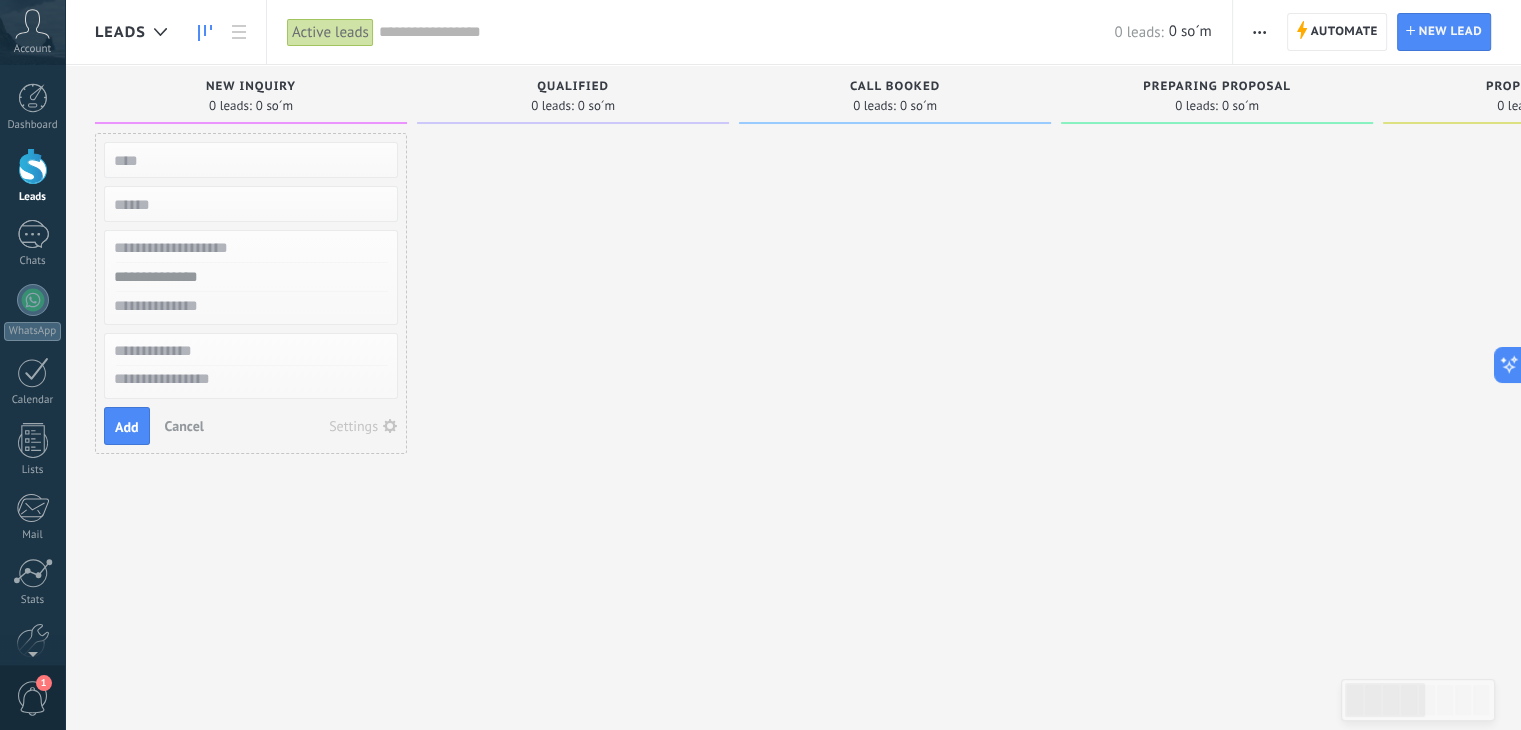 click 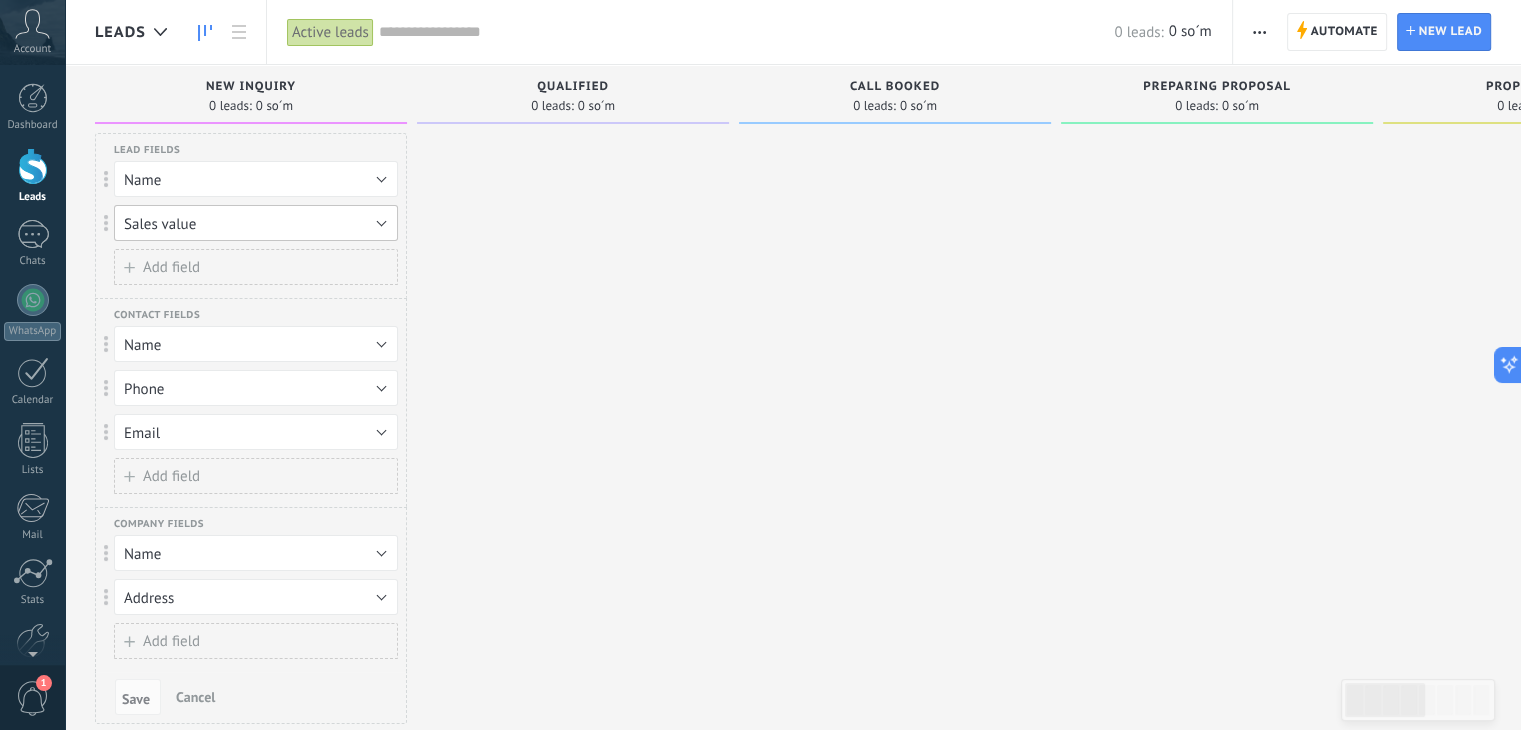 click on "Sales value" at bounding box center [256, 223] 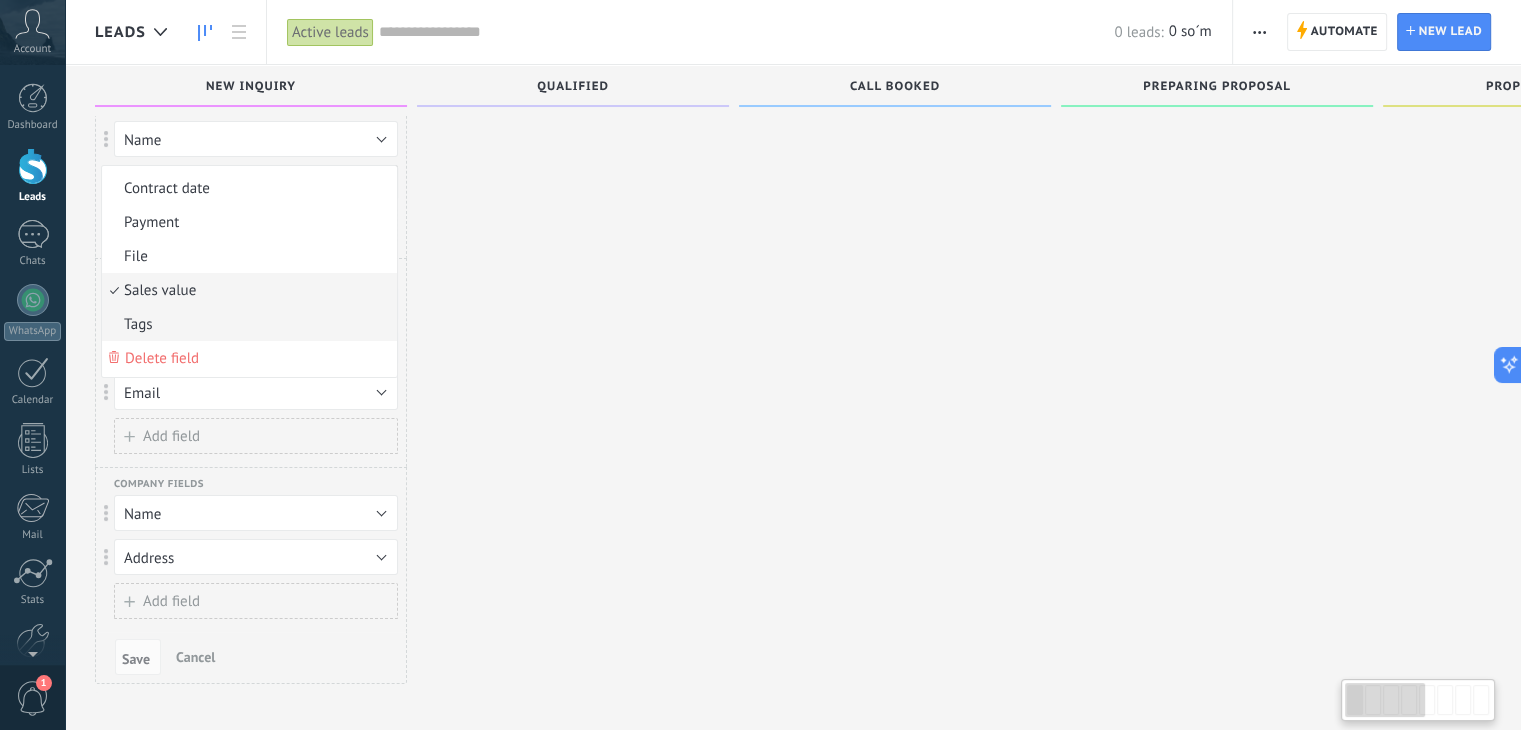 scroll, scrollTop: 56, scrollLeft: 0, axis: vertical 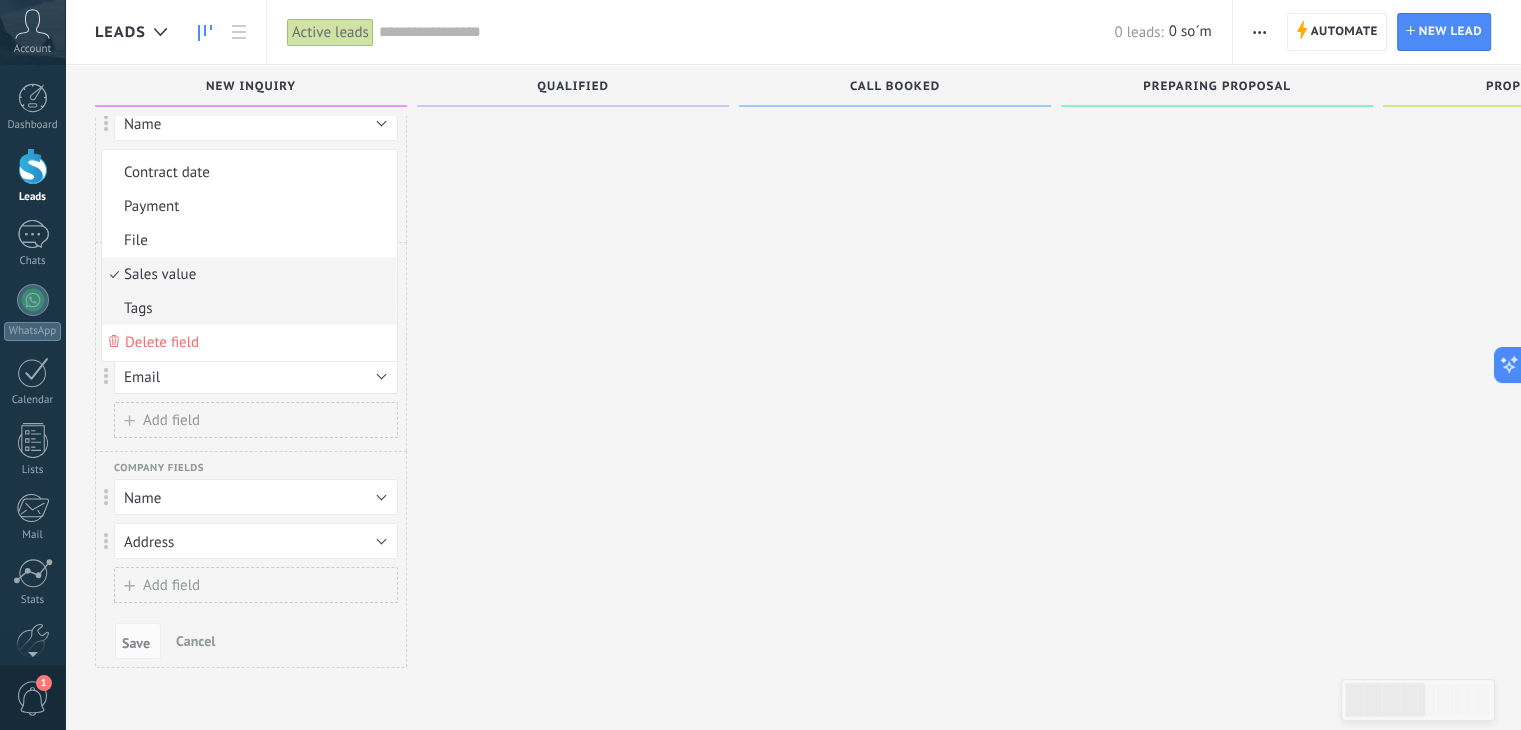 click on "Tags" at bounding box center [246, 308] 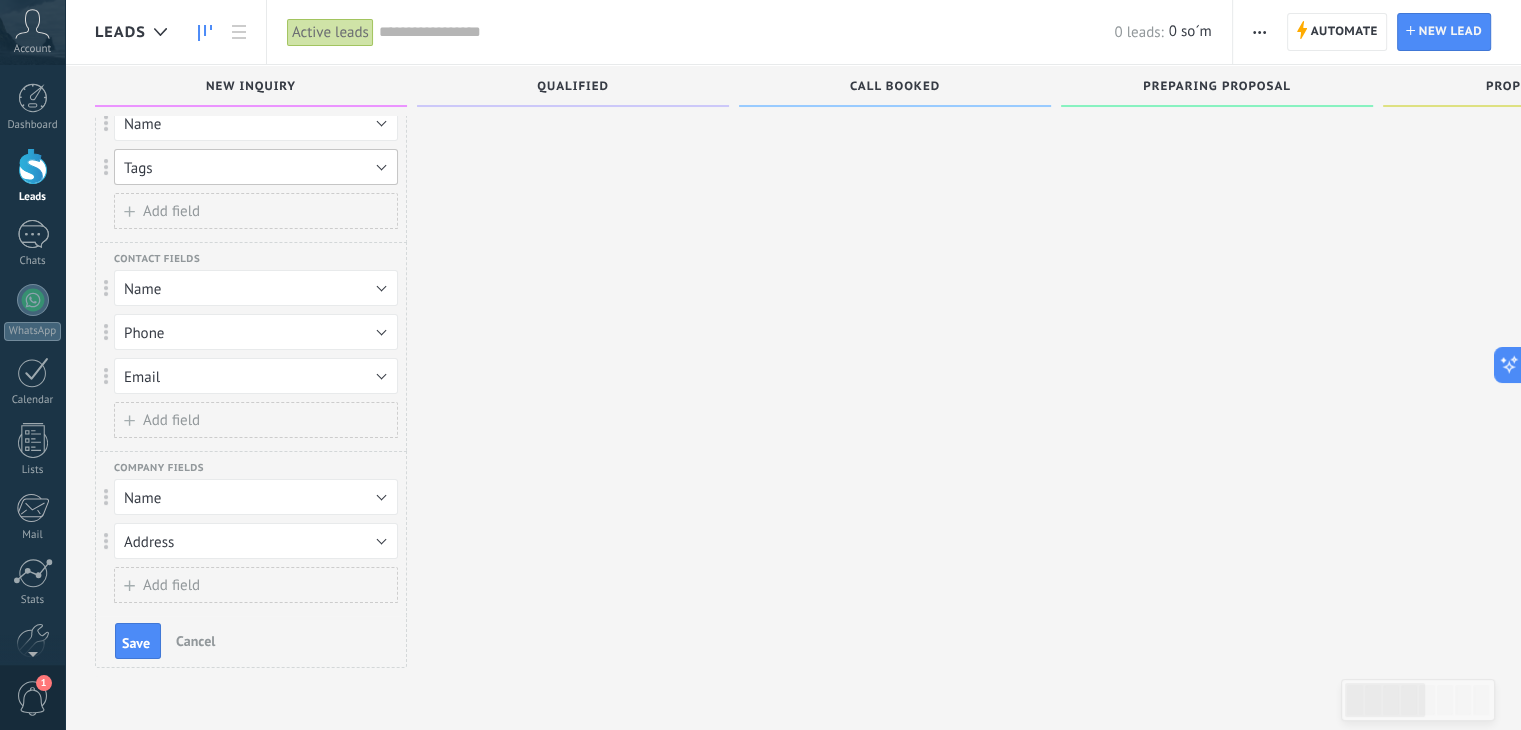 click on "Tags" at bounding box center (256, 167) 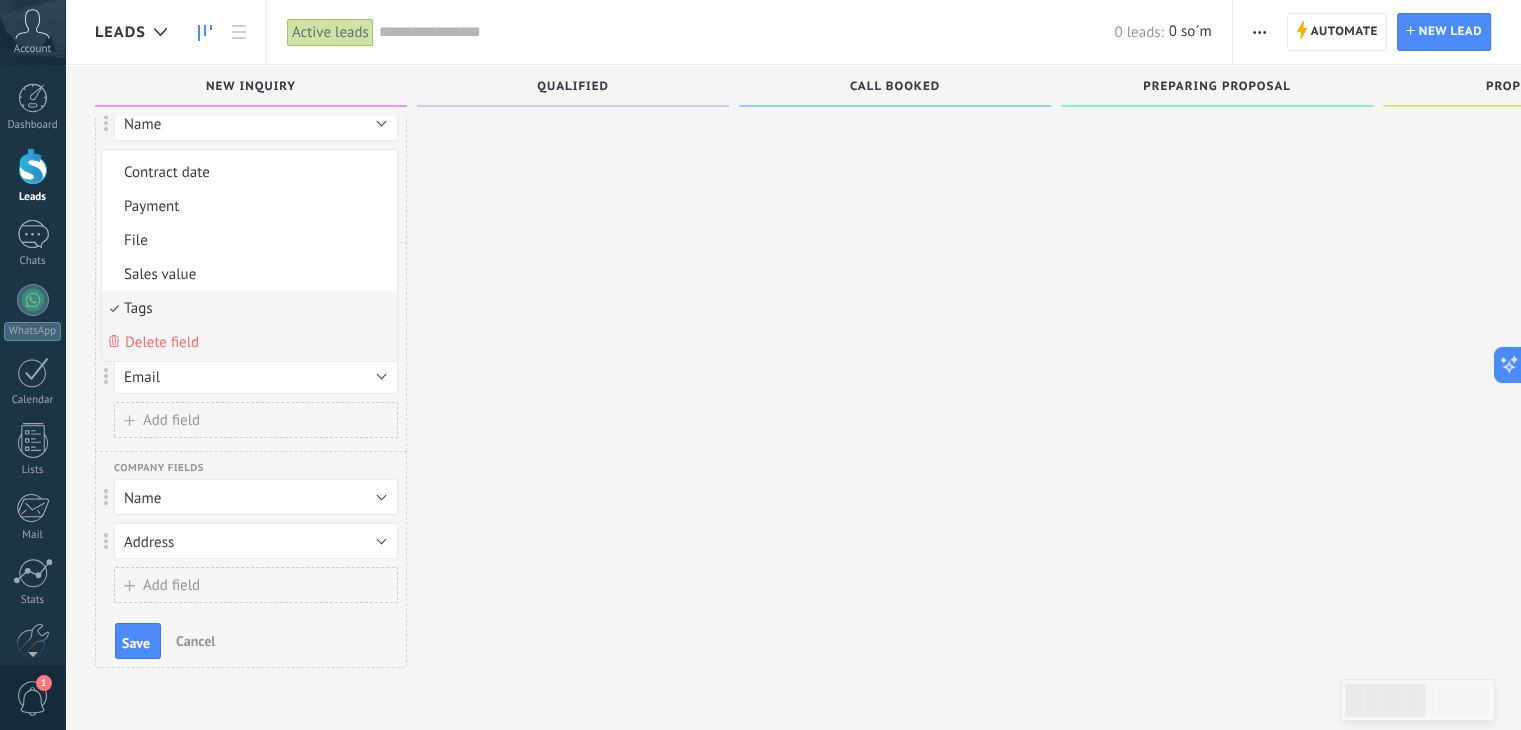 click on "Delete field" at bounding box center (246, 342) 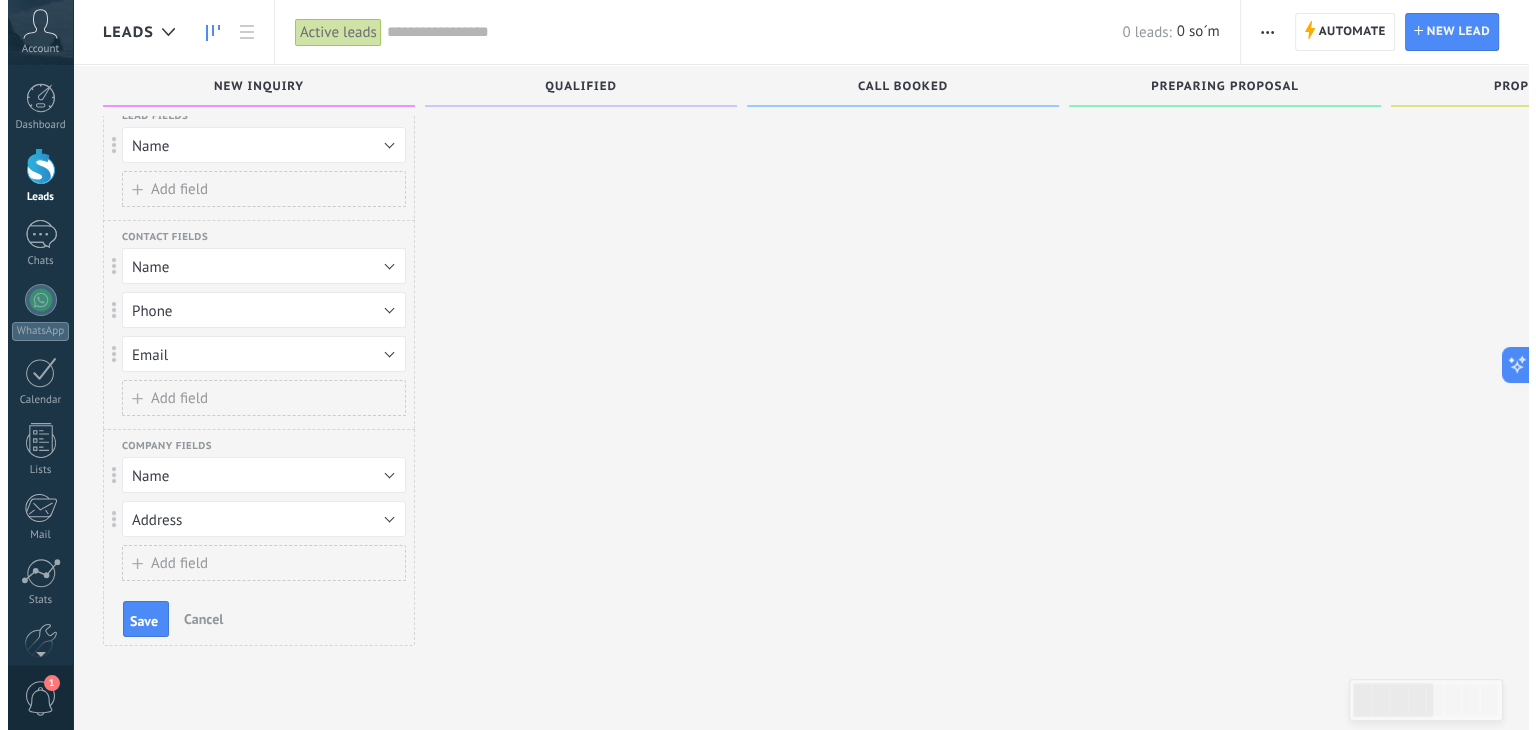 scroll, scrollTop: 0, scrollLeft: 0, axis: both 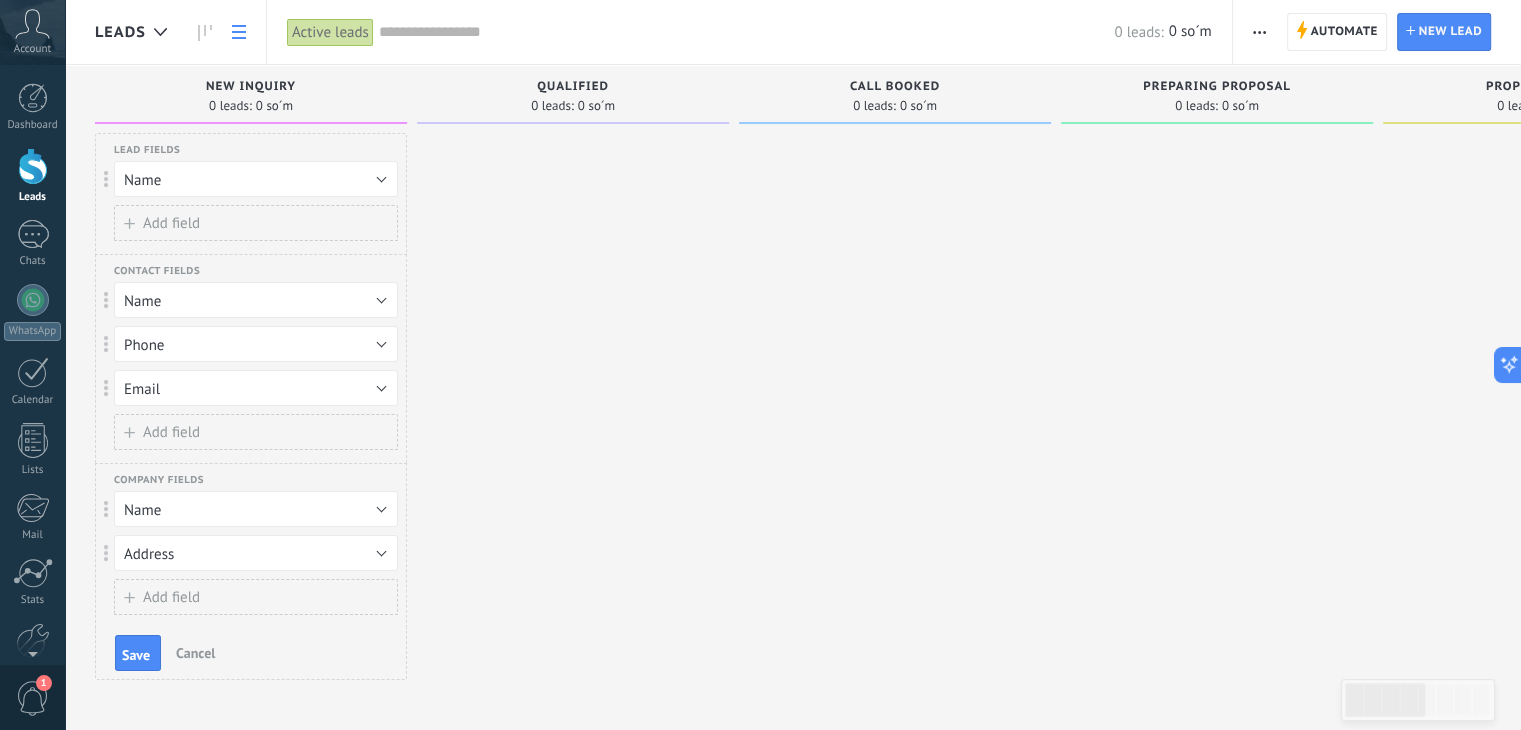 click 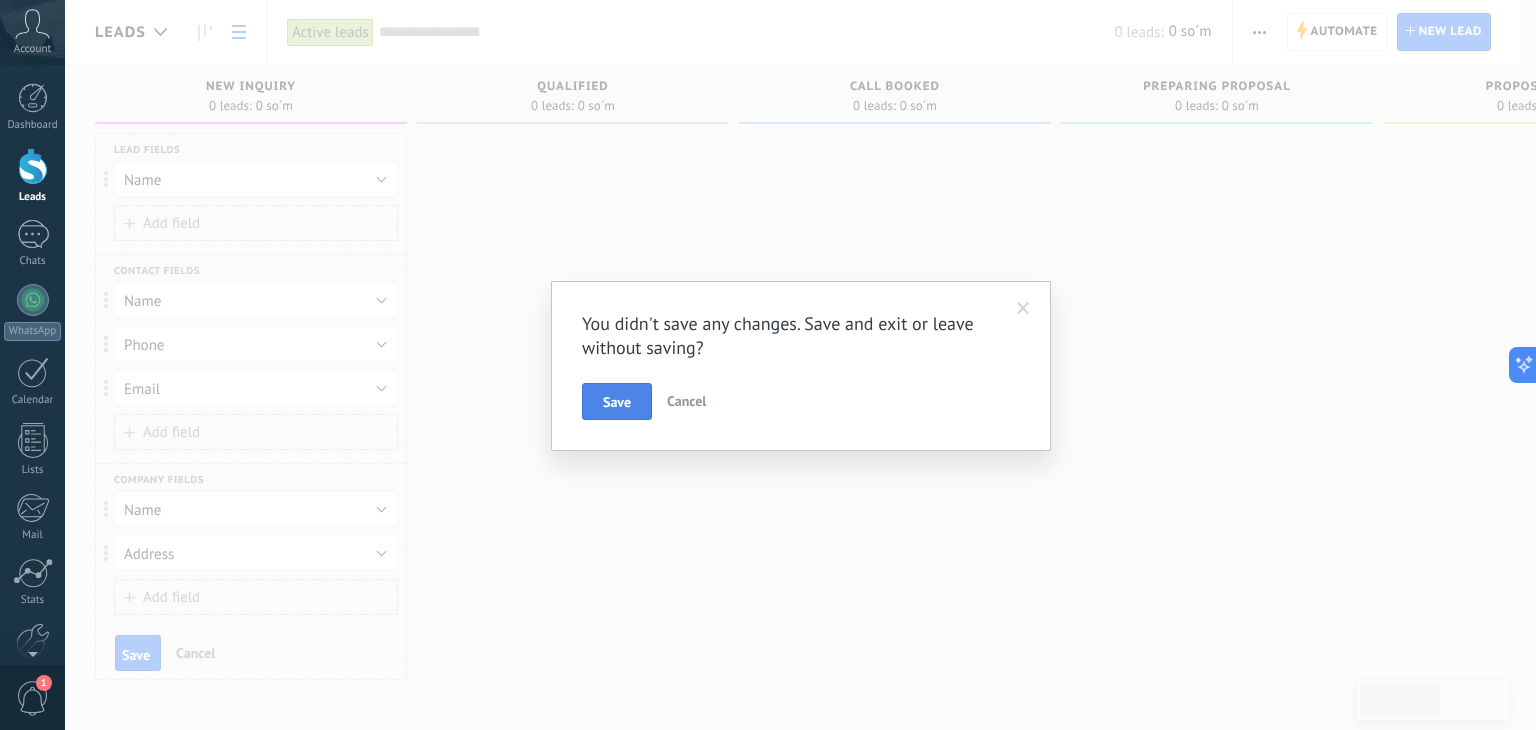 click on "Save" at bounding box center (617, 402) 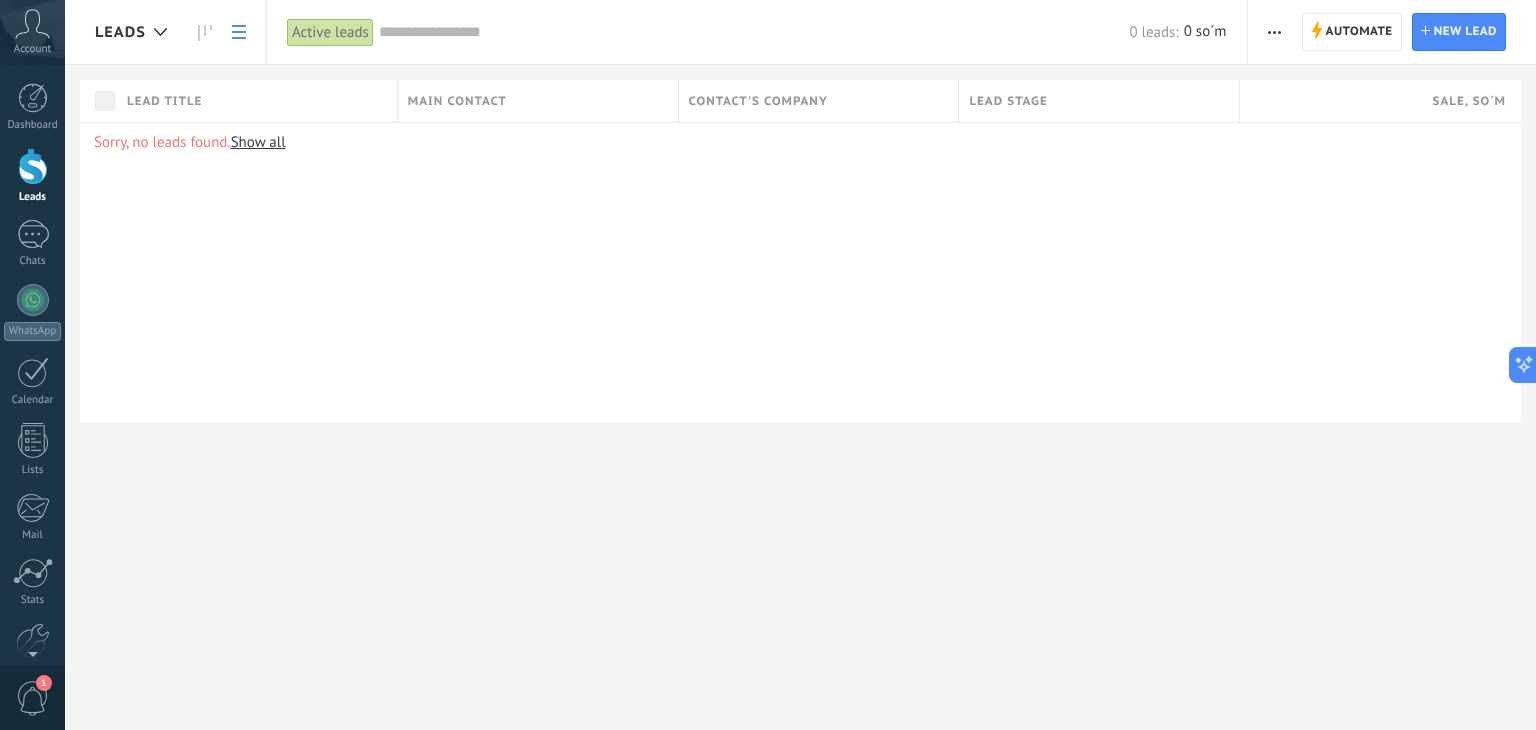 drag, startPoint x: 1088, startPoint y: 265, endPoint x: 804, endPoint y: 201, distance: 291.12198 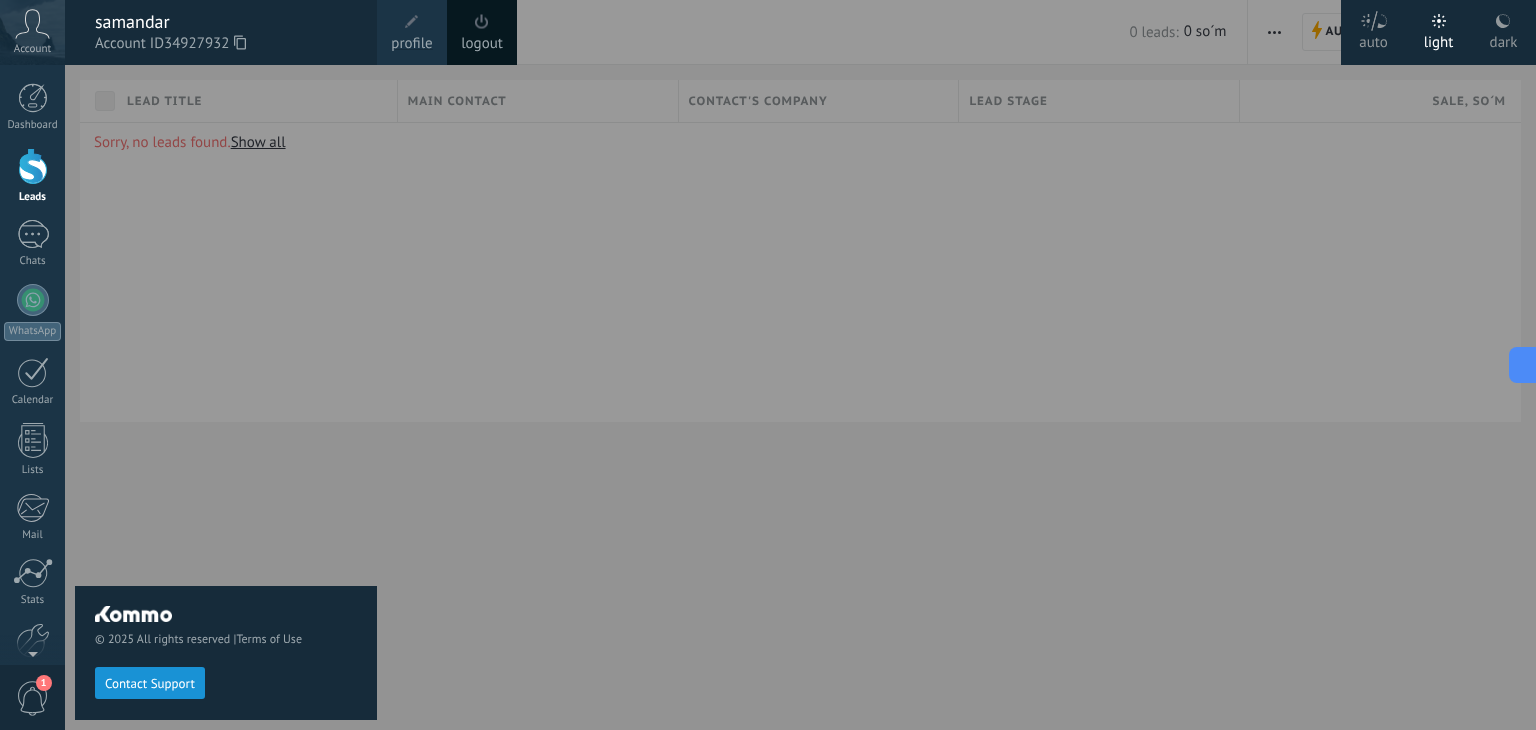 click on "©  2025  All rights reserved |  Terms of Use
Contact Support" at bounding box center [226, 397] 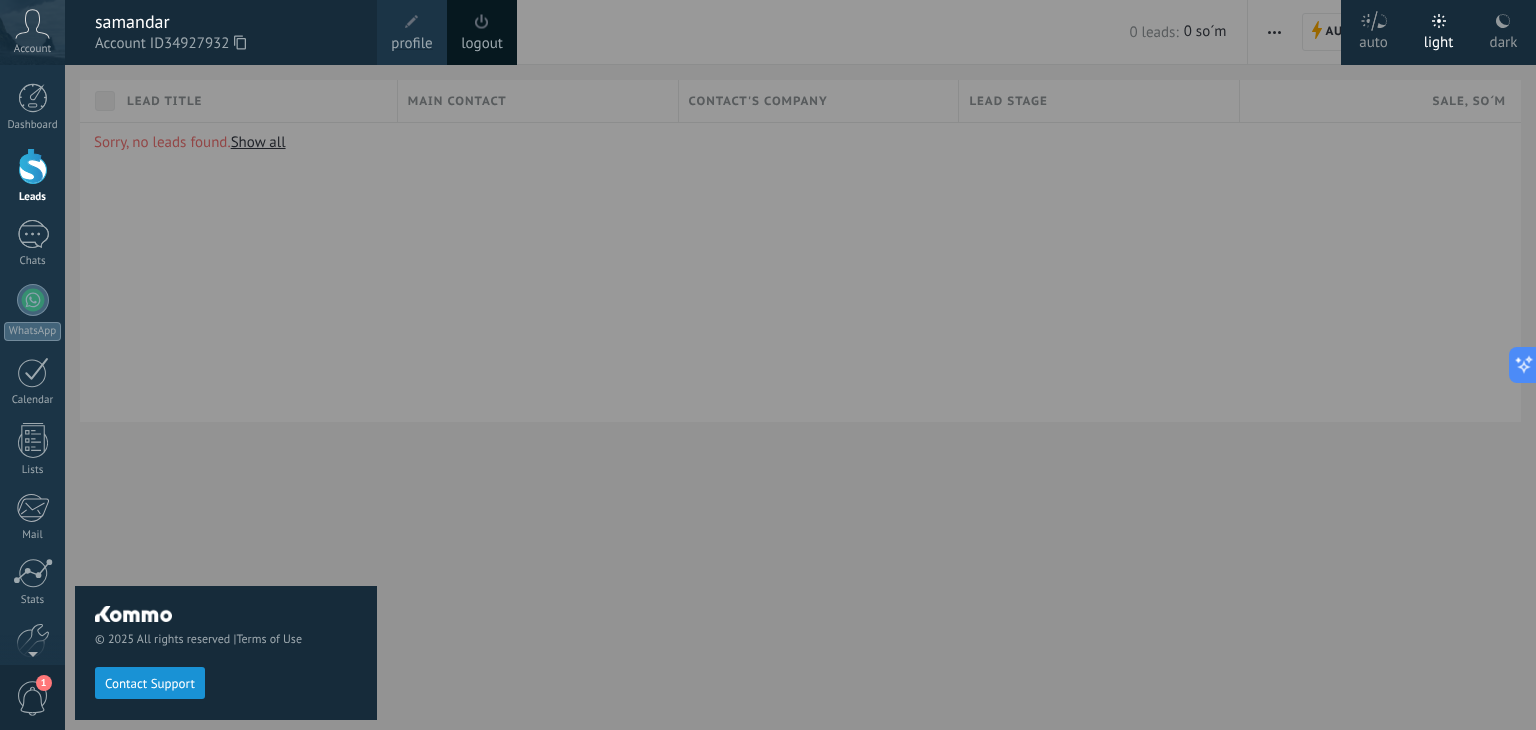 click at bounding box center (412, 22) 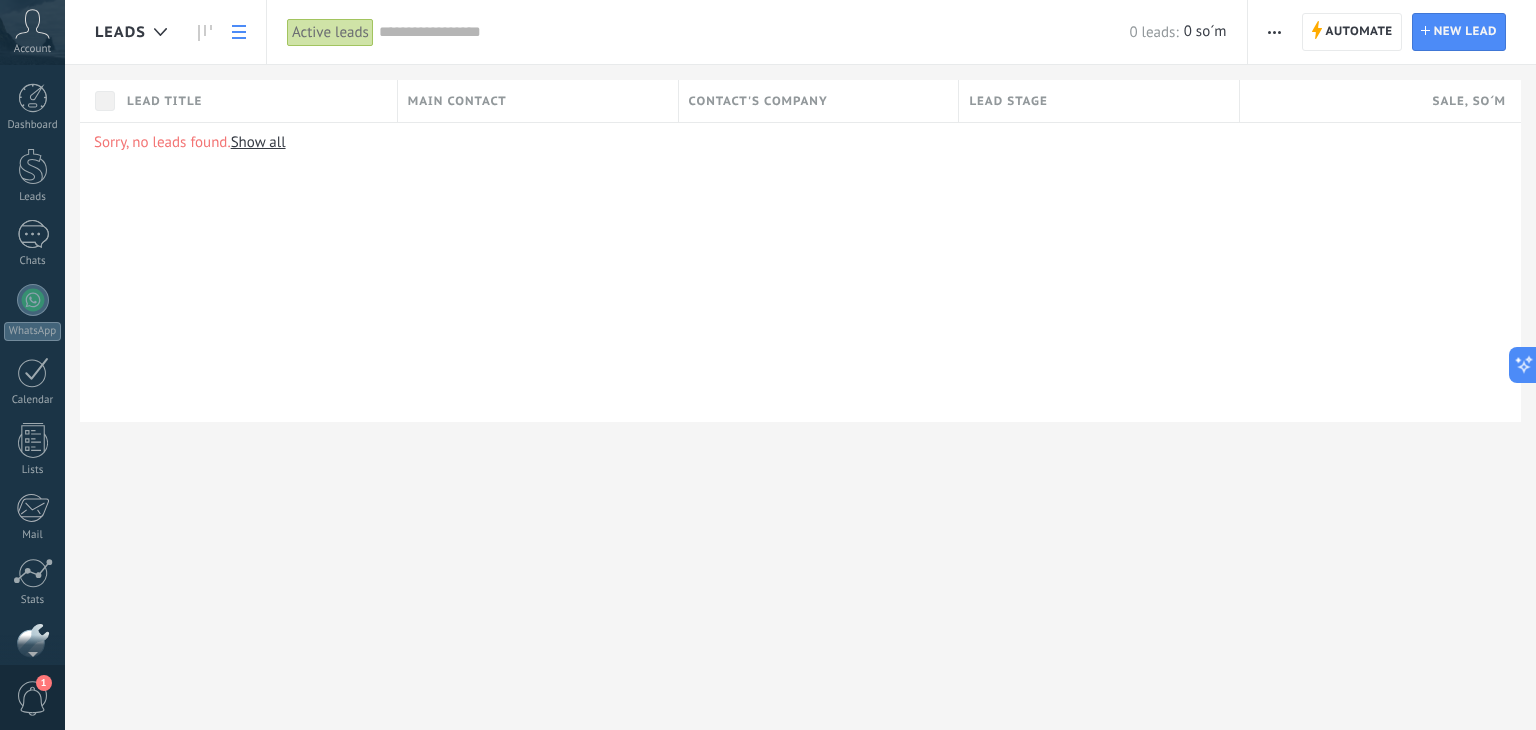 scroll, scrollTop: 101, scrollLeft: 0, axis: vertical 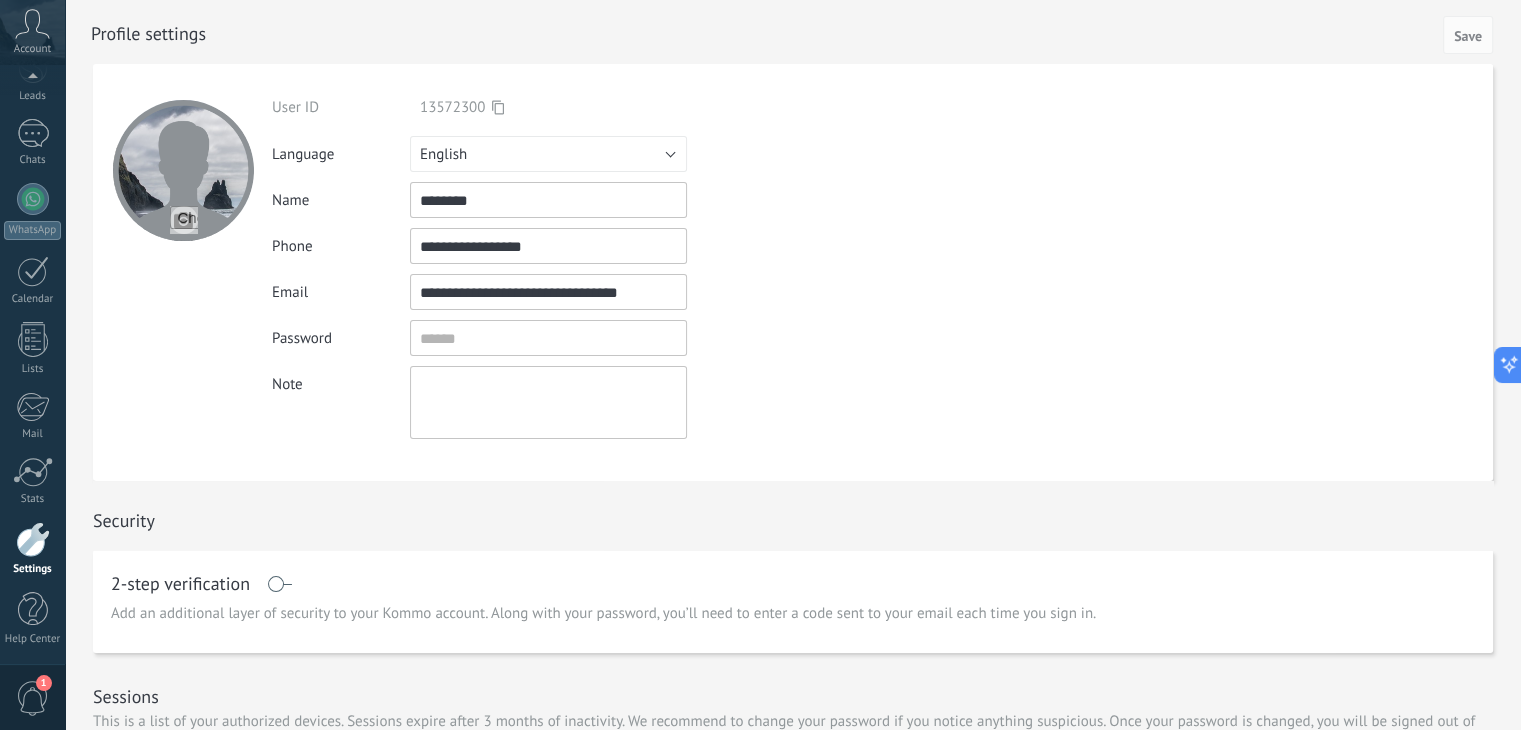 click on "1" at bounding box center (33, 698) 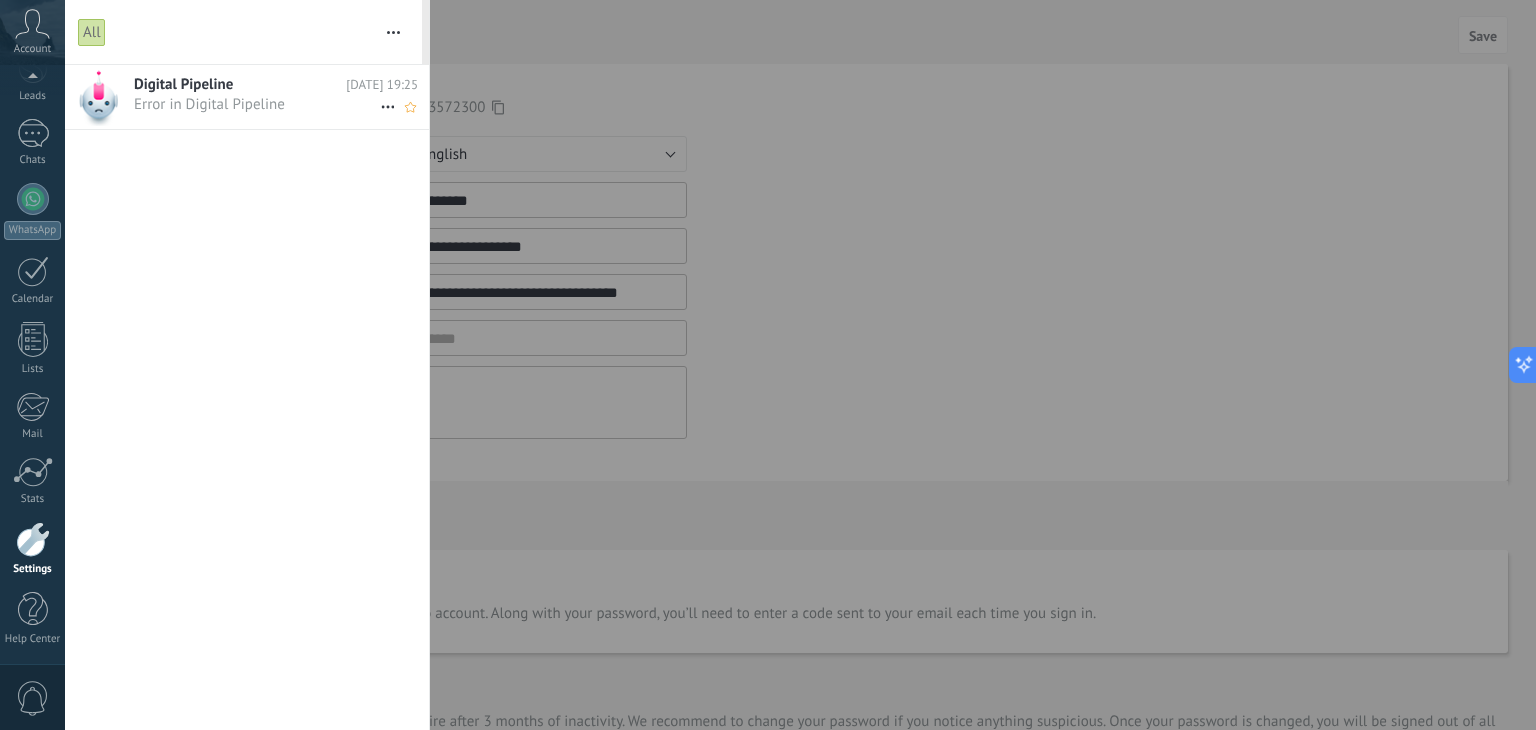 click on "Error in Digital Pipeline
•••" at bounding box center [257, 104] 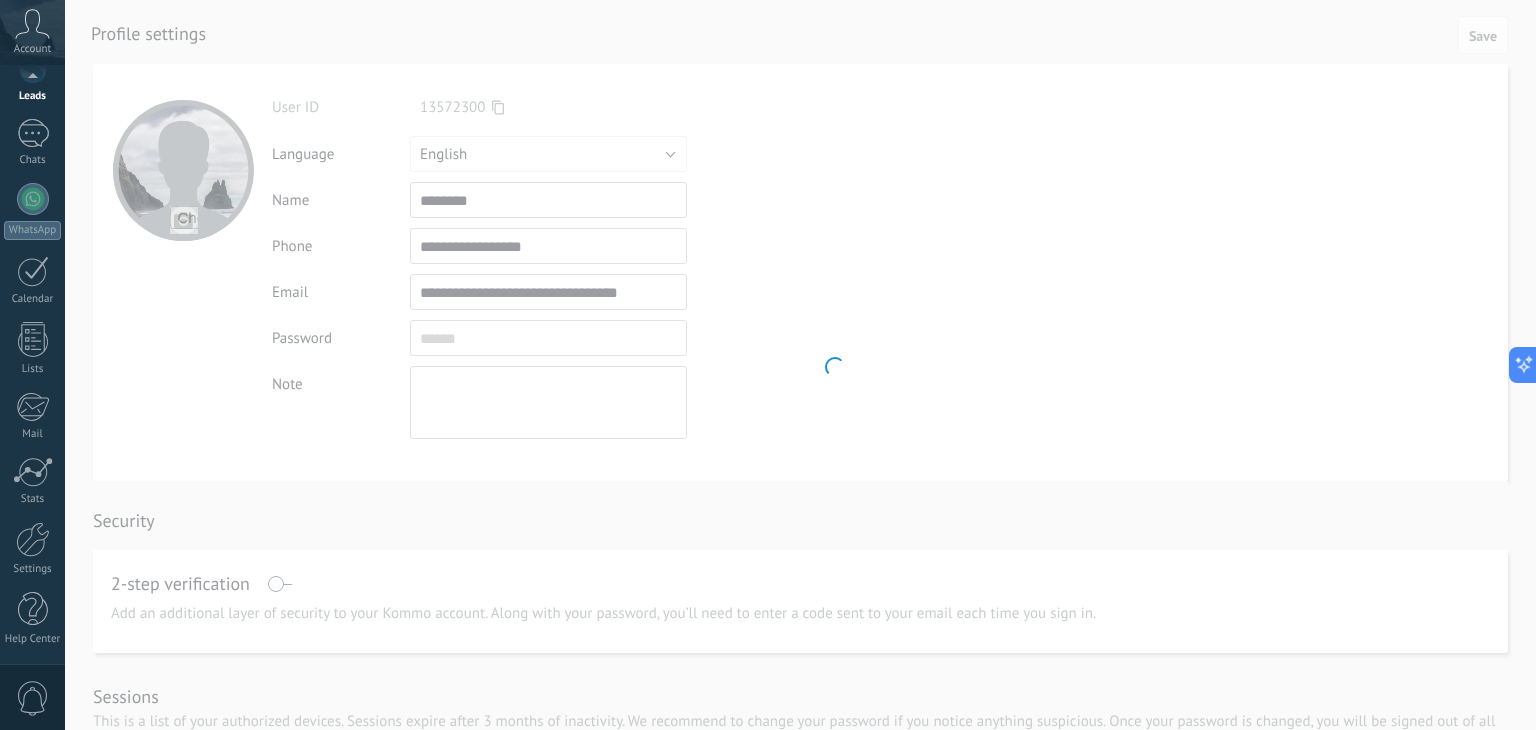 scroll, scrollTop: 0, scrollLeft: 0, axis: both 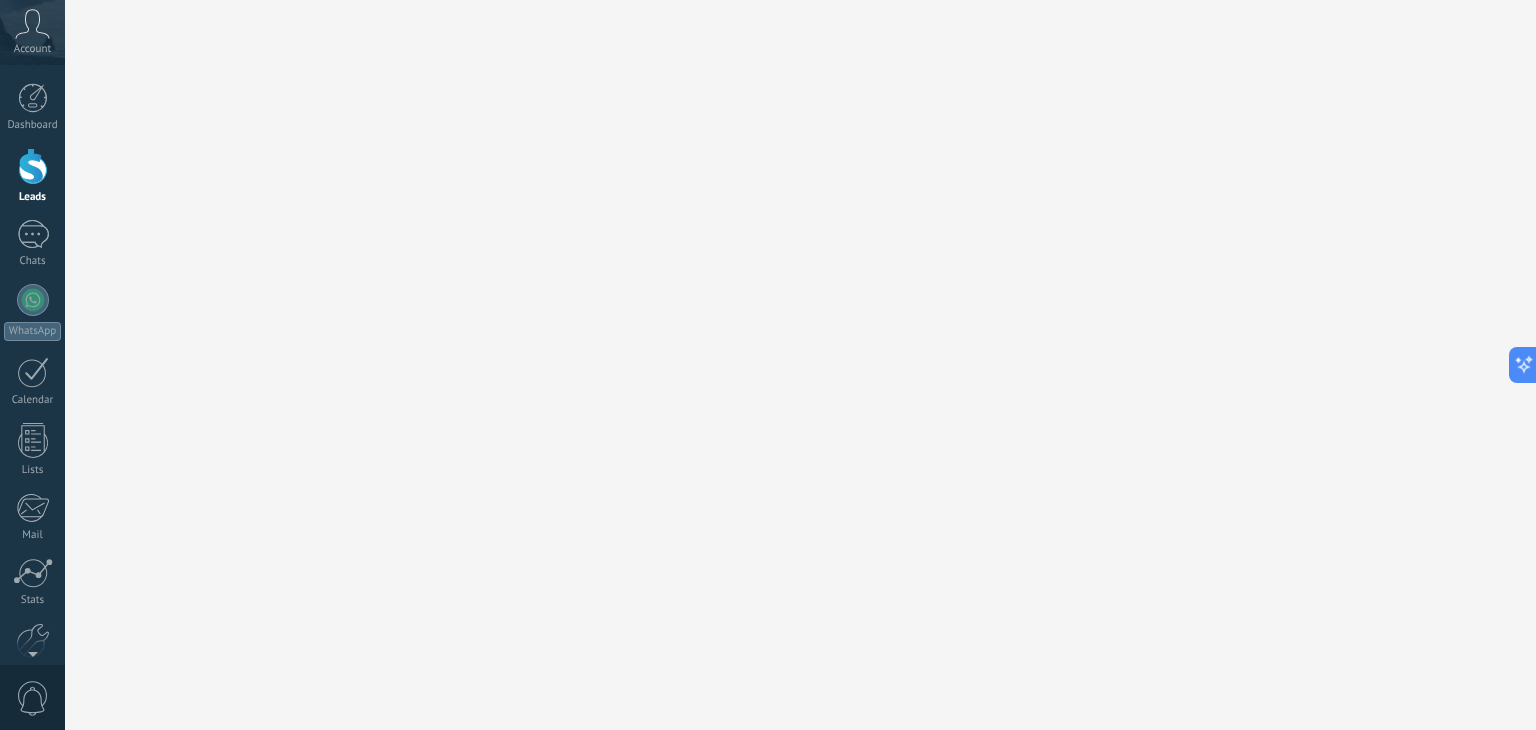 click on "Add-ons
Add more..." at bounding box center [768, 365] 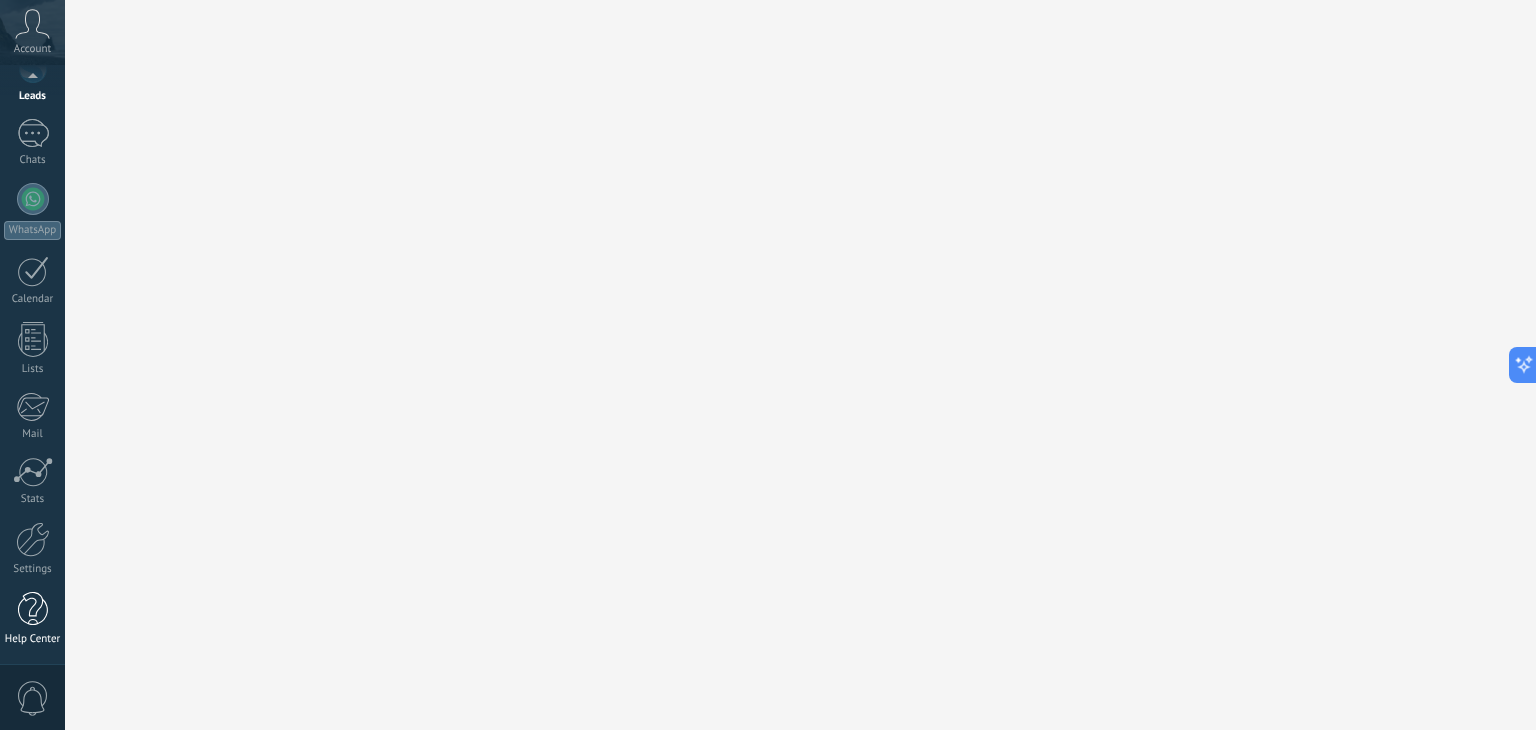 scroll, scrollTop: 100, scrollLeft: 0, axis: vertical 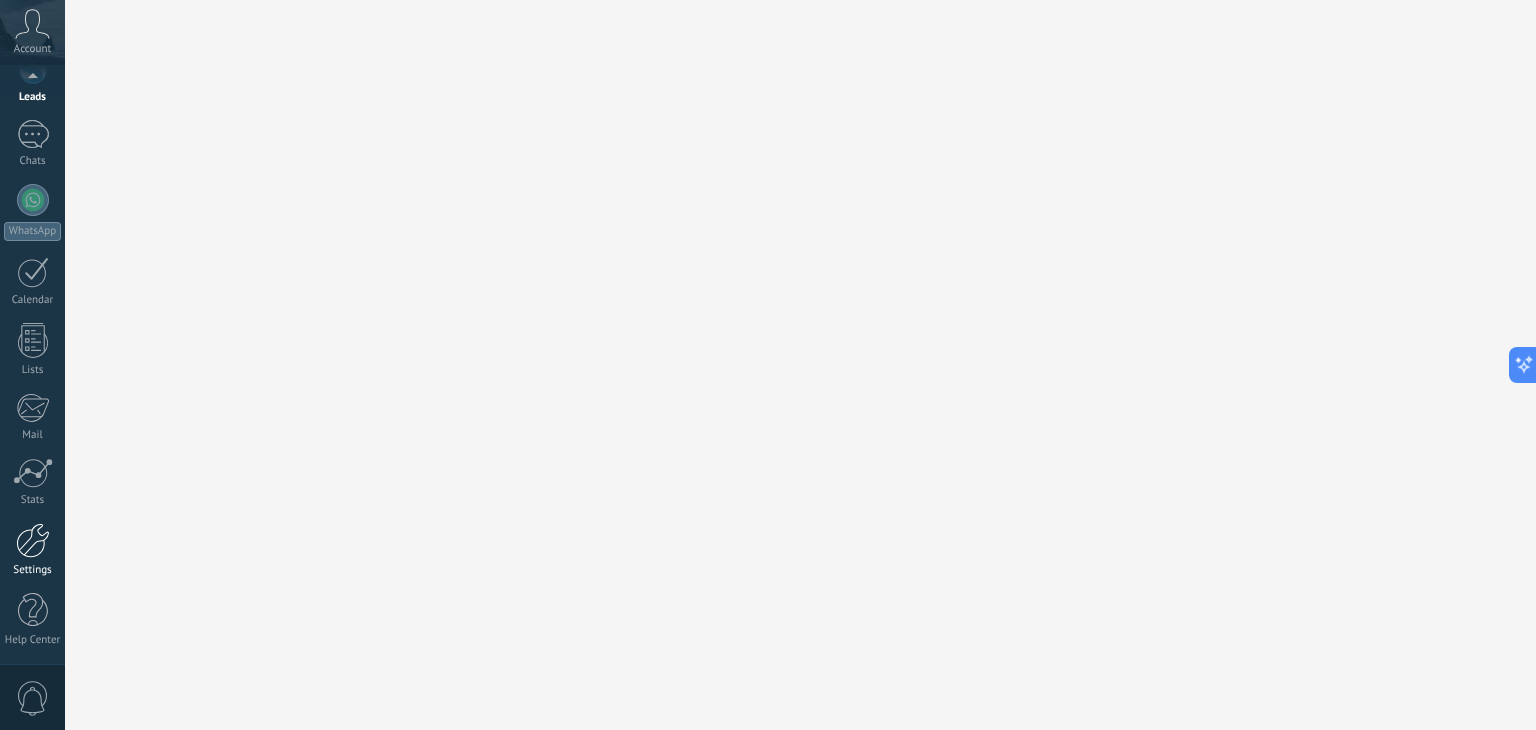 click at bounding box center [33, 540] 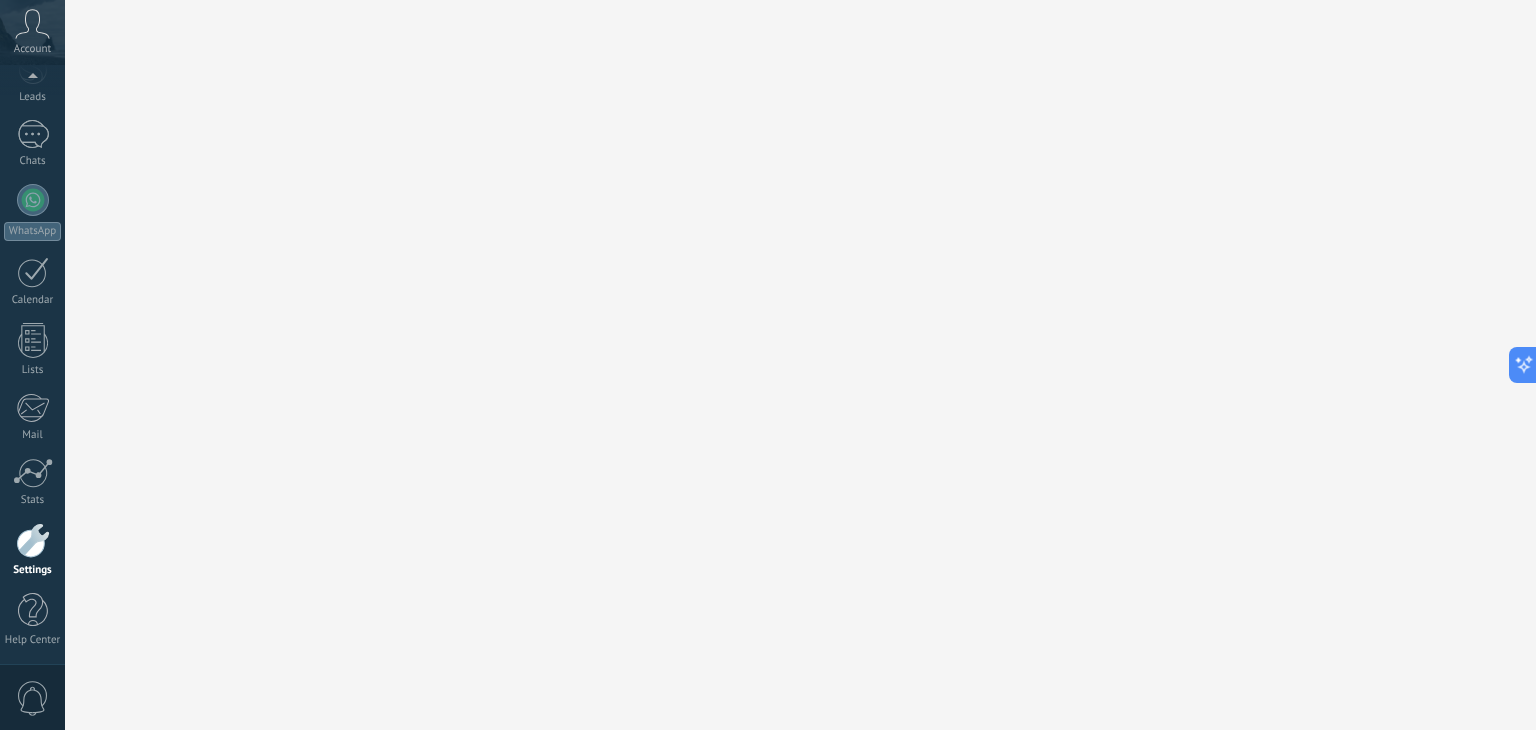 scroll, scrollTop: 101, scrollLeft: 0, axis: vertical 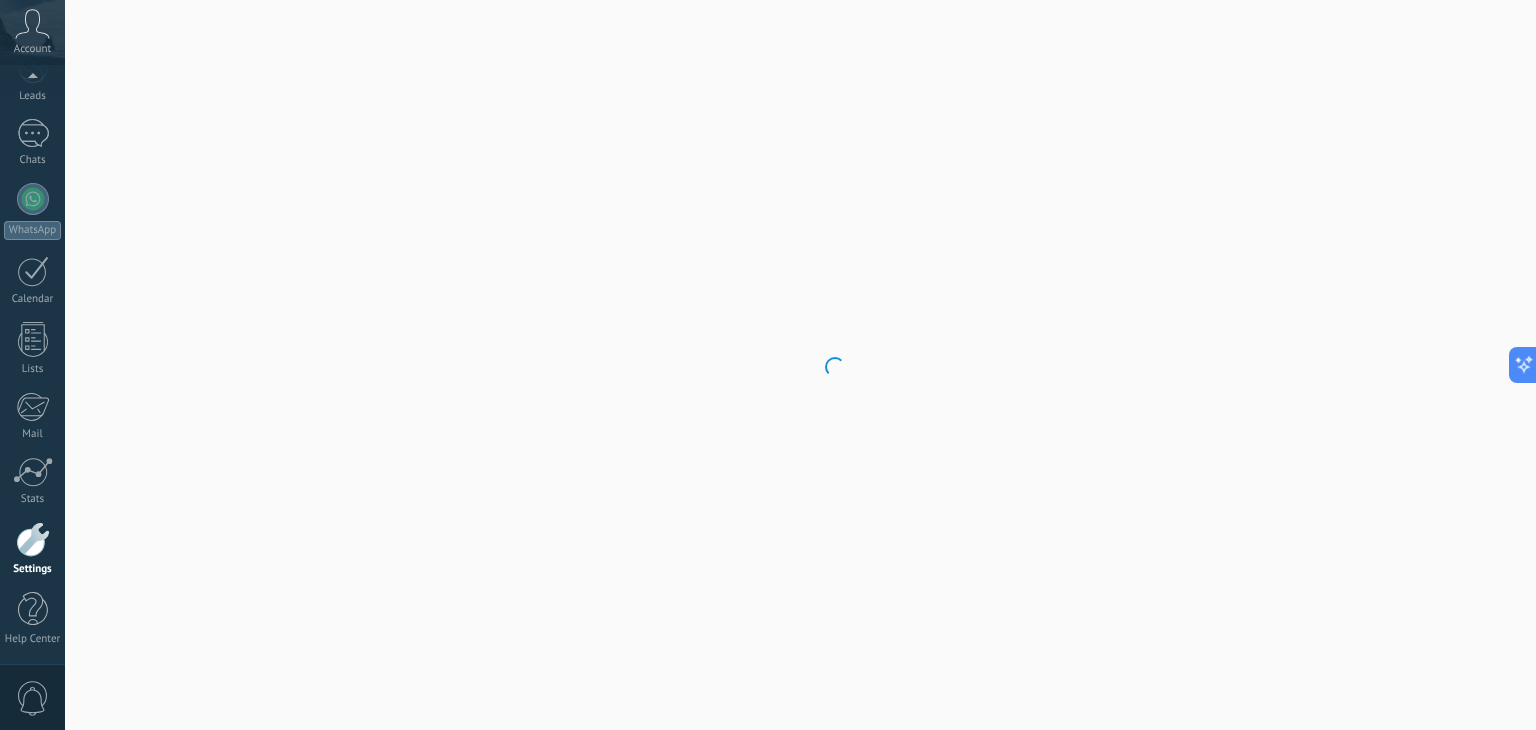click at bounding box center [33, 539] 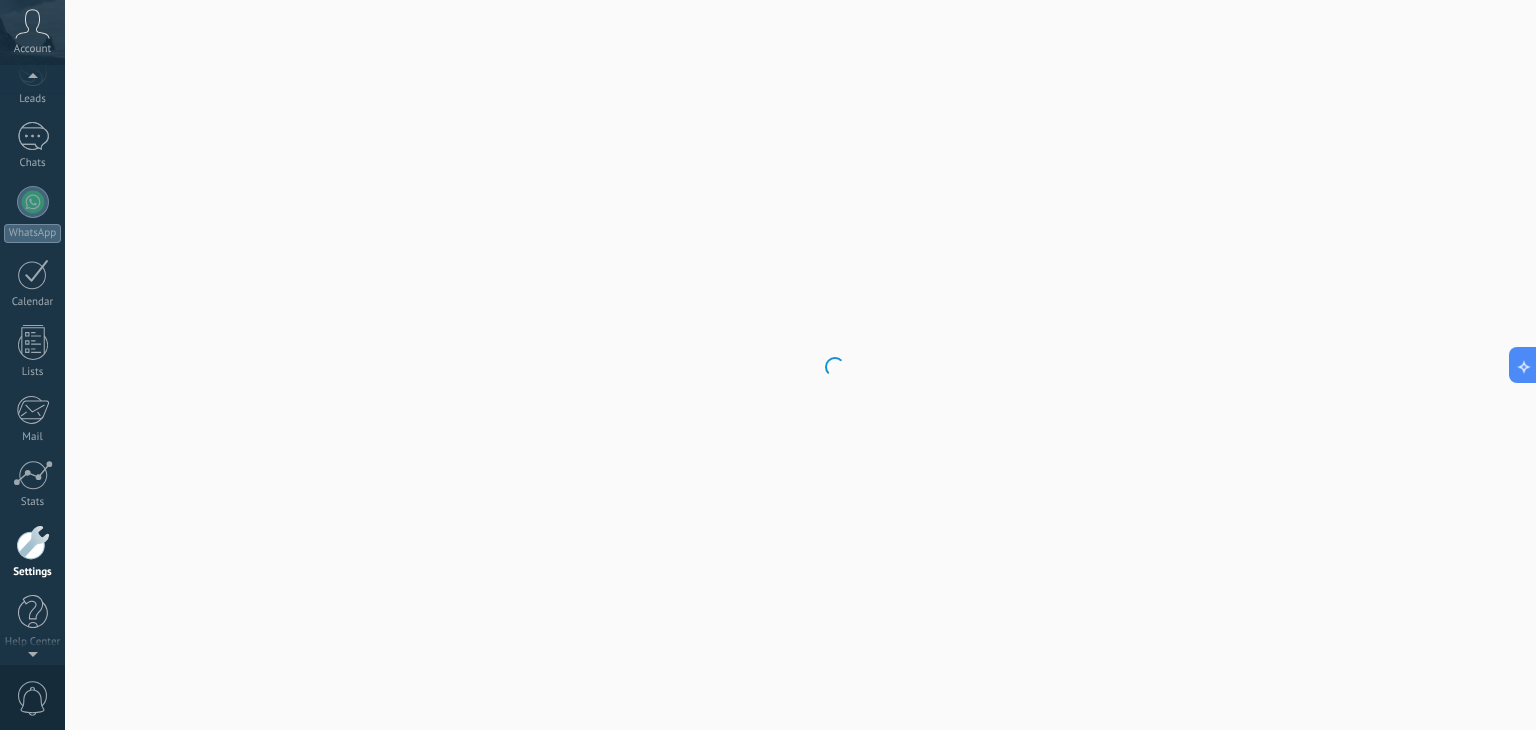 scroll, scrollTop: 101, scrollLeft: 0, axis: vertical 